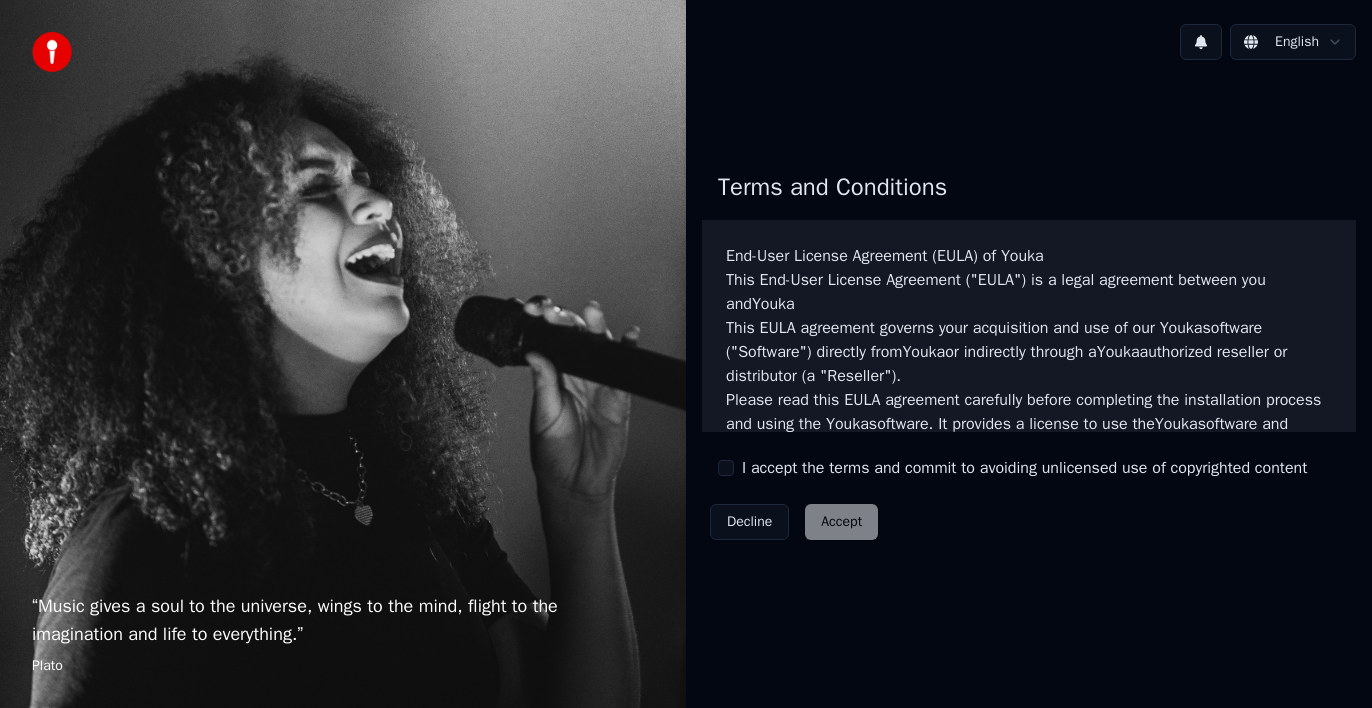 scroll, scrollTop: 0, scrollLeft: 0, axis: both 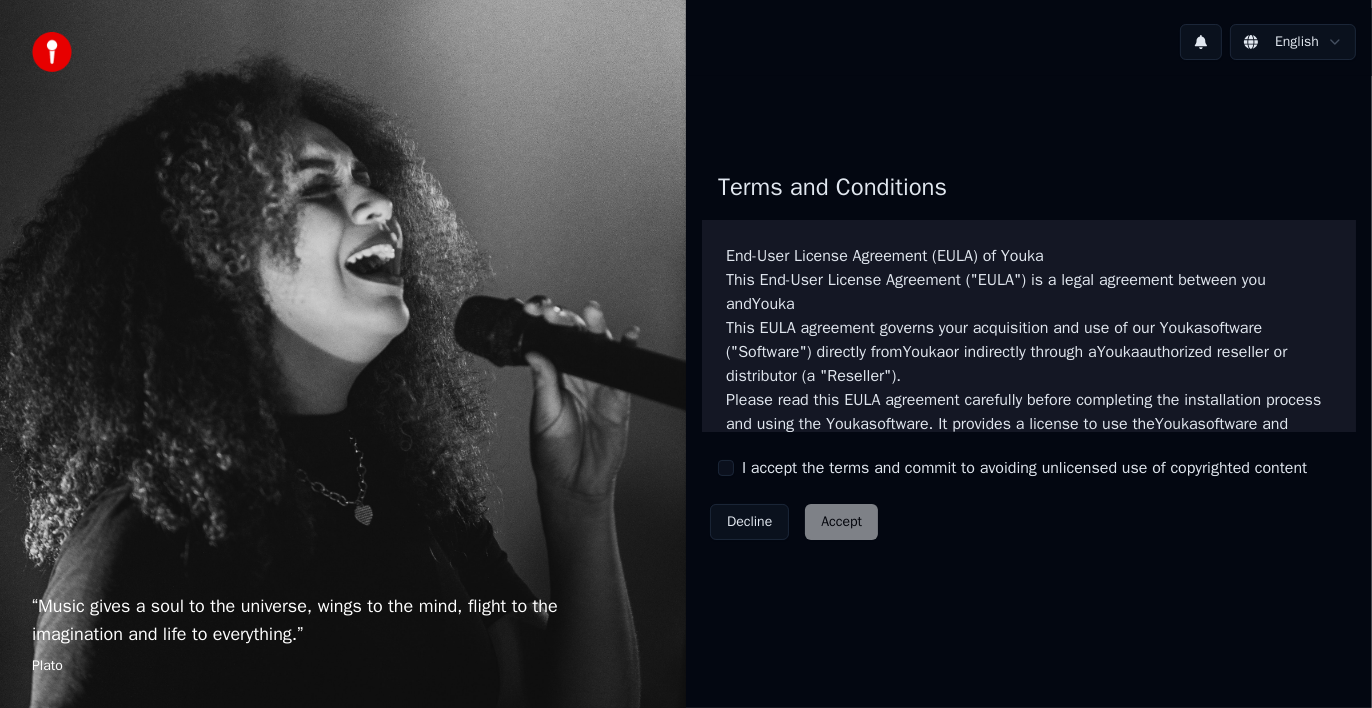 click on "Decline Accept" at bounding box center (794, 522) 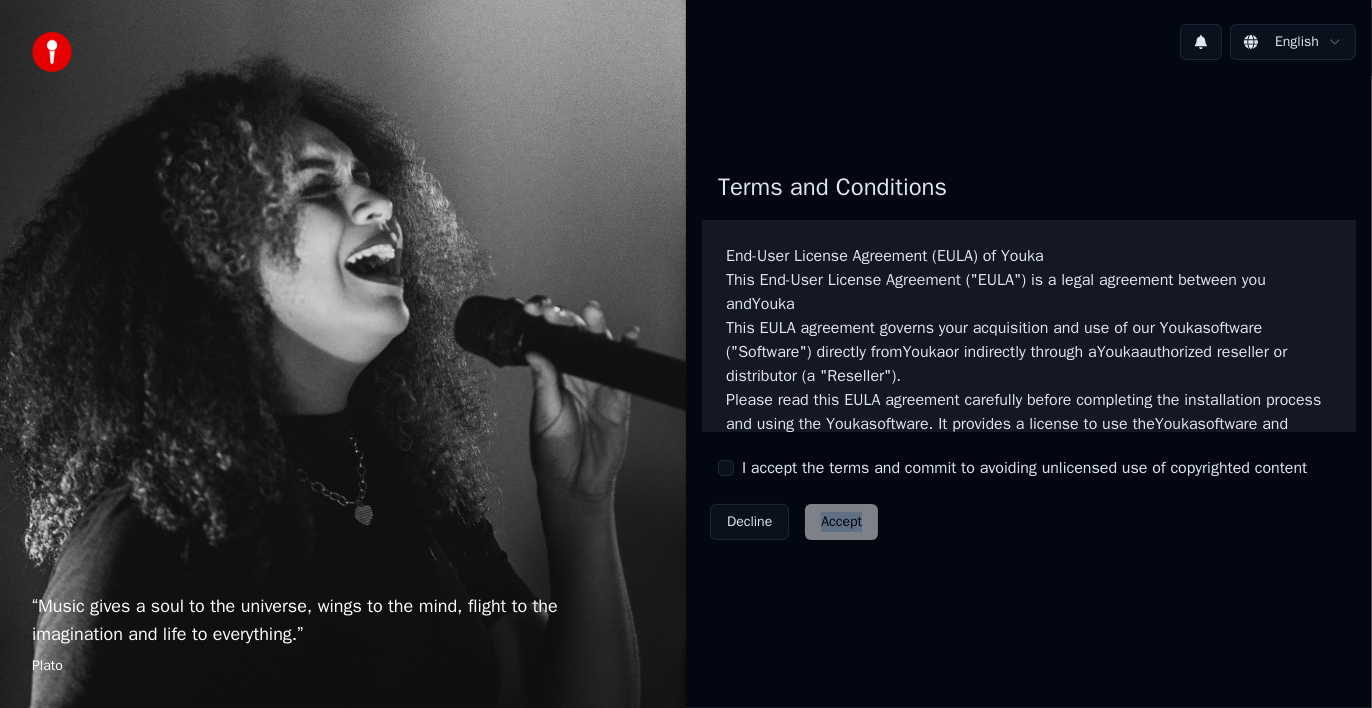 click on "Decline Accept" at bounding box center [794, 522] 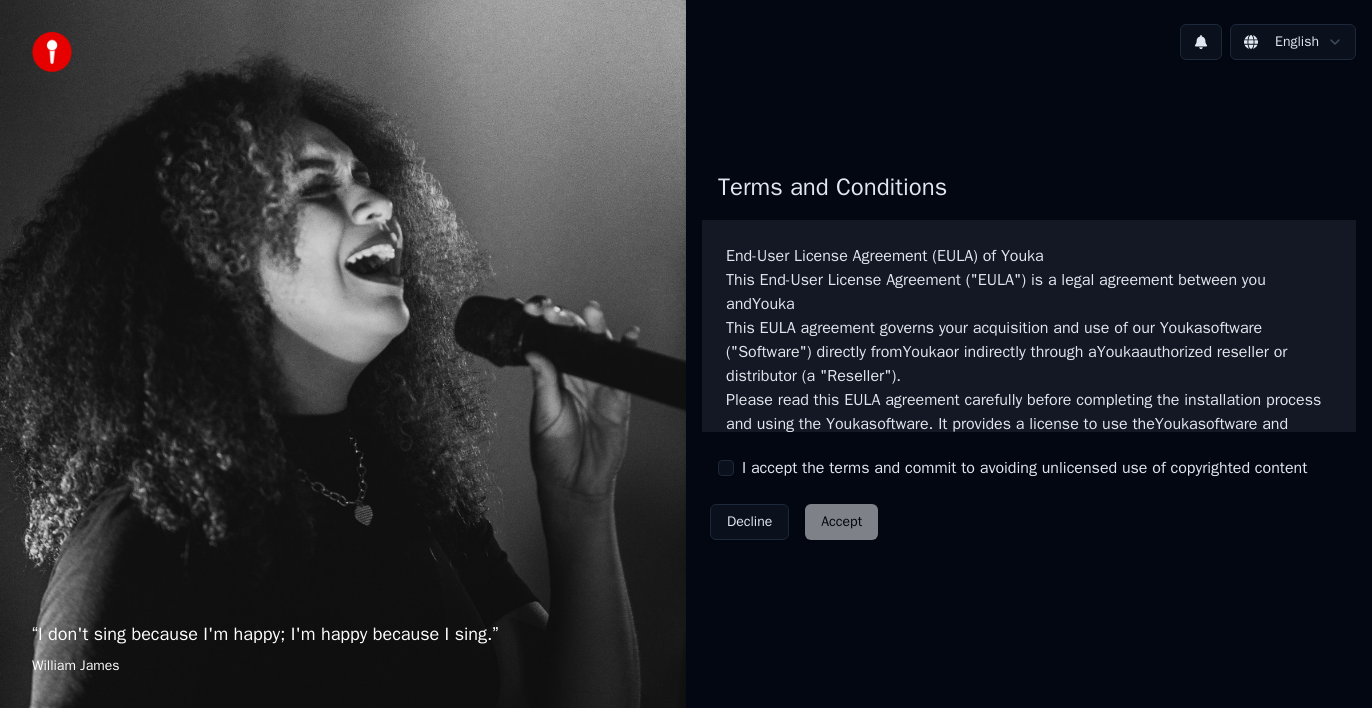 scroll, scrollTop: 0, scrollLeft: 0, axis: both 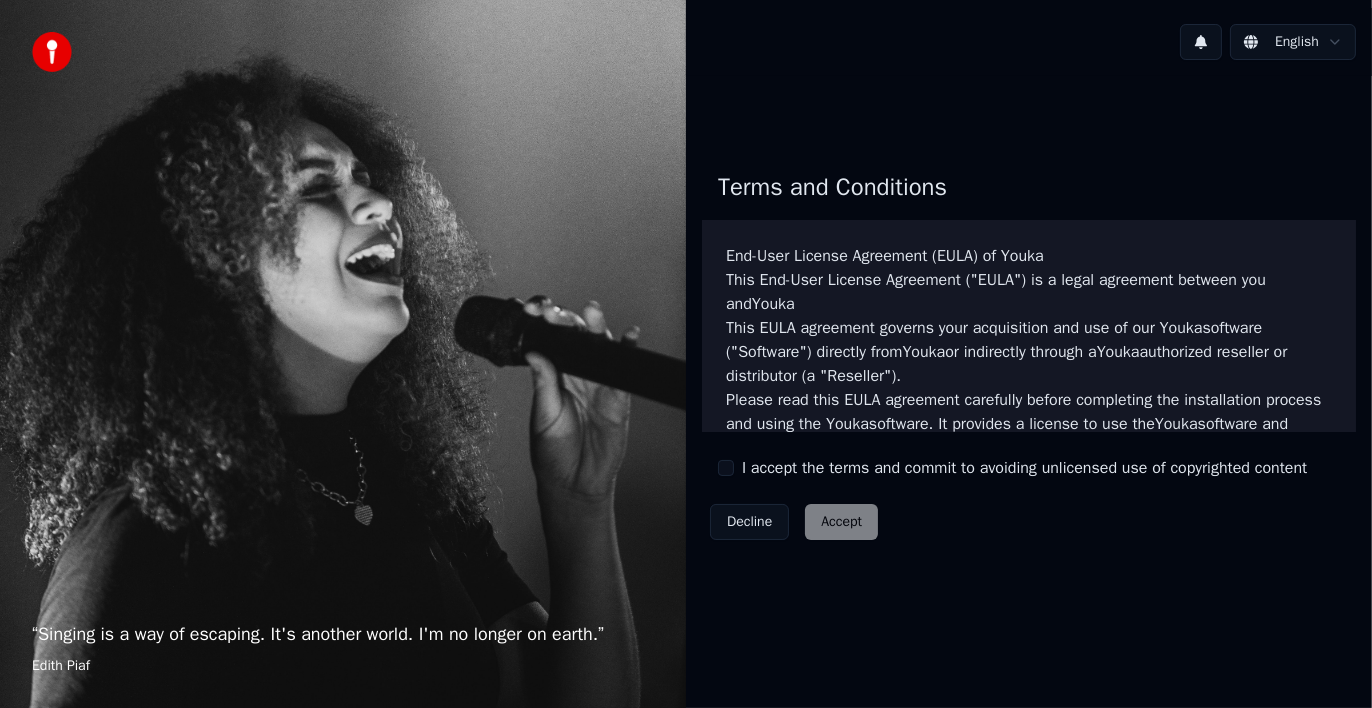 click on "Decline Accept" at bounding box center [794, 522] 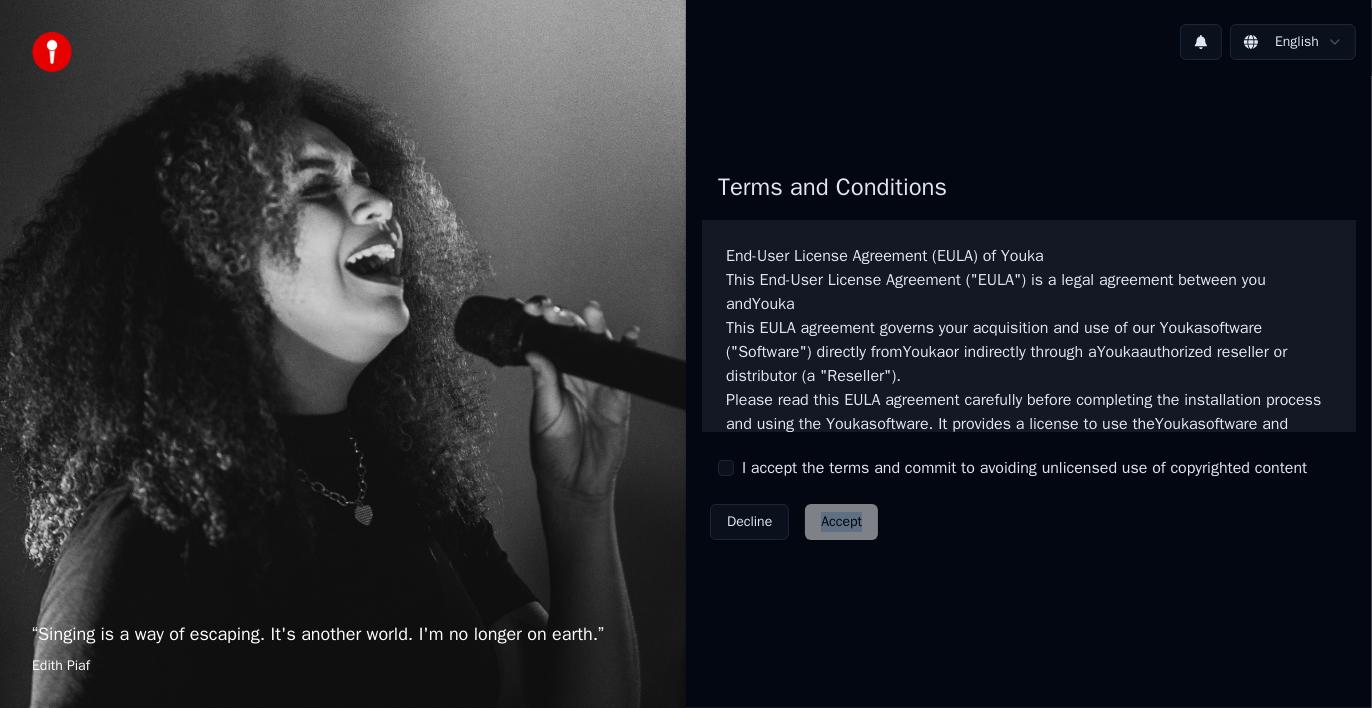 click on "Decline Accept" at bounding box center (794, 522) 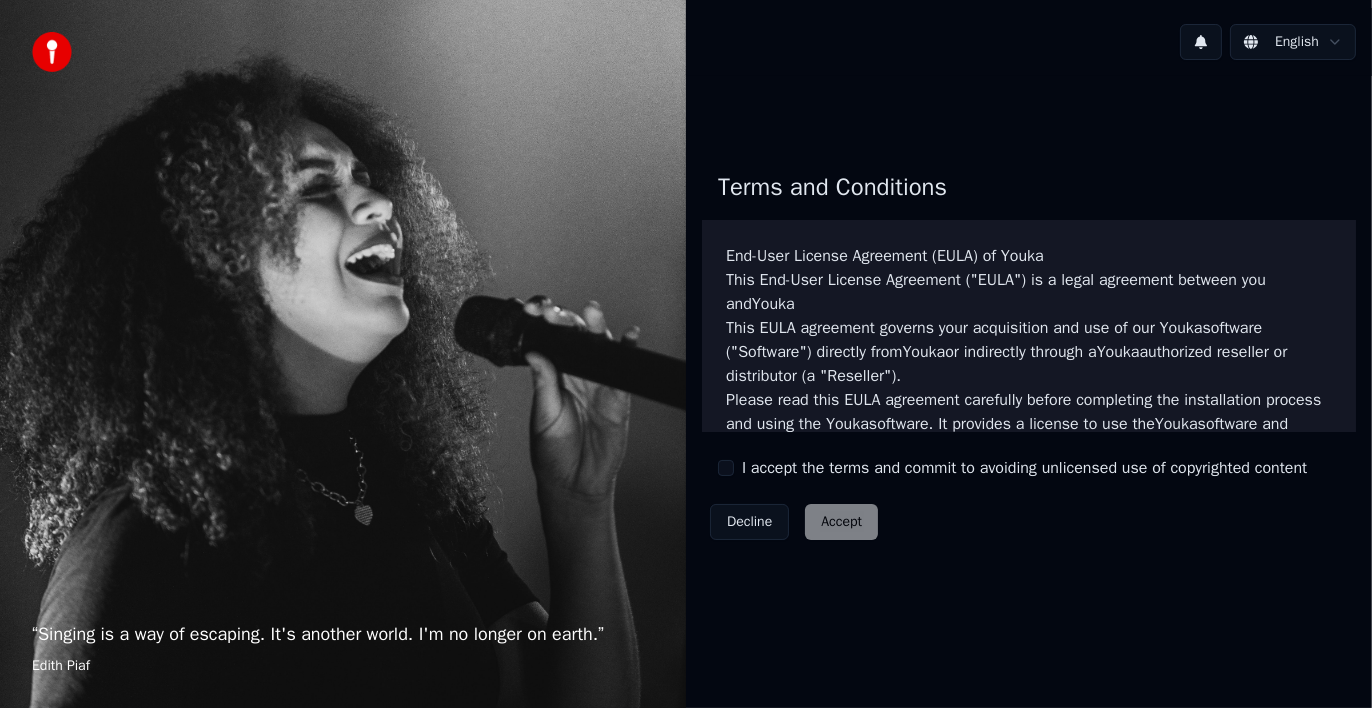 click on "Decline Accept" at bounding box center [794, 522] 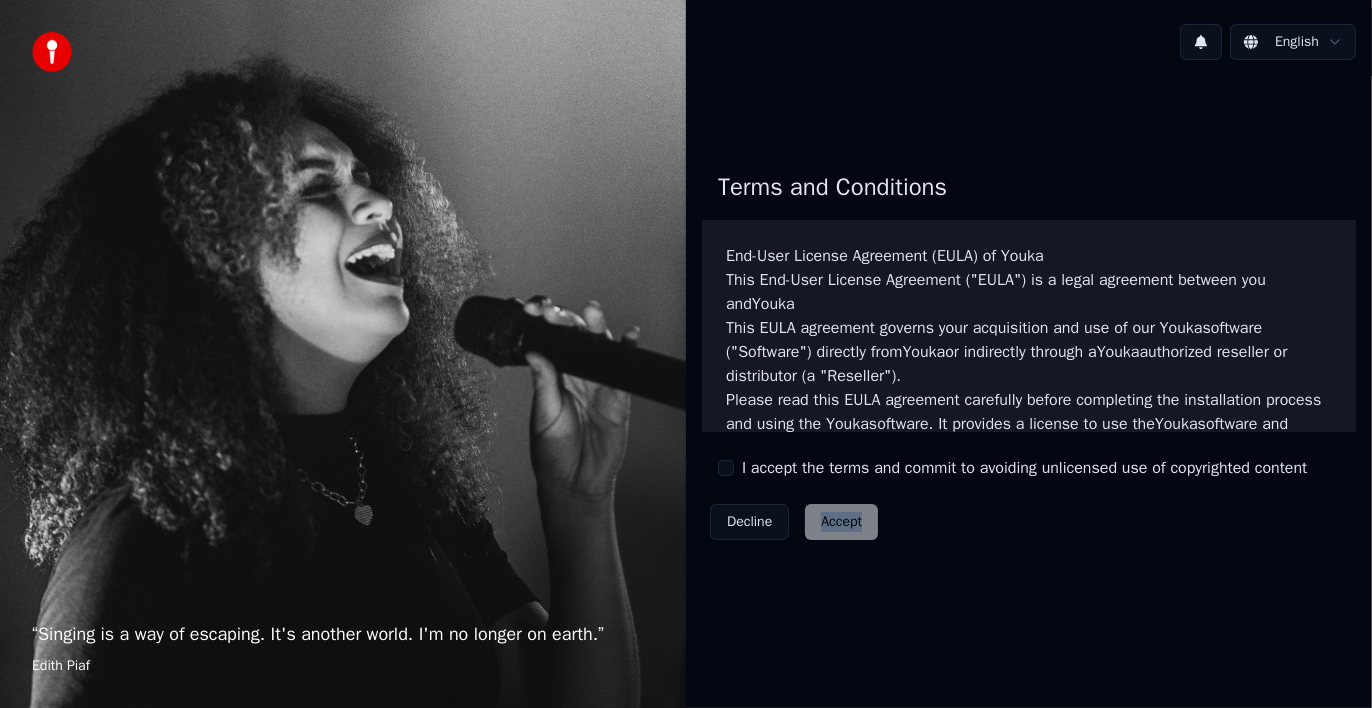 click on "Decline Accept" at bounding box center [794, 522] 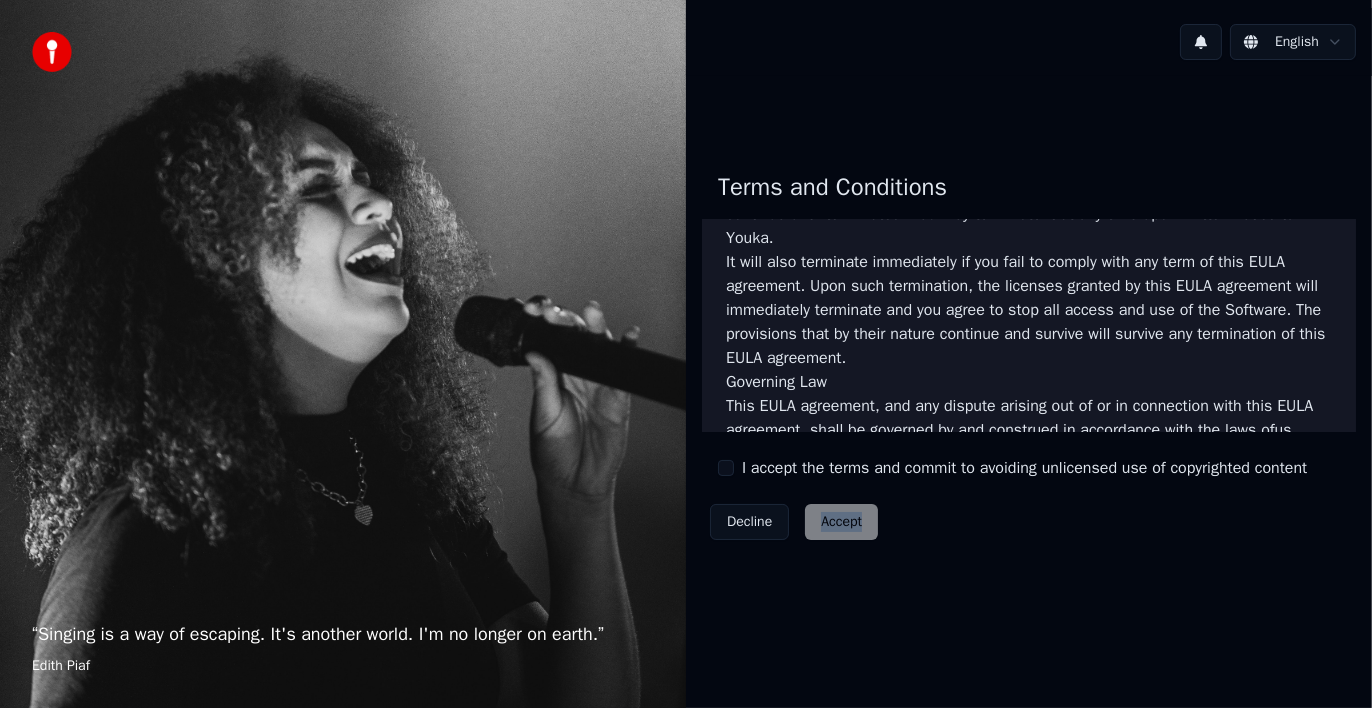 scroll, scrollTop: 1371, scrollLeft: 0, axis: vertical 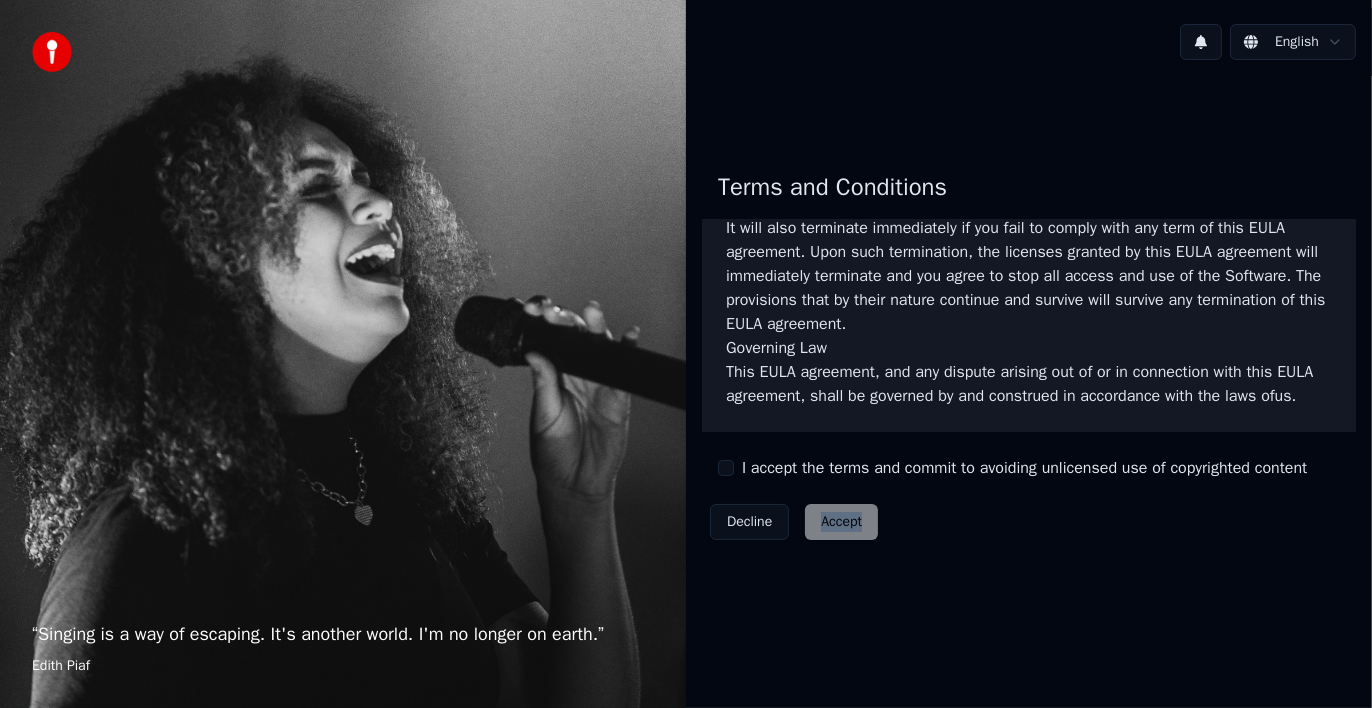 click on "Decline Accept" at bounding box center (794, 522) 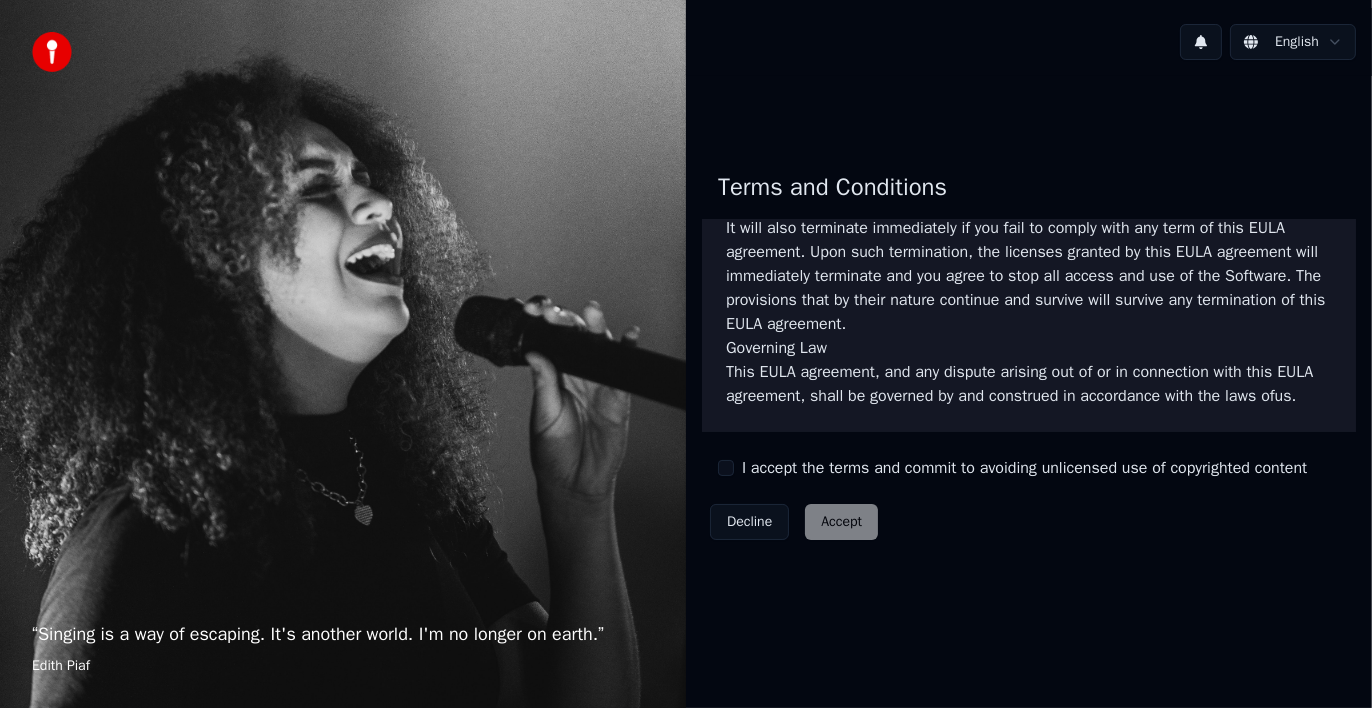 click on "I accept the terms and commit to avoiding unlicensed use of copyrighted content" at bounding box center [726, 468] 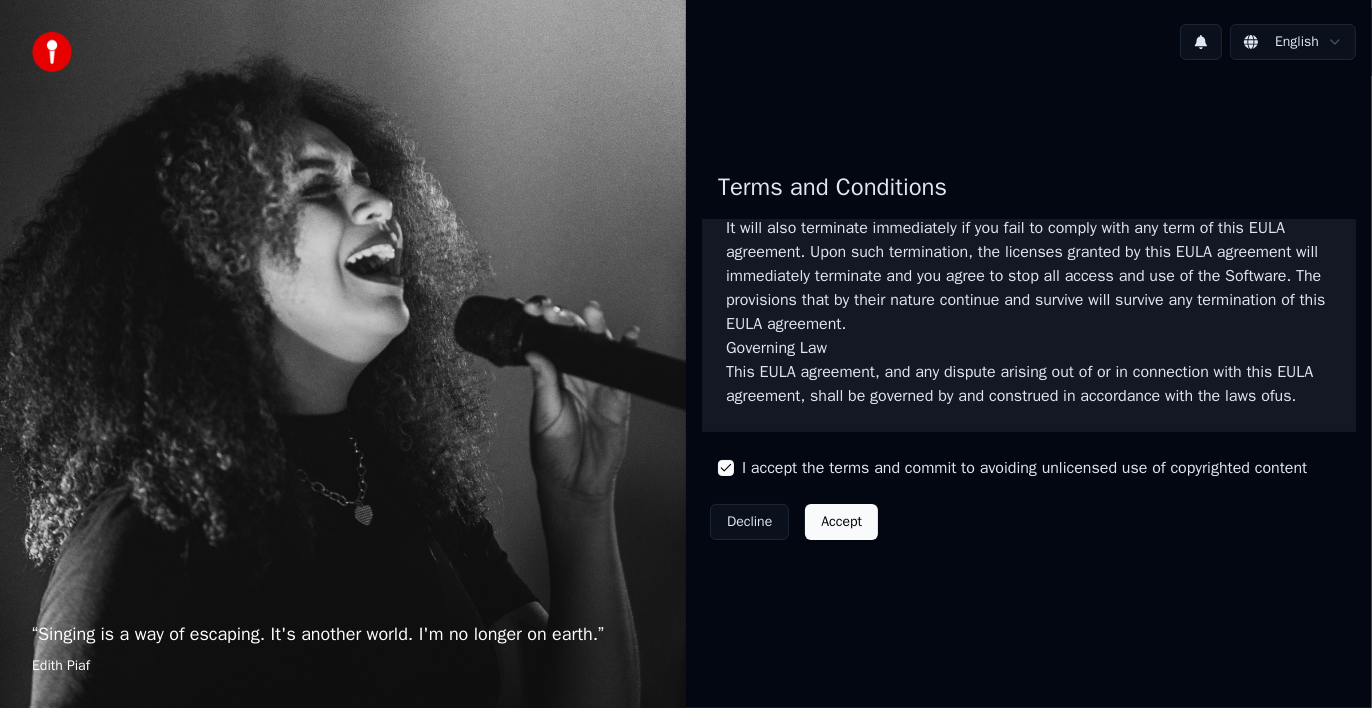 click on "Accept" at bounding box center (841, 522) 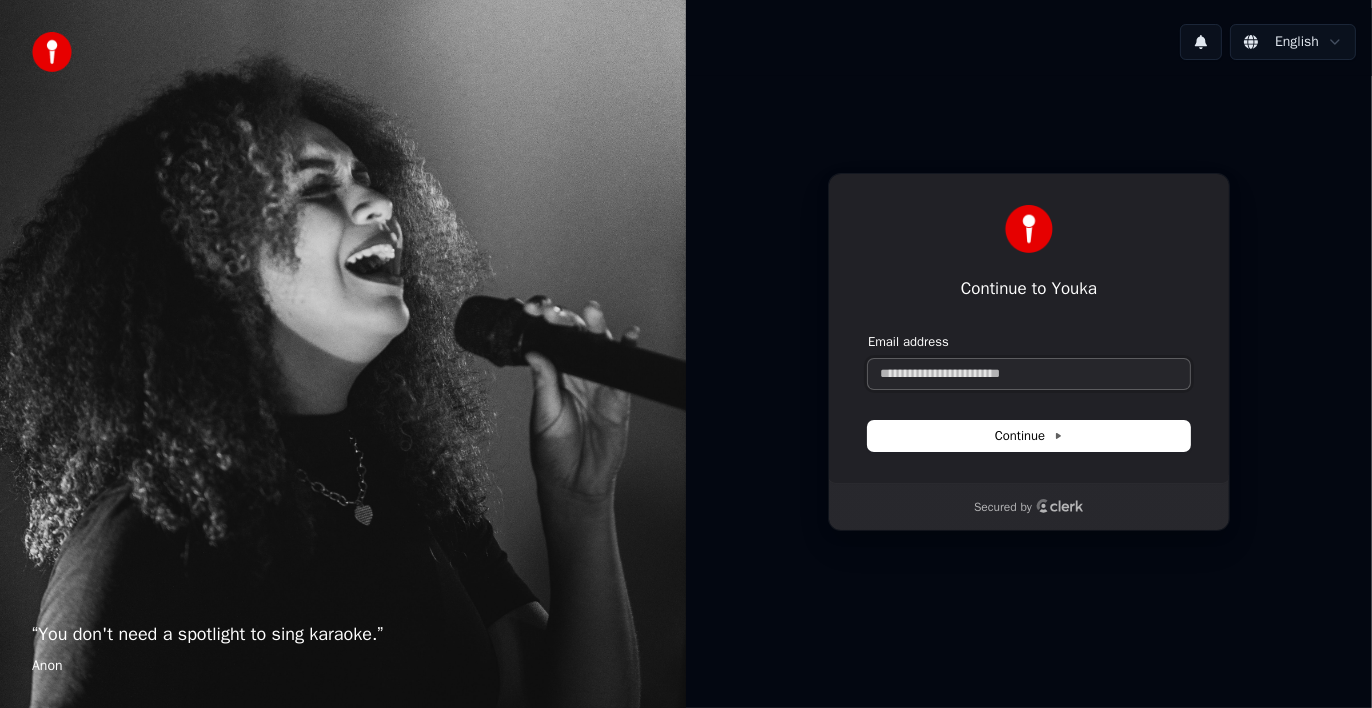 click on "Email address" at bounding box center (1029, 374) 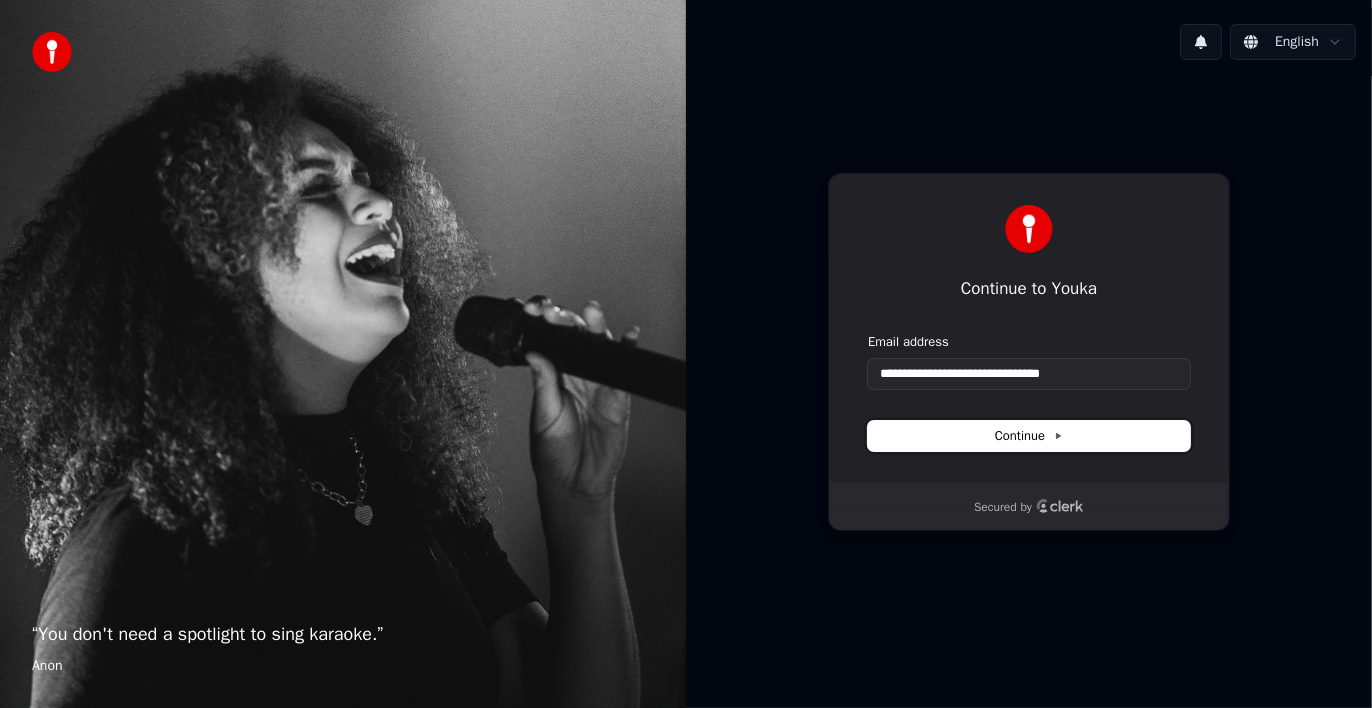 click on "Continue" at bounding box center (1029, 436) 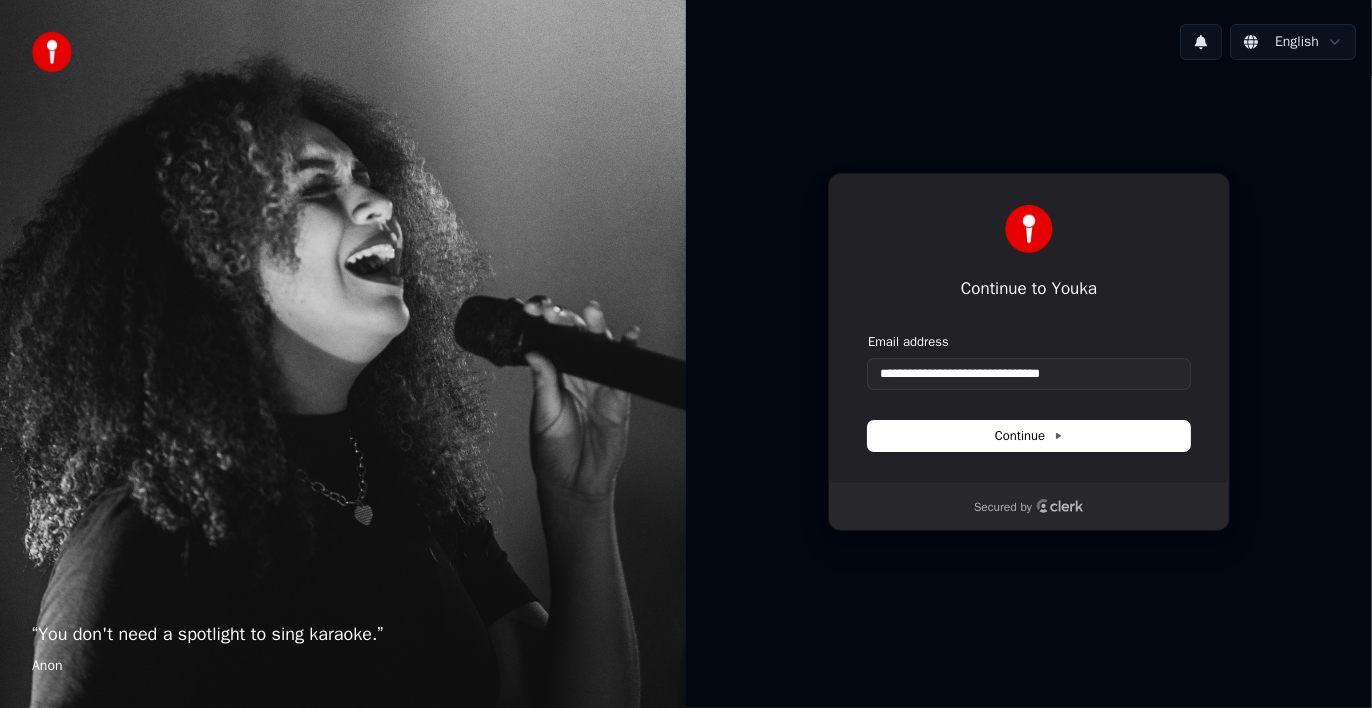type on "**********" 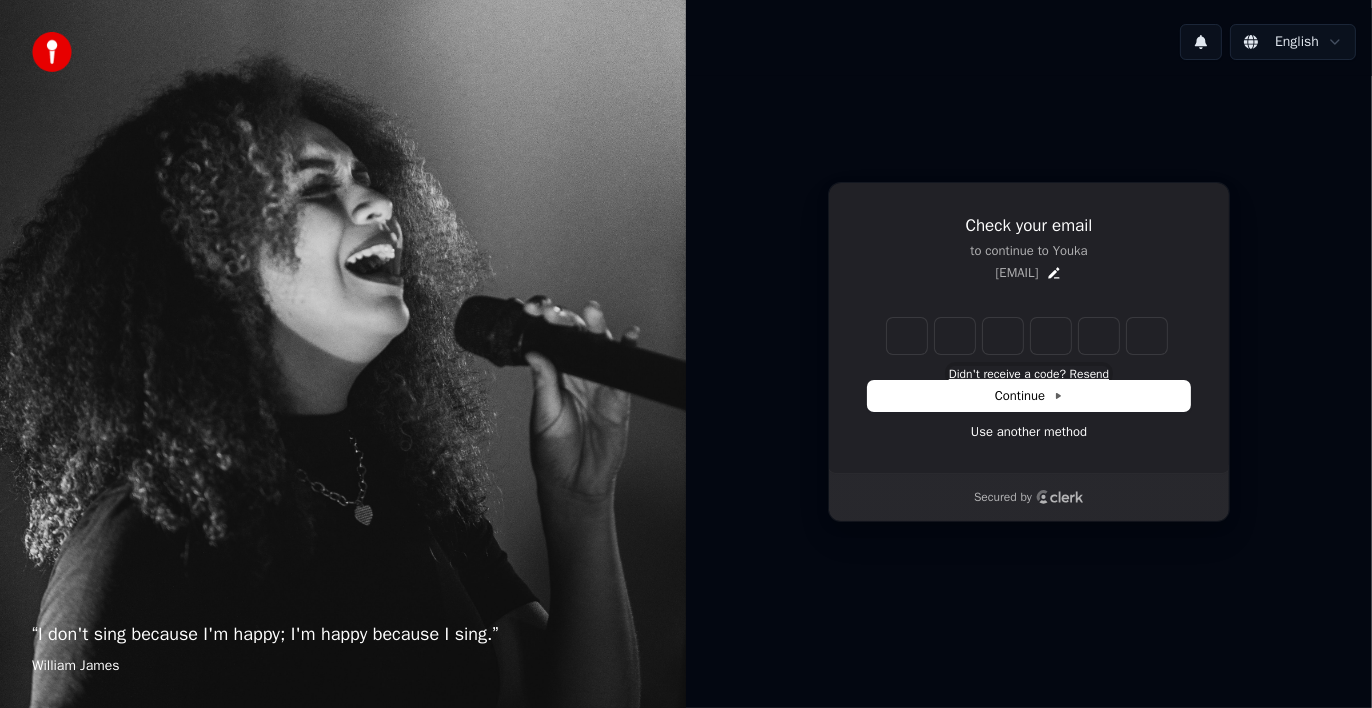 click on "Didn't receive a code? Resend" at bounding box center (1029, 374) 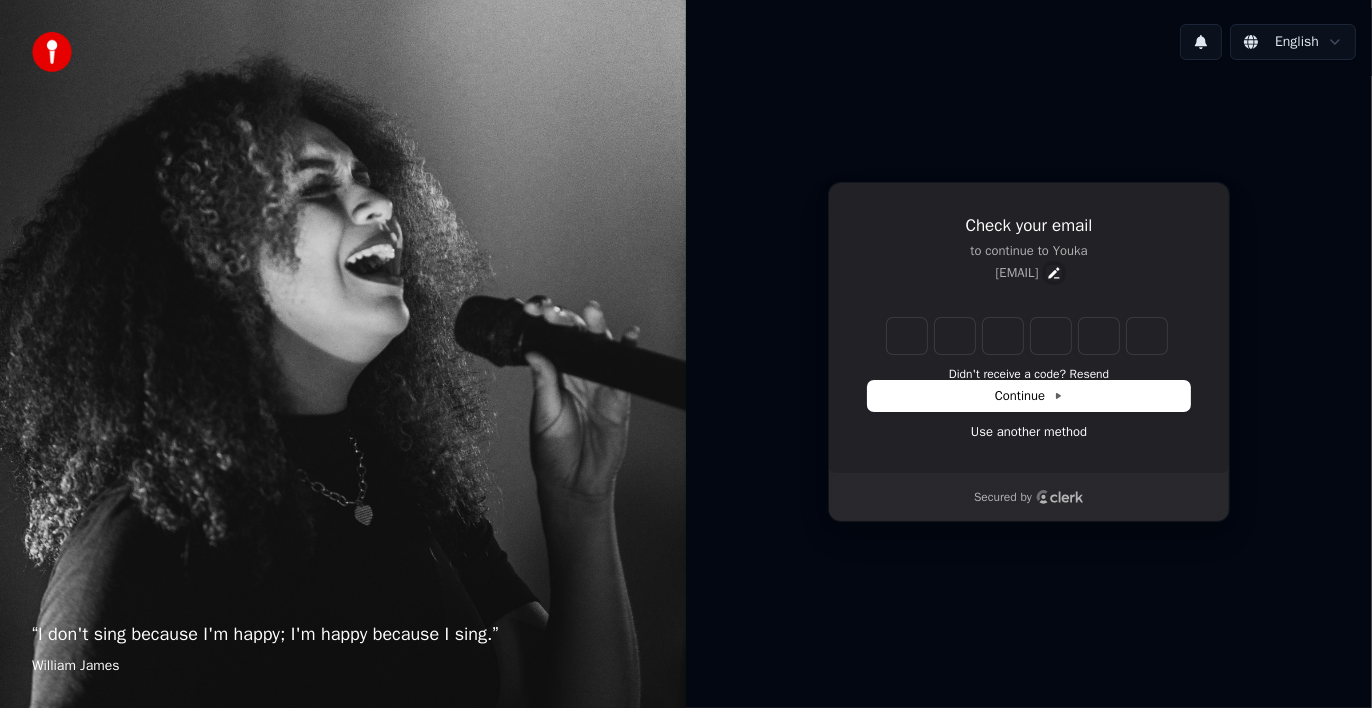click 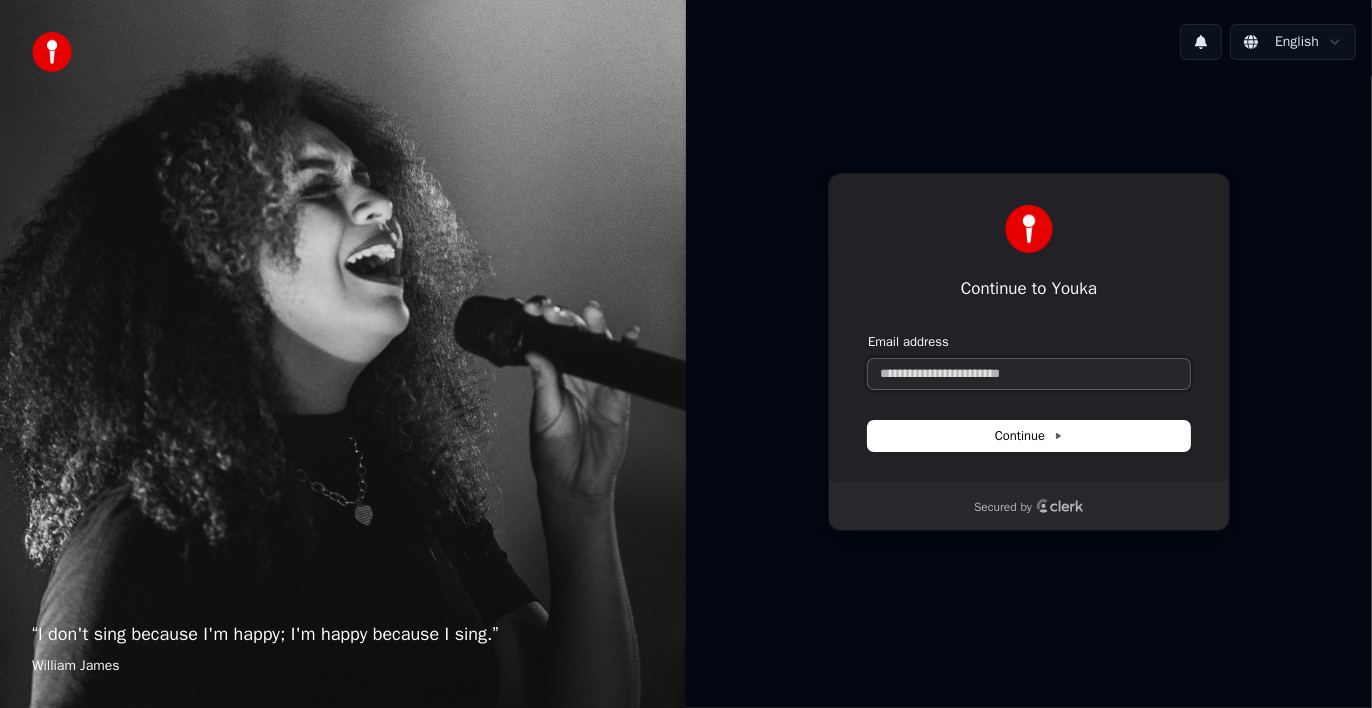 click on "Email address" at bounding box center (1029, 374) 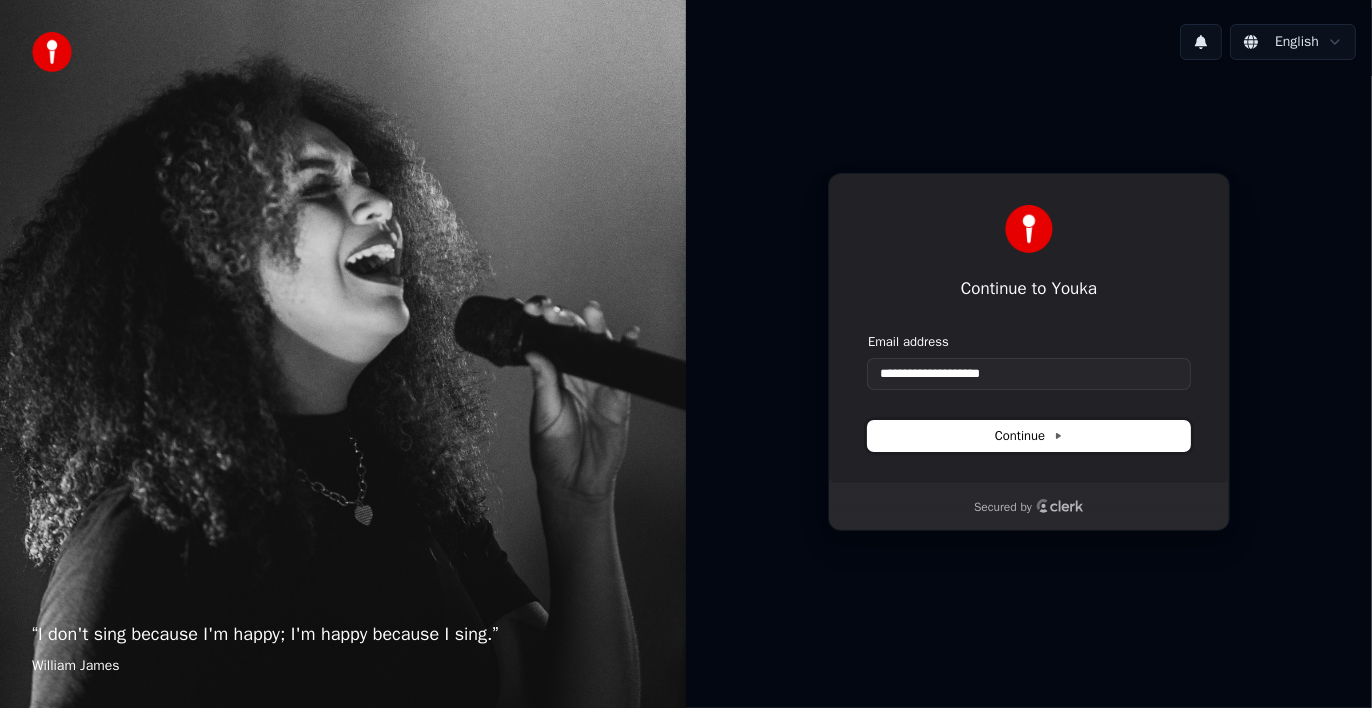 click on "Continue" at bounding box center (1029, 436) 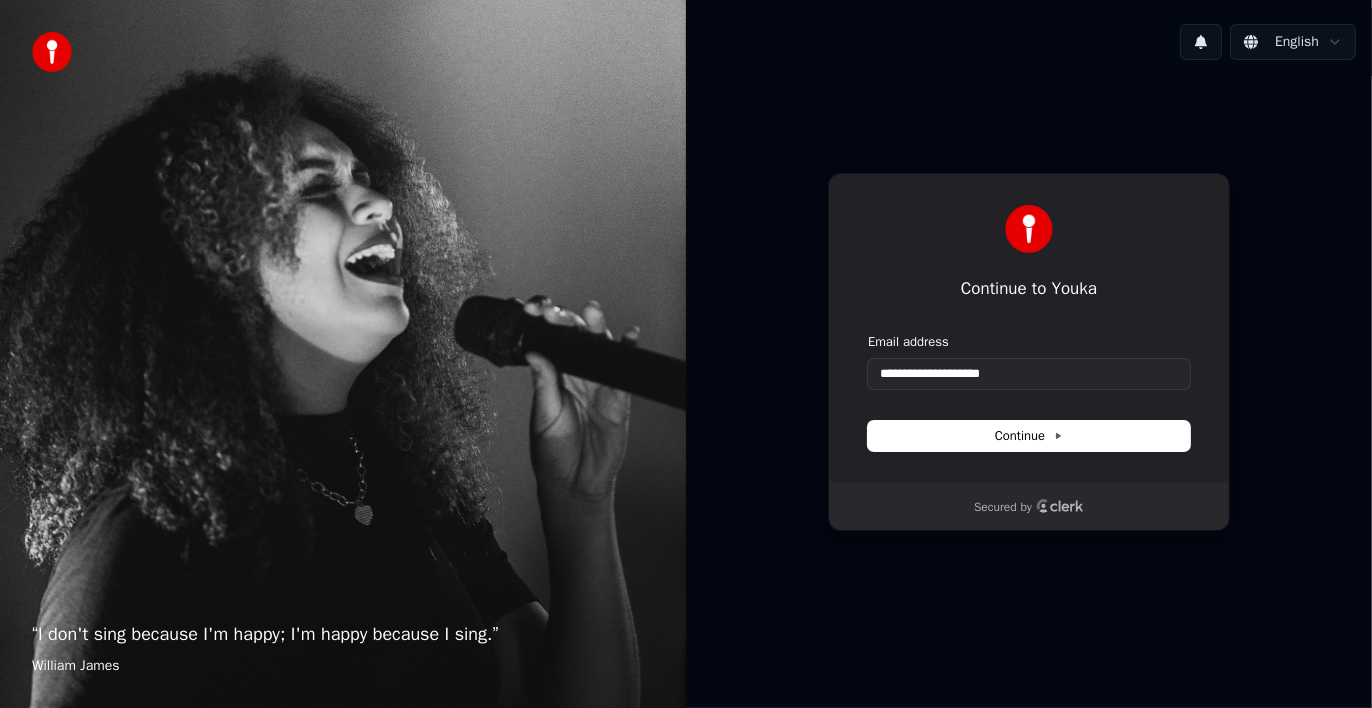 type on "**********" 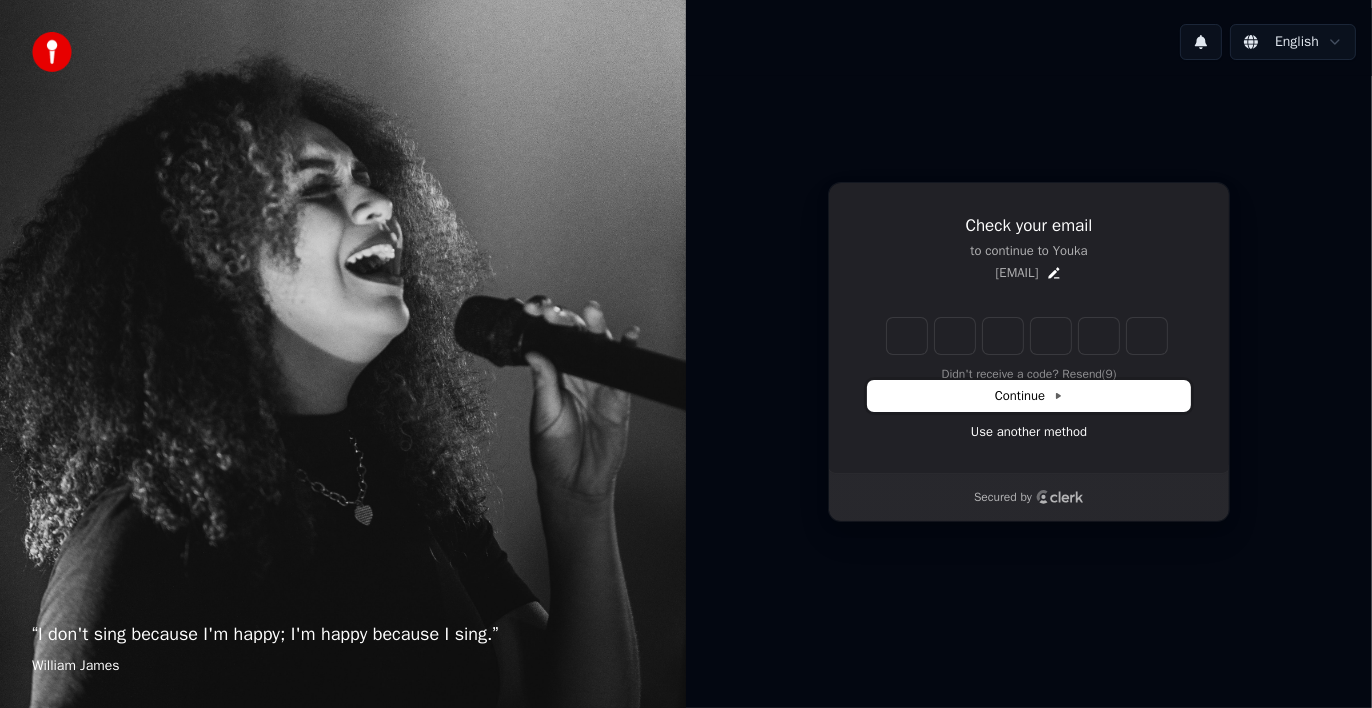 click on "Continue" at bounding box center (1029, 396) 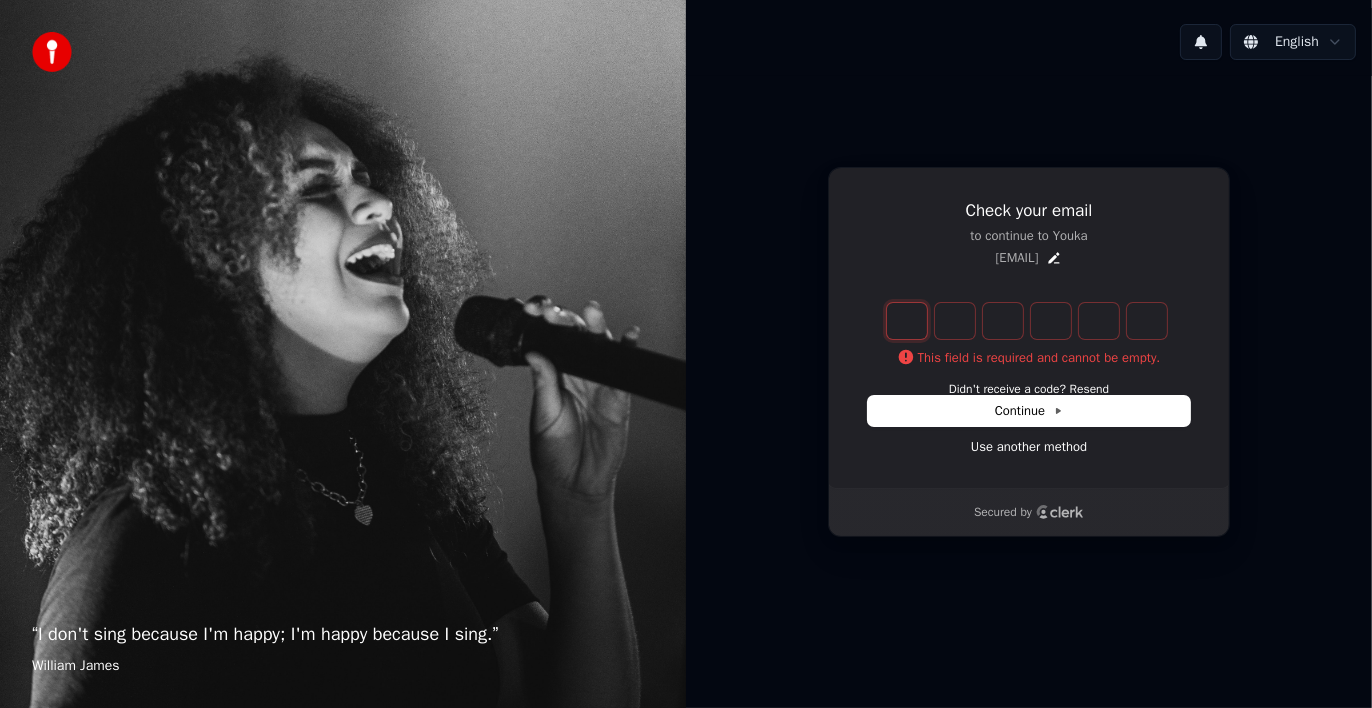 type on "*" 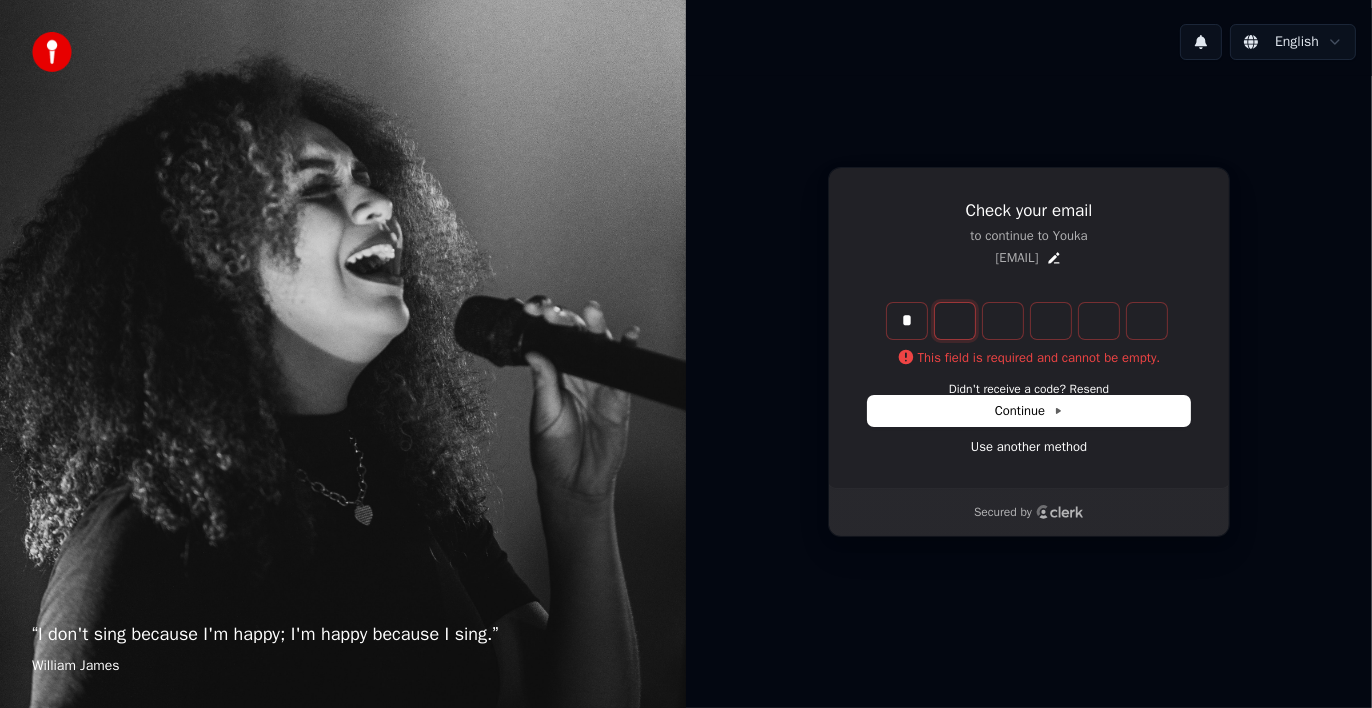 type on "*" 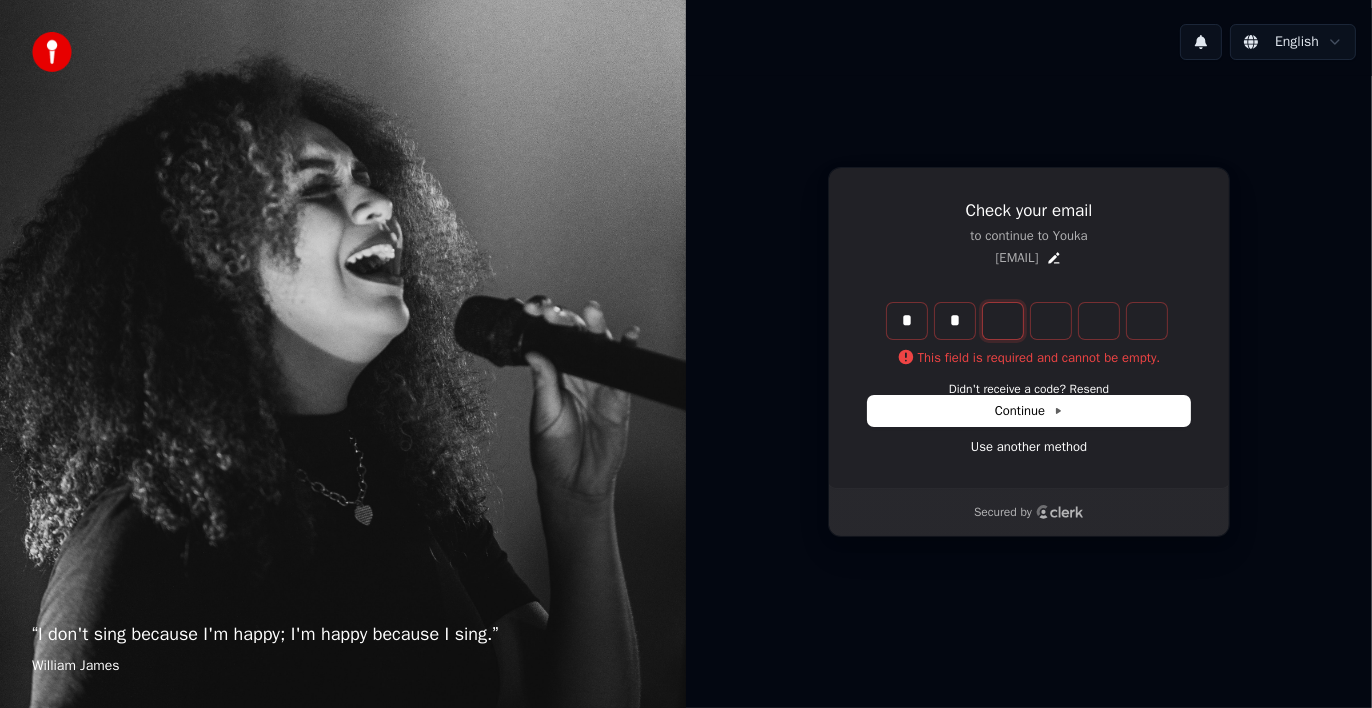 type on "**" 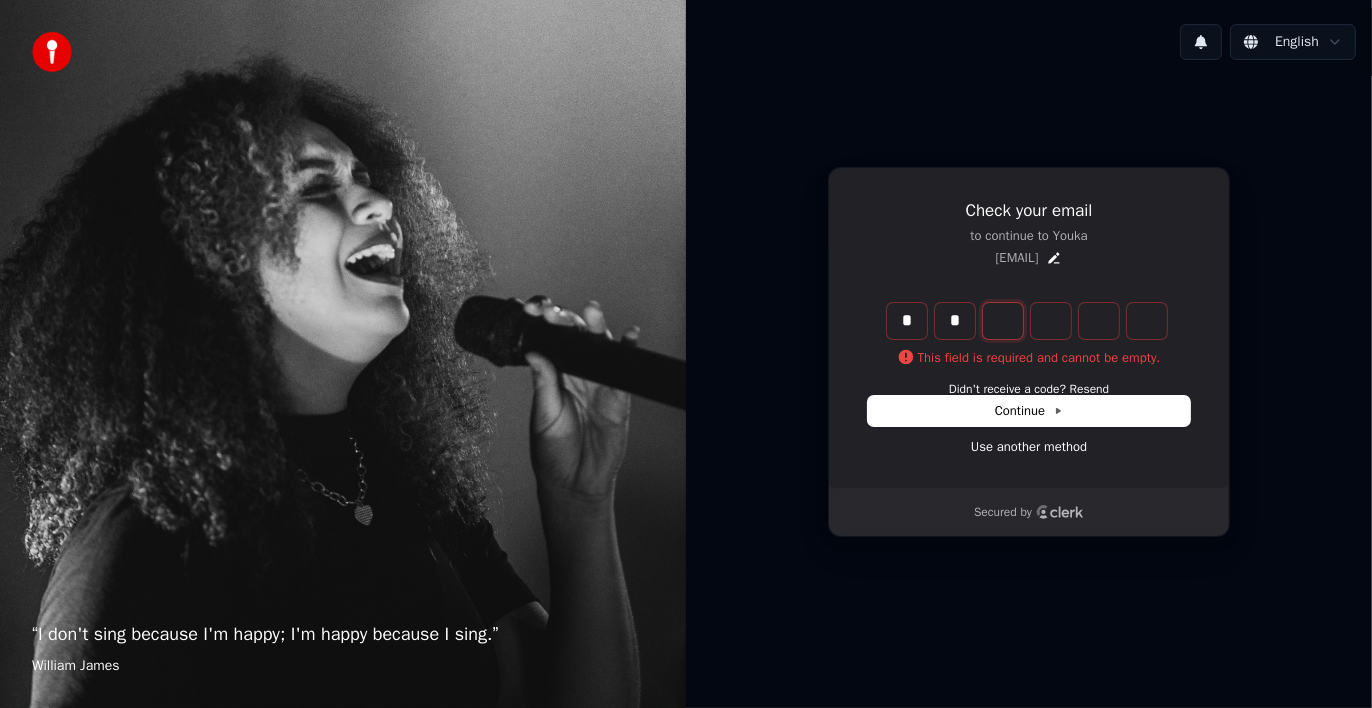 type on "*" 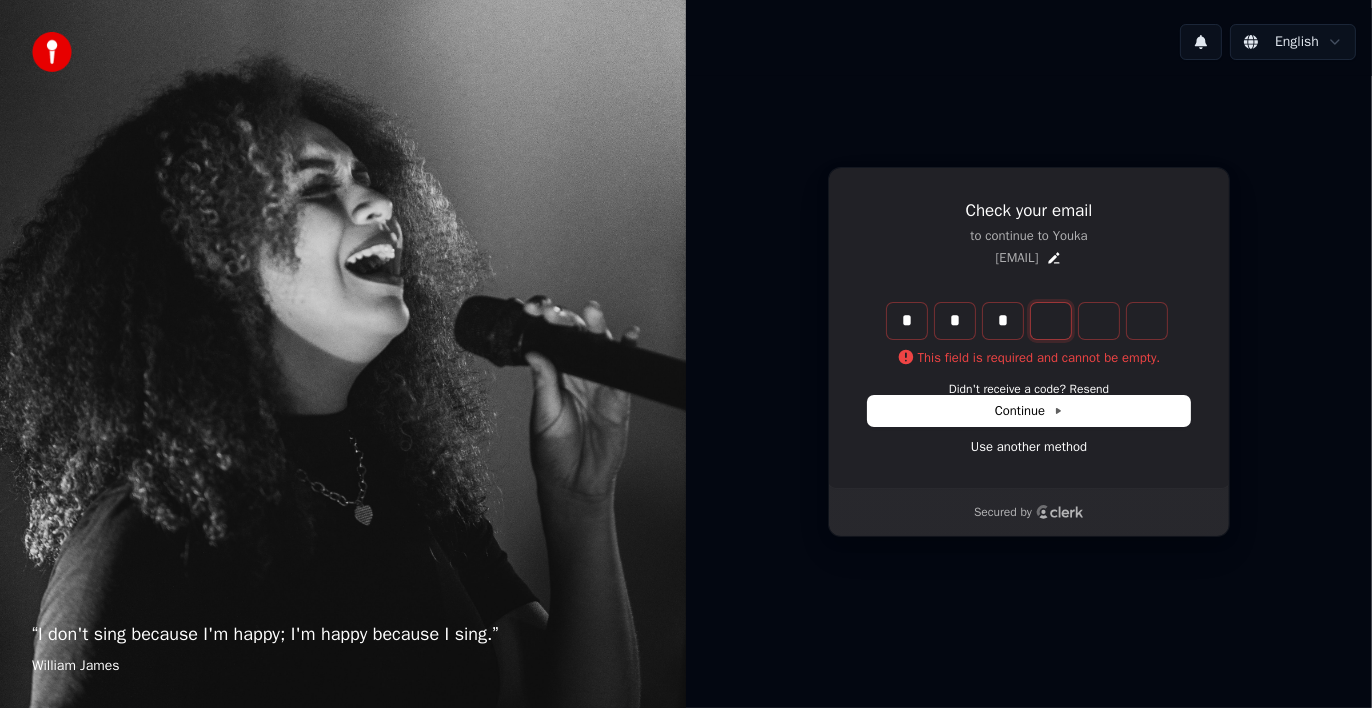type on "***" 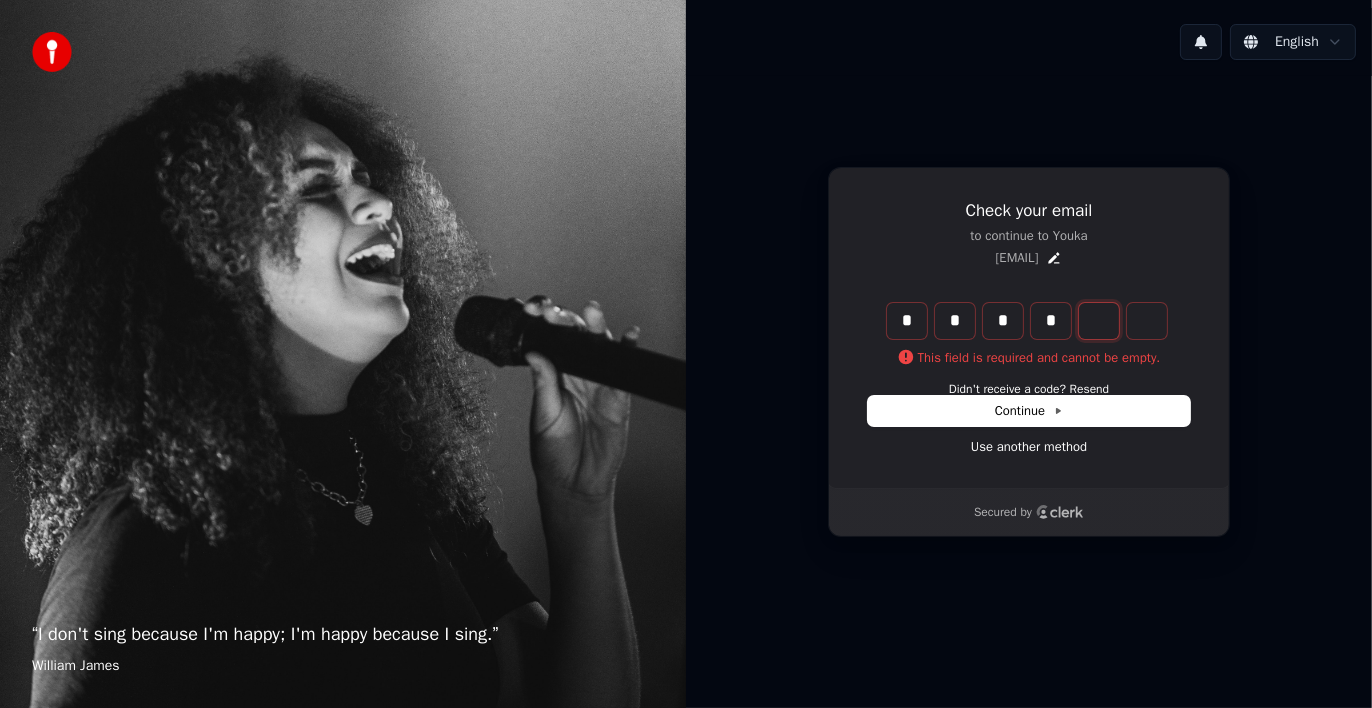 type on "****" 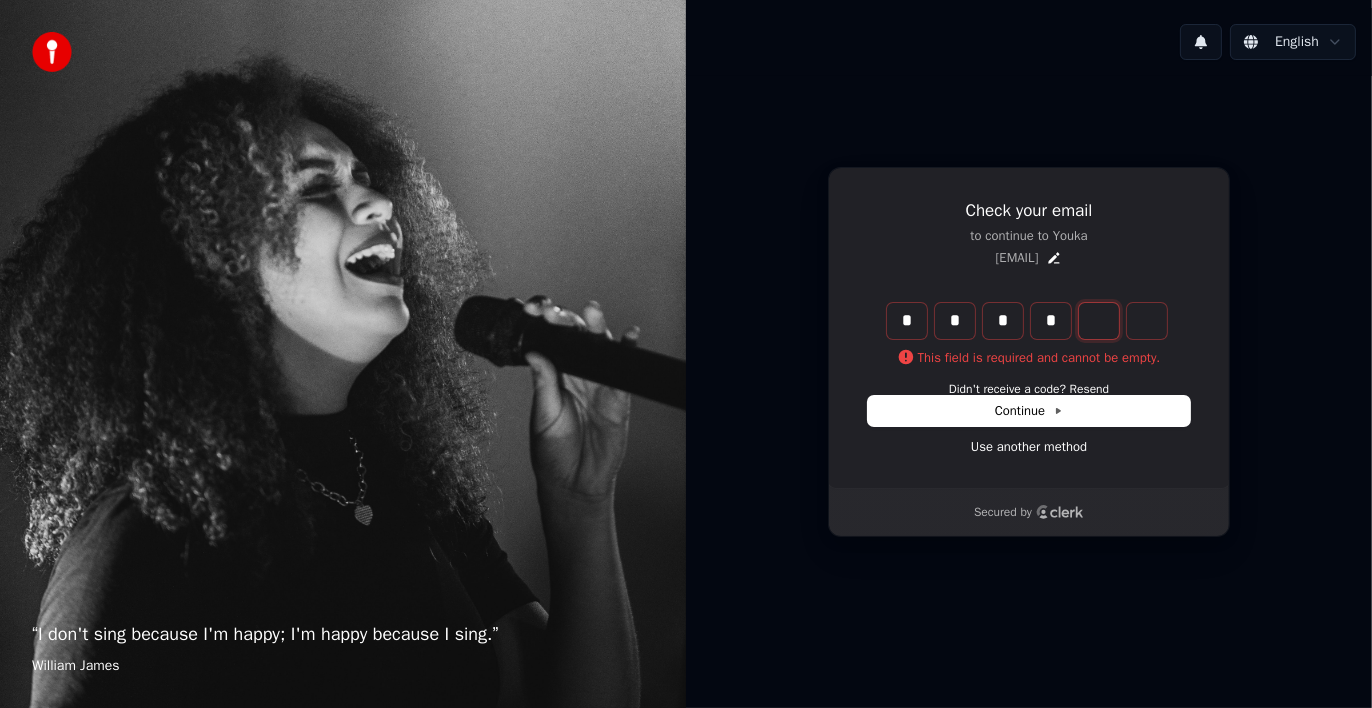 type on "*" 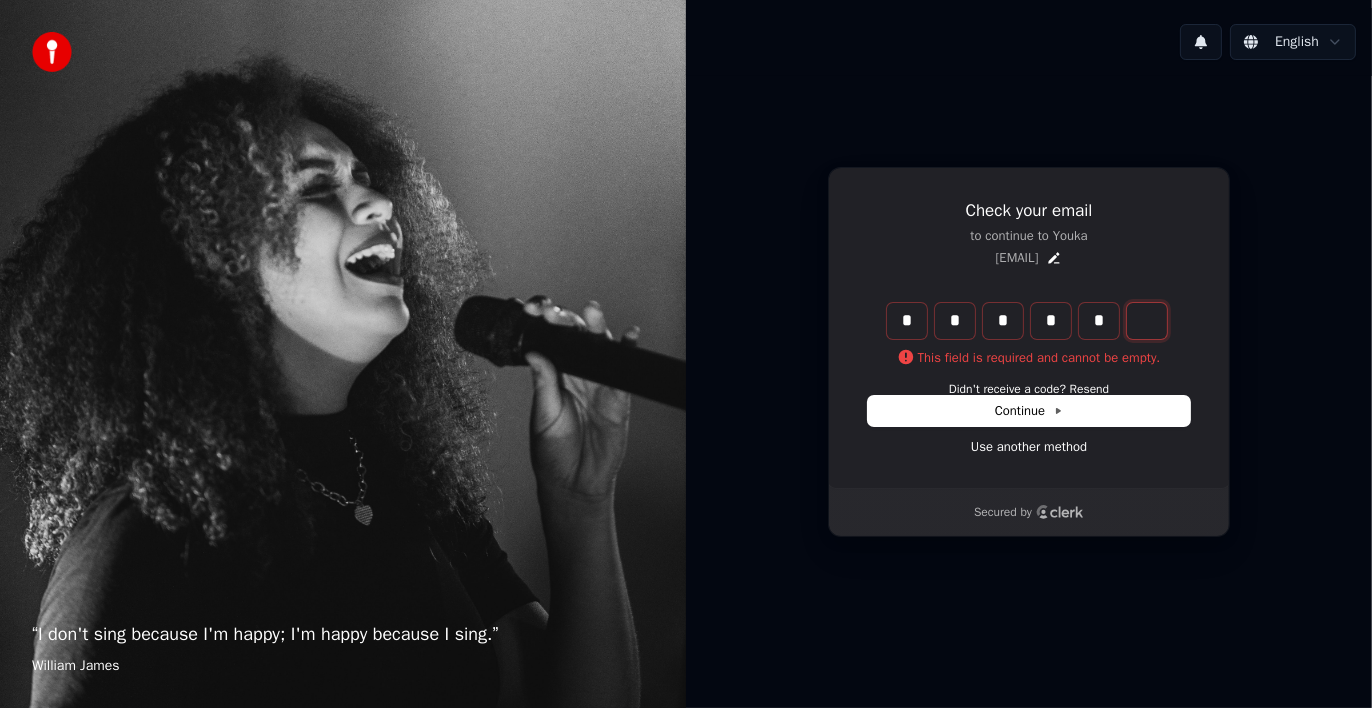 type on "******" 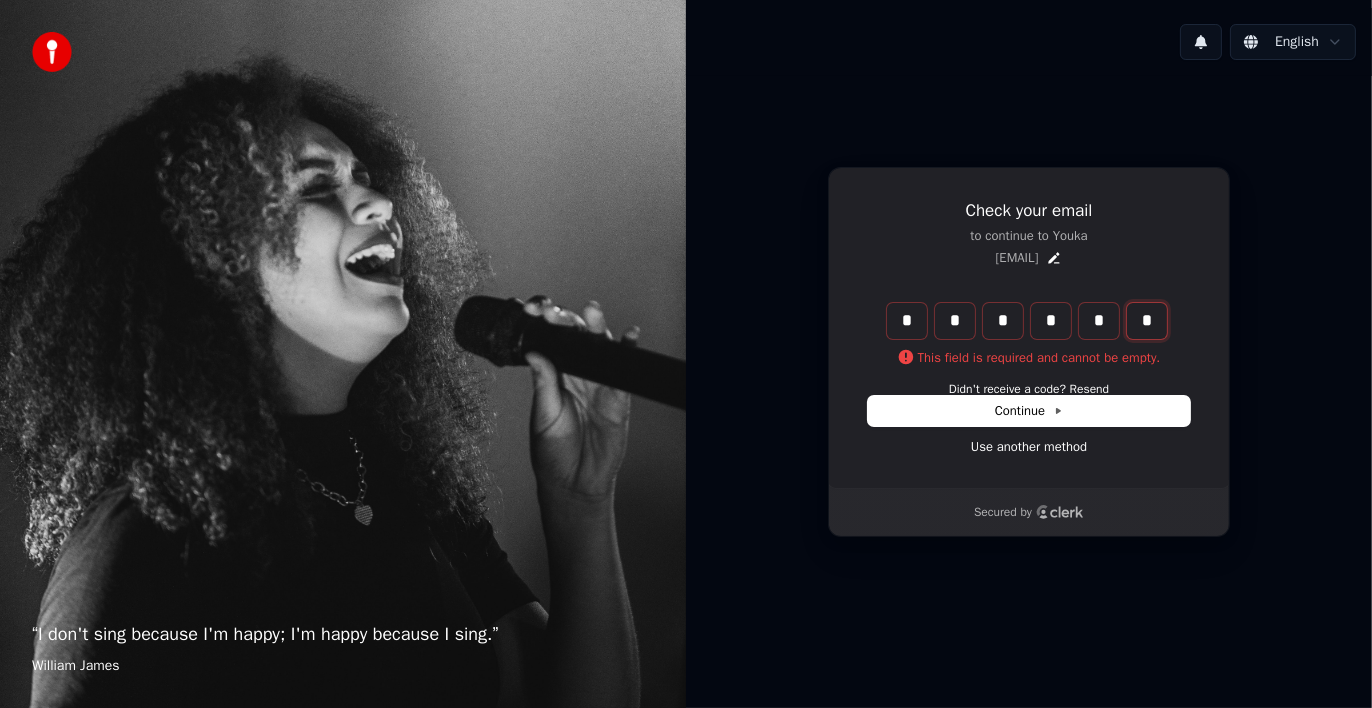 type on "*" 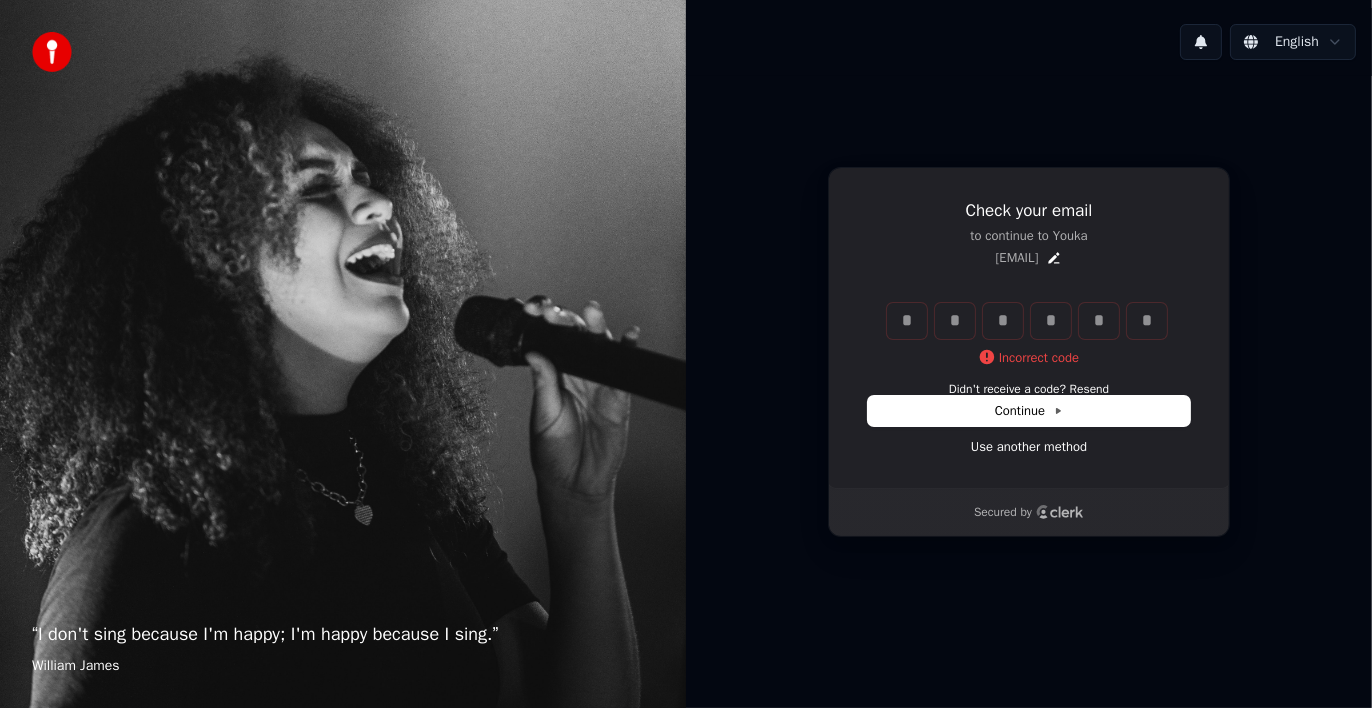 type 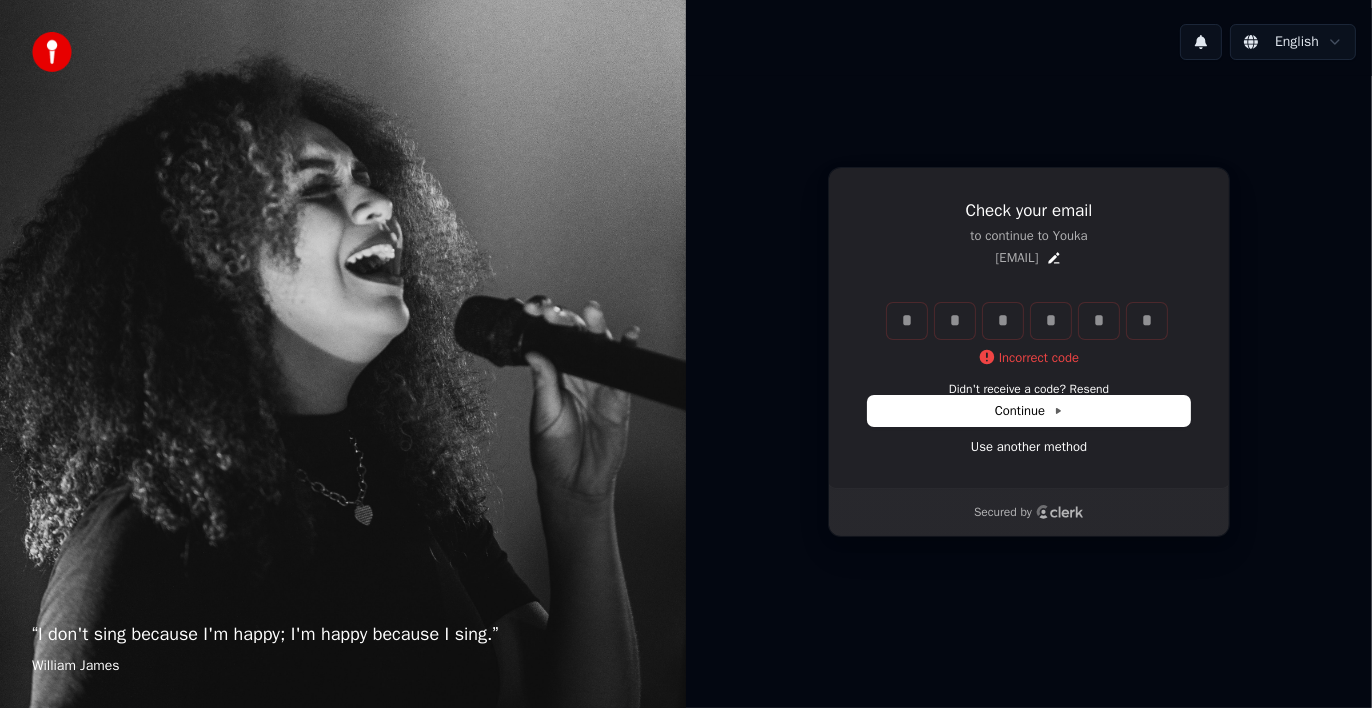 type 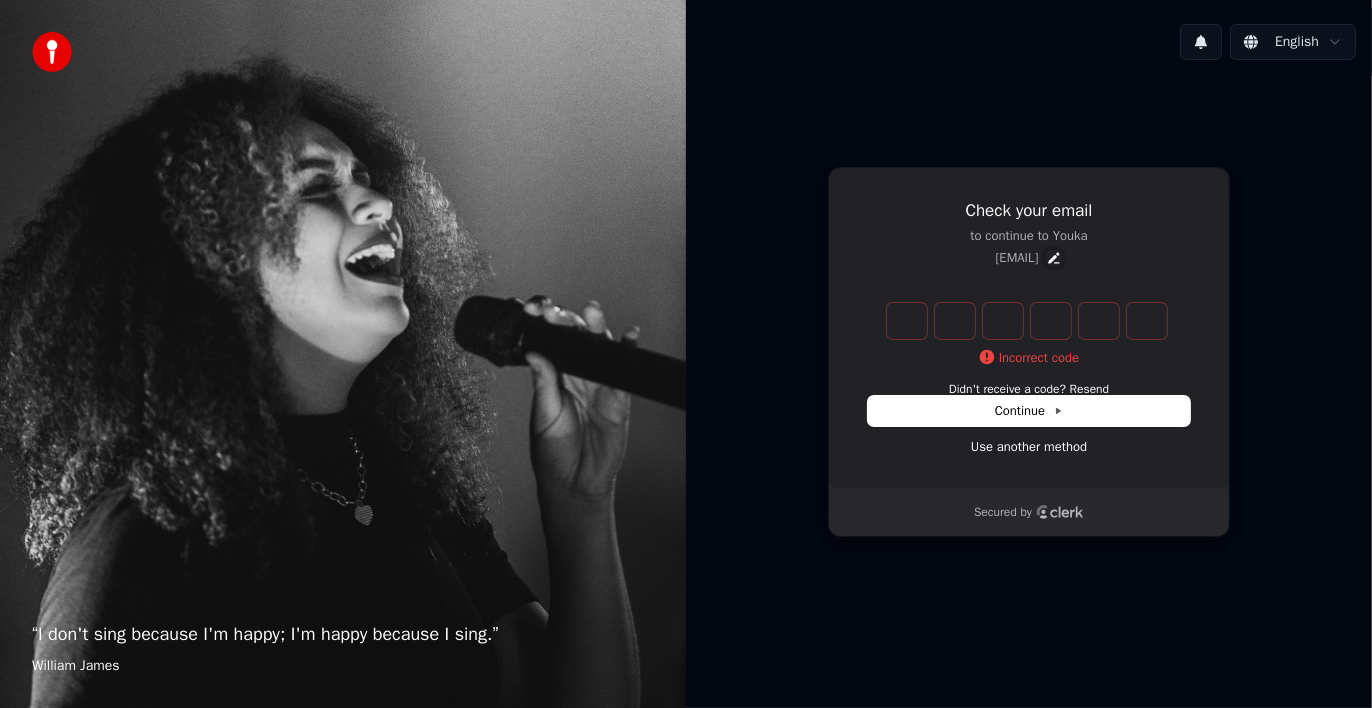 click 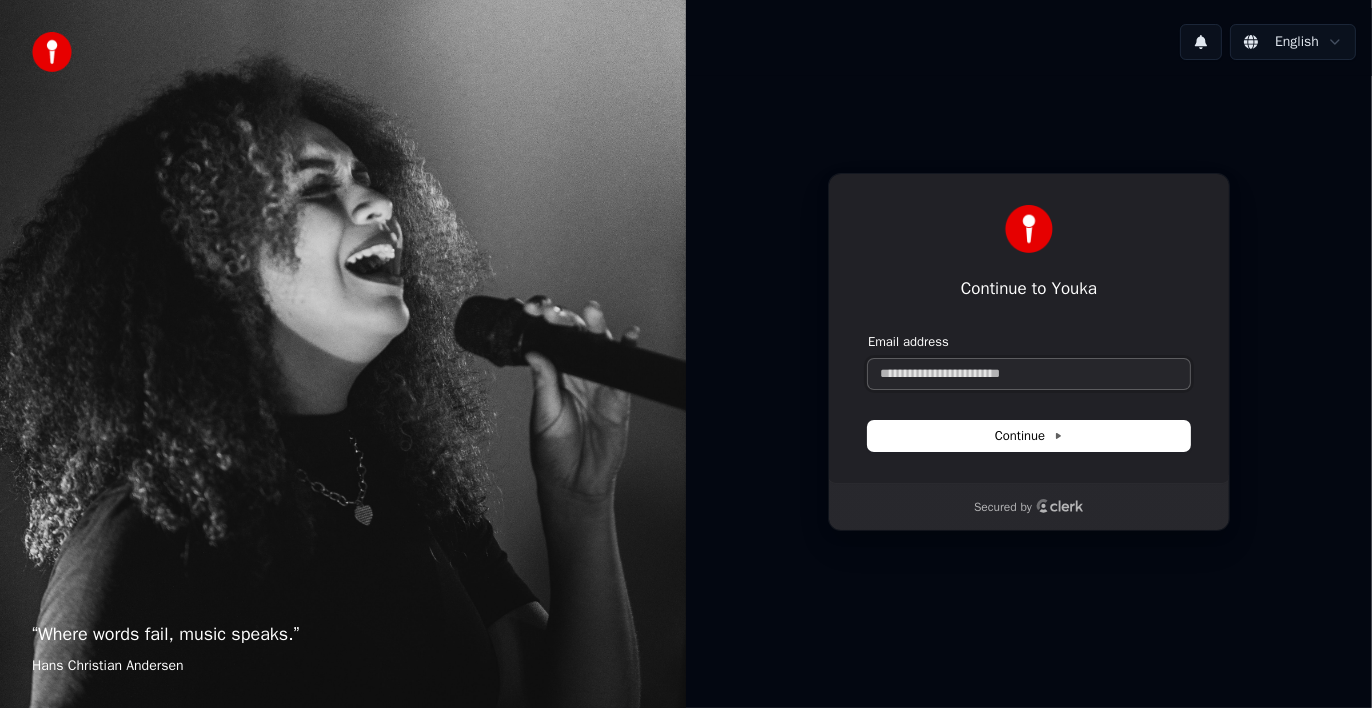 click on "Email address" at bounding box center [1029, 374] 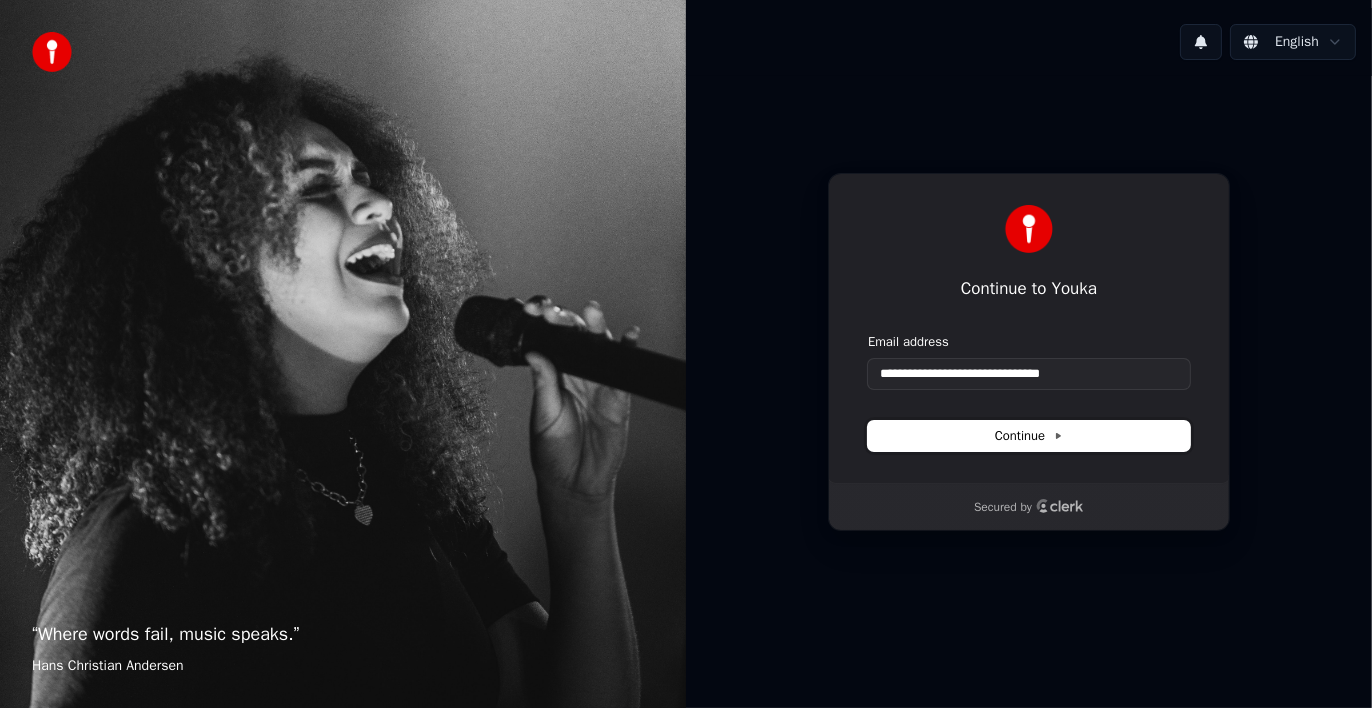 click on "Continue" at bounding box center [1029, 436] 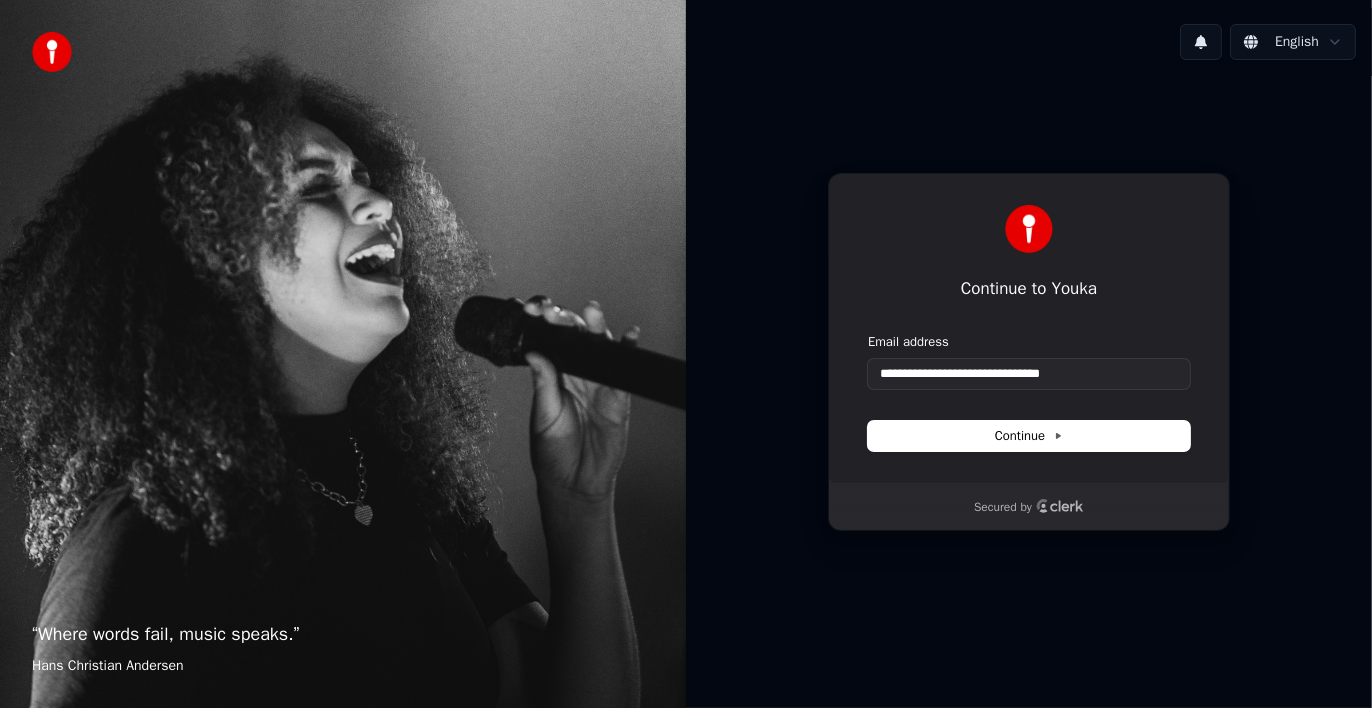 type on "**********" 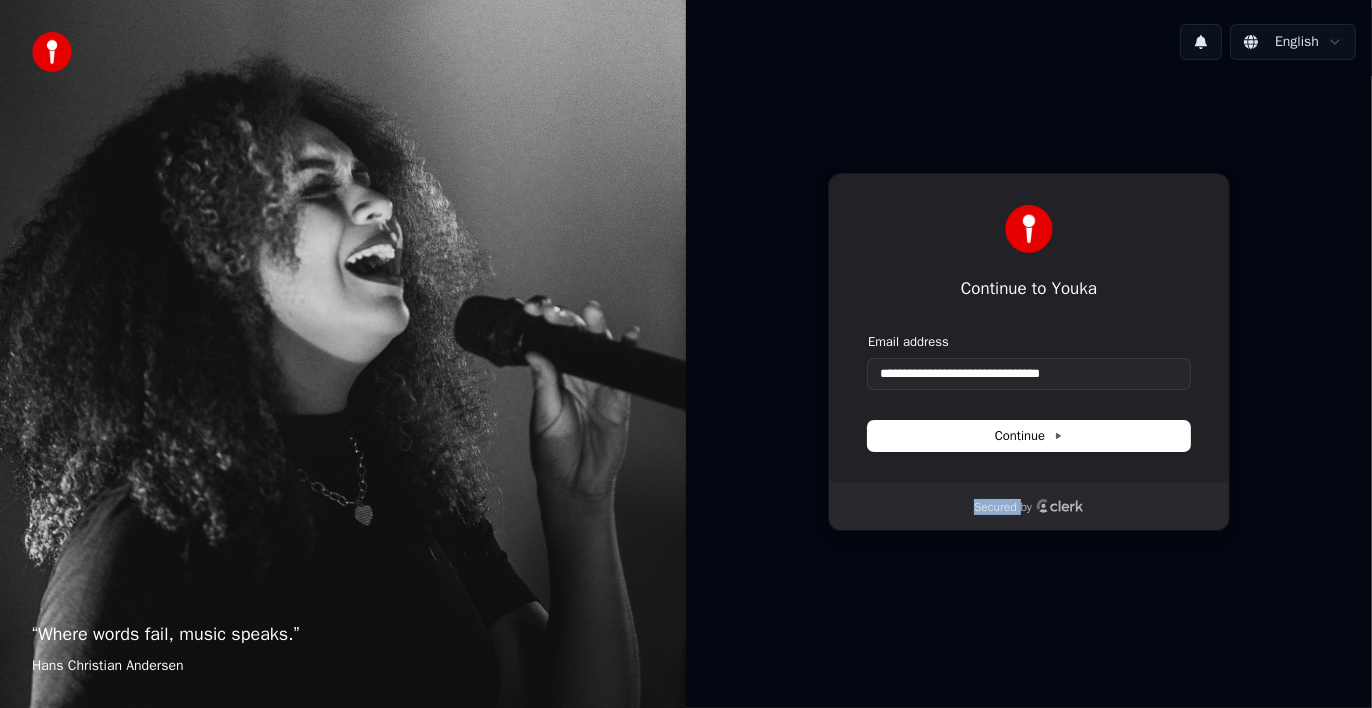click on "Continue" at bounding box center [1029, 436] 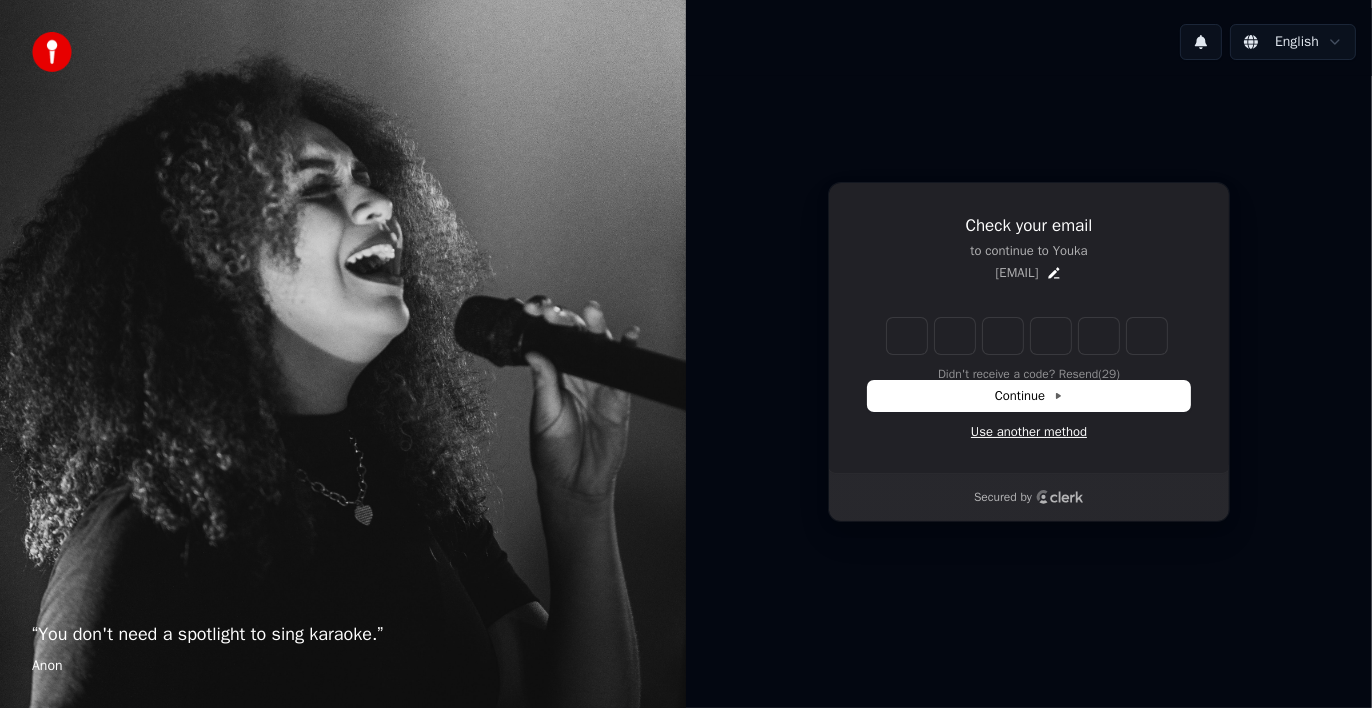 click on "Use another method" at bounding box center (1029, 432) 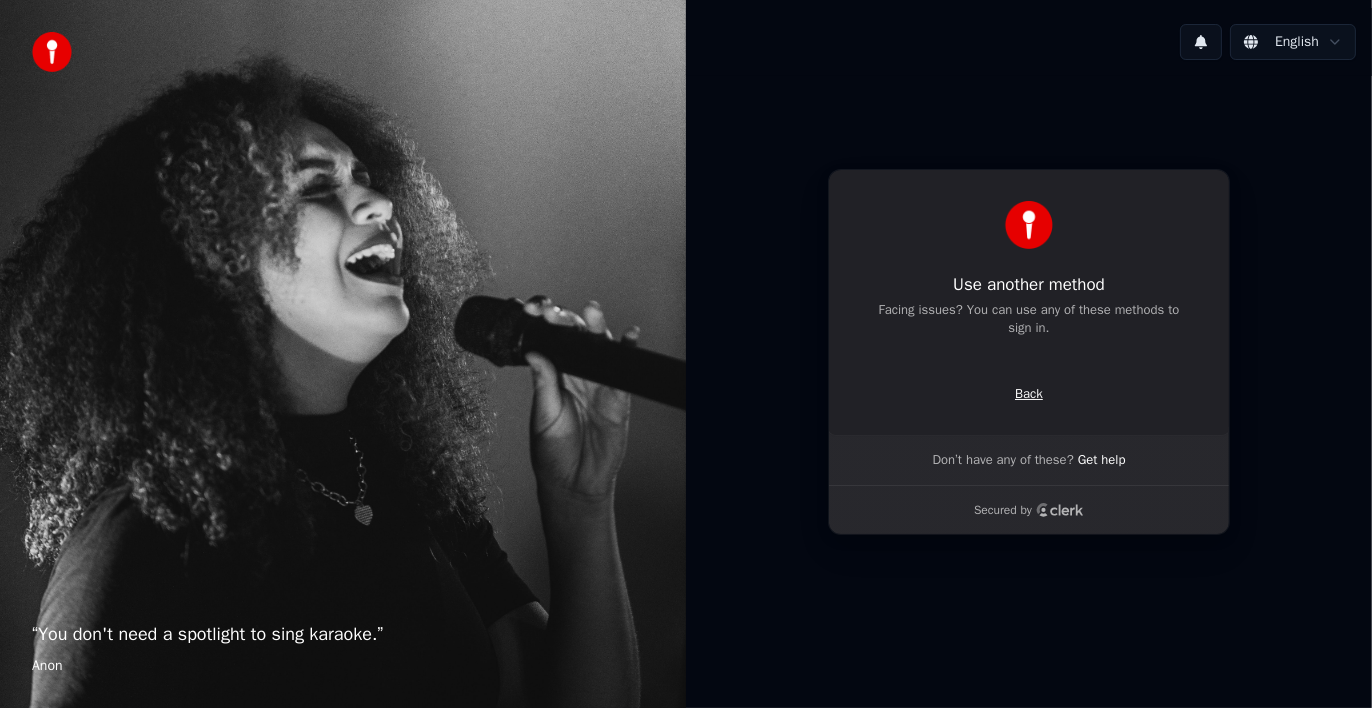 click on "Back" at bounding box center (1029, 394) 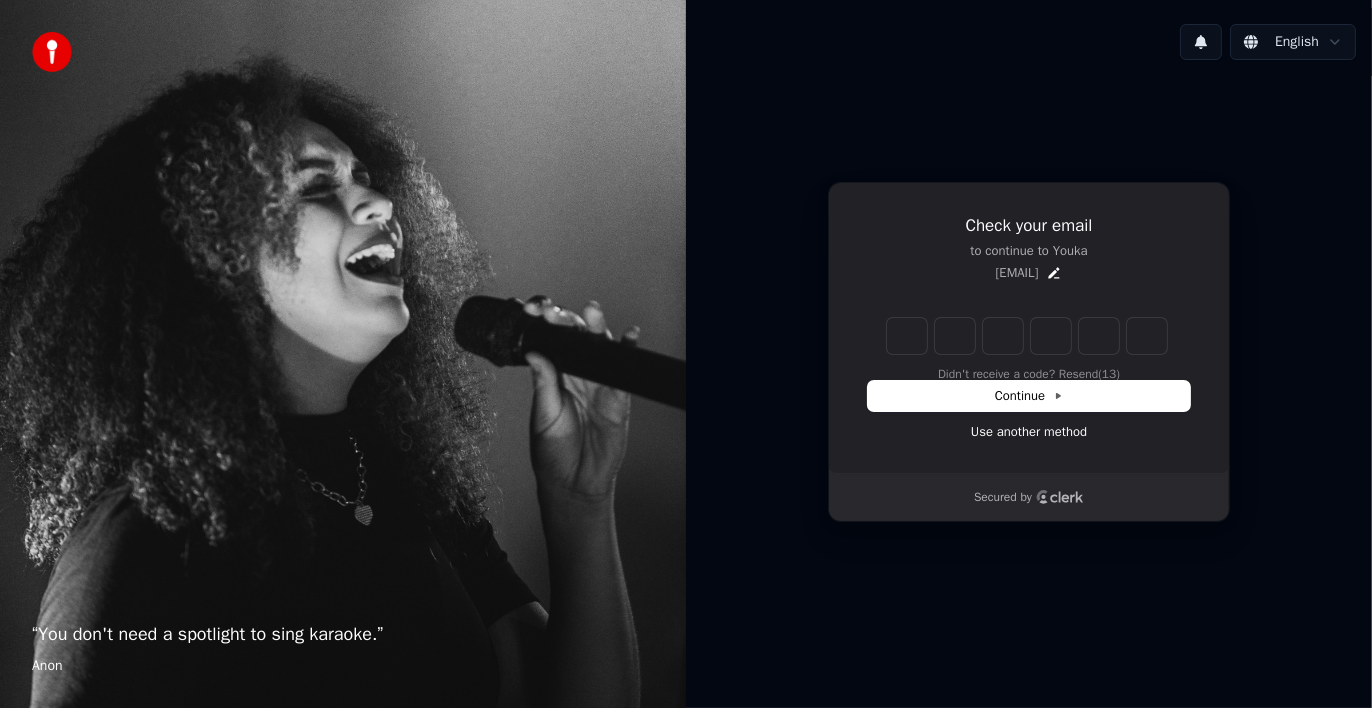 click on "Enter the  6 -digit verification code Didn't receive a code? Resend  (13)" at bounding box center [1029, 348] 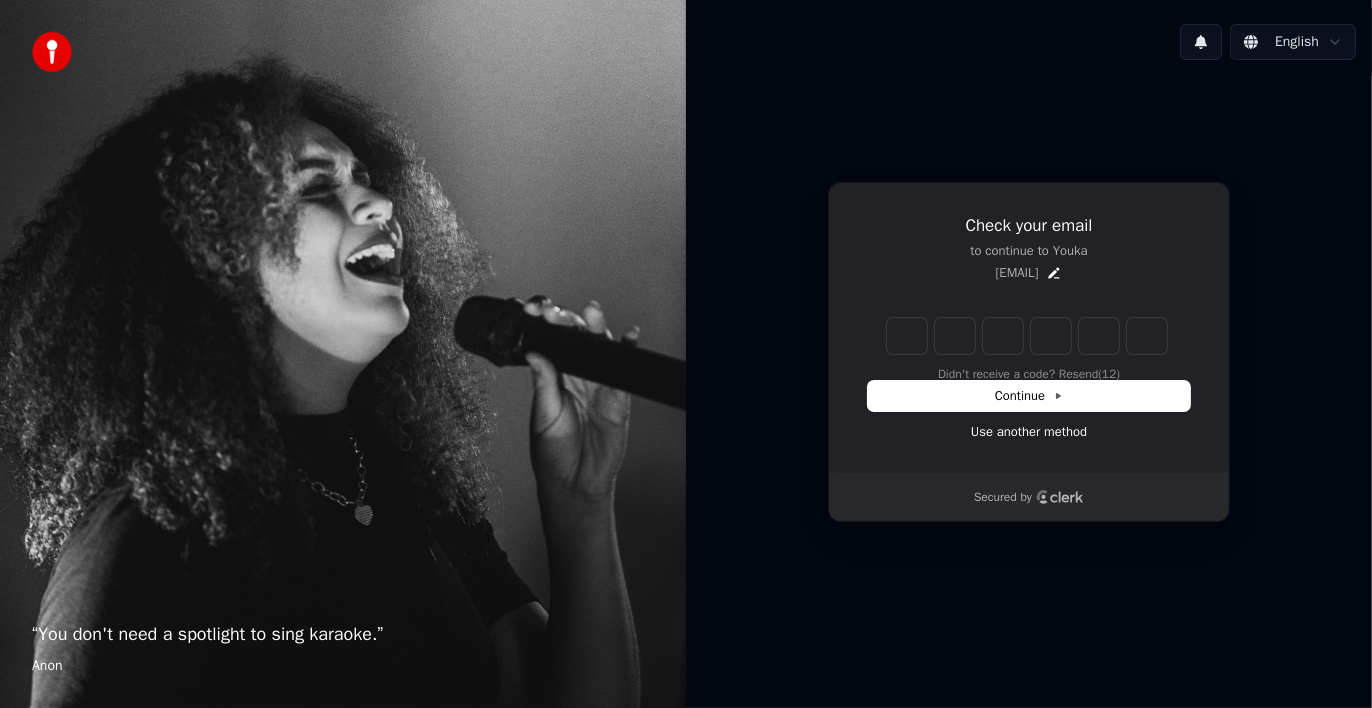 click on "Enter the  6 -digit verification code Didn't receive a code? Resend  (12)" at bounding box center (1029, 348) 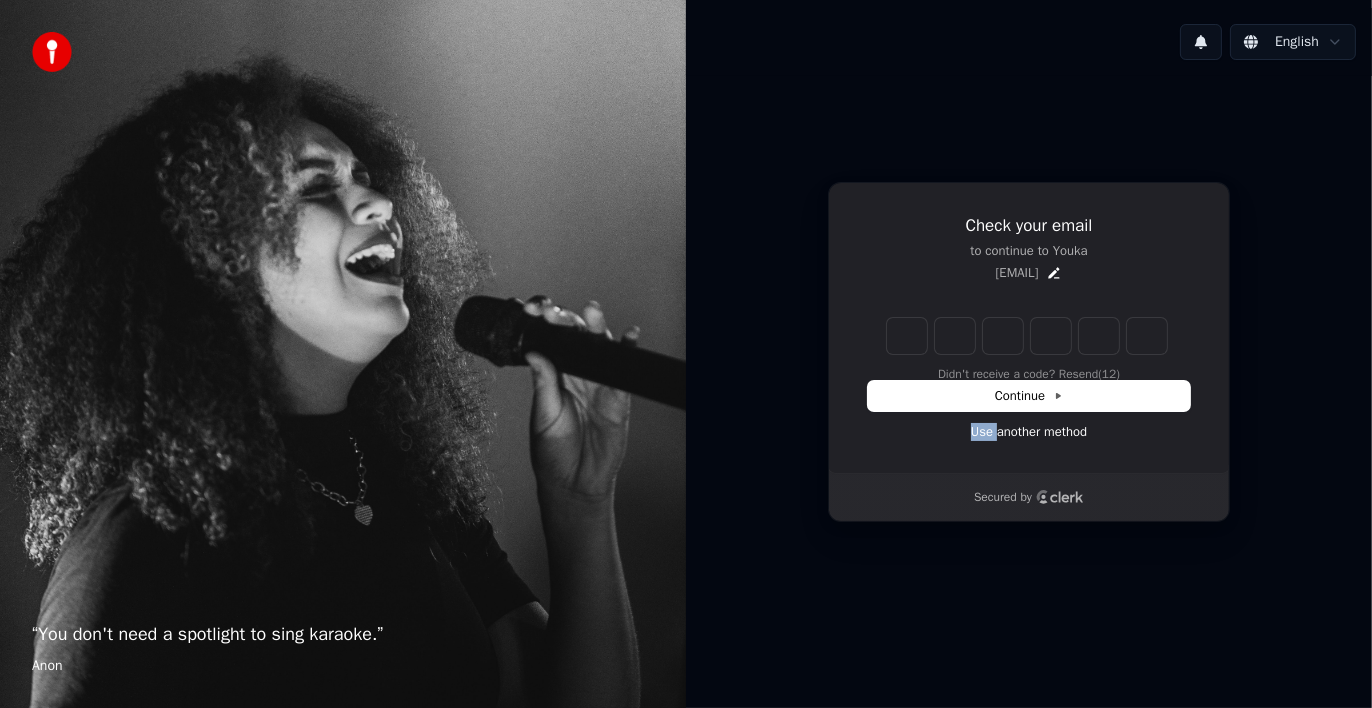 click on "Enter the  6 -digit verification code Didn't receive a code? Resend  (12)" at bounding box center [1029, 348] 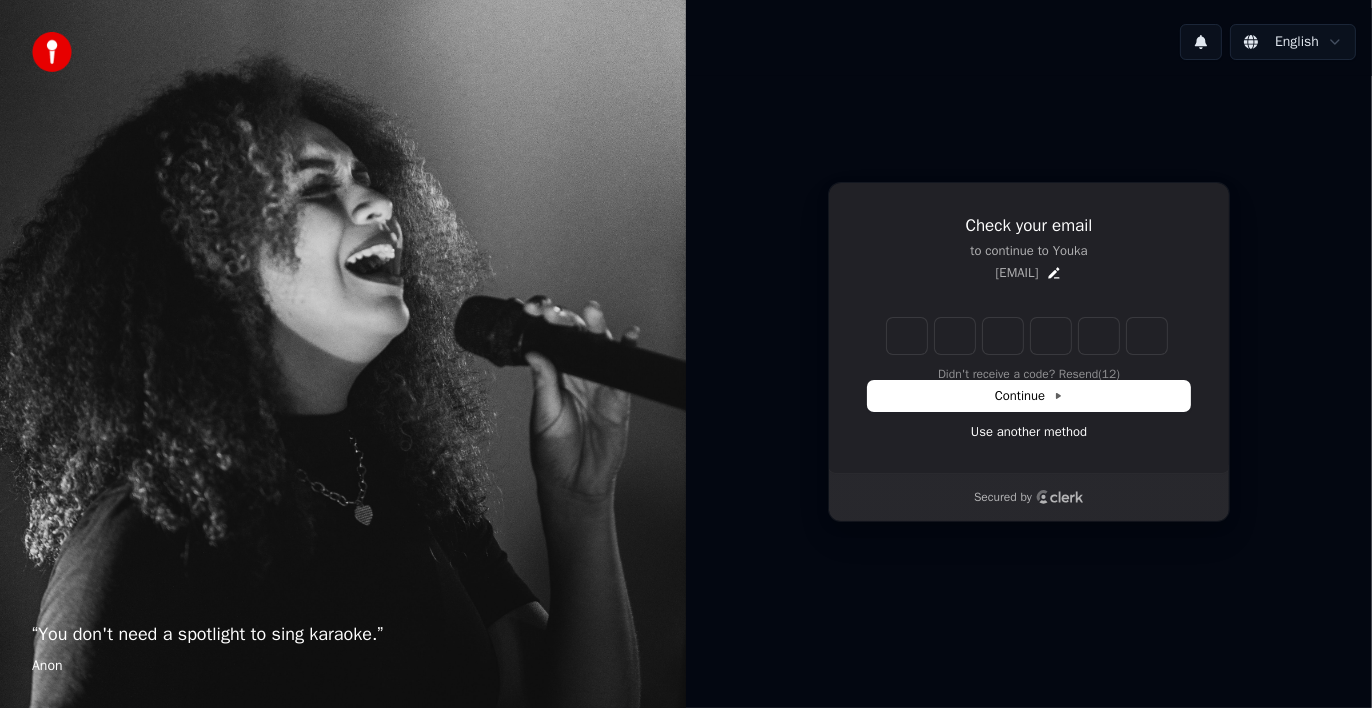 click on "Enter the  6 -digit verification code Didn't receive a code? Resend  (12)" at bounding box center [1029, 348] 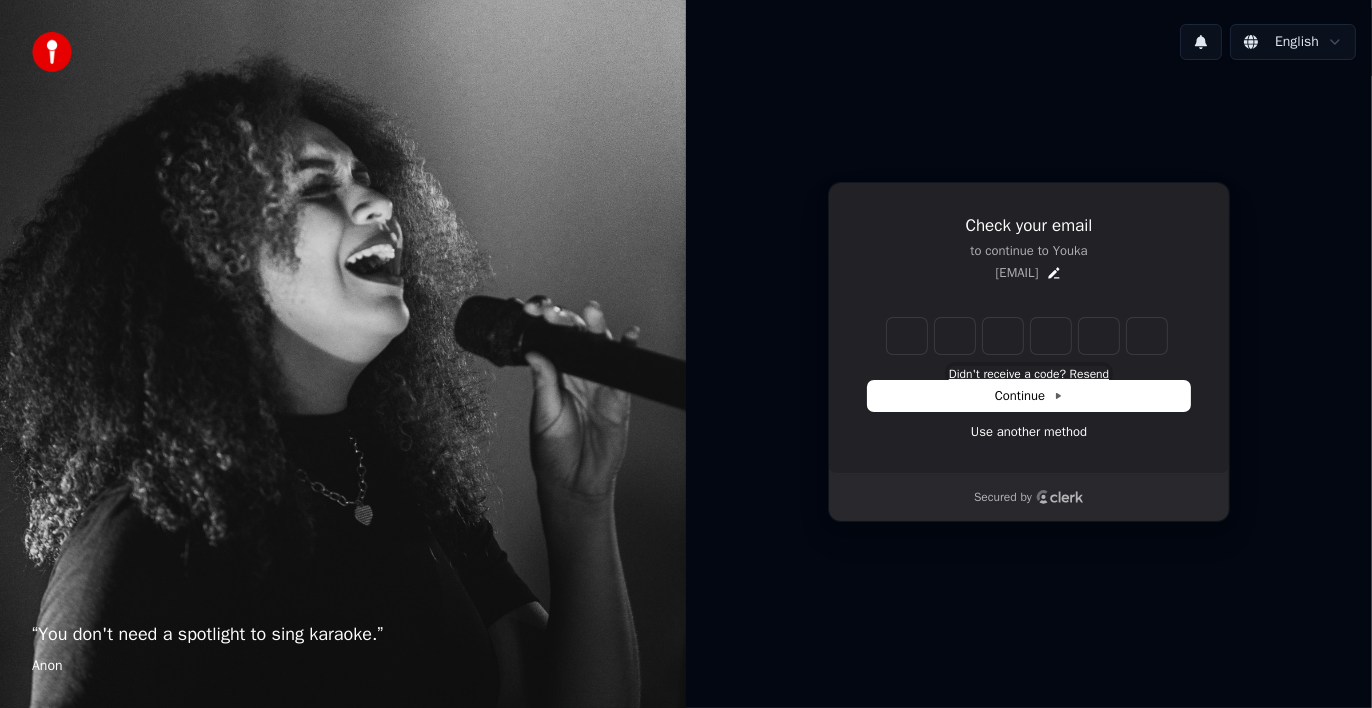 click on "Didn't receive a code? Resend" at bounding box center (1029, 374) 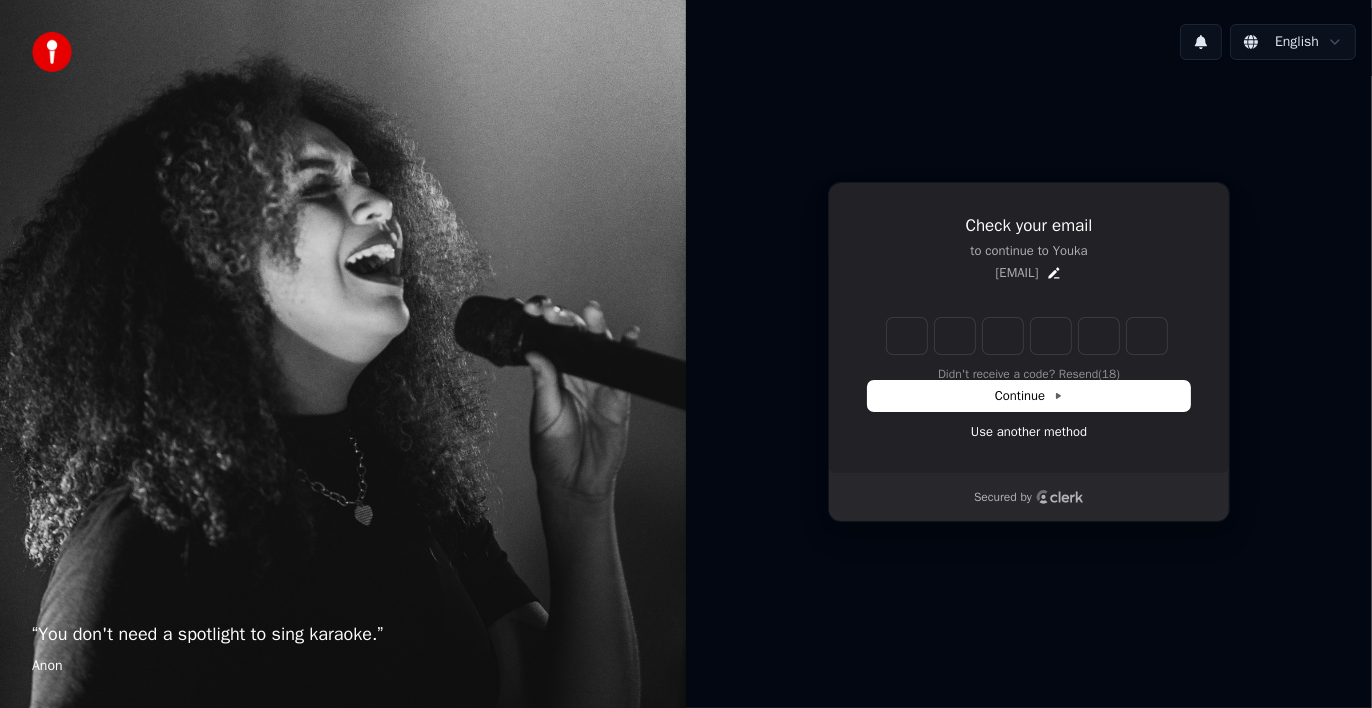 click at bounding box center (52, 52) 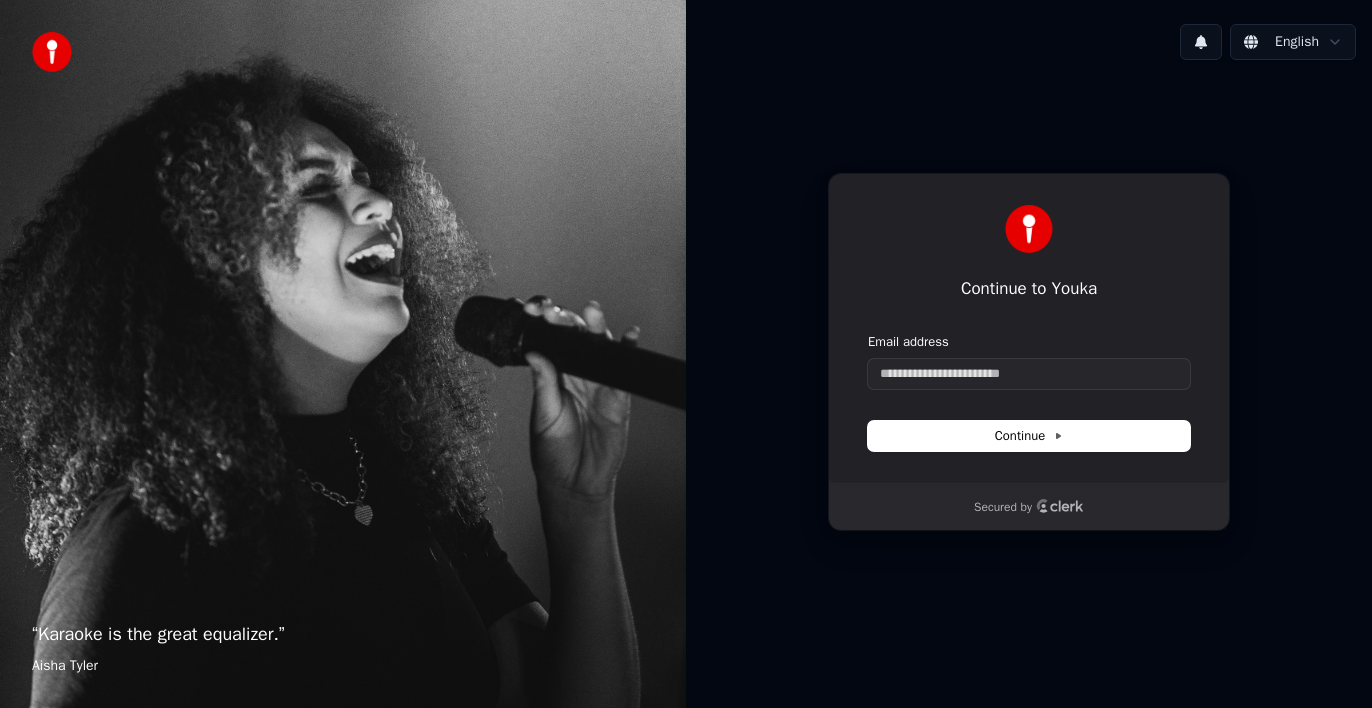 type 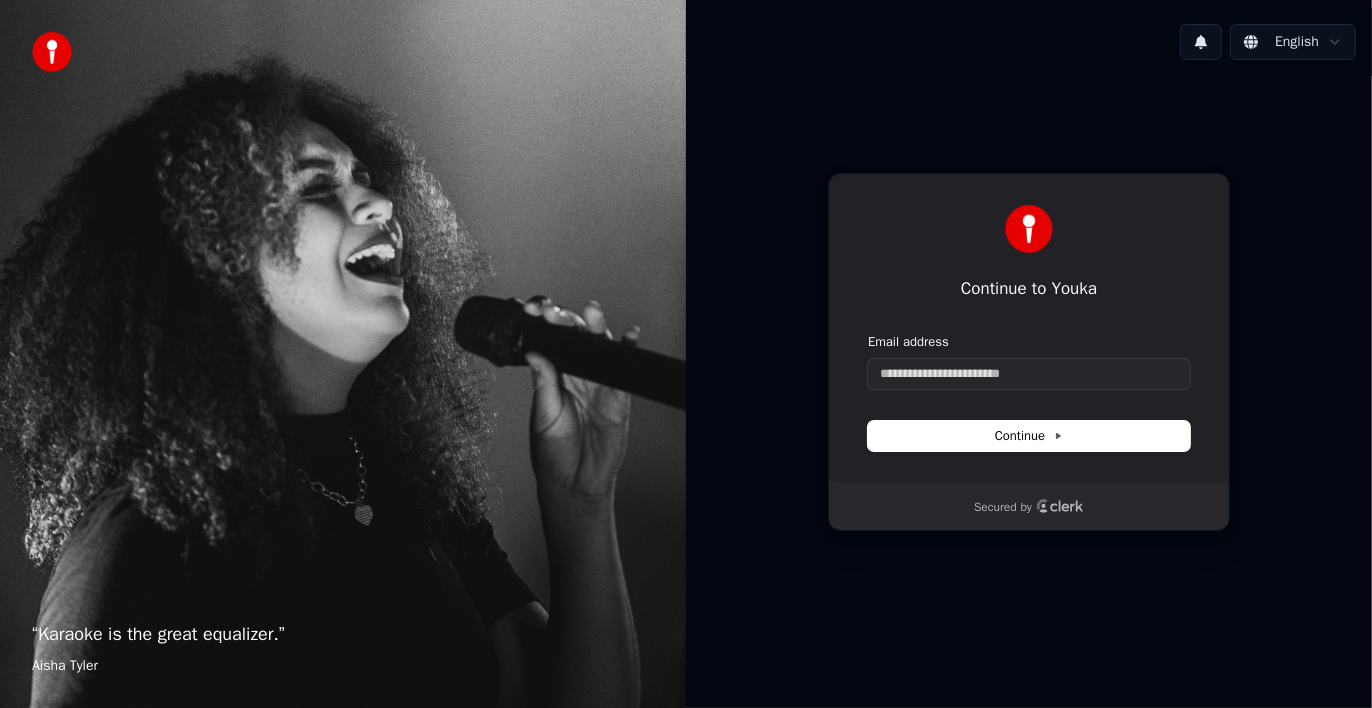 click at bounding box center (1029, 229) 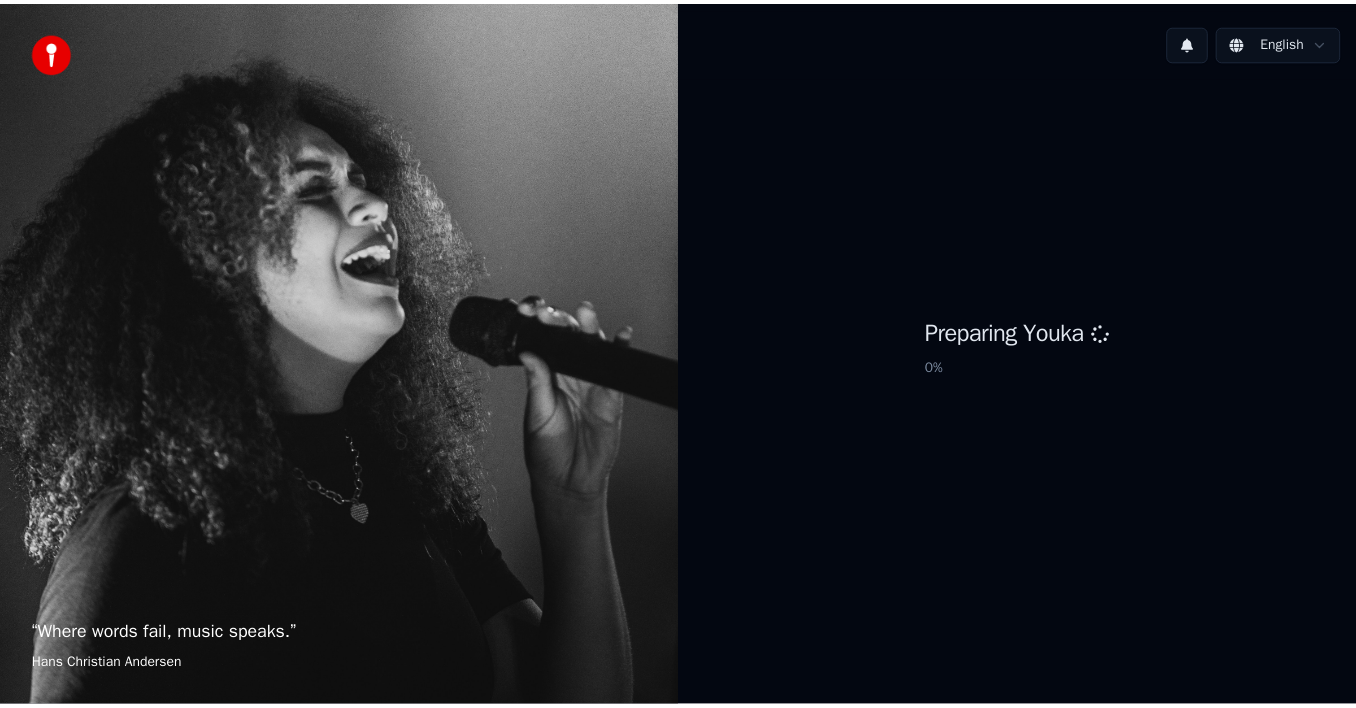 scroll, scrollTop: 0, scrollLeft: 0, axis: both 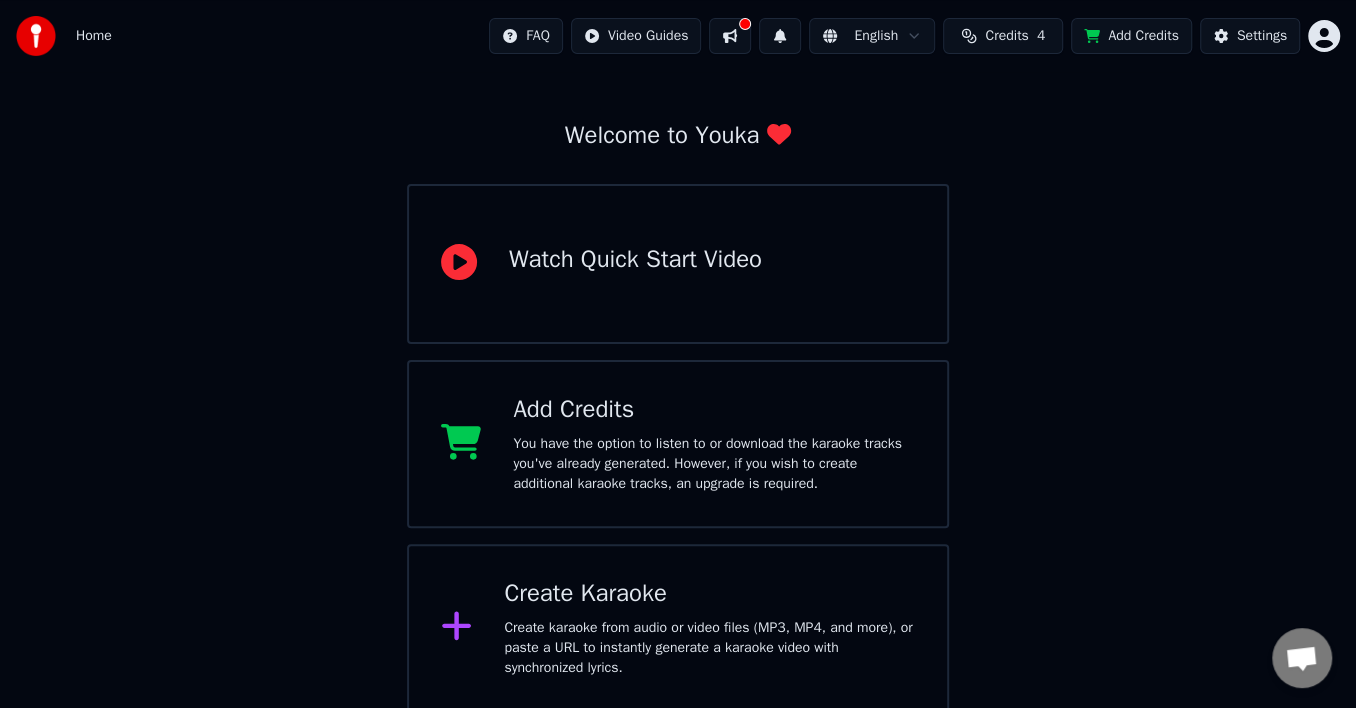 click at bounding box center (36, 36) 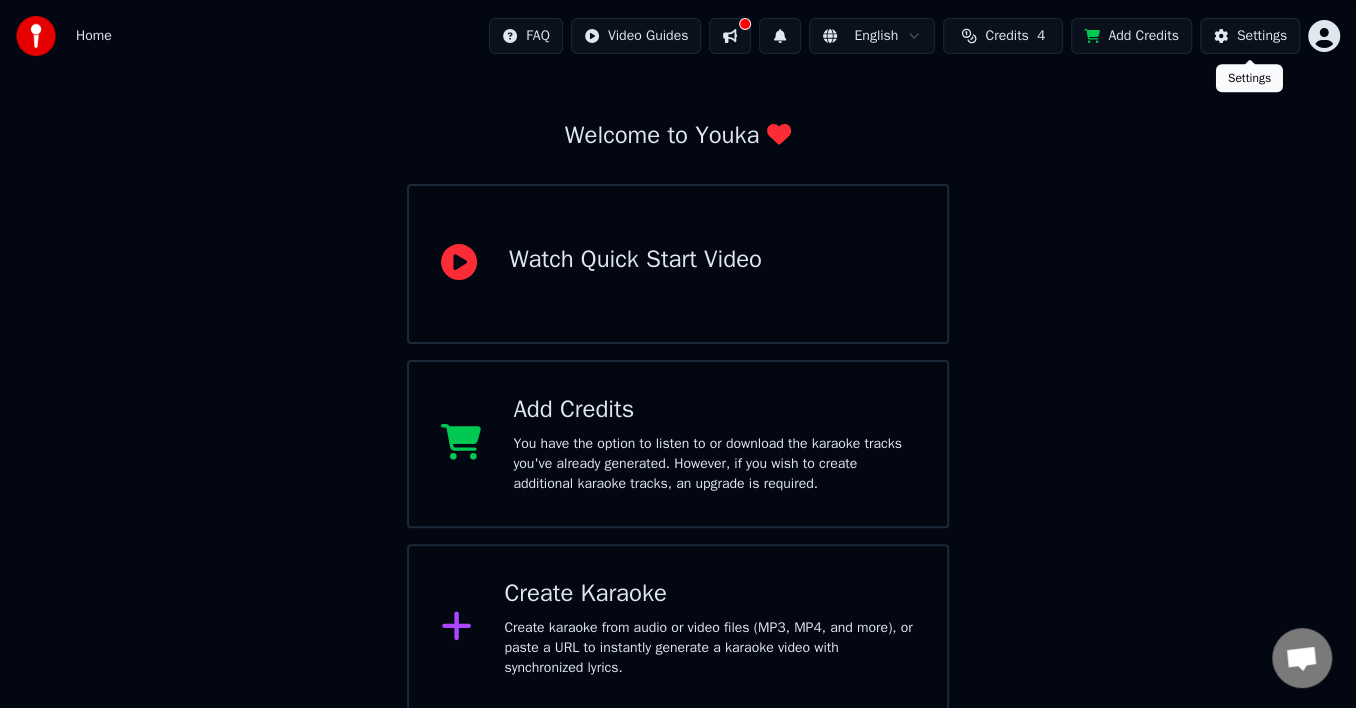 click on "Settings" at bounding box center [1250, 36] 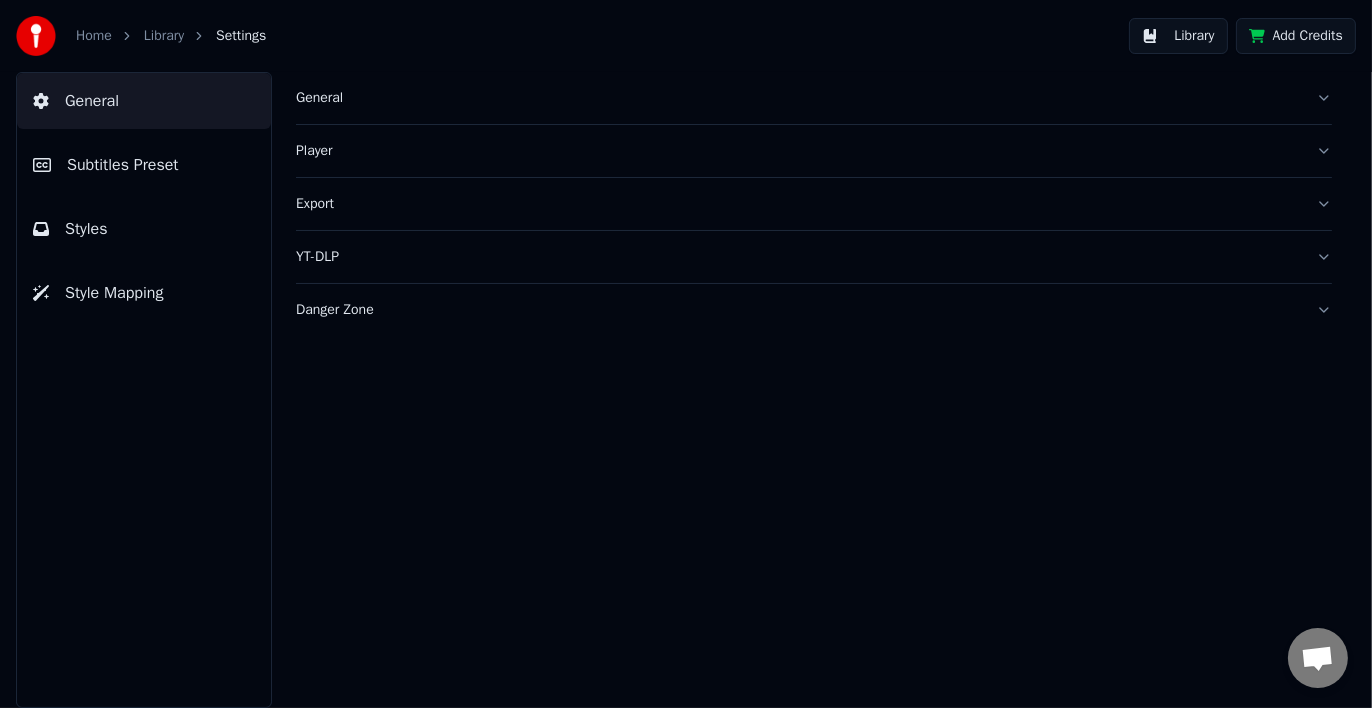 click on "Export" at bounding box center (798, 204) 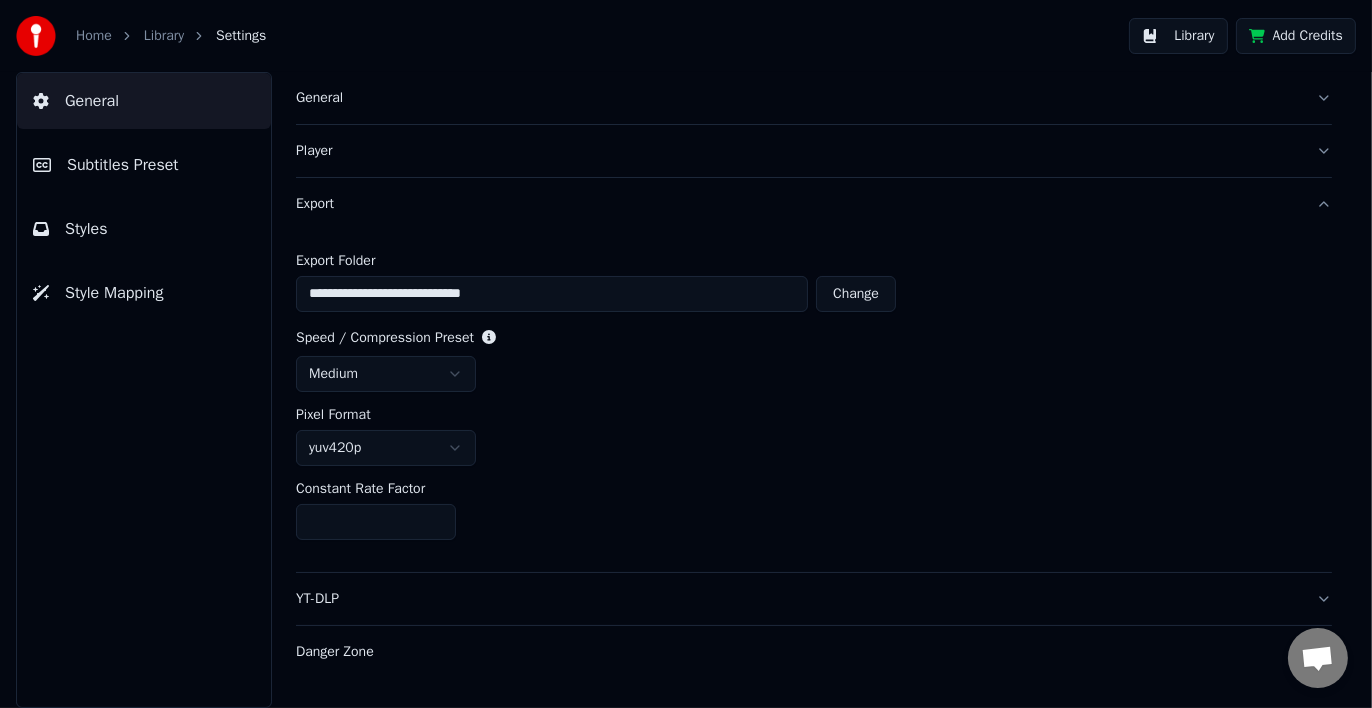 click on "Player" at bounding box center [798, 151] 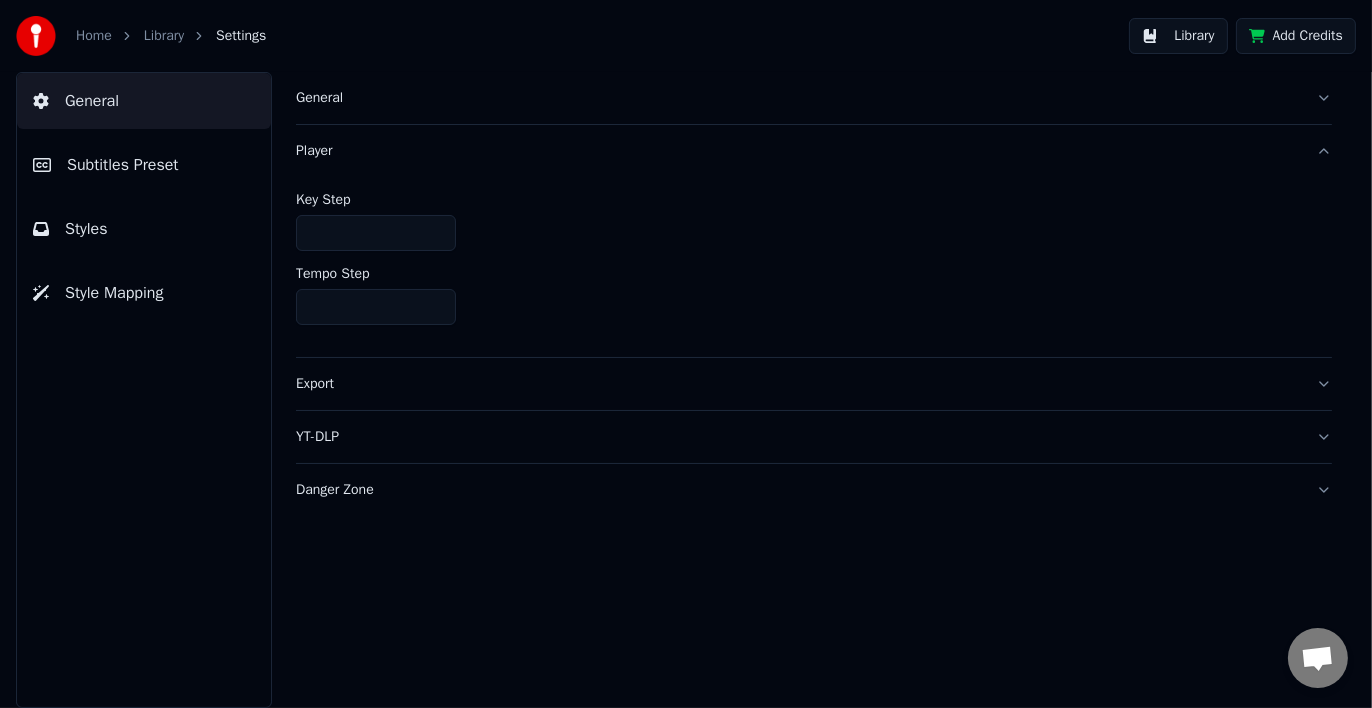 click on "General" at bounding box center (798, 98) 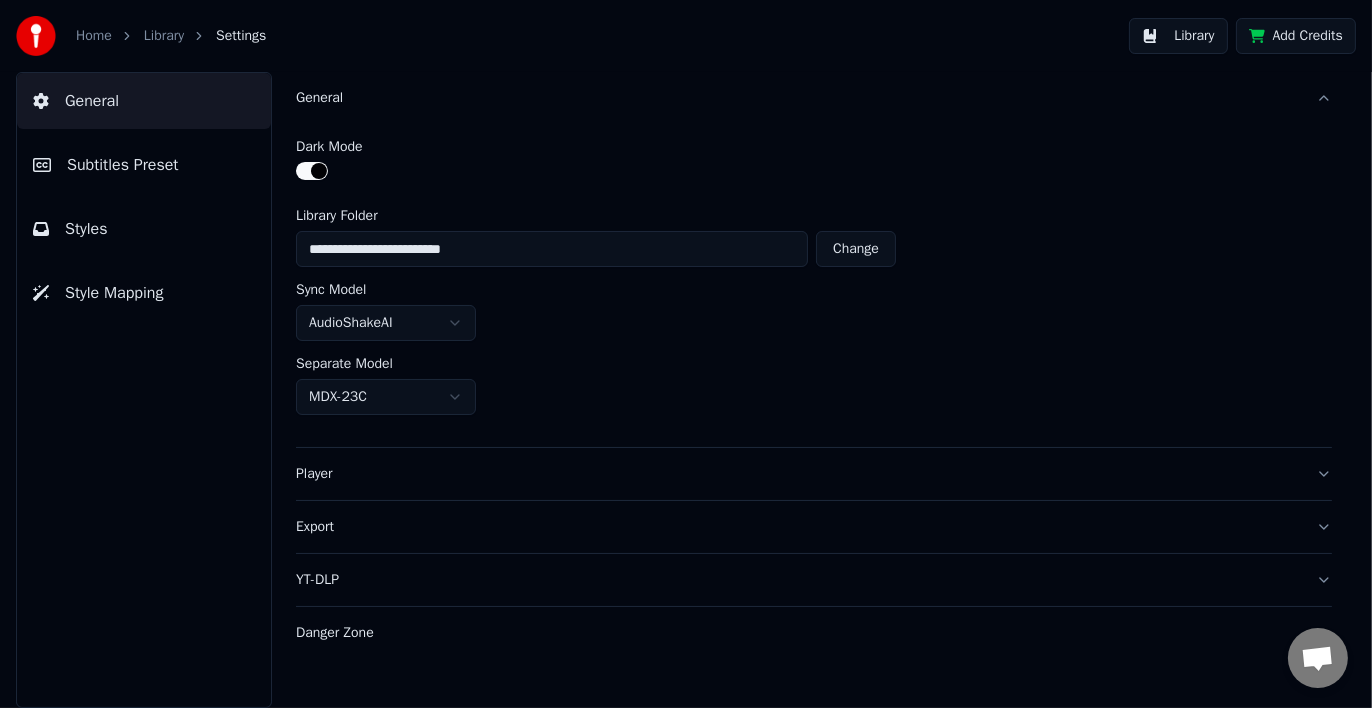click on "Change" at bounding box center (856, 249) 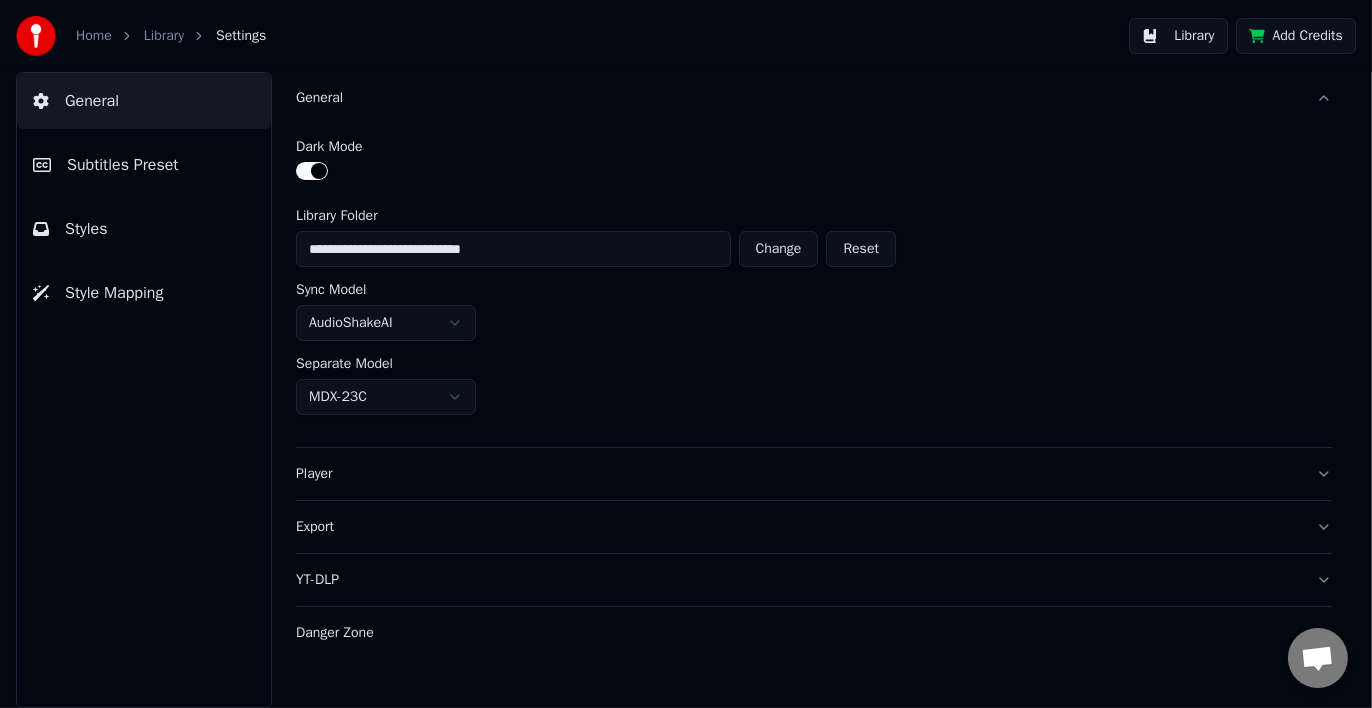 click on "Library" at bounding box center (1178, 36) 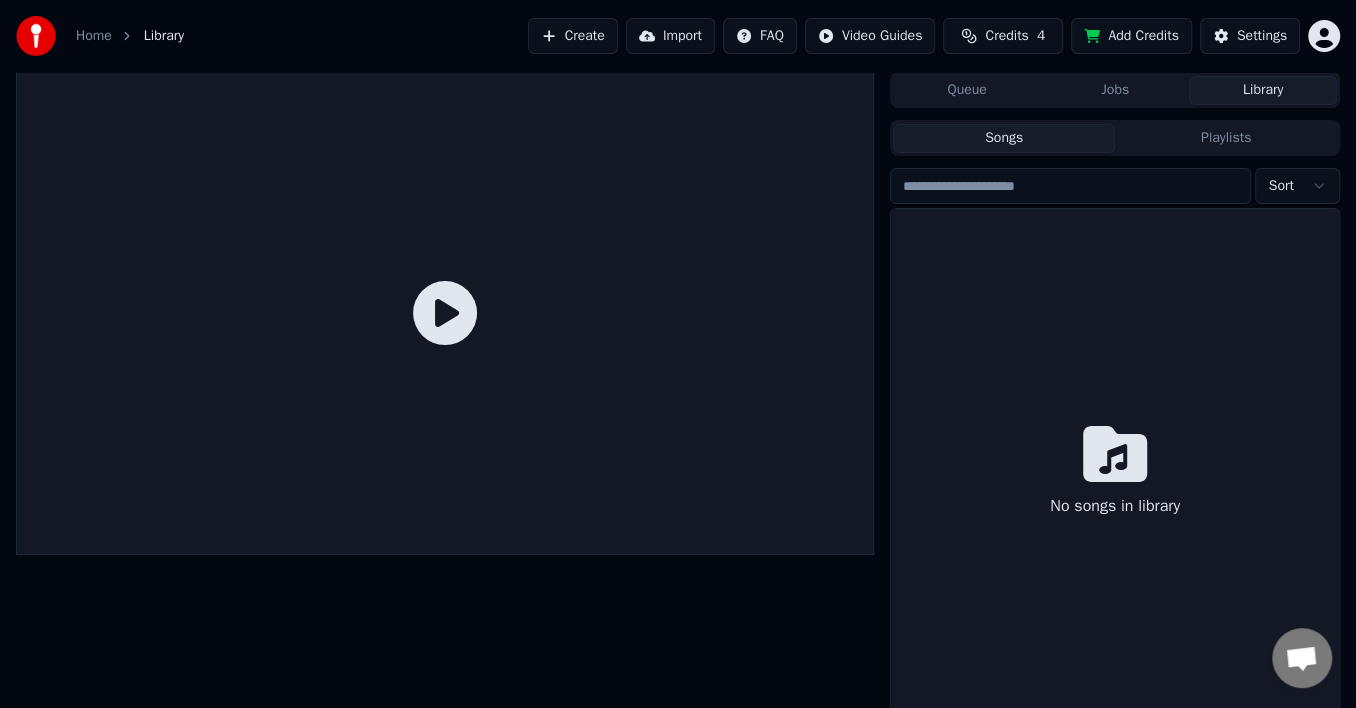 click on "No songs in library" at bounding box center [1115, 473] 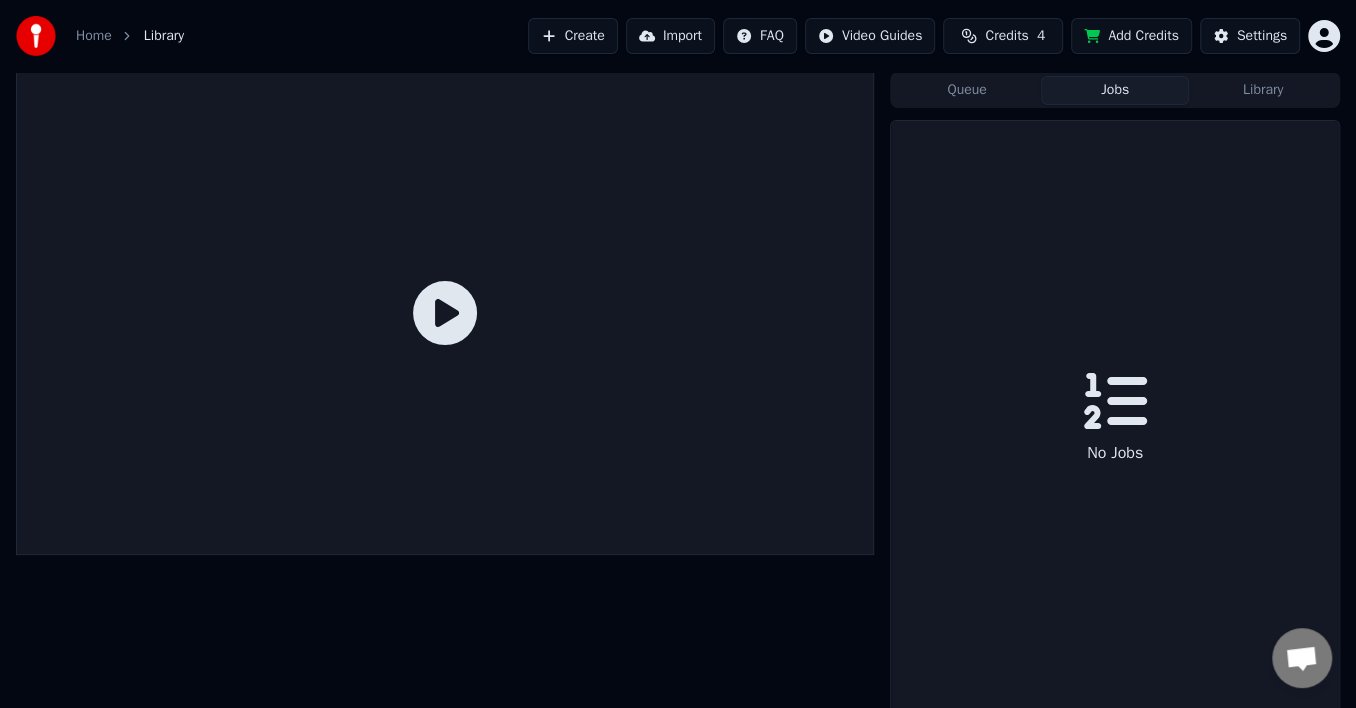 click on "Jobs" at bounding box center (1115, 90) 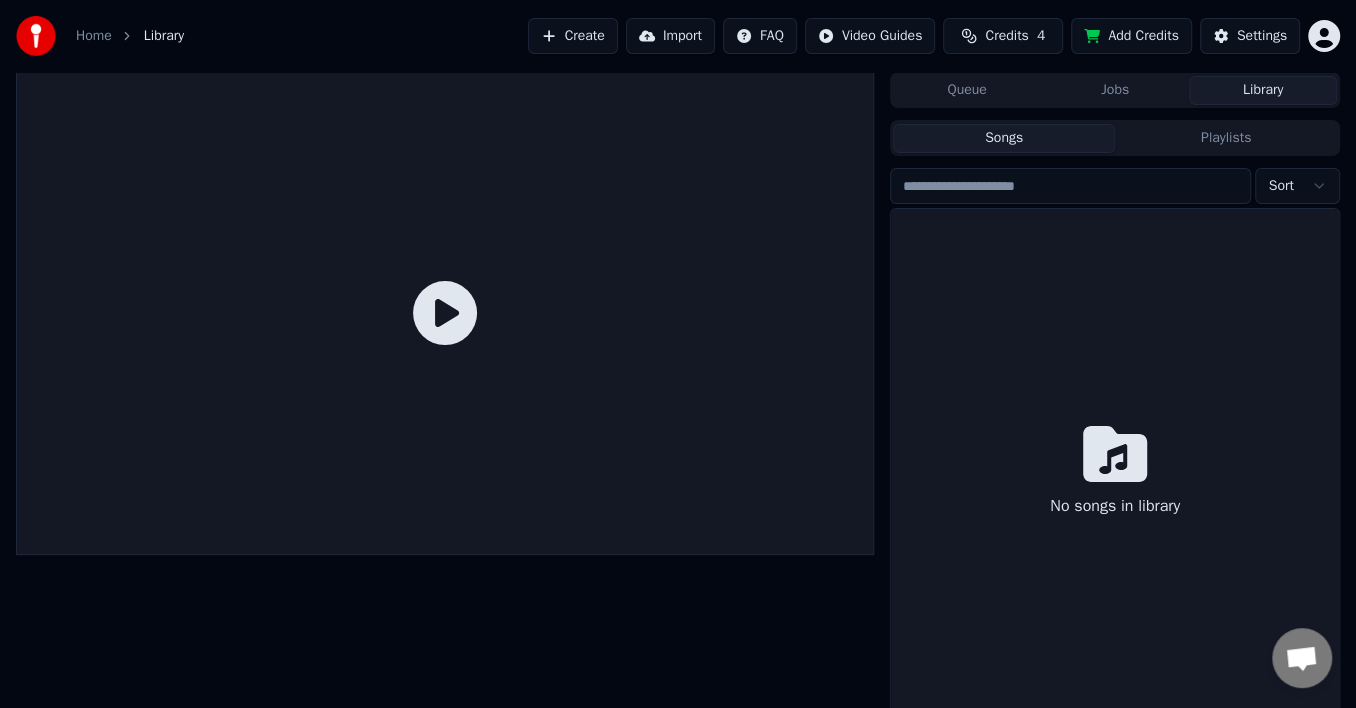 click on "Library" at bounding box center (1263, 90) 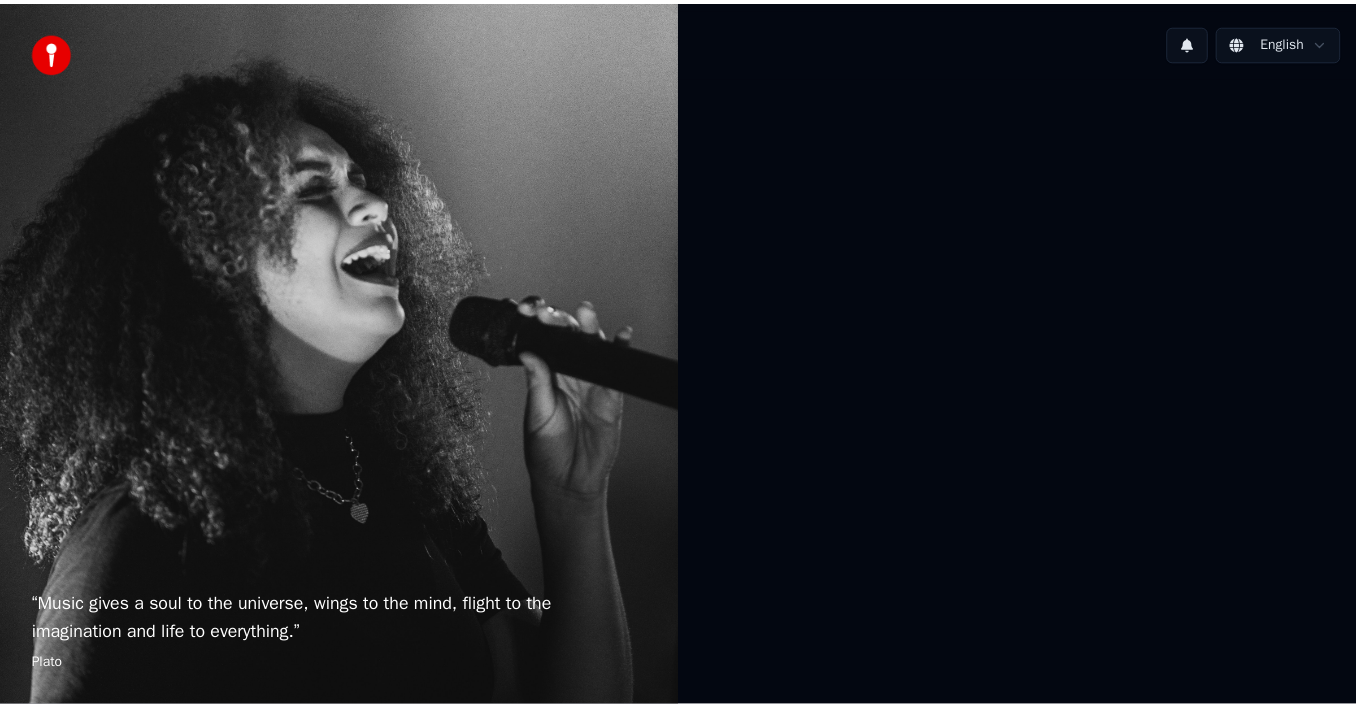 scroll, scrollTop: 0, scrollLeft: 0, axis: both 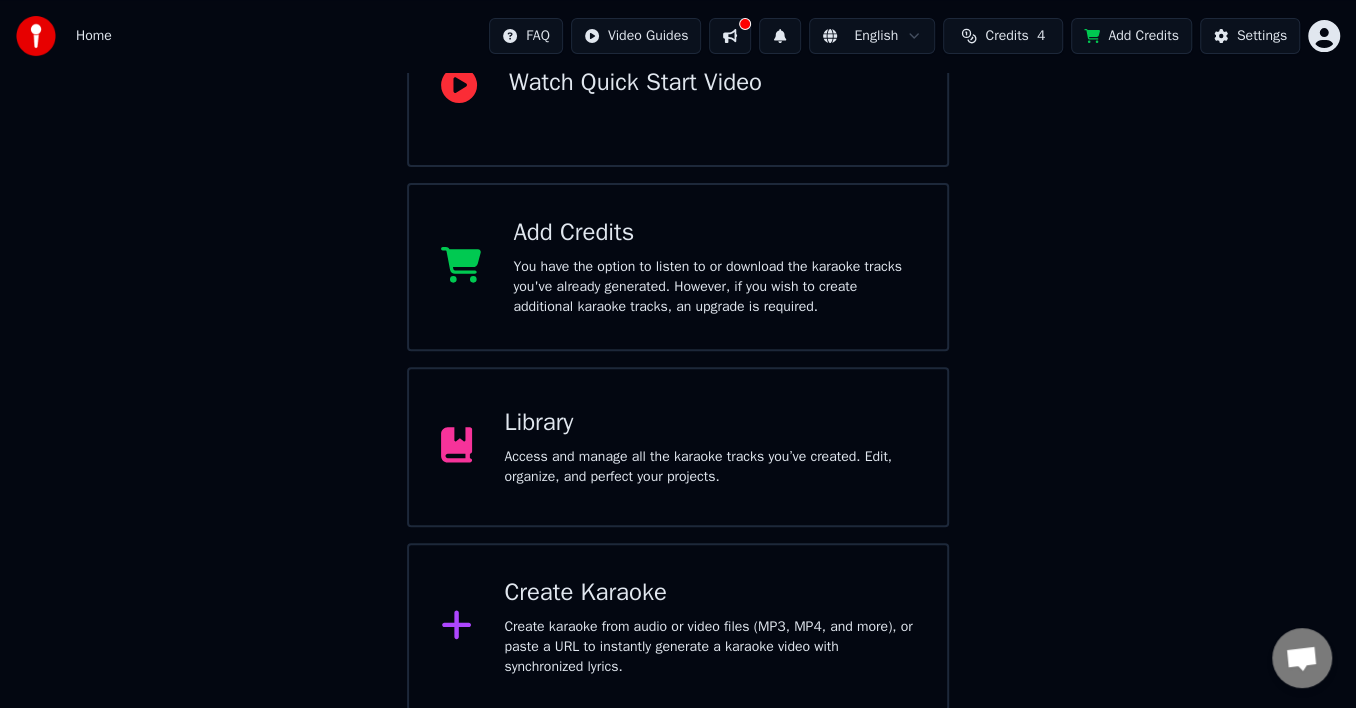 click on "Access and manage all the karaoke tracks you’ve created. Edit, organize, and perfect your projects." at bounding box center (709, 467) 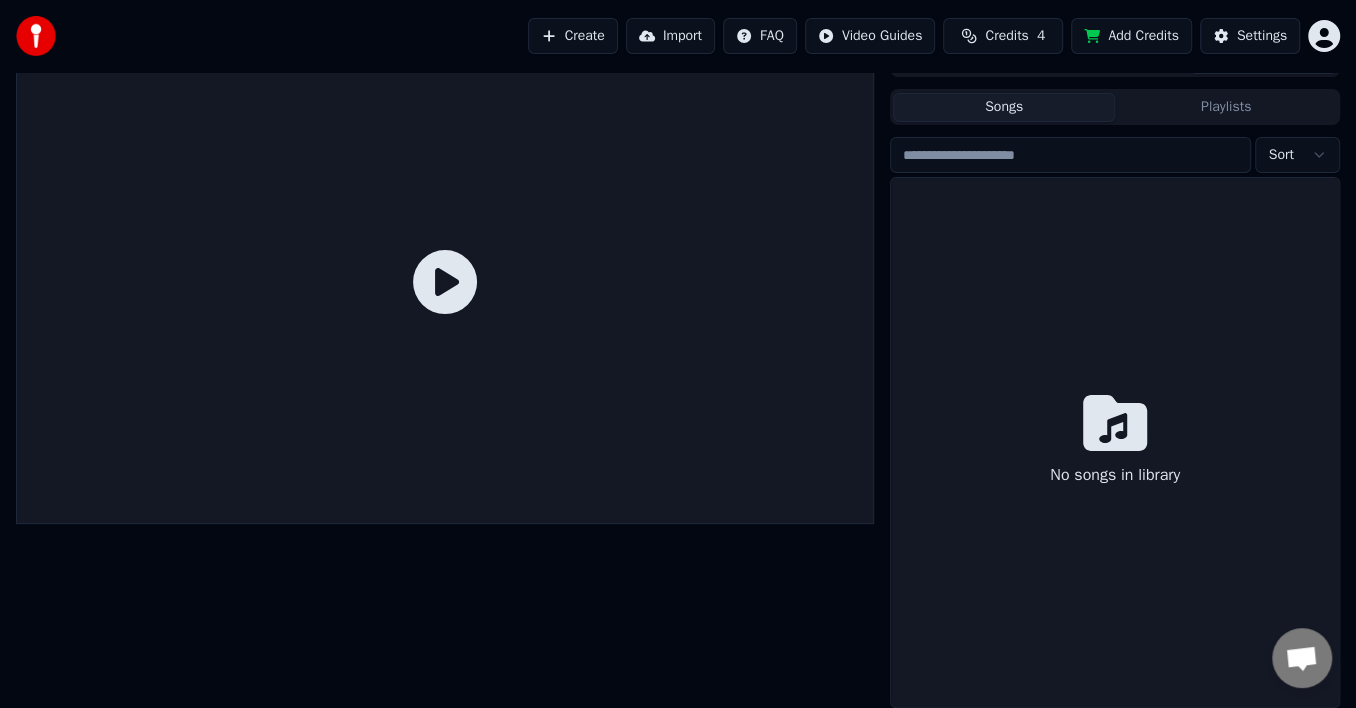 scroll, scrollTop: 30, scrollLeft: 0, axis: vertical 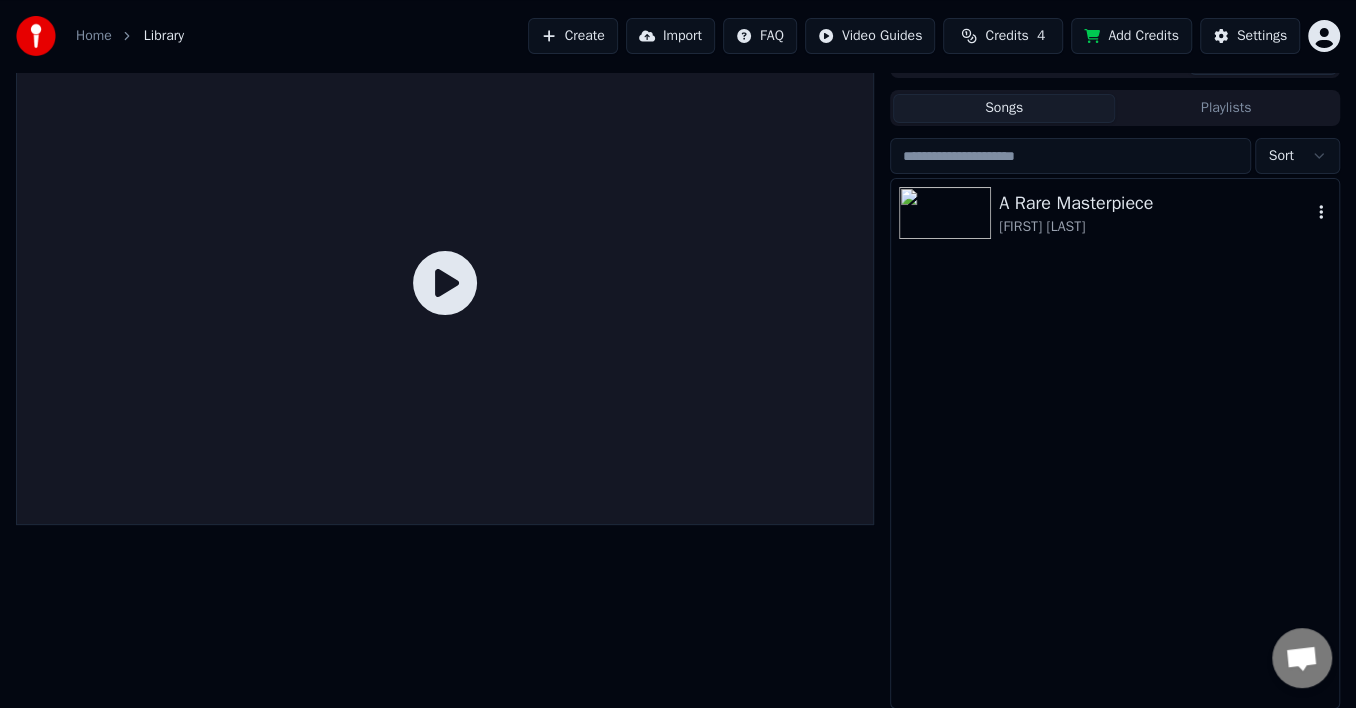 click on "A Rare Masterpiece" at bounding box center (1155, 203) 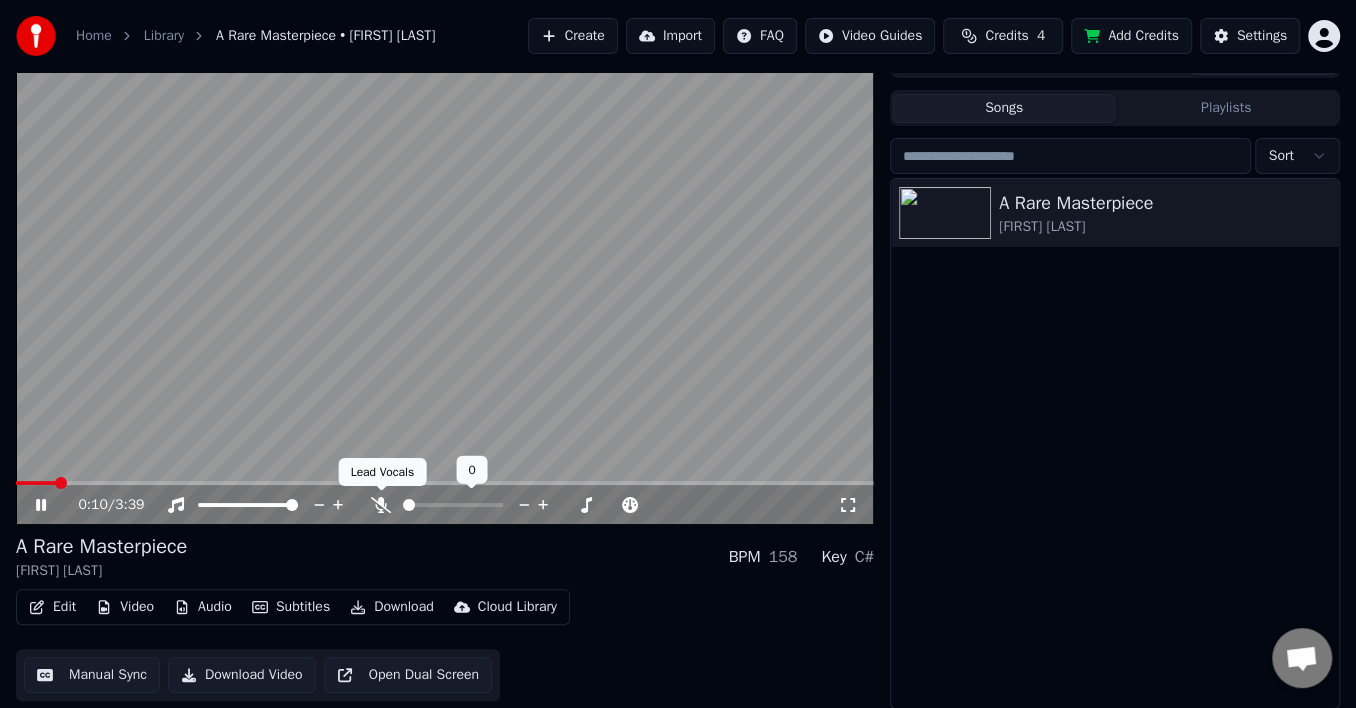 click 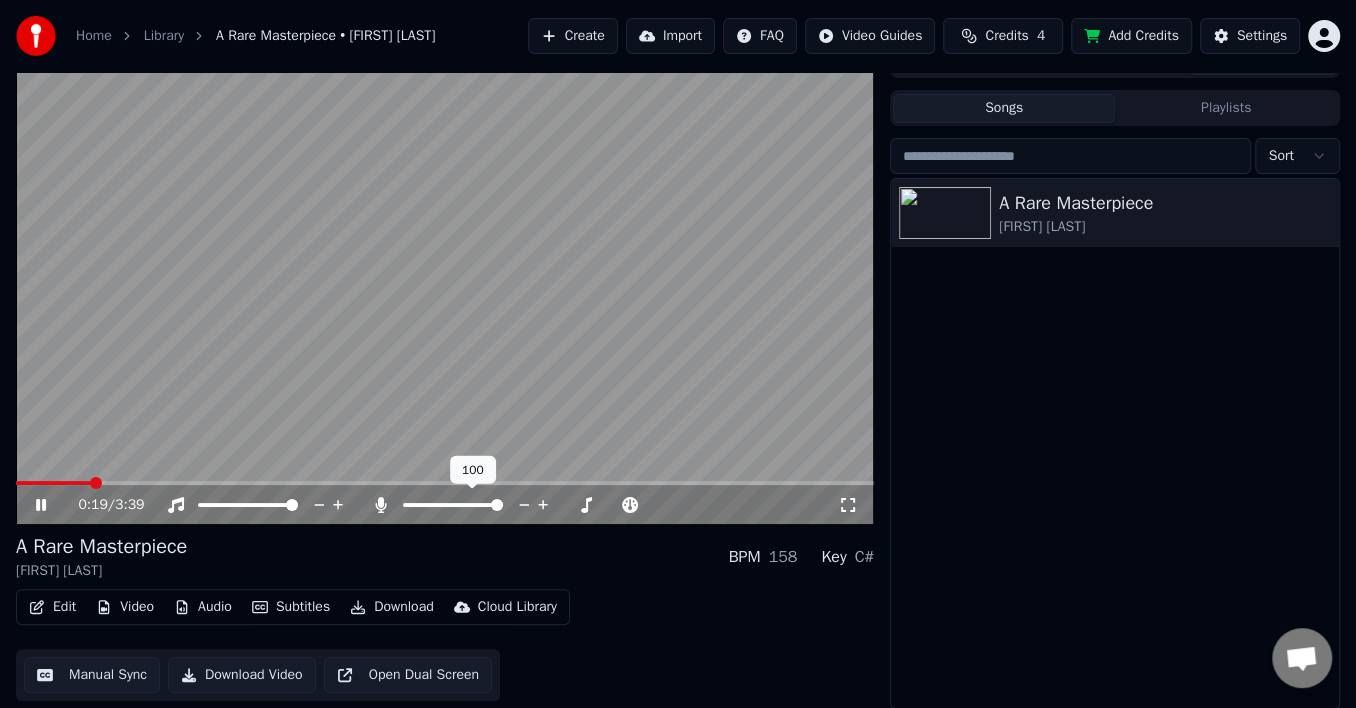 click 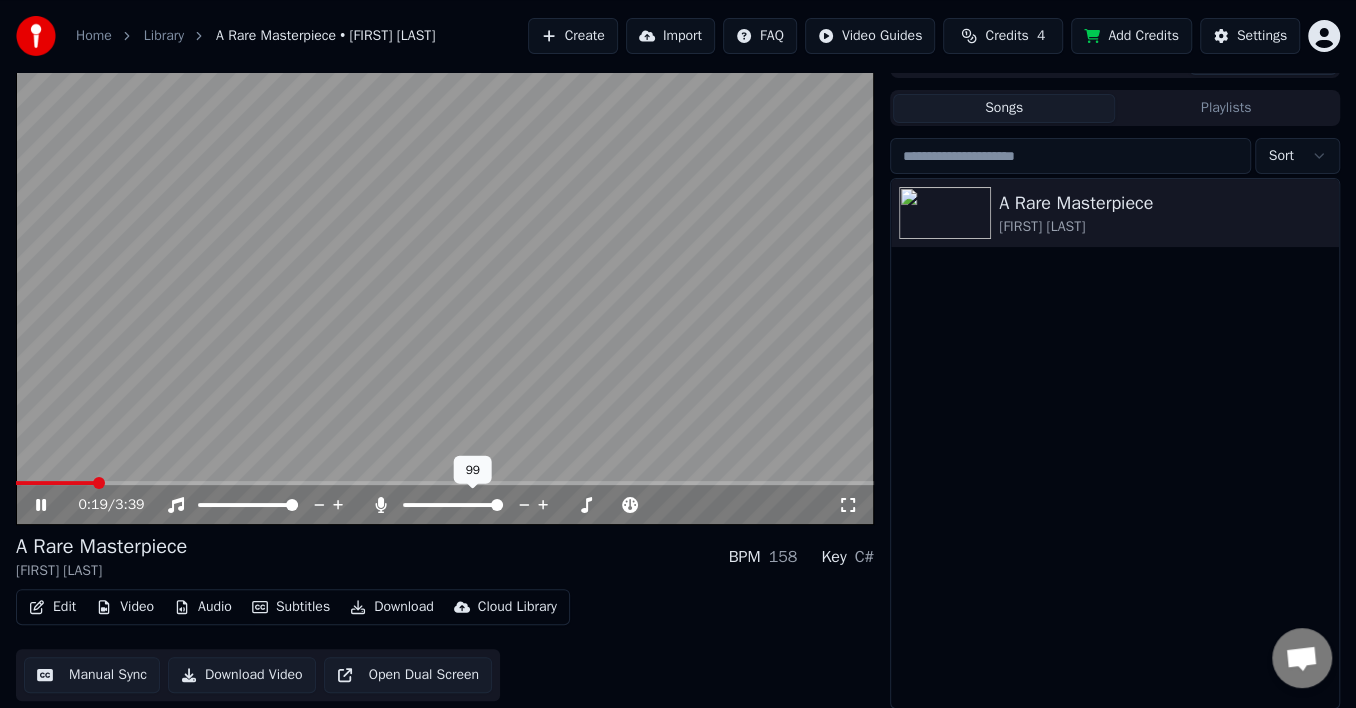 click 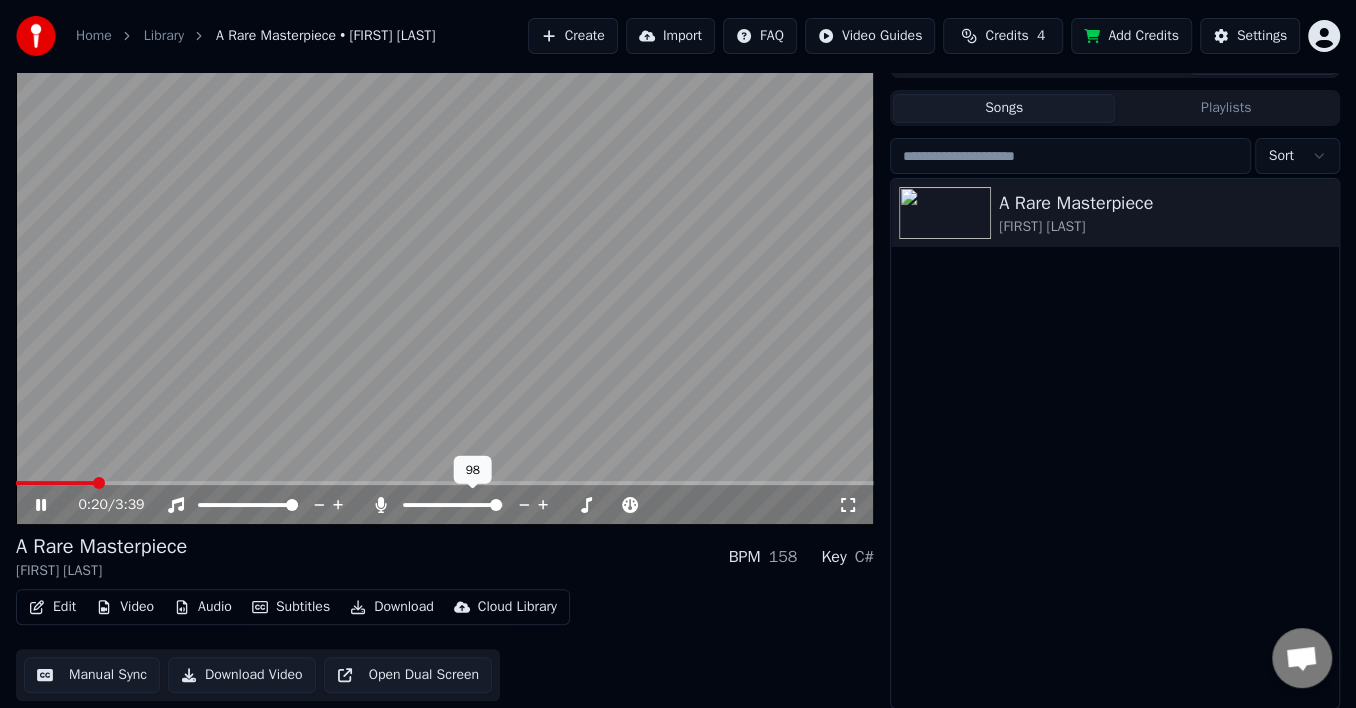 click 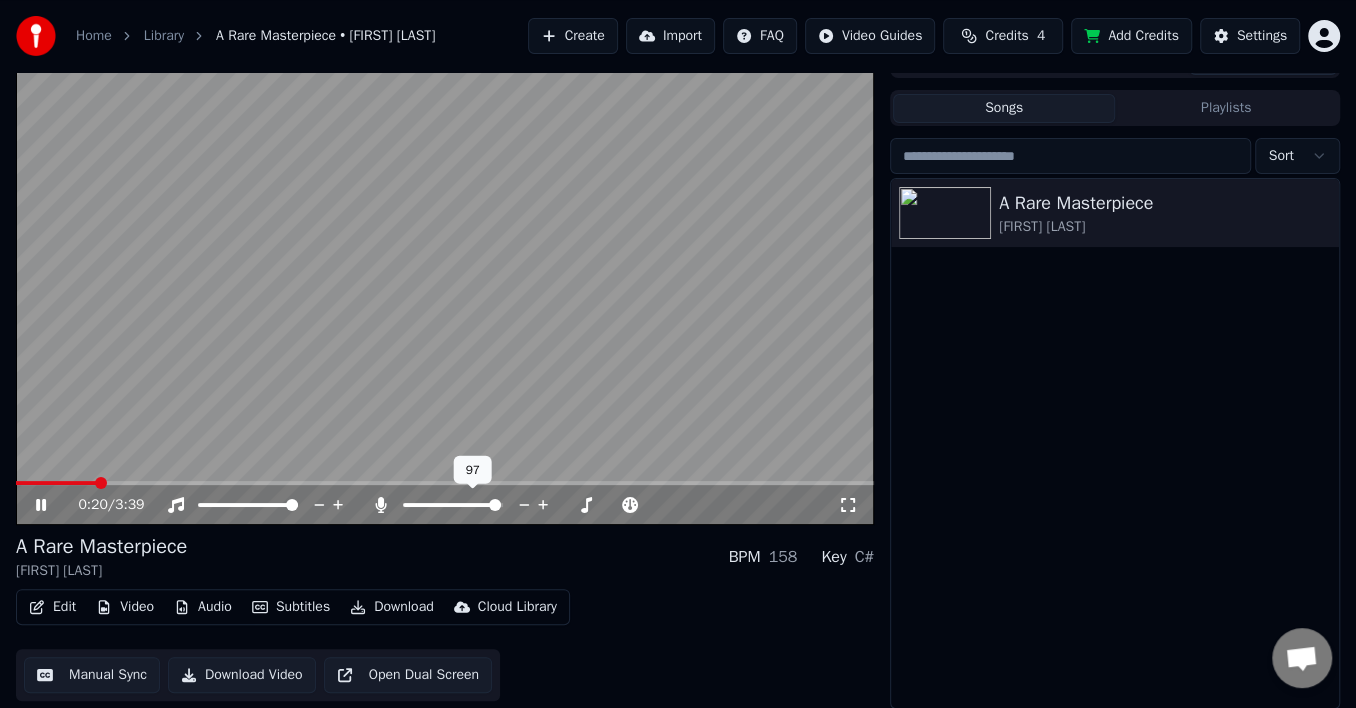 click 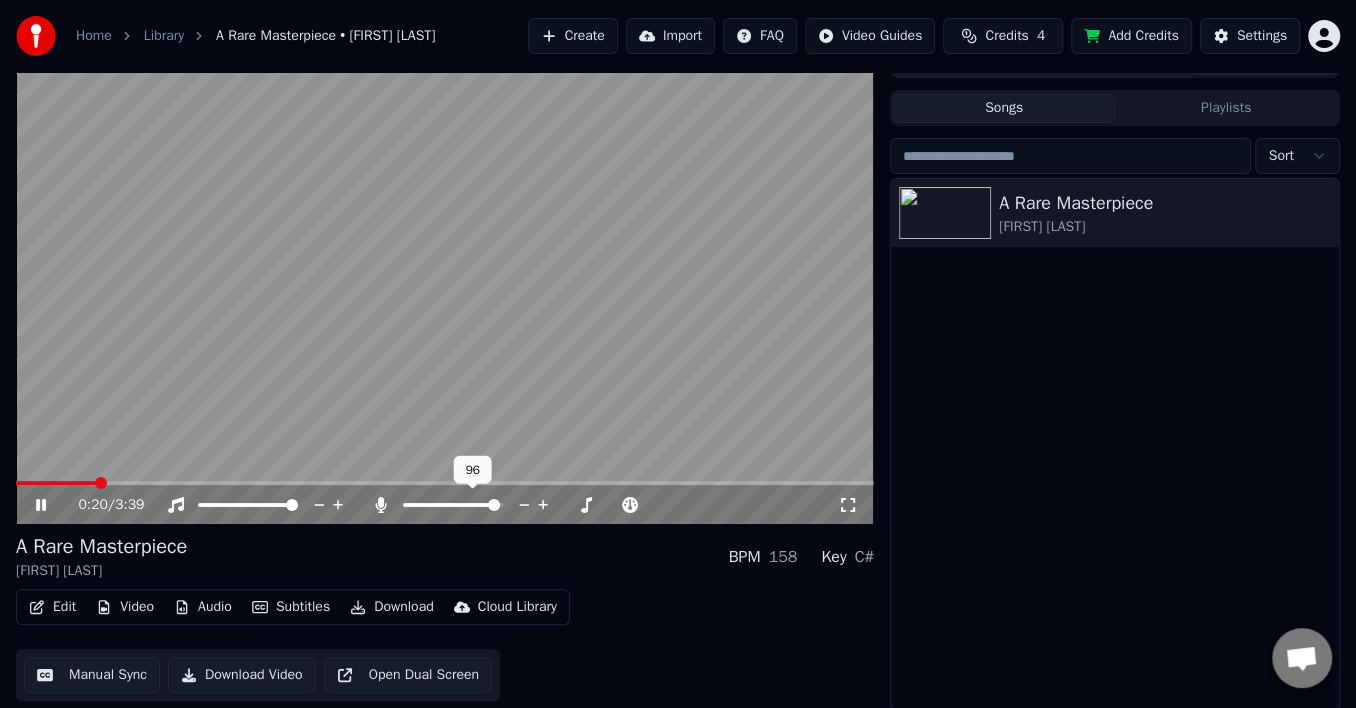 click 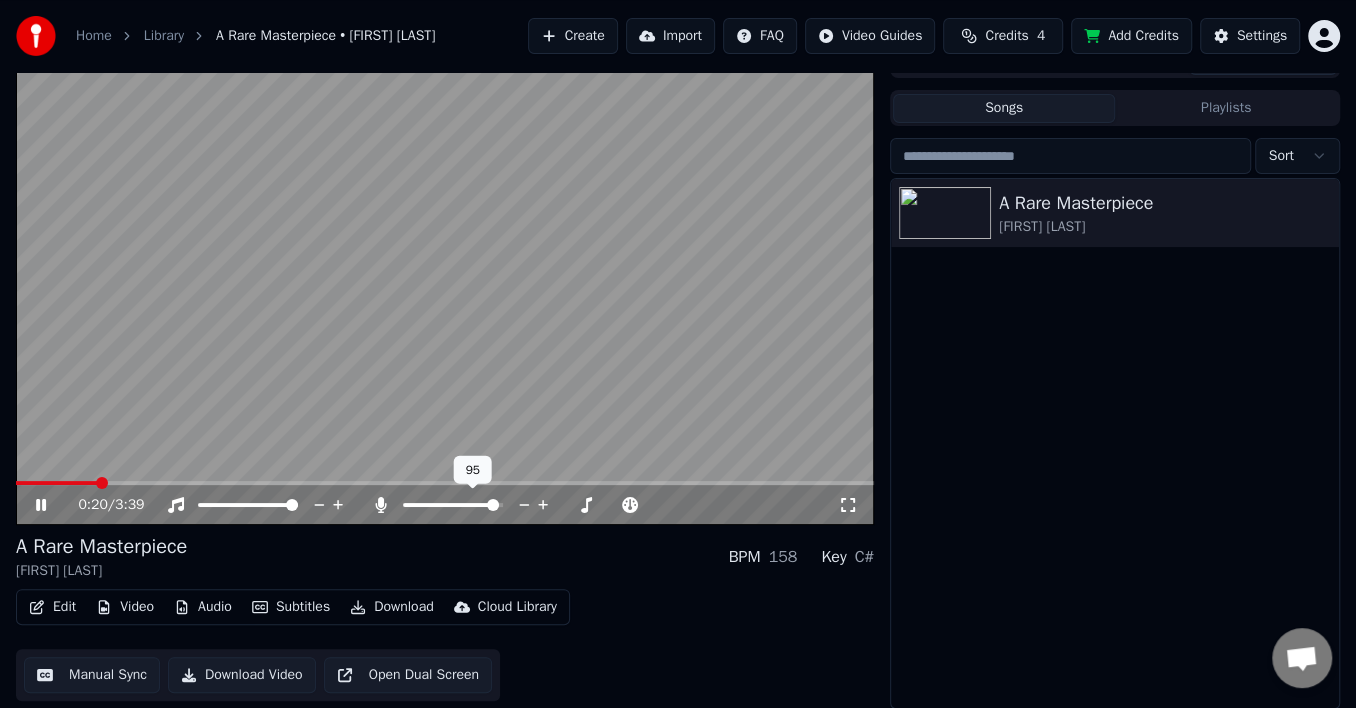 click 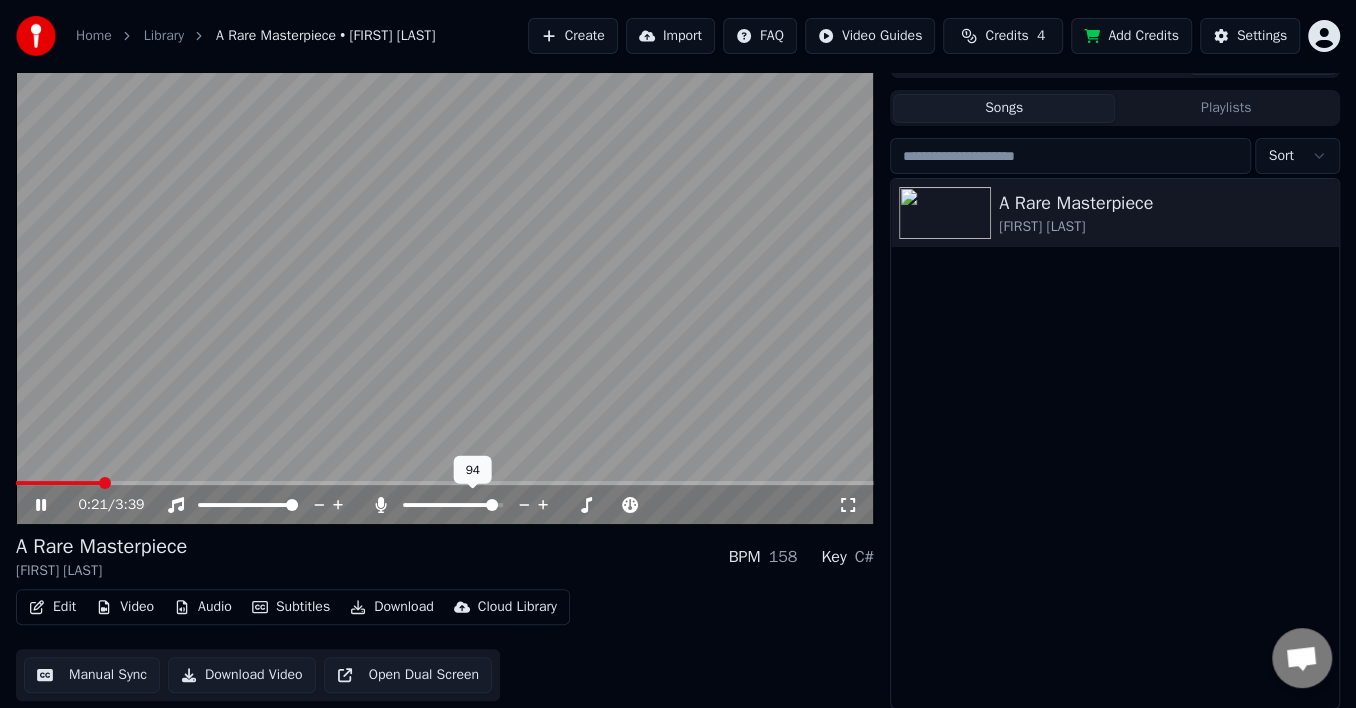 click 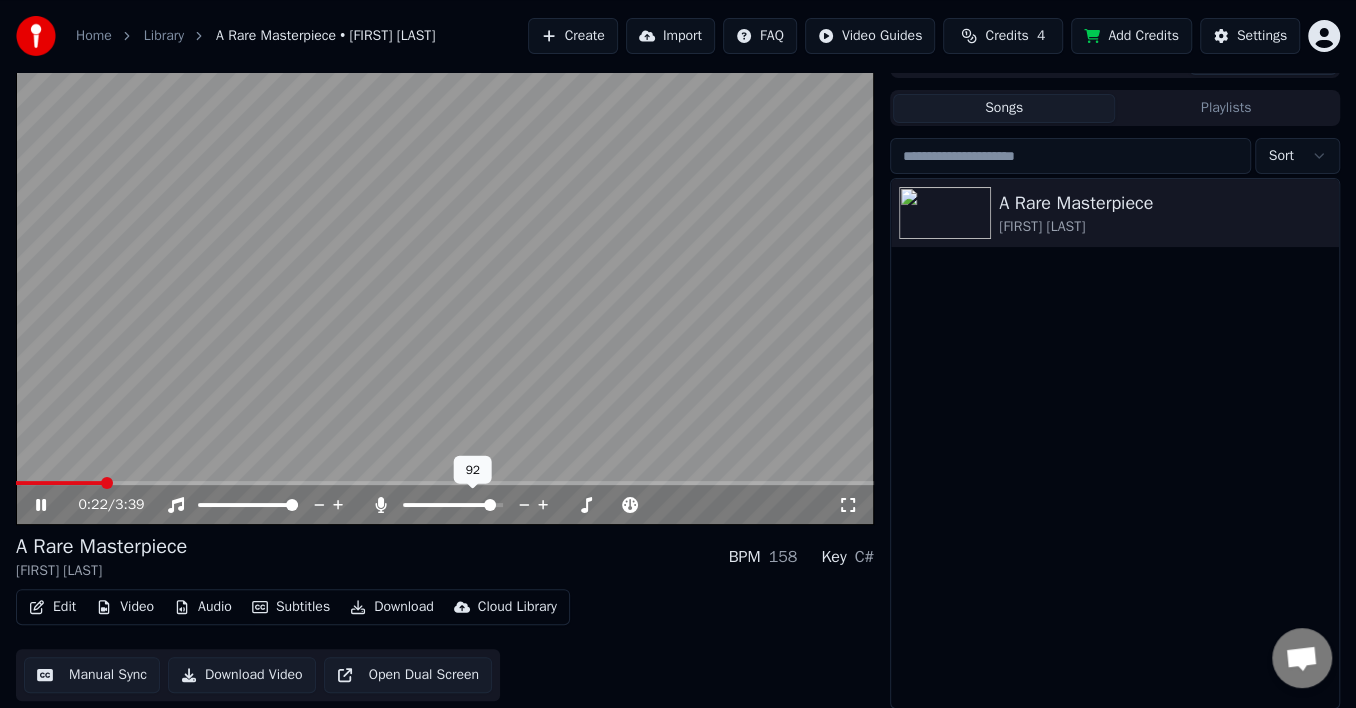 click 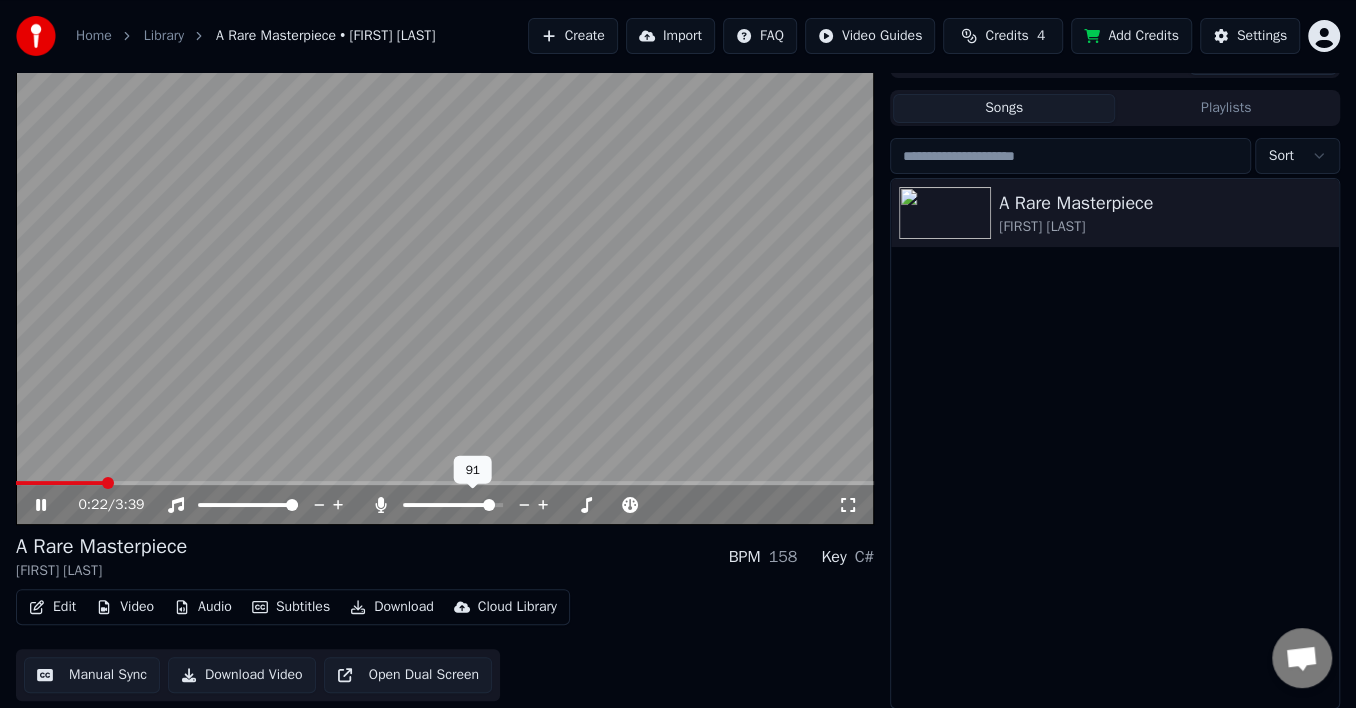 click 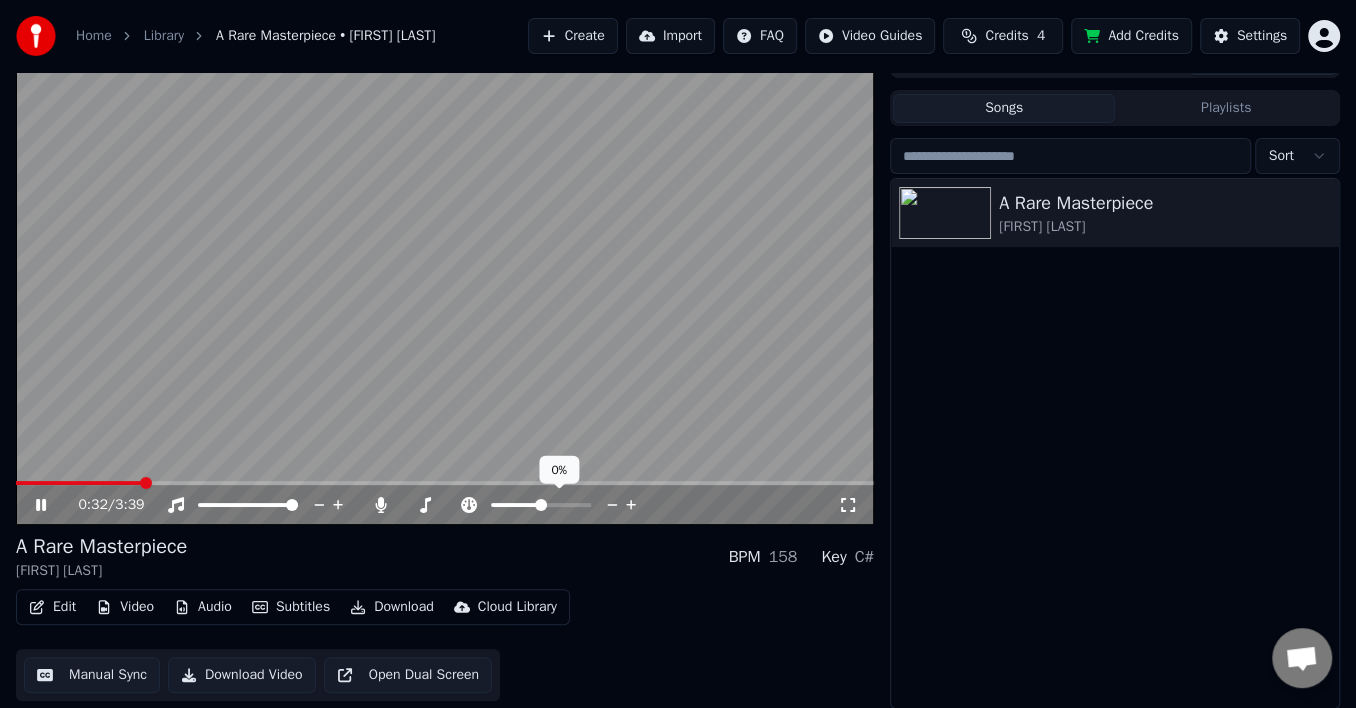 click 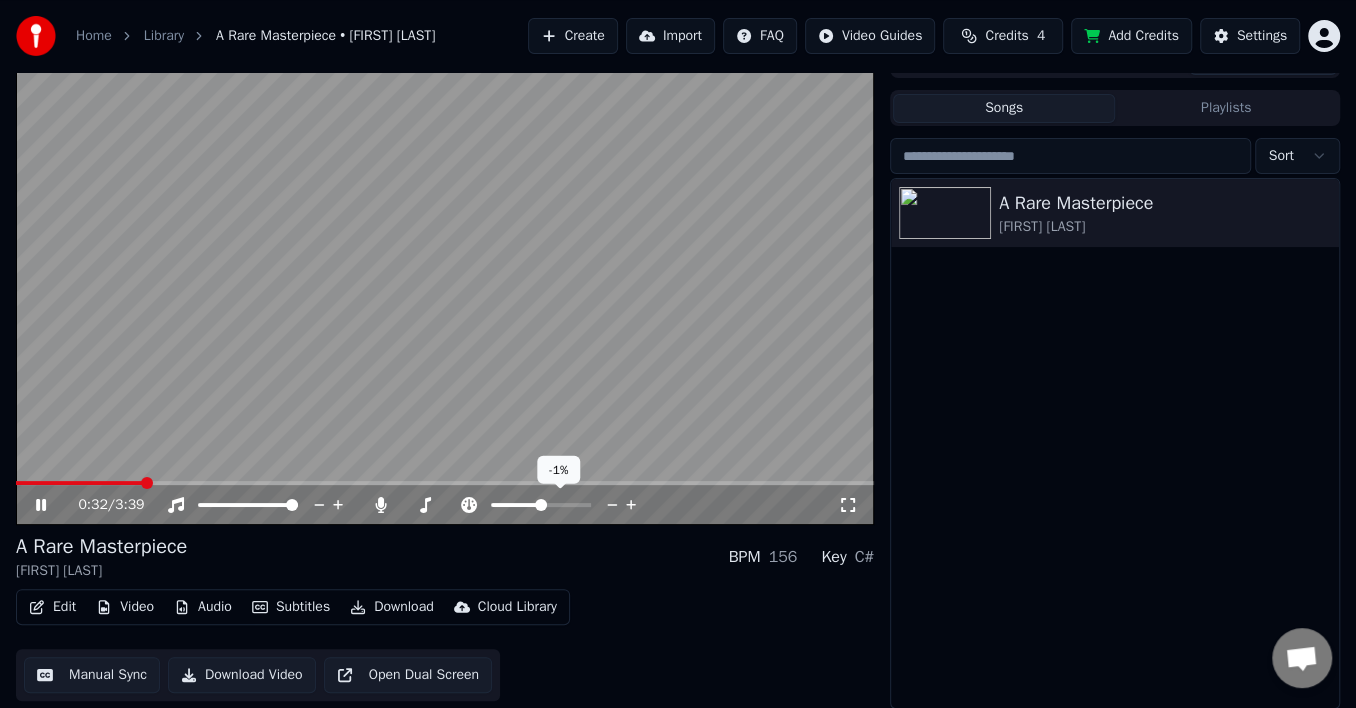 click 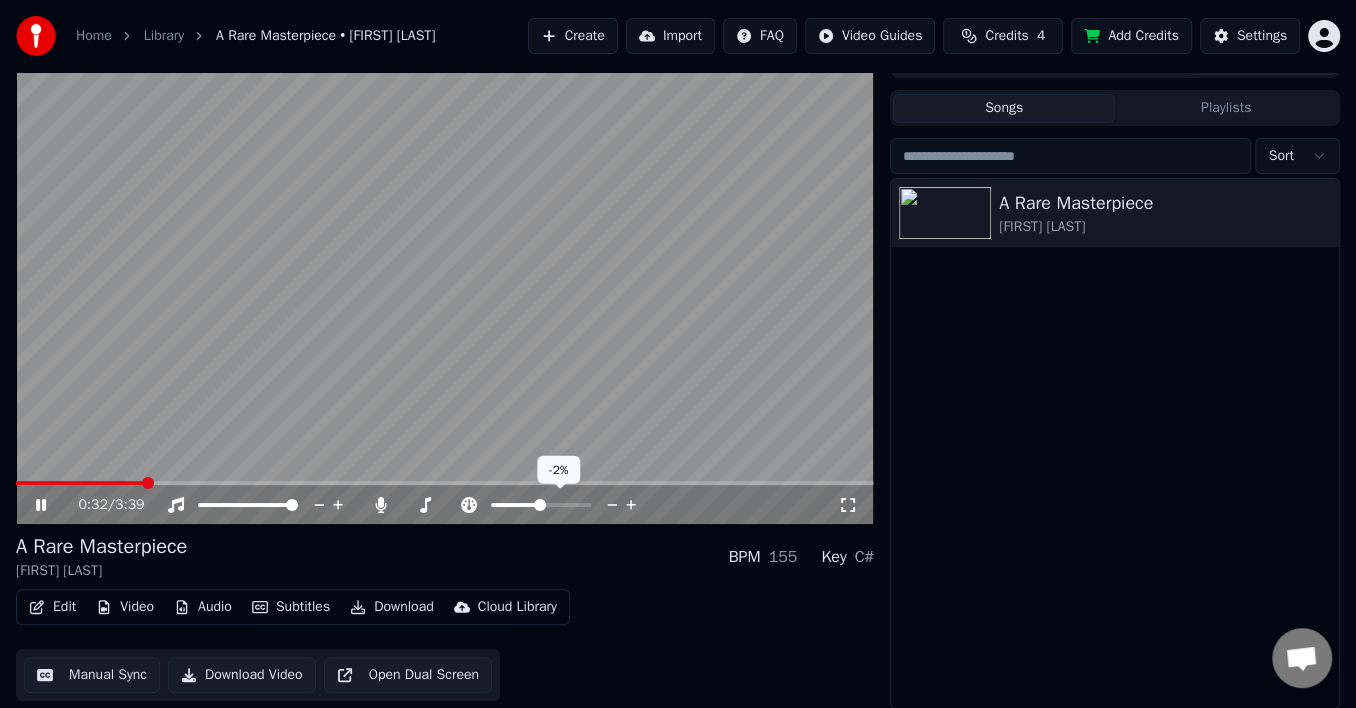 click 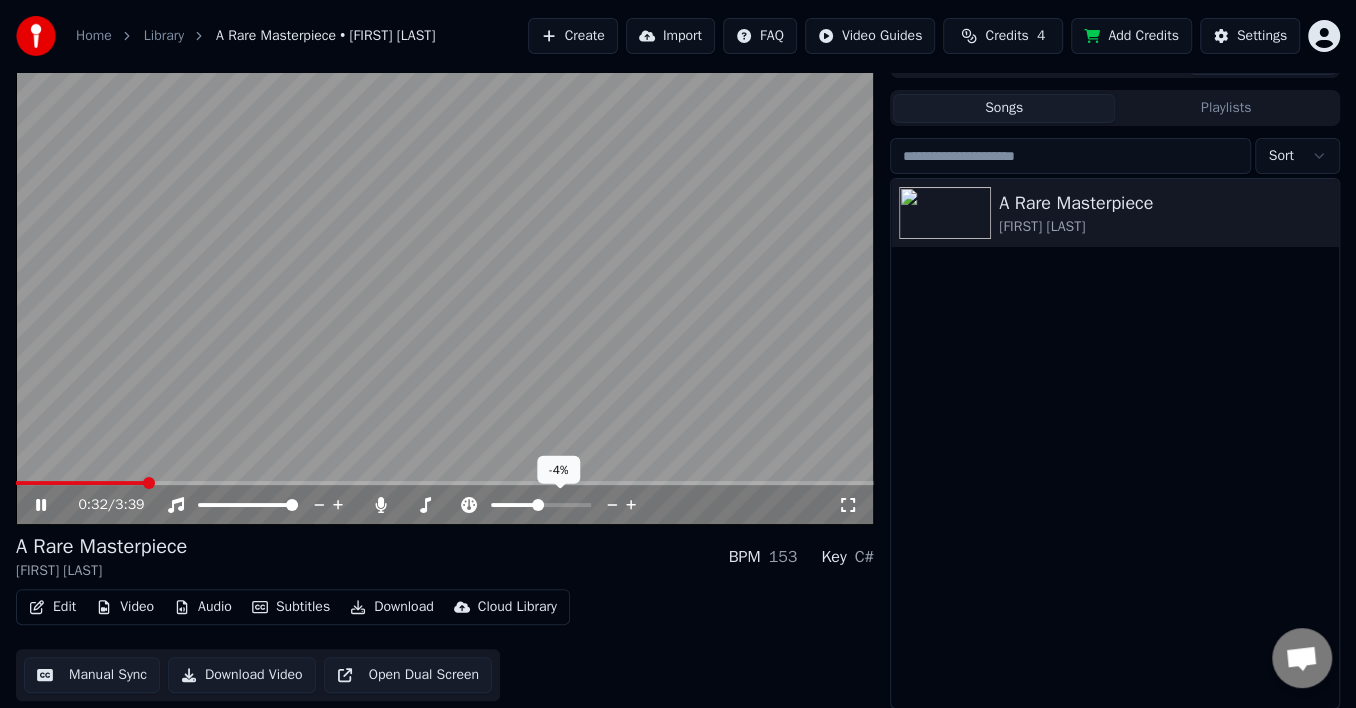 click 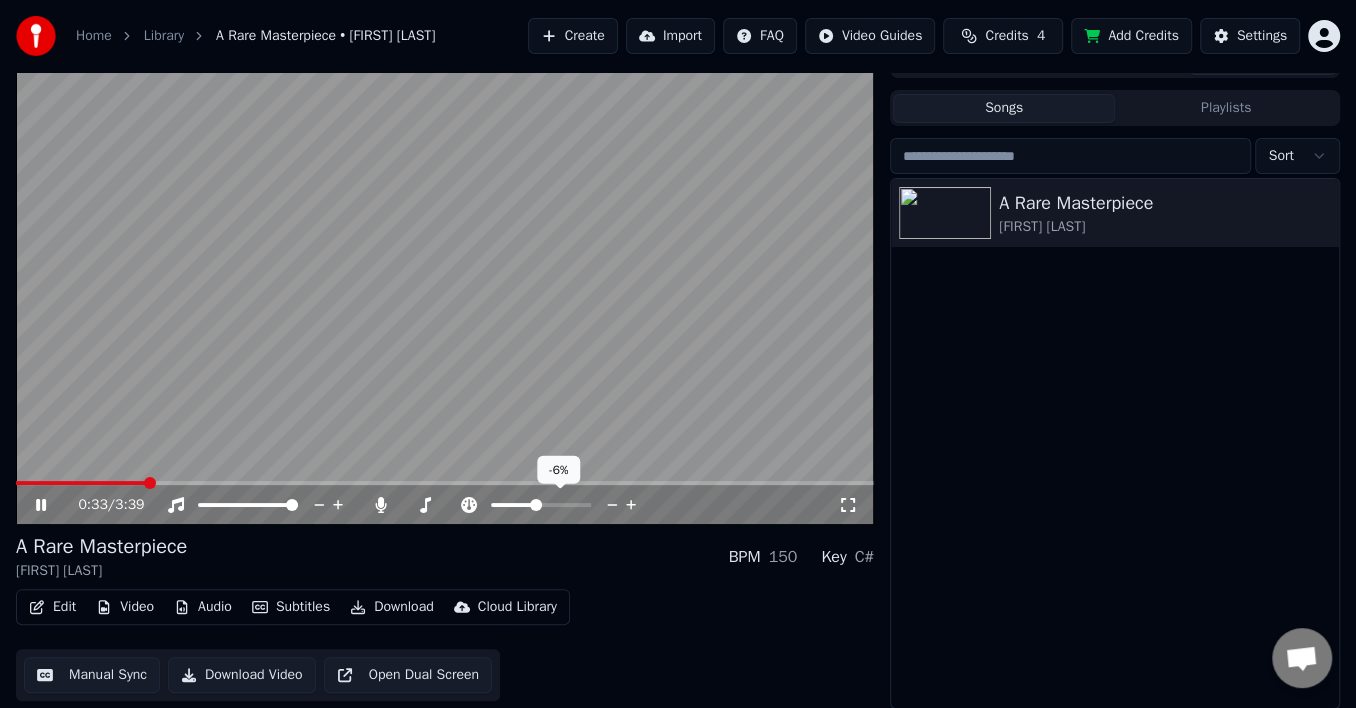 click 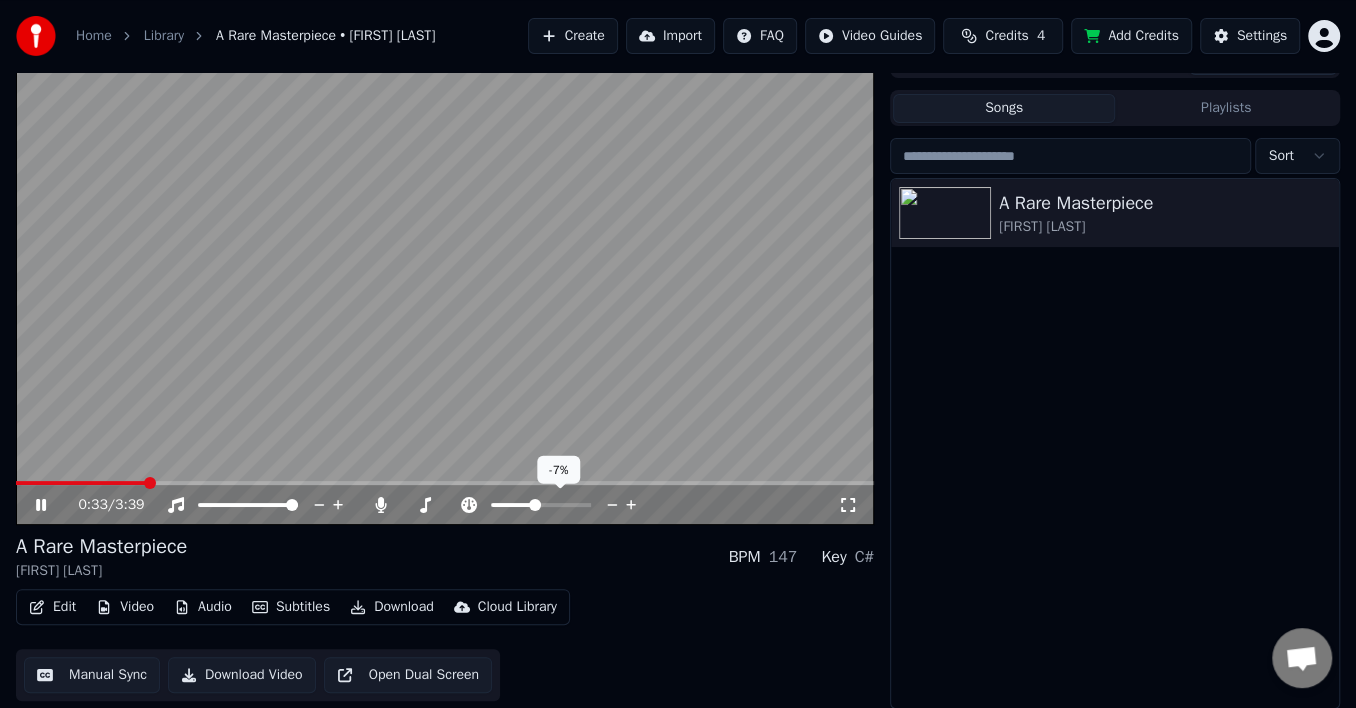 click 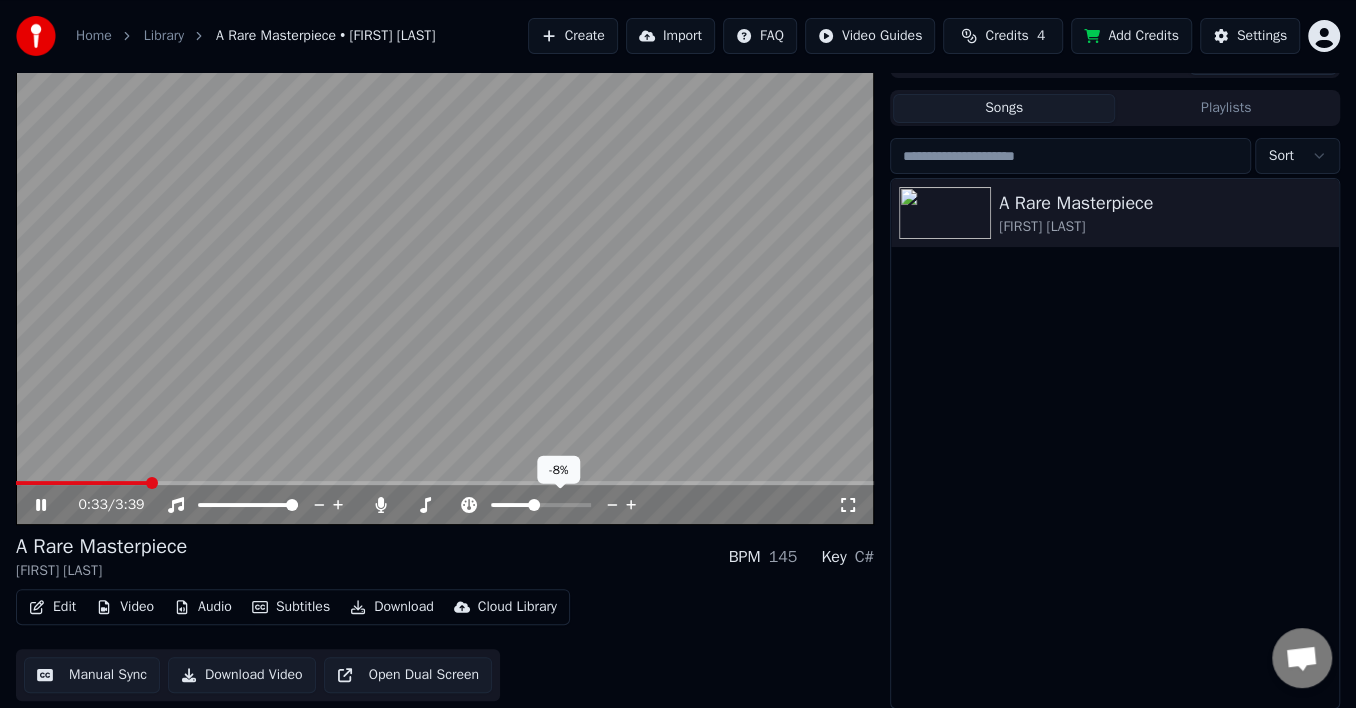 click 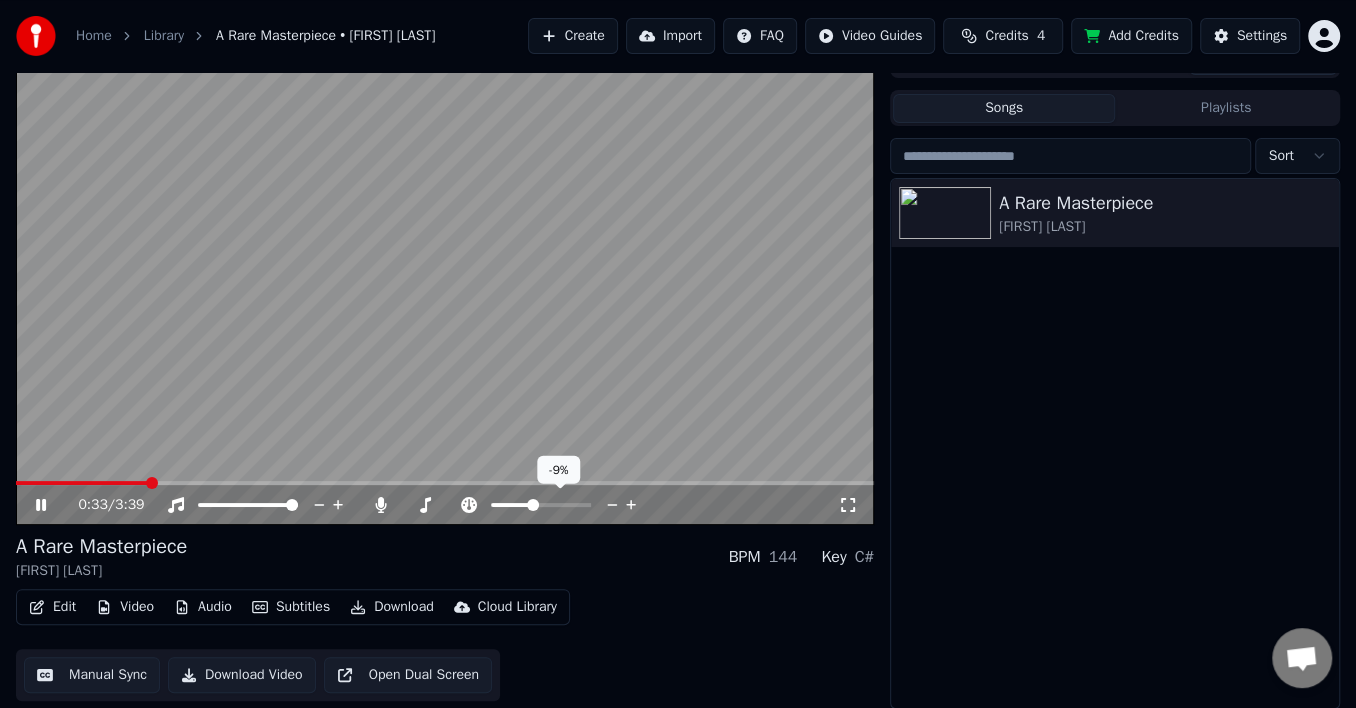click 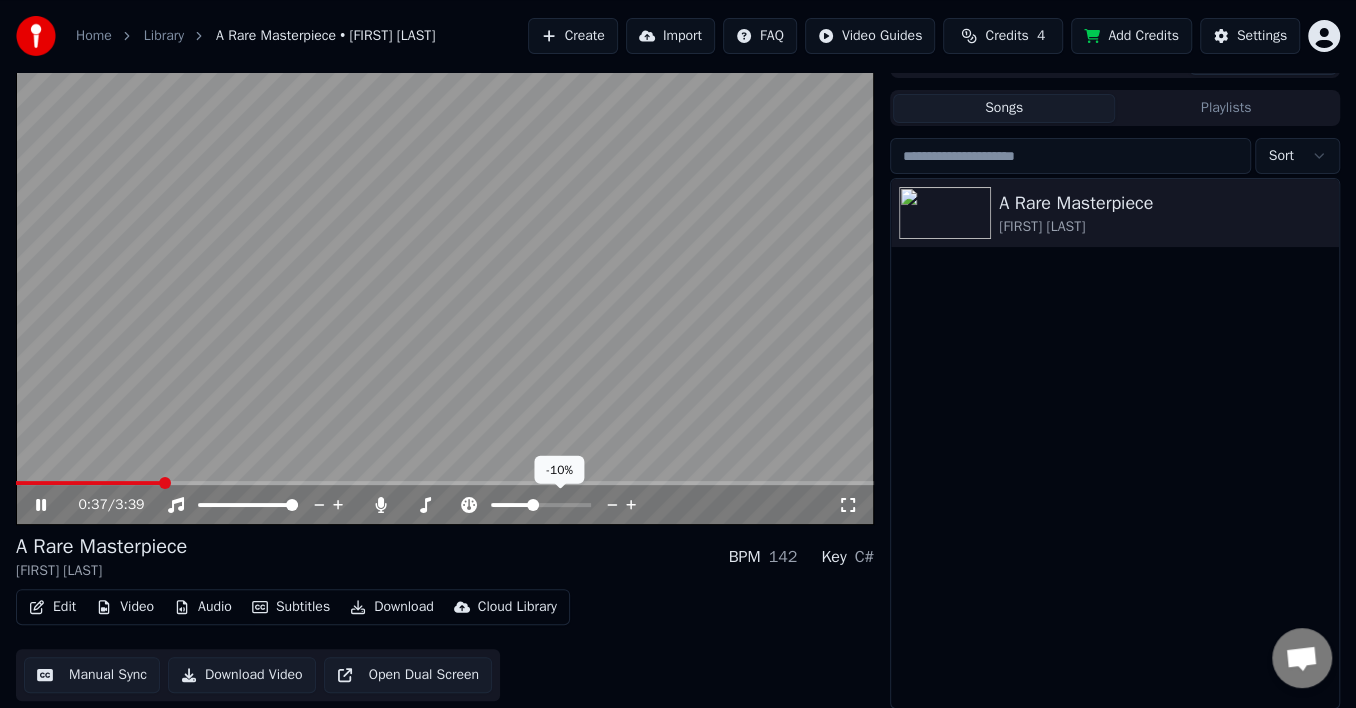 click 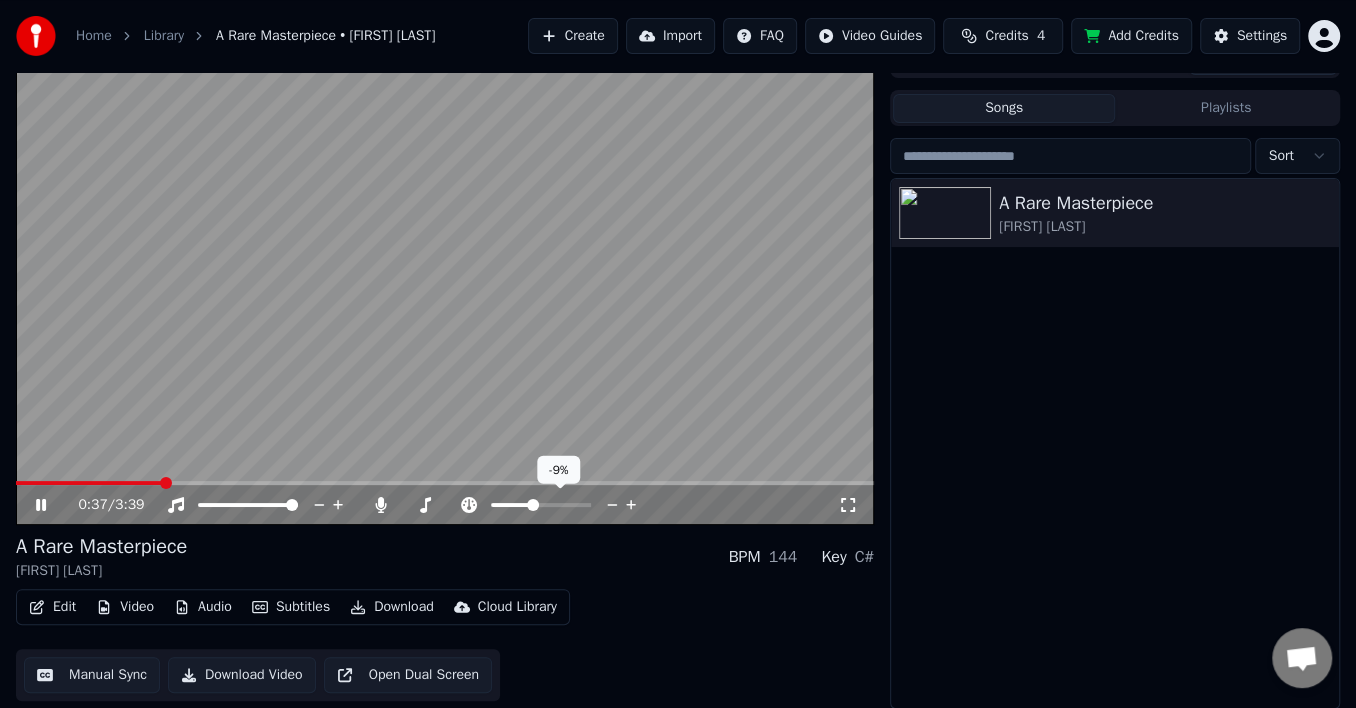 click 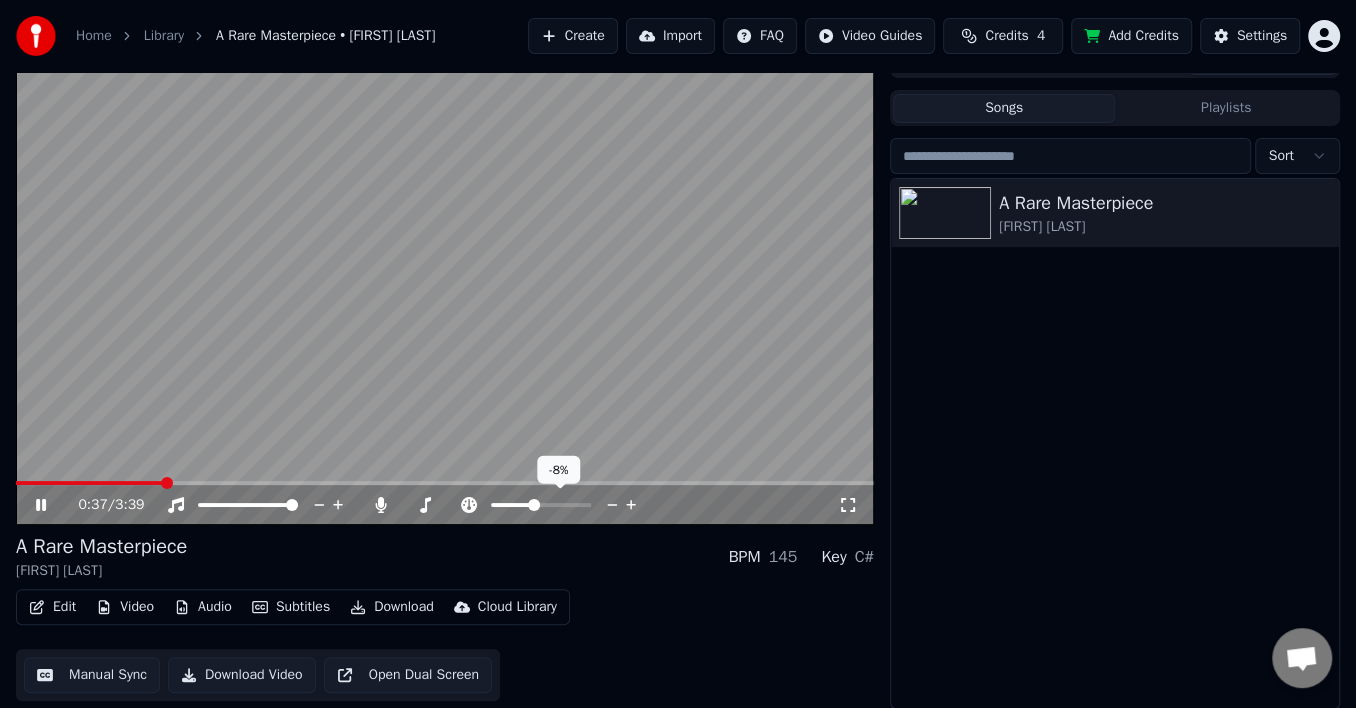 click 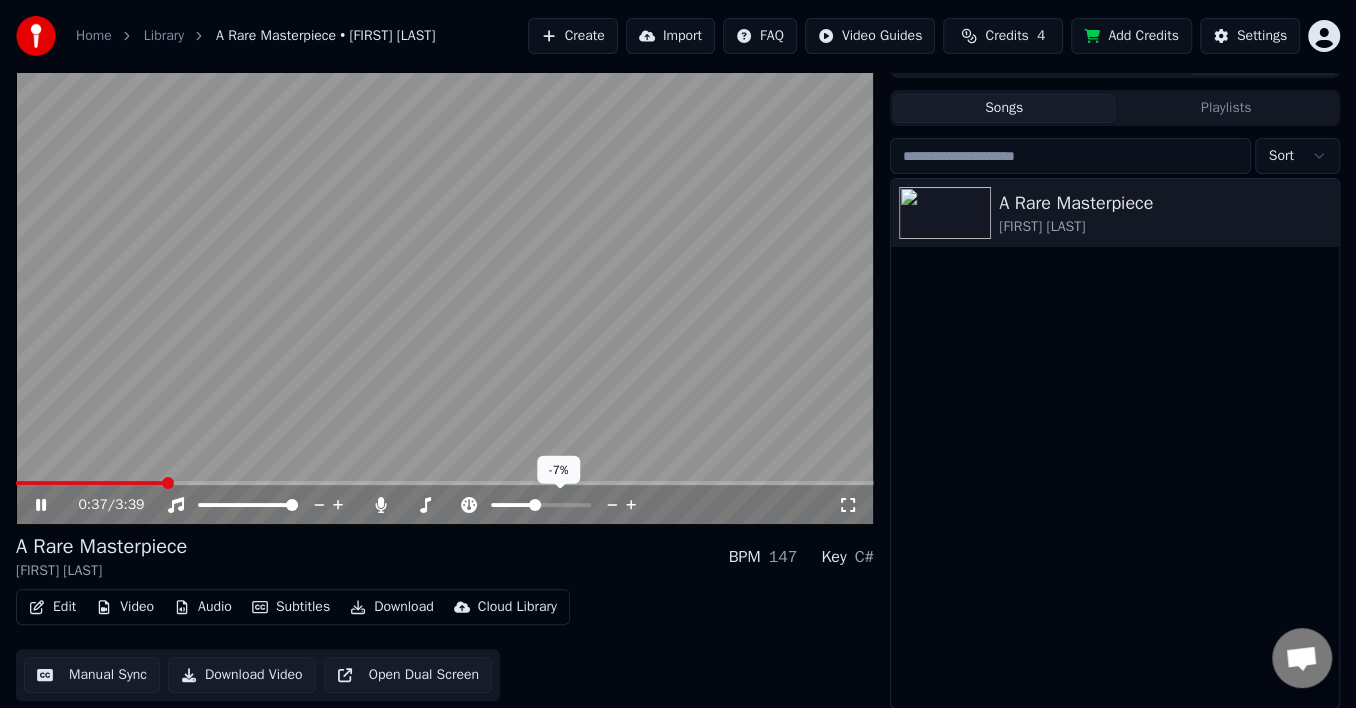 click 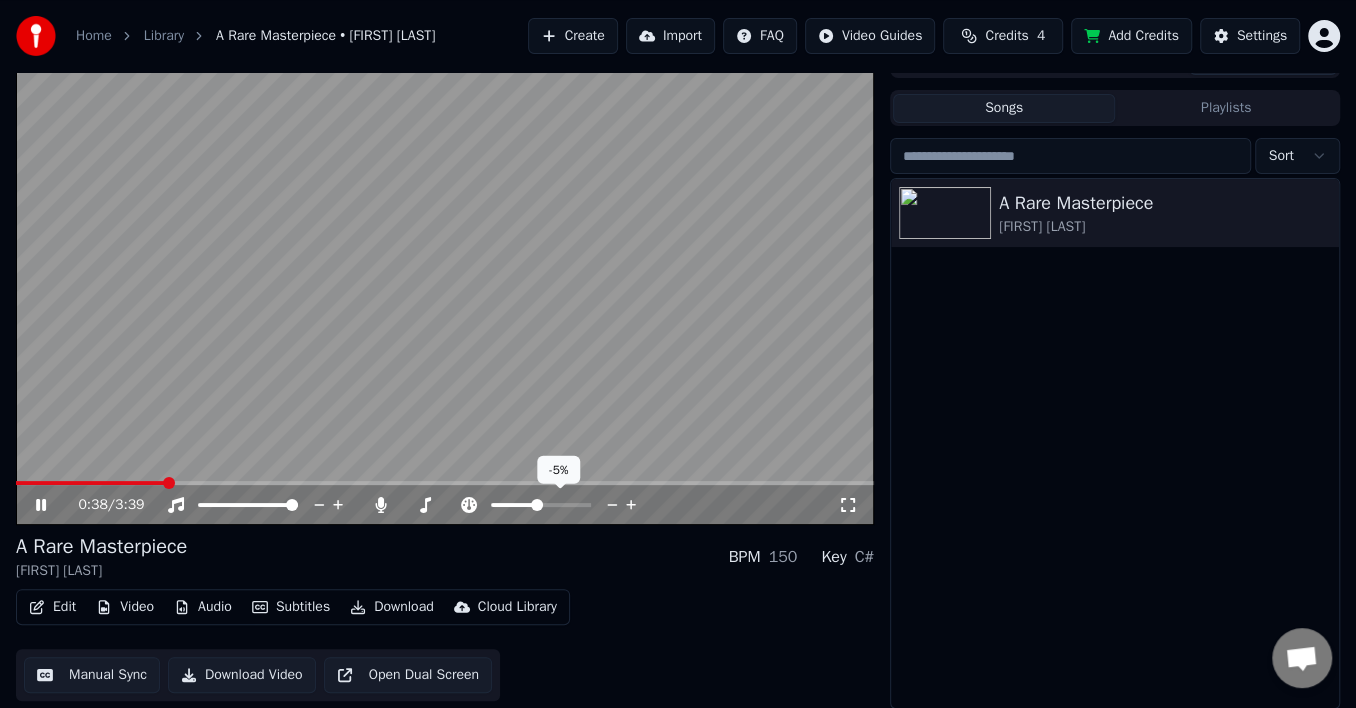 click 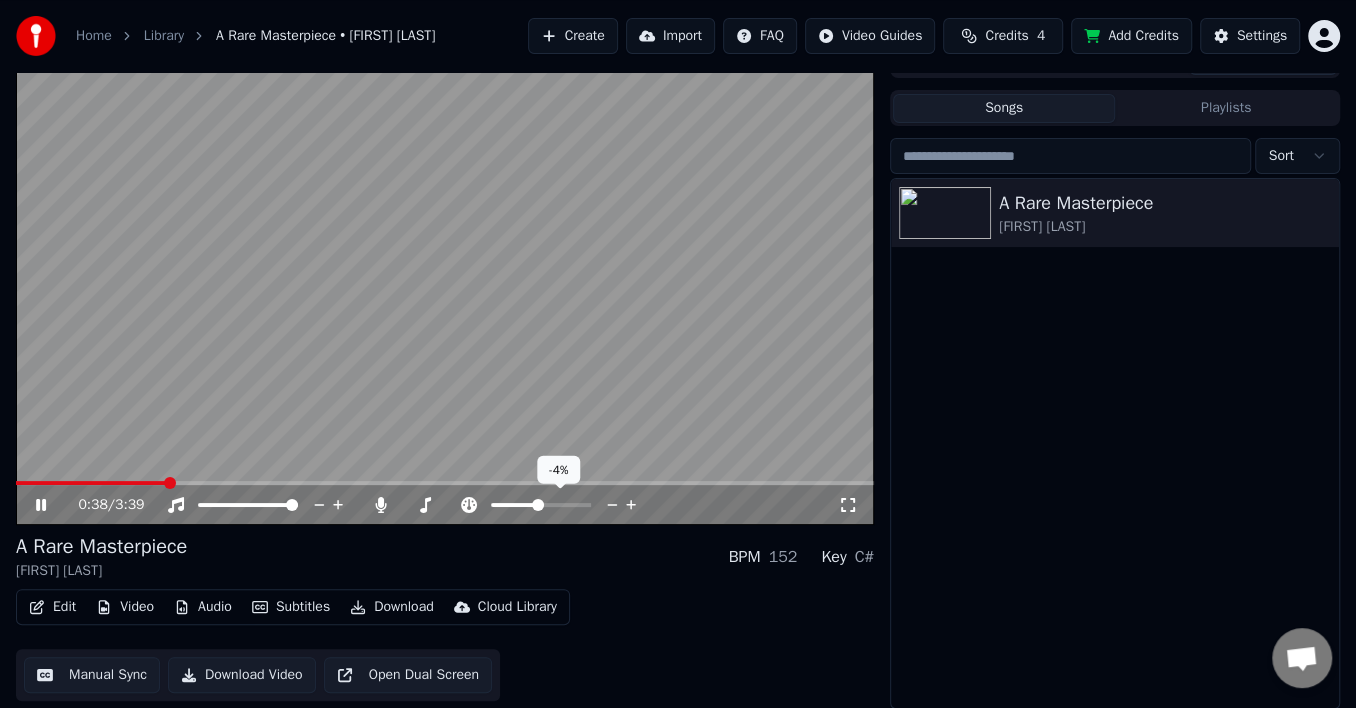 click 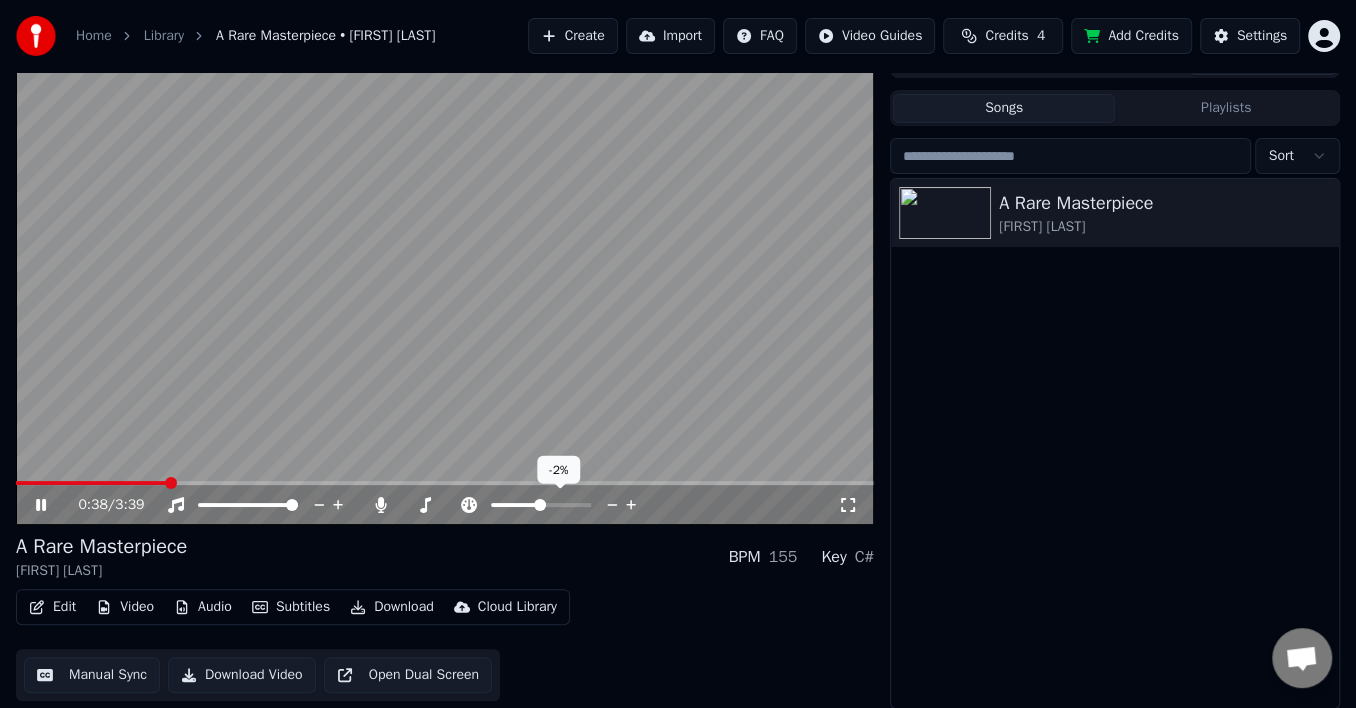 click 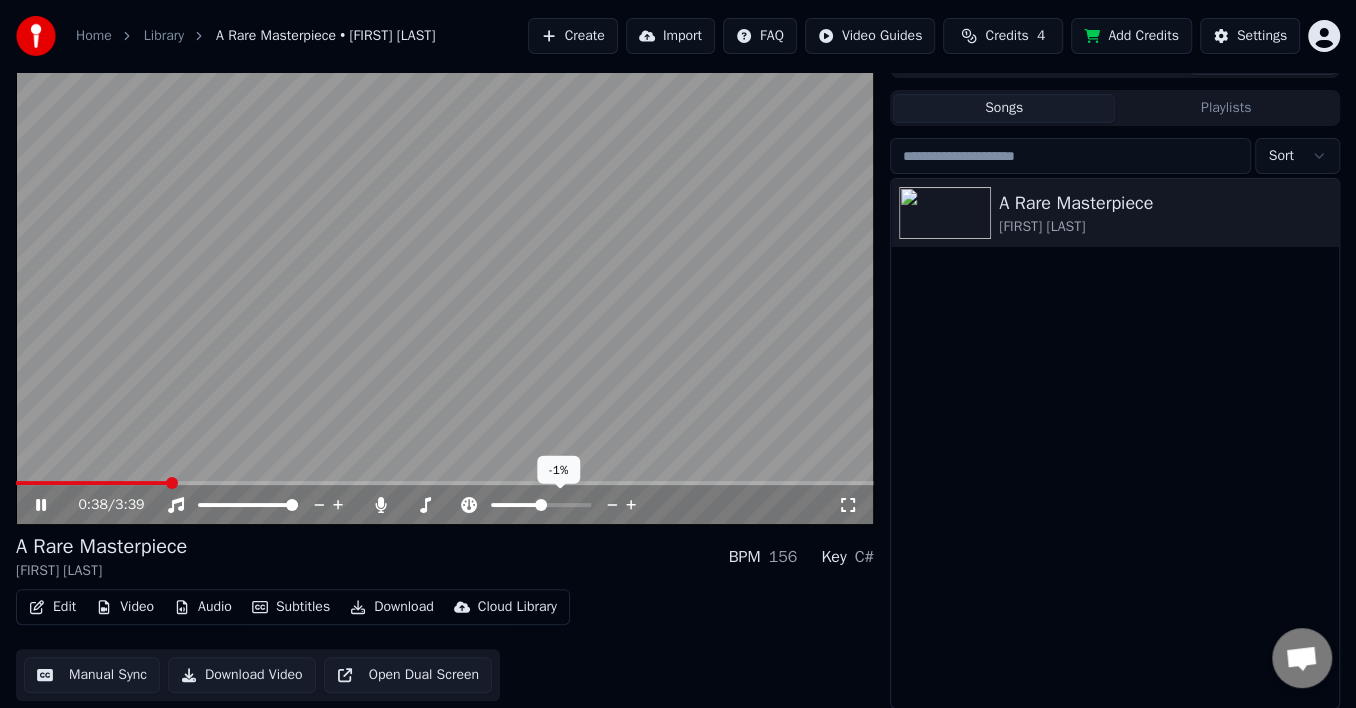 click 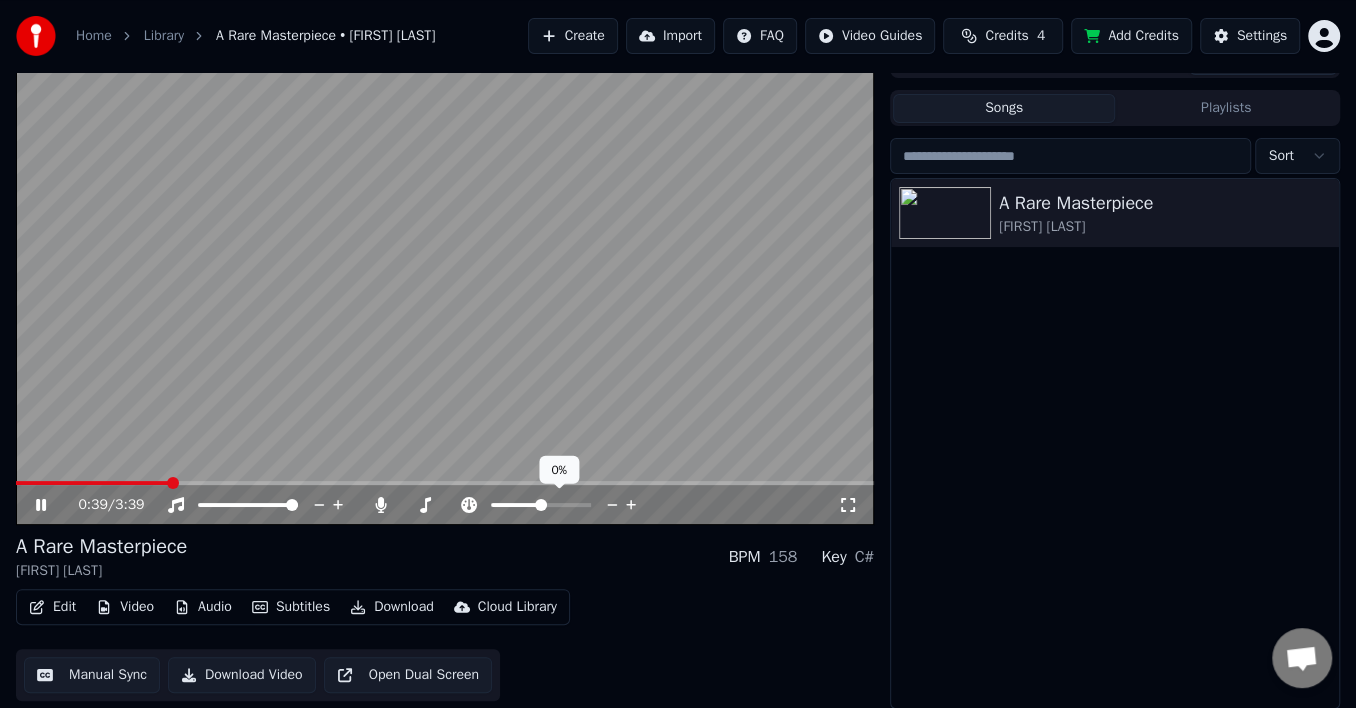 click 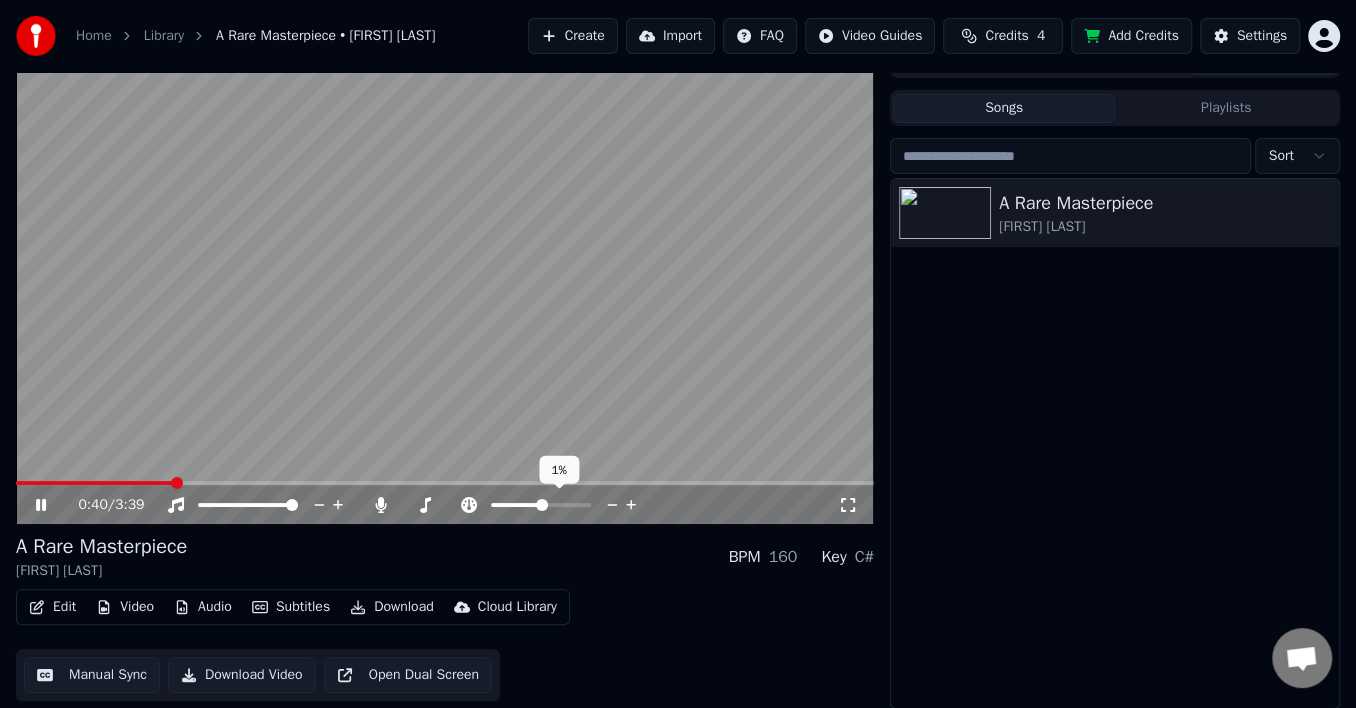 click 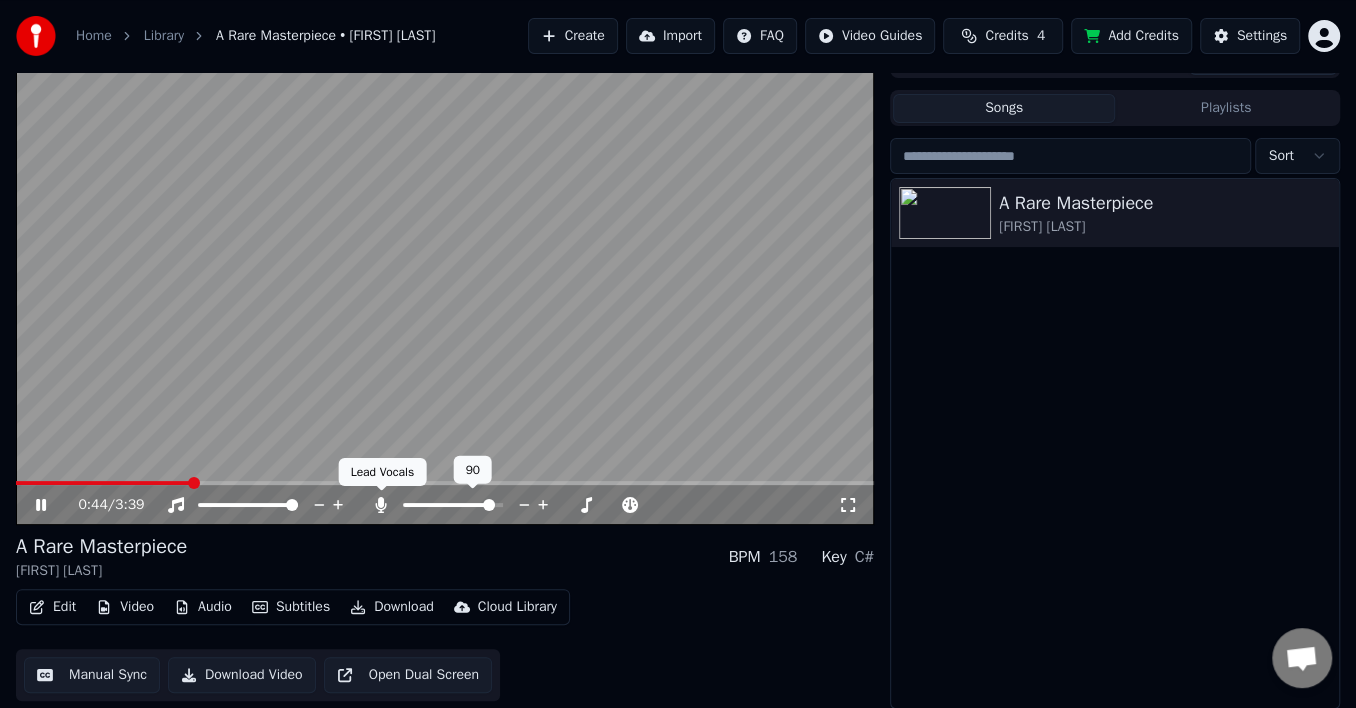 click 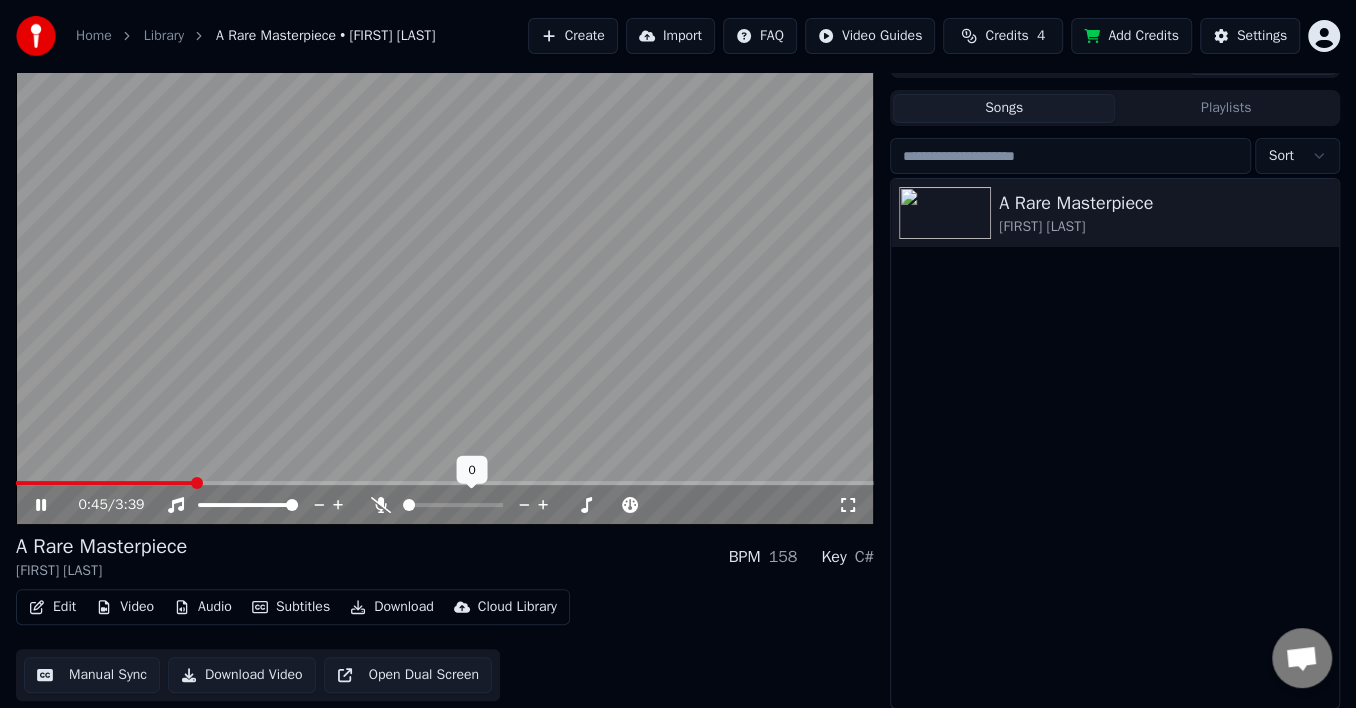 click 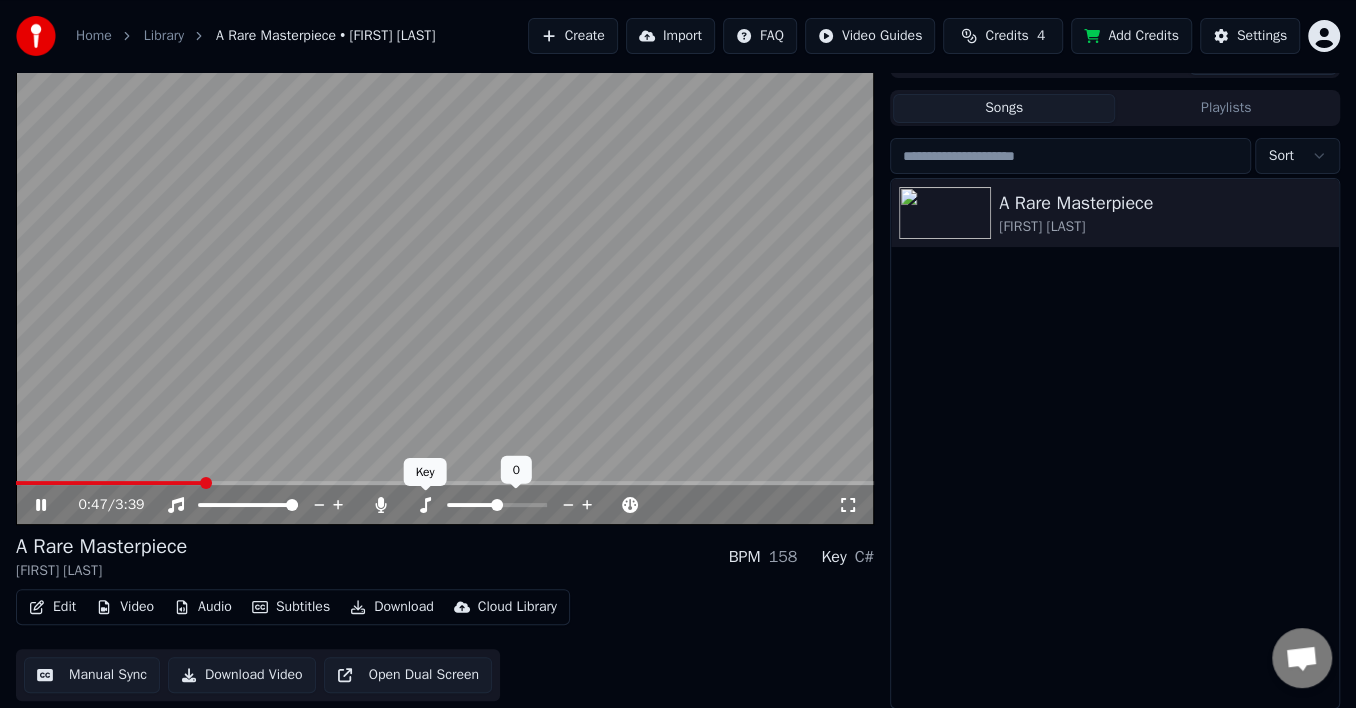 click 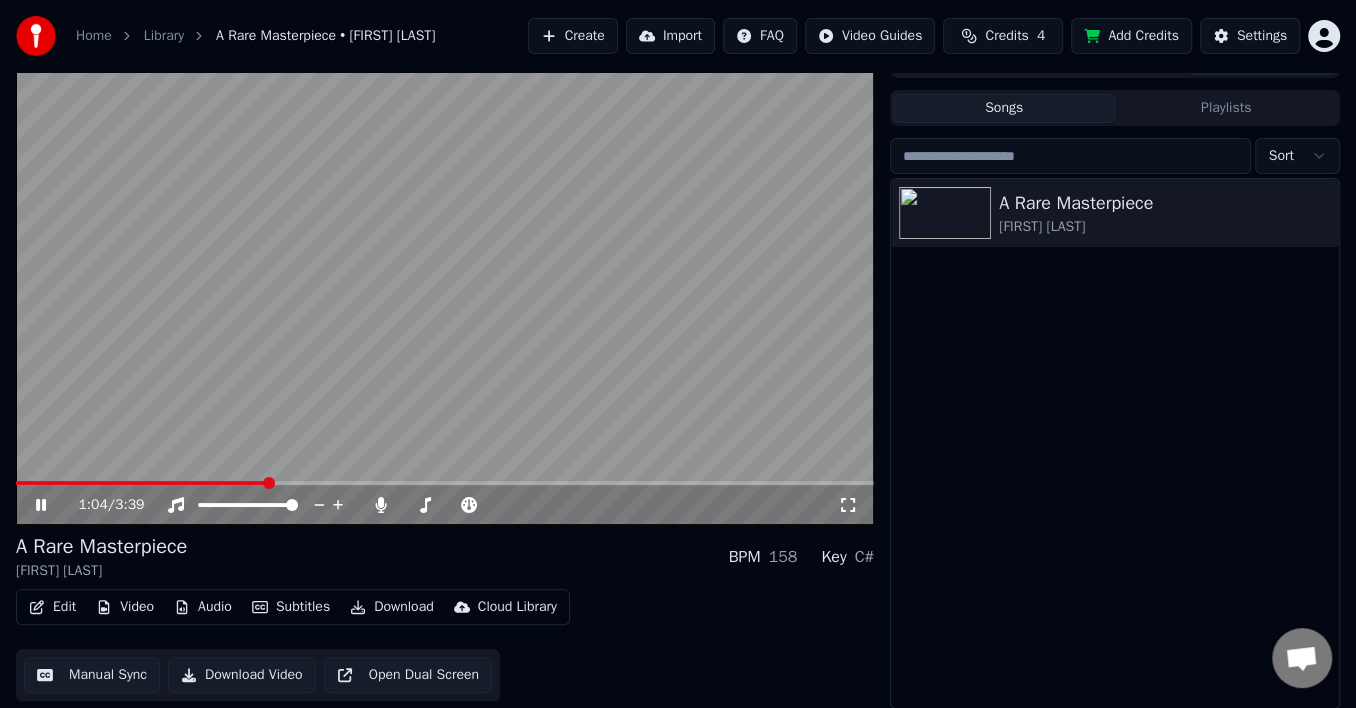 click 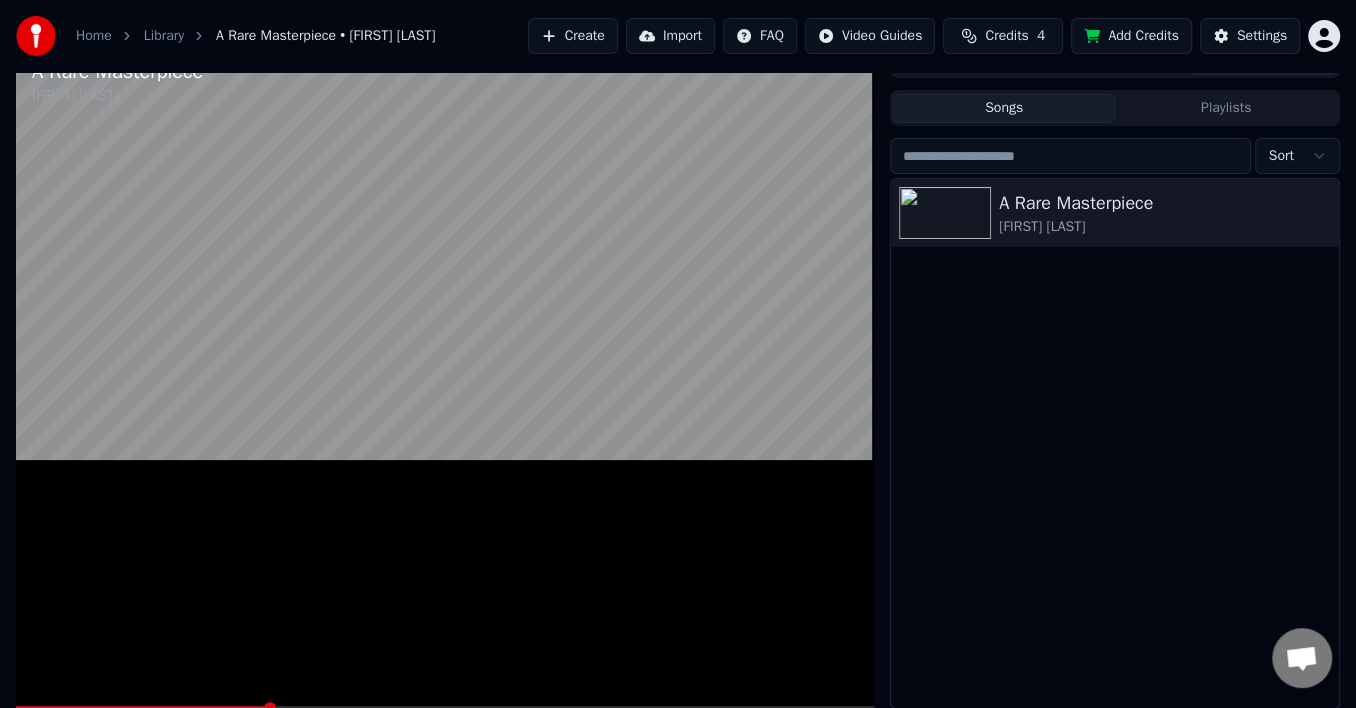 scroll, scrollTop: 15, scrollLeft: 0, axis: vertical 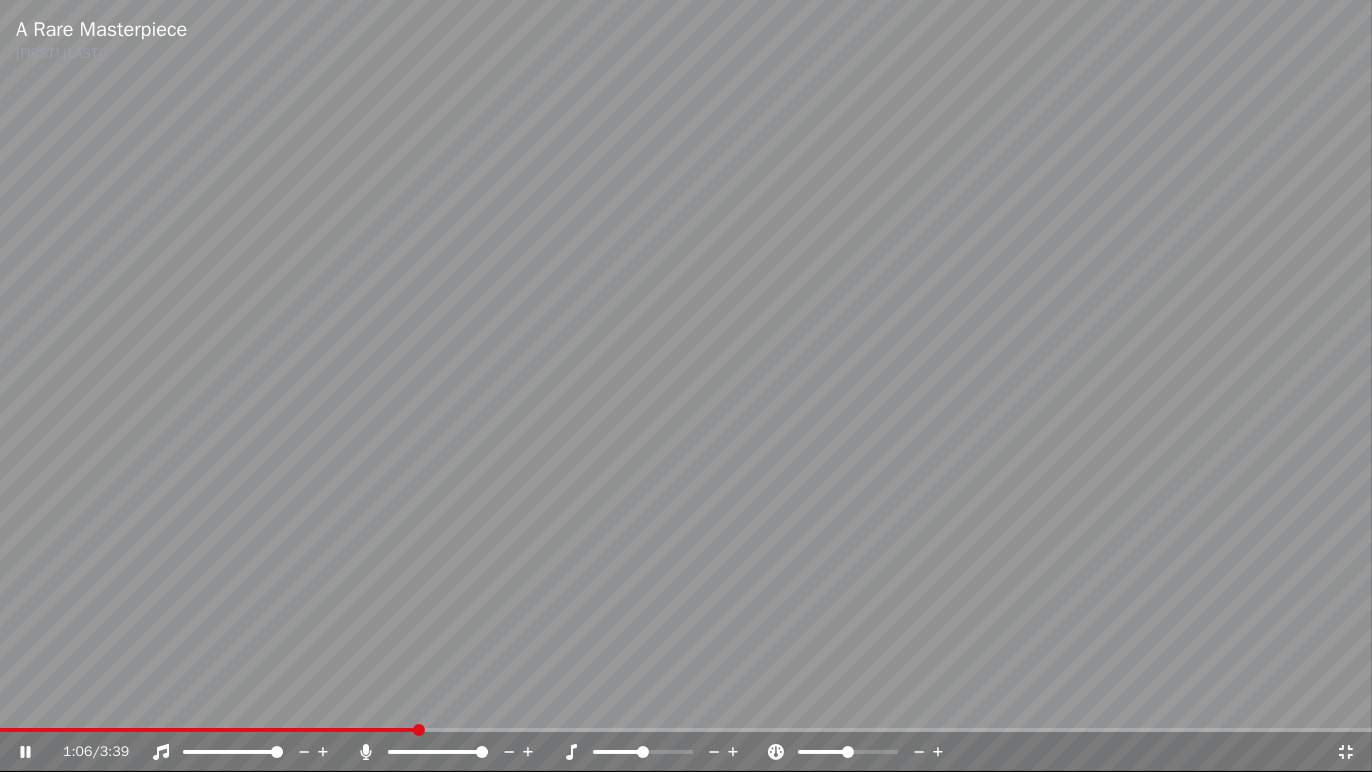 click 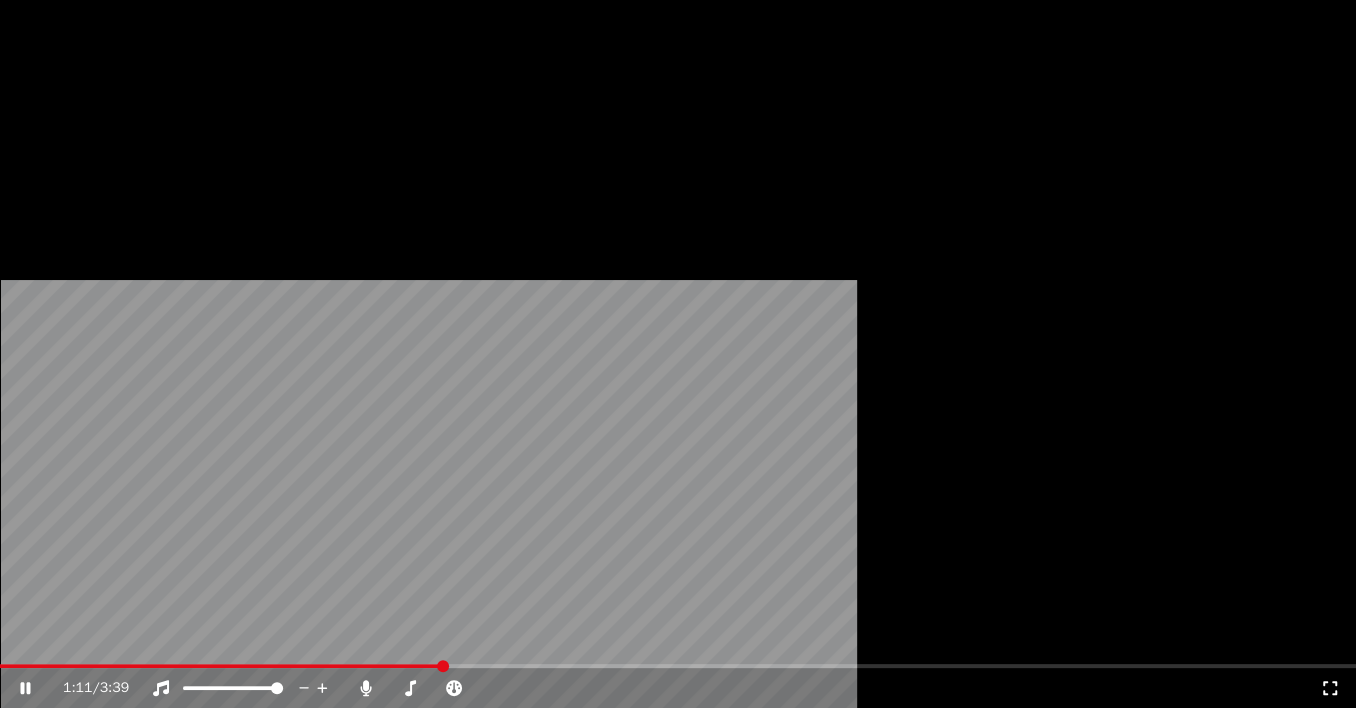 click on "Edit" at bounding box center [52, 139] 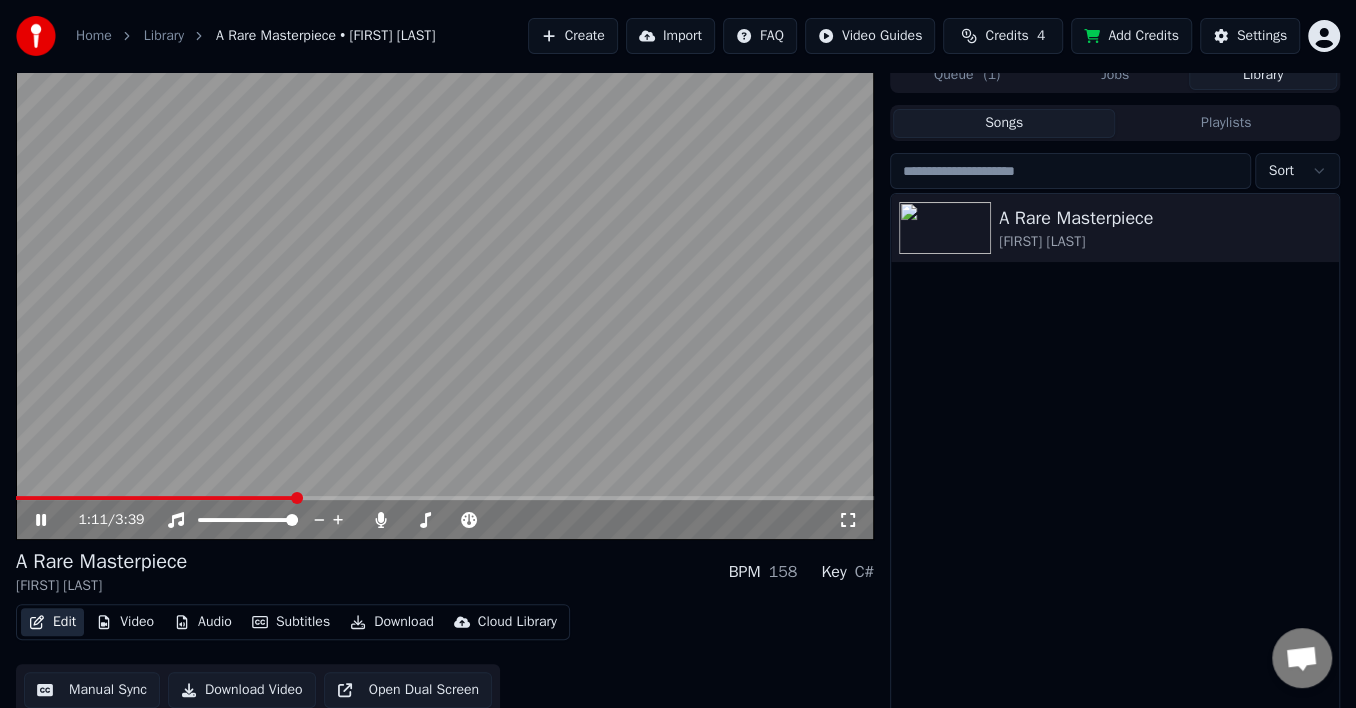 click on "Edit" at bounding box center [52, 622] 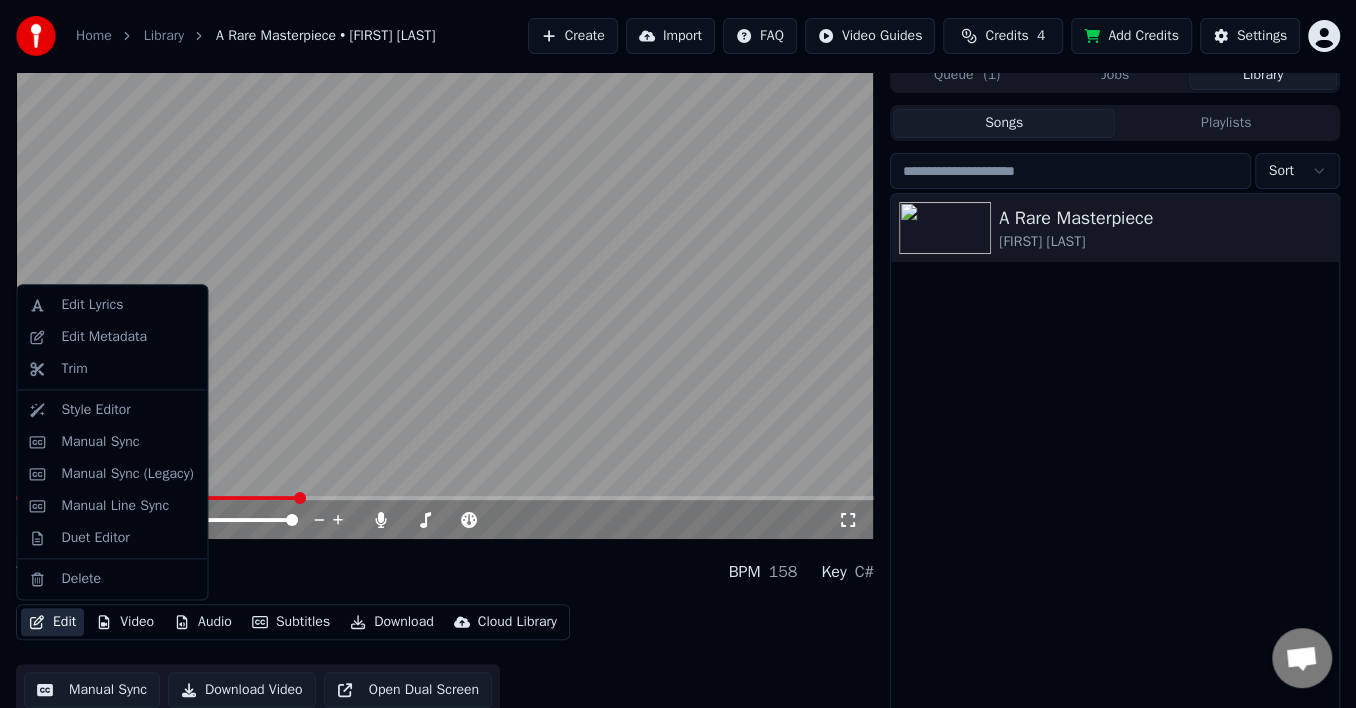 click on "Edit" at bounding box center (52, 622) 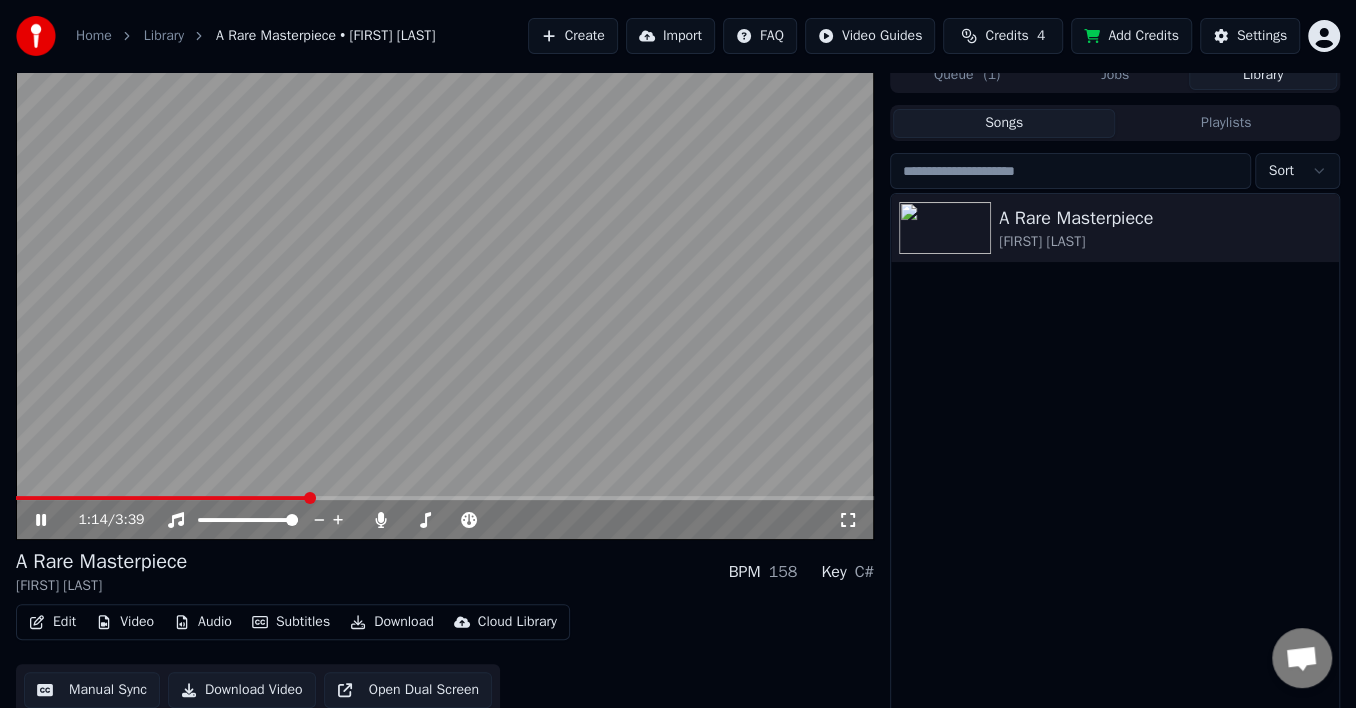 click at bounding box center (445, 298) 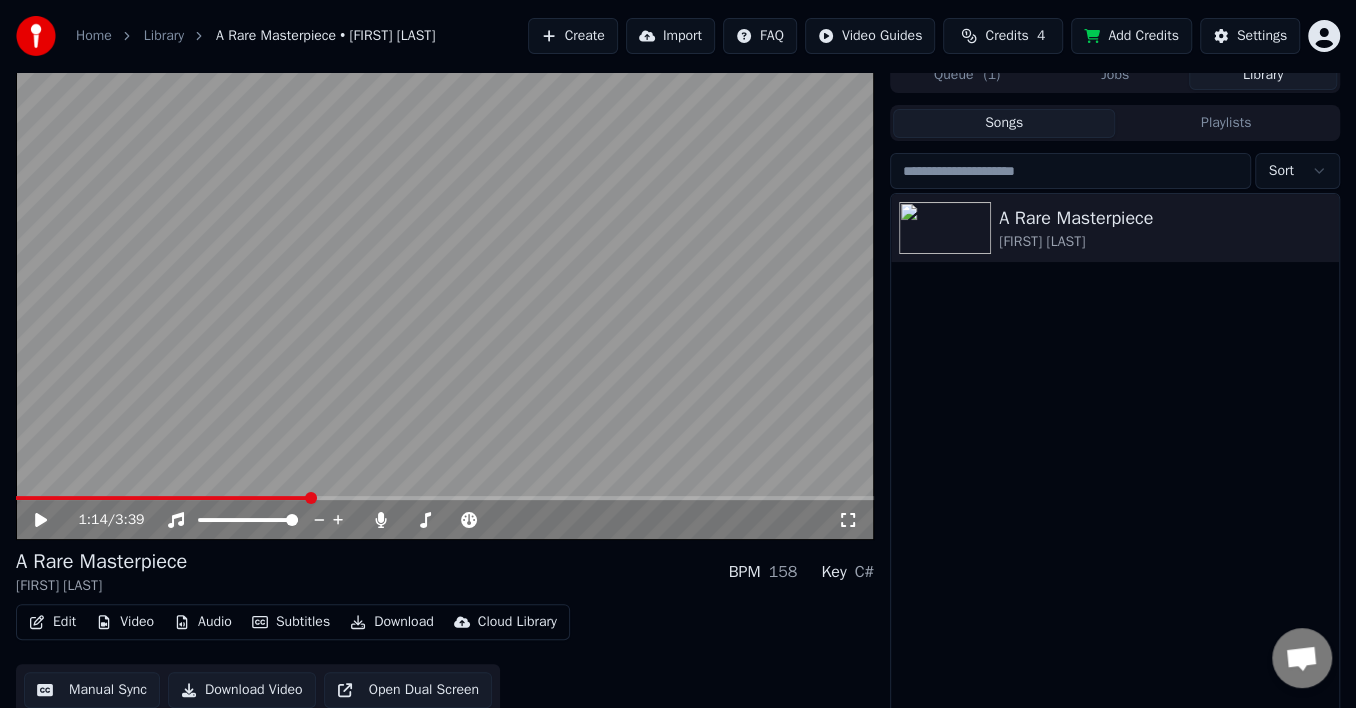 click on "Edit" at bounding box center [52, 622] 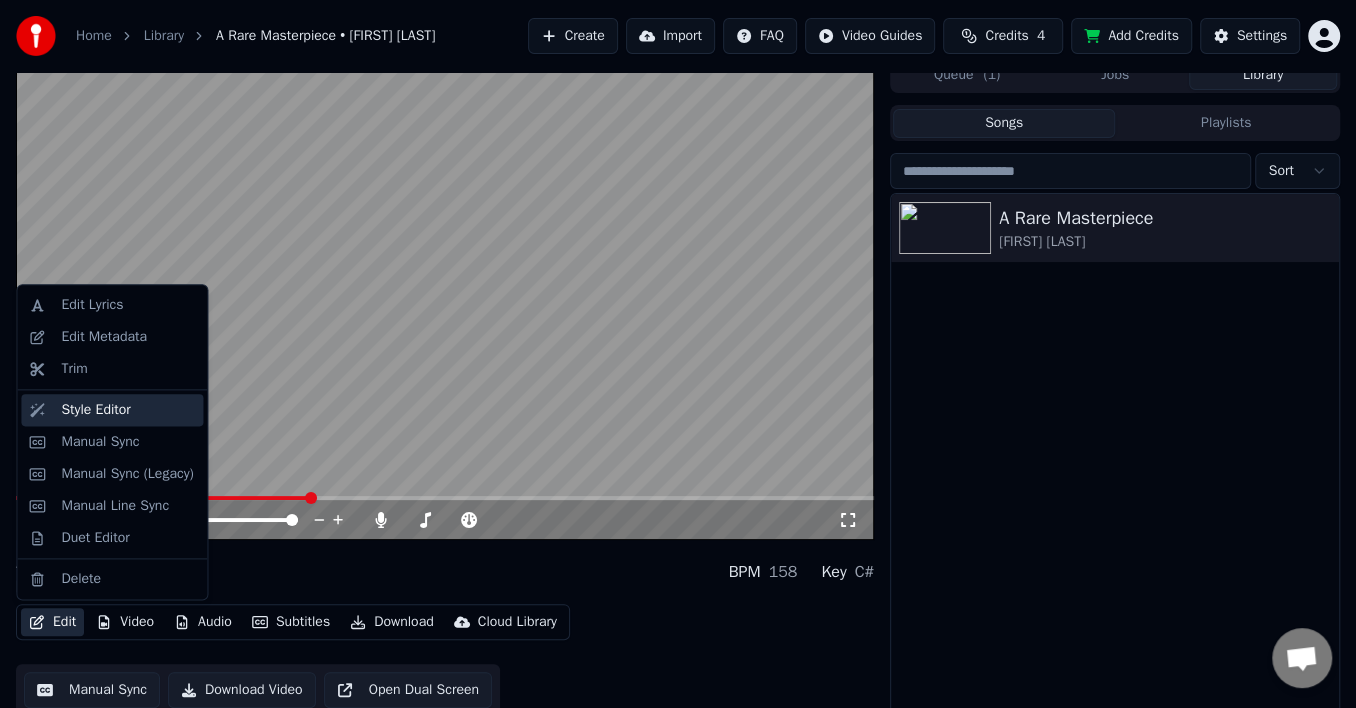 click on "Style Editor" at bounding box center [95, 410] 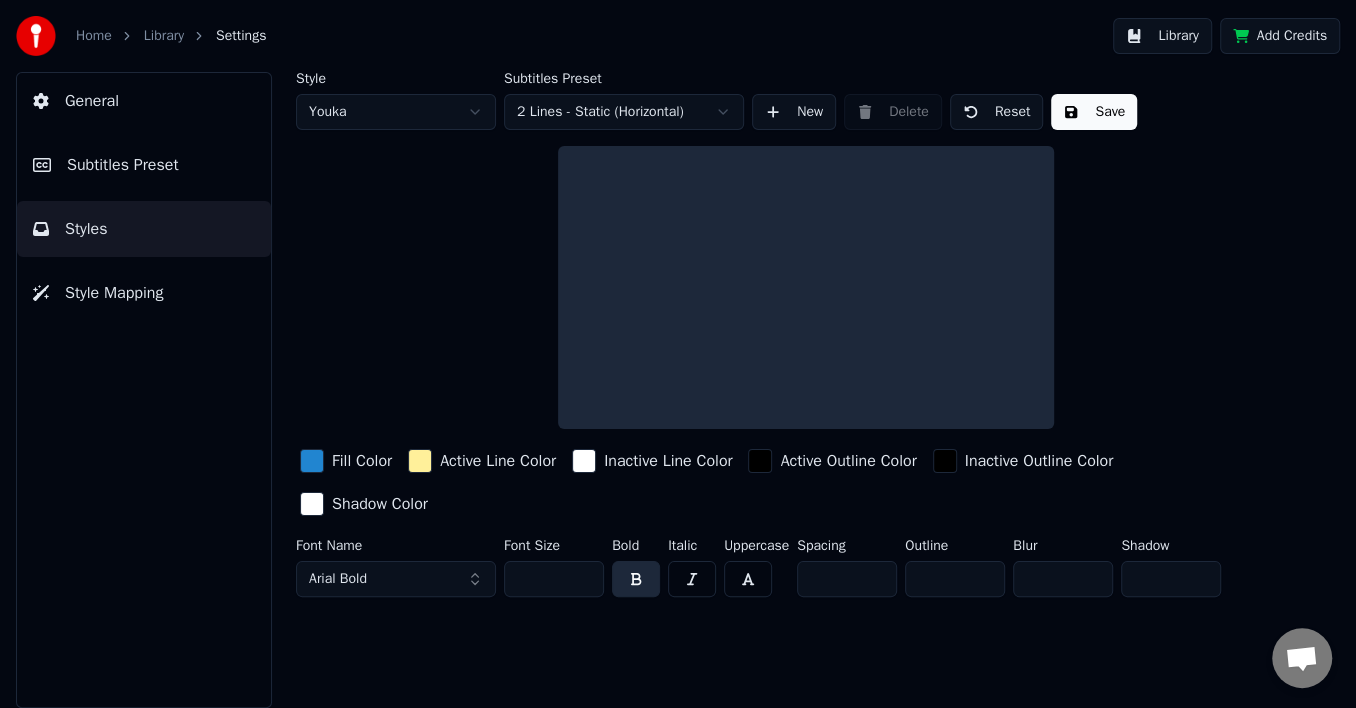 scroll, scrollTop: 0, scrollLeft: 0, axis: both 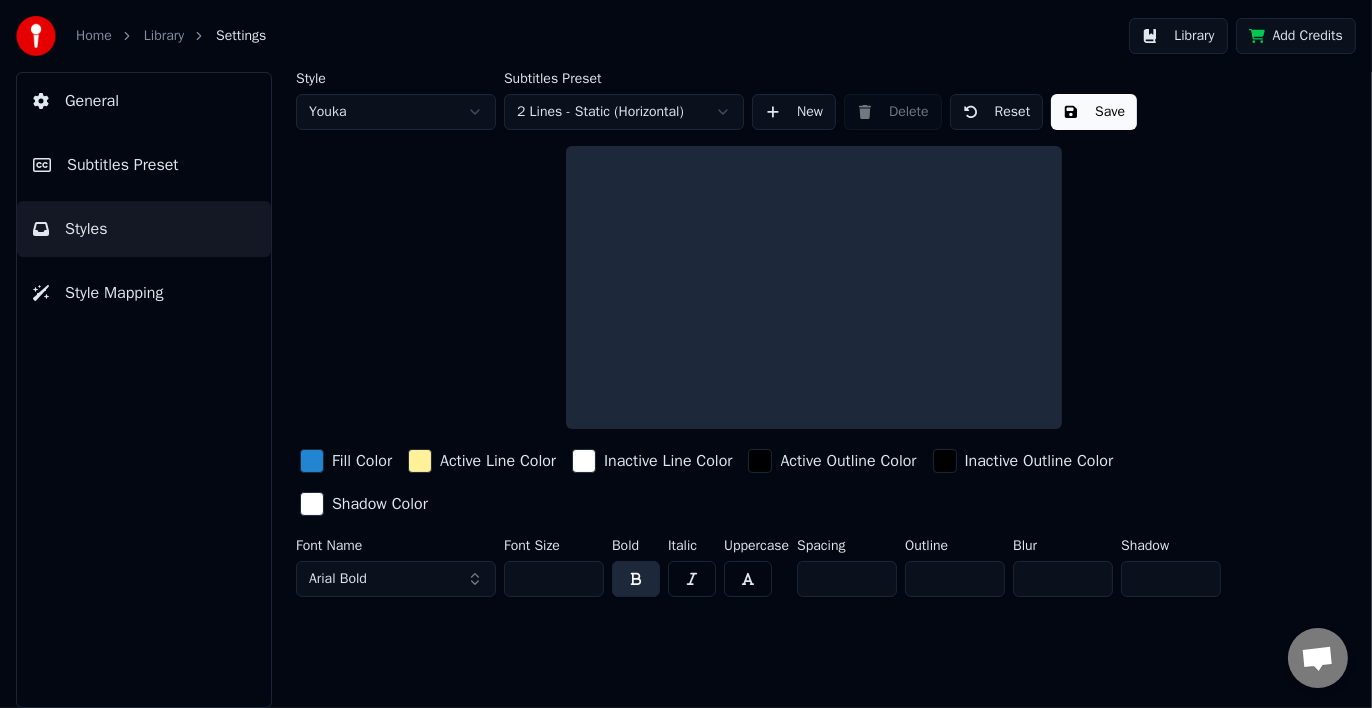click on "Home Library Settings Library Add Credits General Subtitles Preset Styles Style Mapping Style Youka Subtitles Preset 2 Lines - Static (Horizontal) New Delete Reset Save Fill Color Active Line Color Inactive Line Color Active Outline Color Inactive Outline Color Shadow Color Font Name Arial Bold Font Size ** Bold Italic Uppercase Spacing * Outline * Blur * Shadow *" at bounding box center [686, 354] 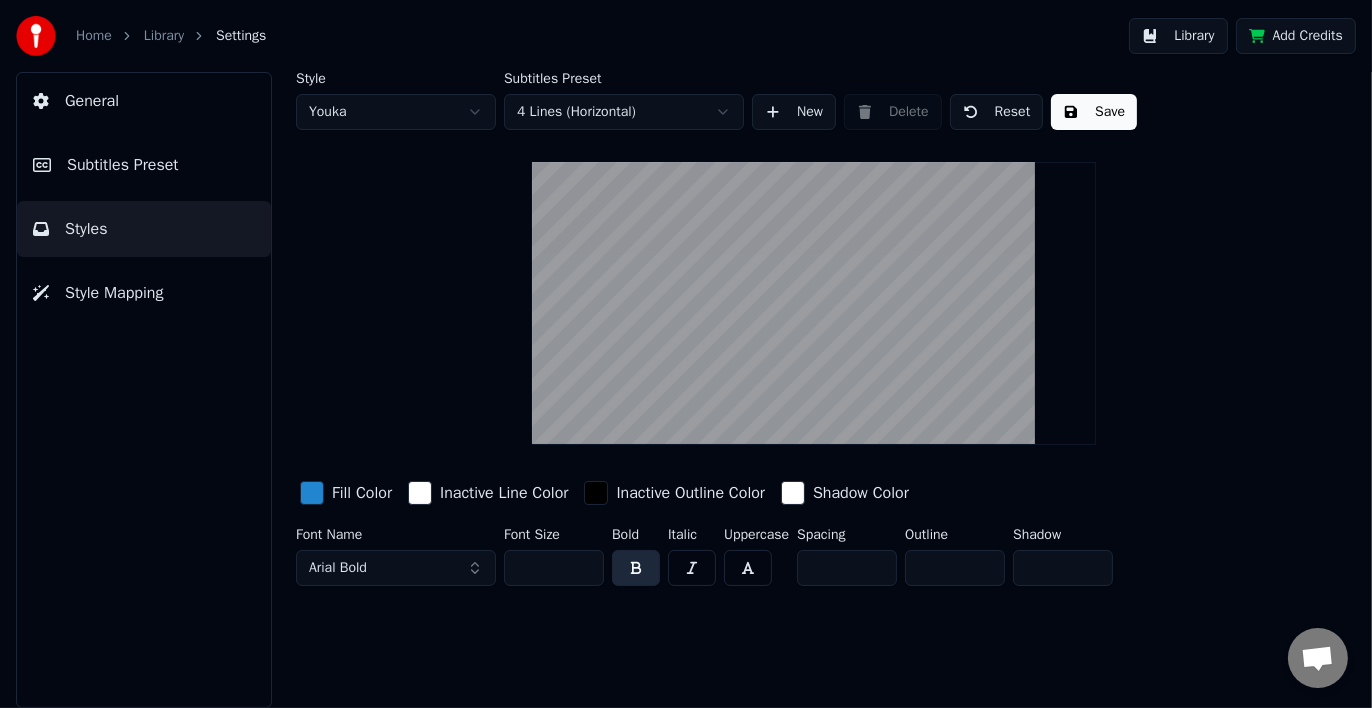 click on "Save" at bounding box center (1094, 112) 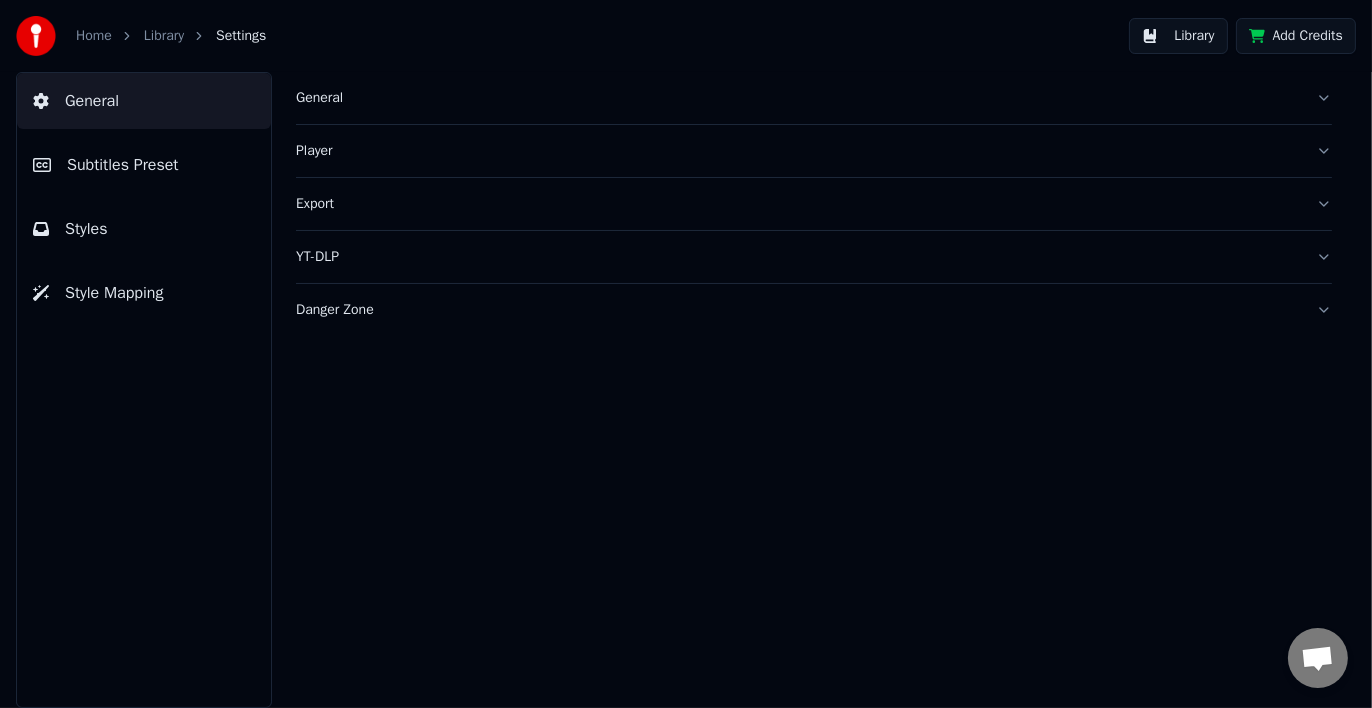 click on "Library" at bounding box center [164, 36] 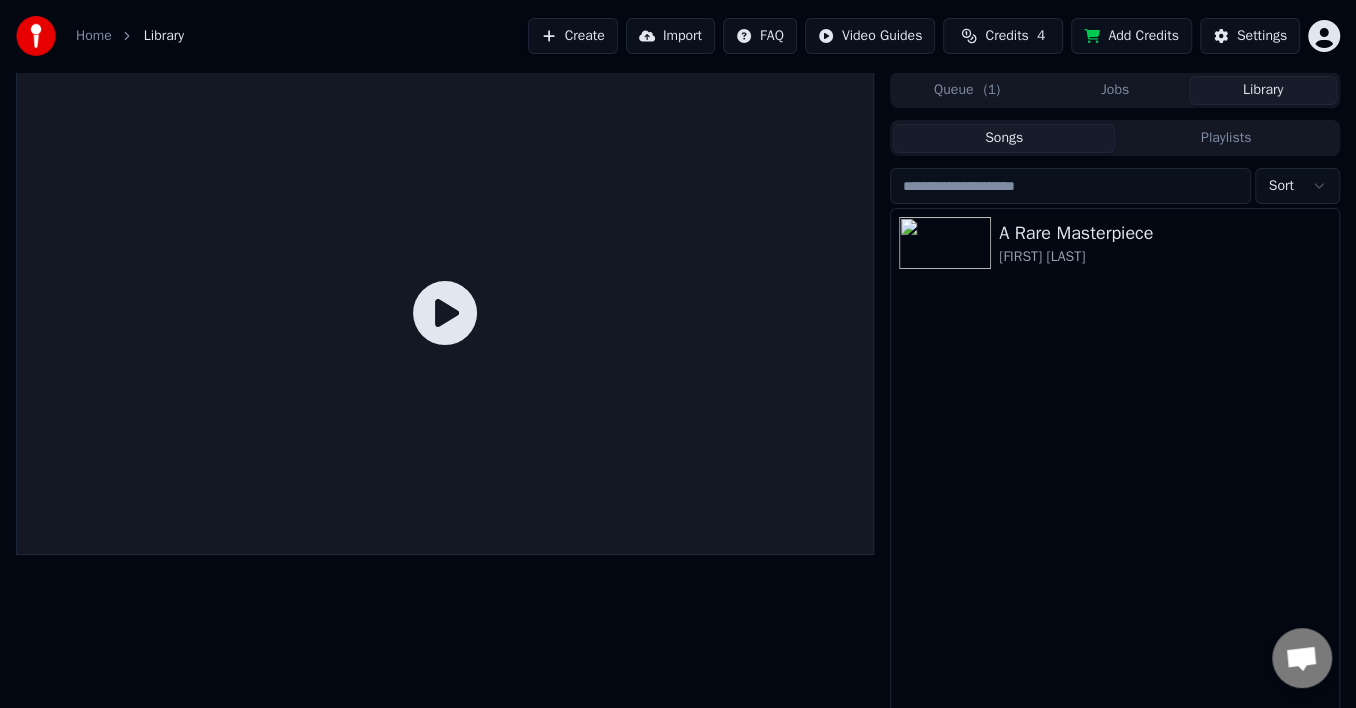 click 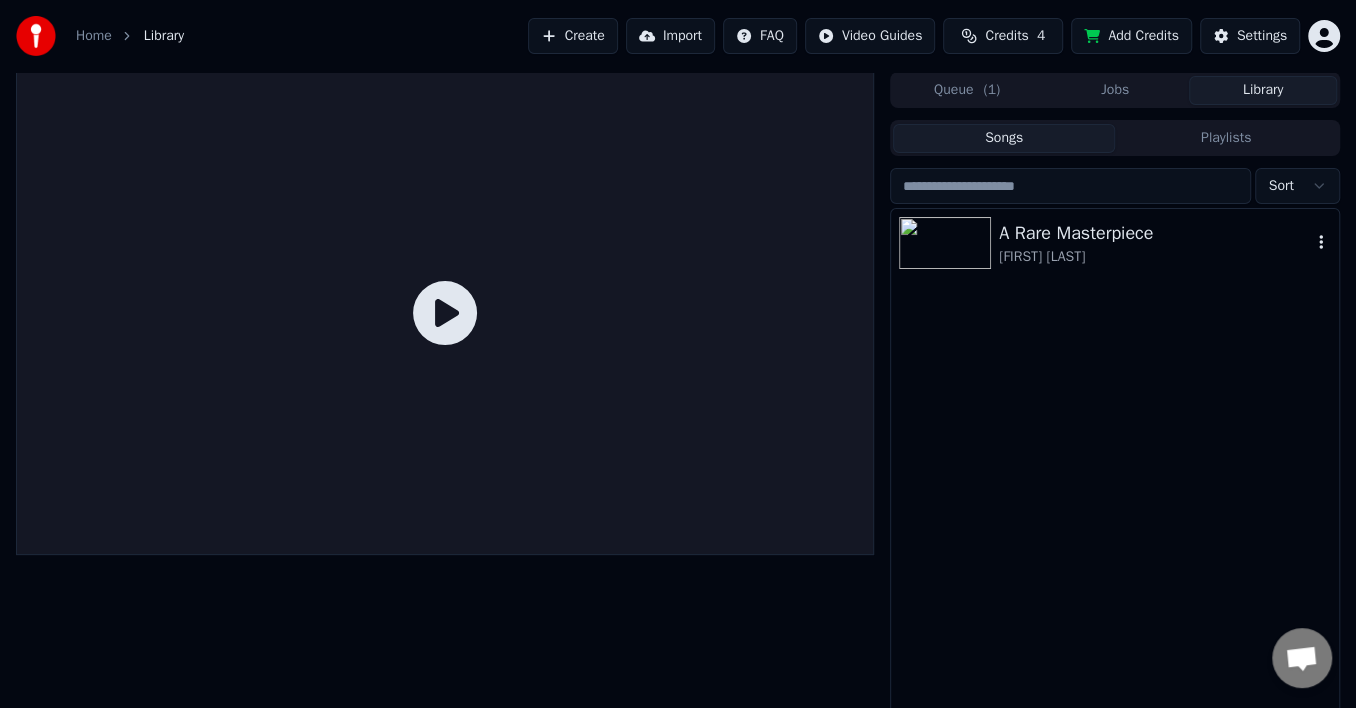 click at bounding box center (945, 243) 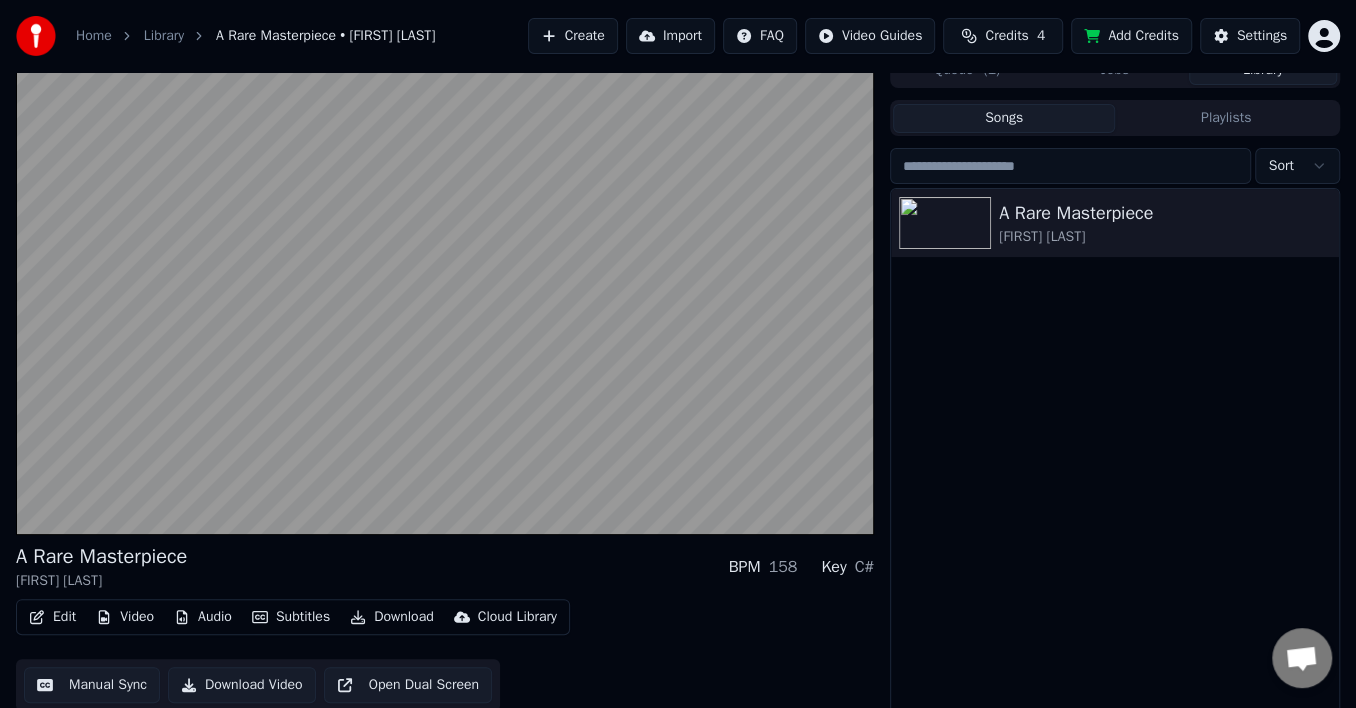scroll, scrollTop: 30, scrollLeft: 0, axis: vertical 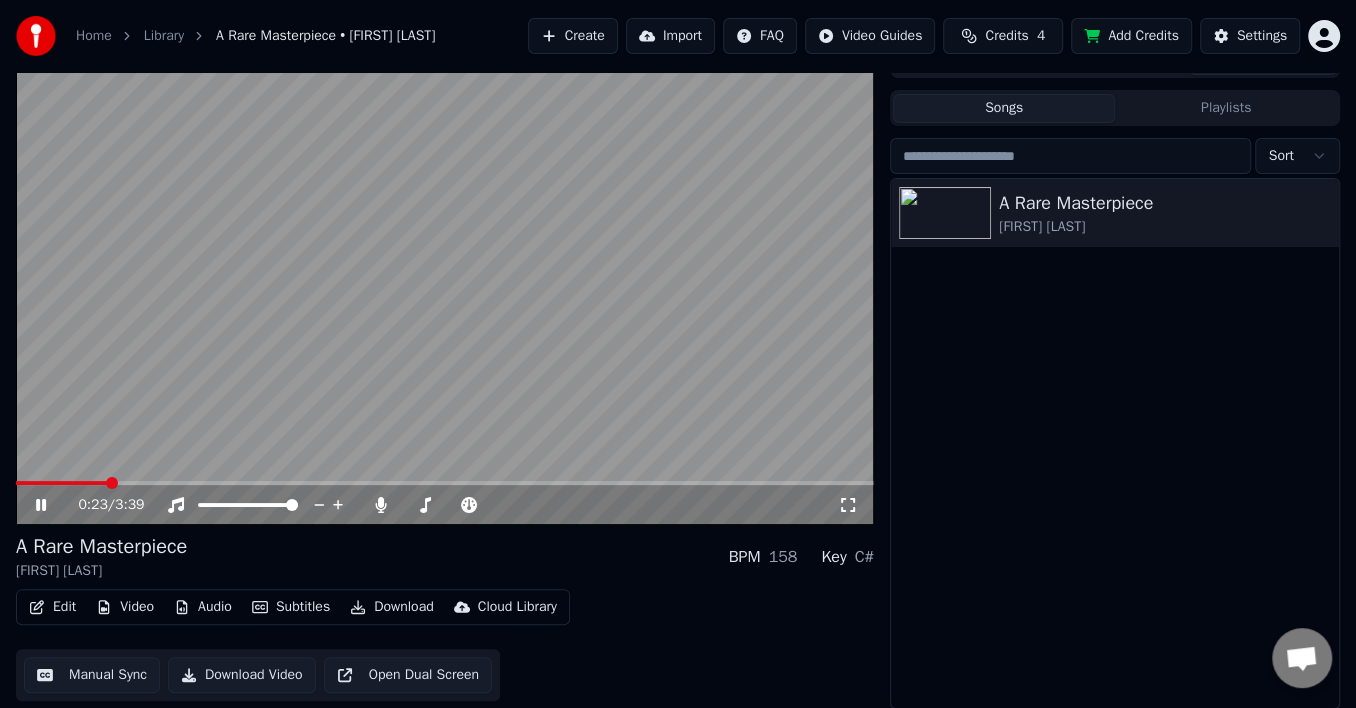 click on "Open Dual Screen" at bounding box center (408, 675) 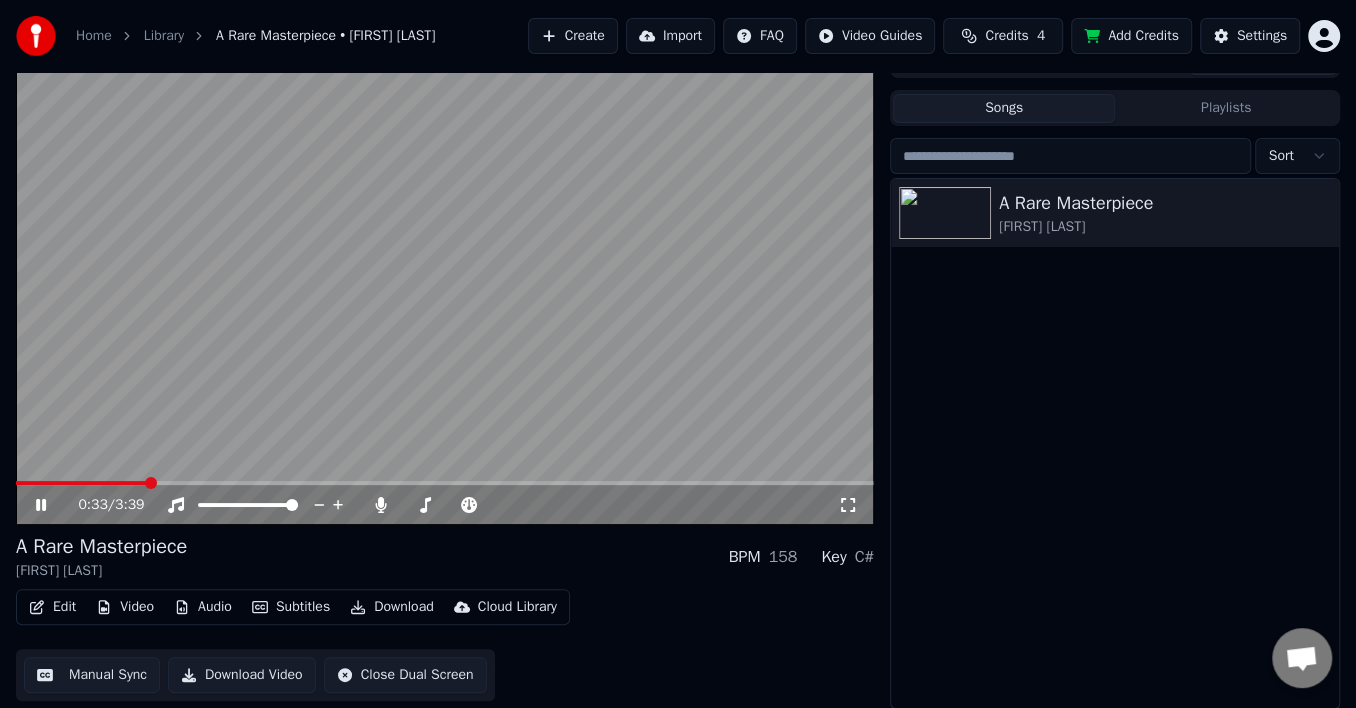 click at bounding box center (81, 483) 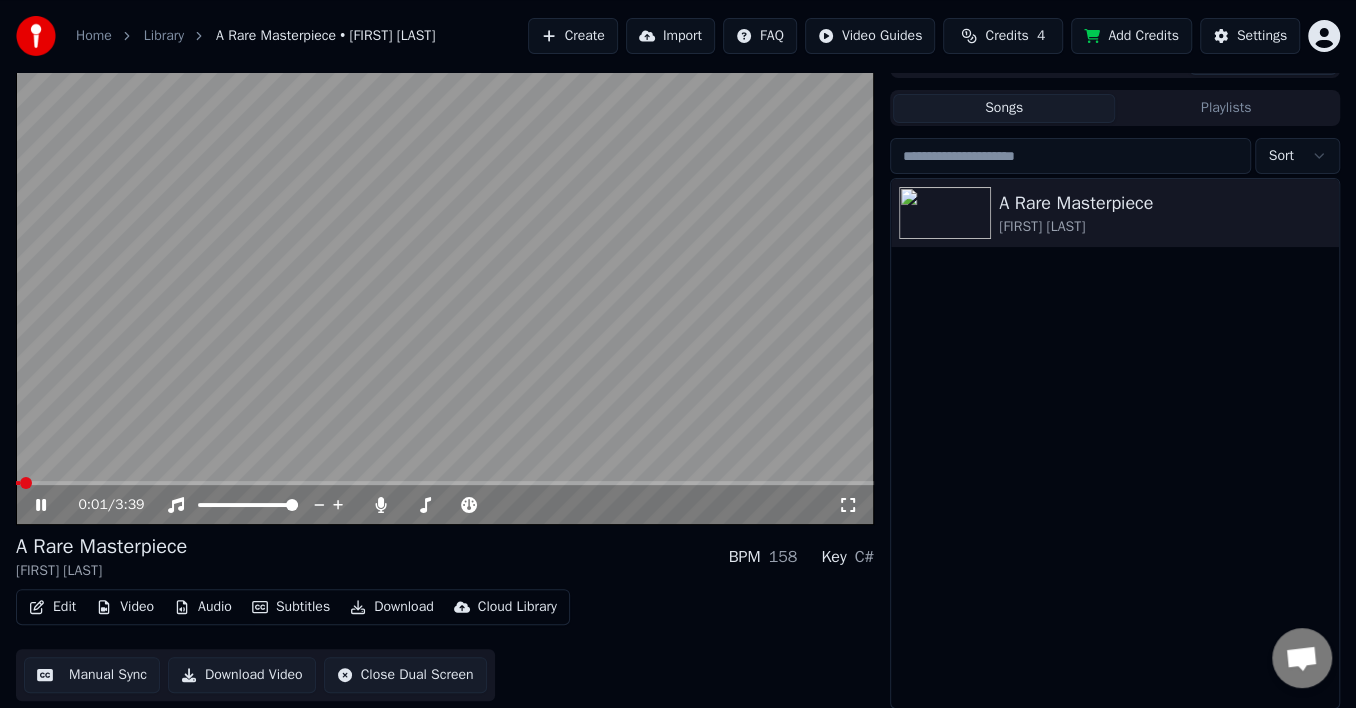 click 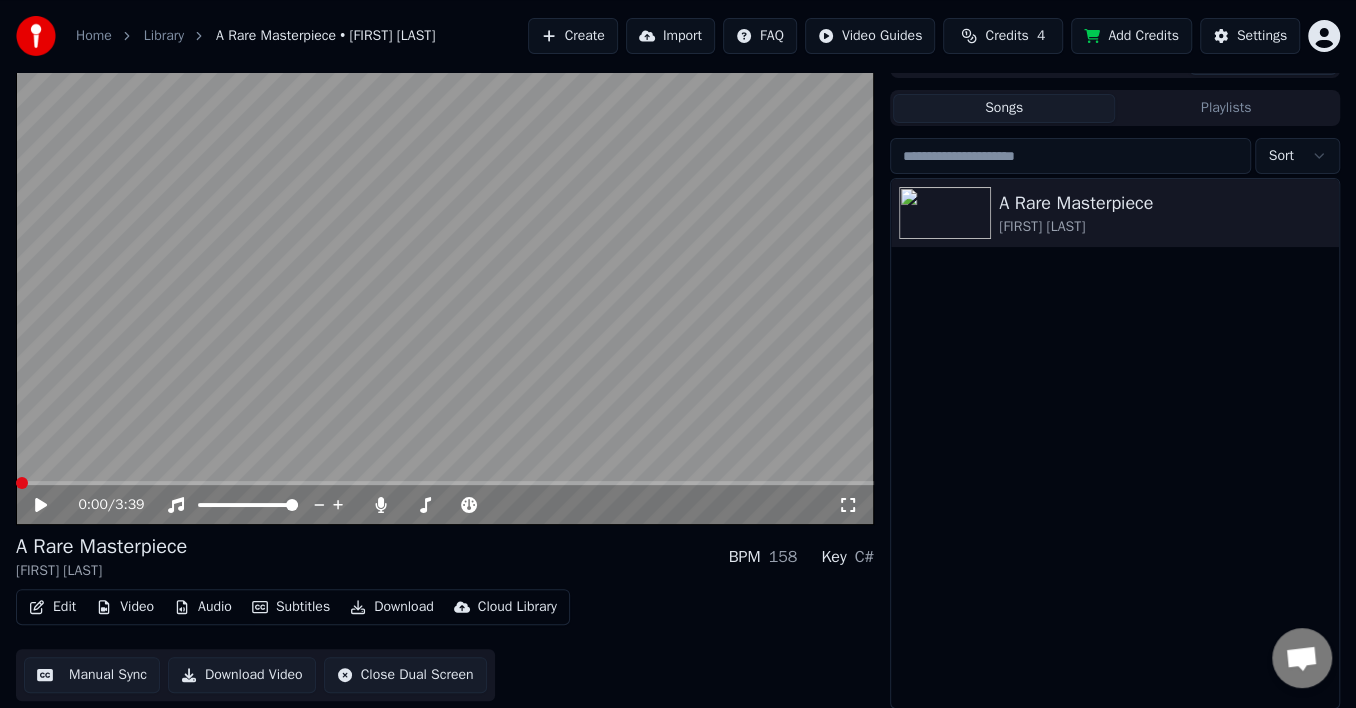 click at bounding box center [22, 483] 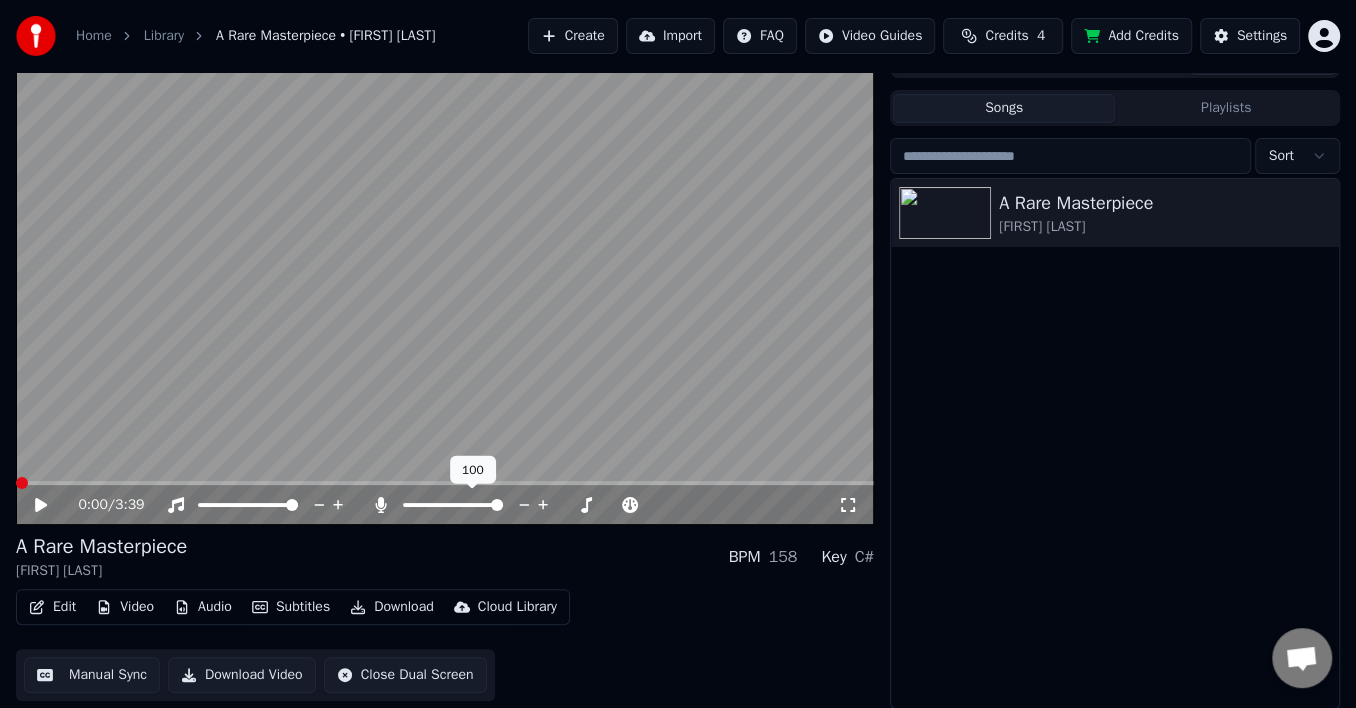 click at bounding box center [453, 505] 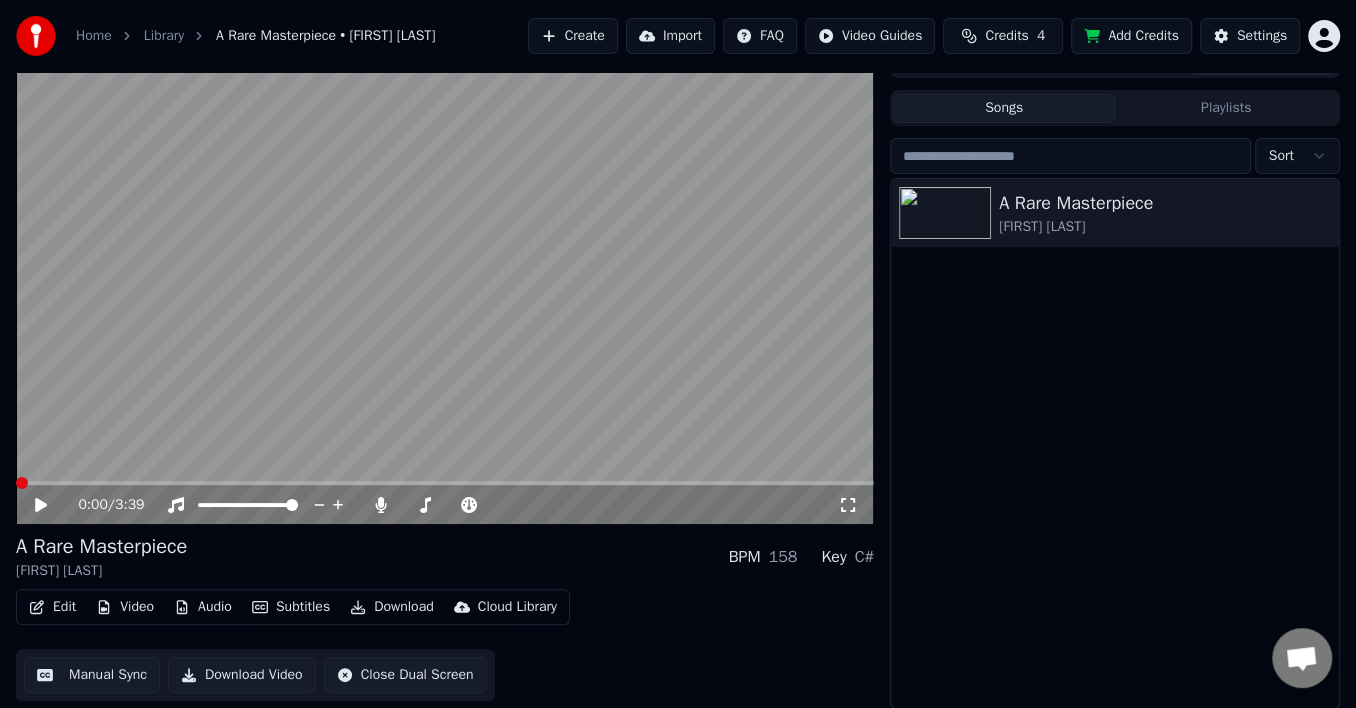 click 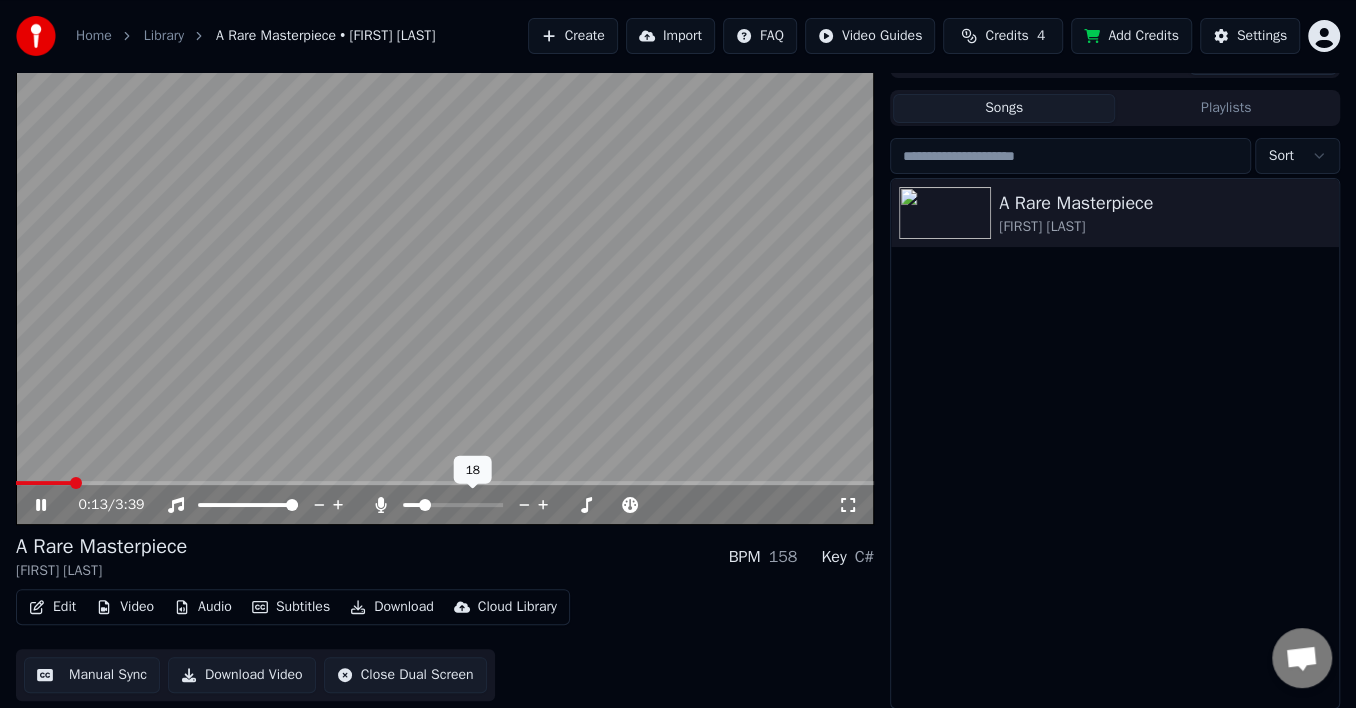 click 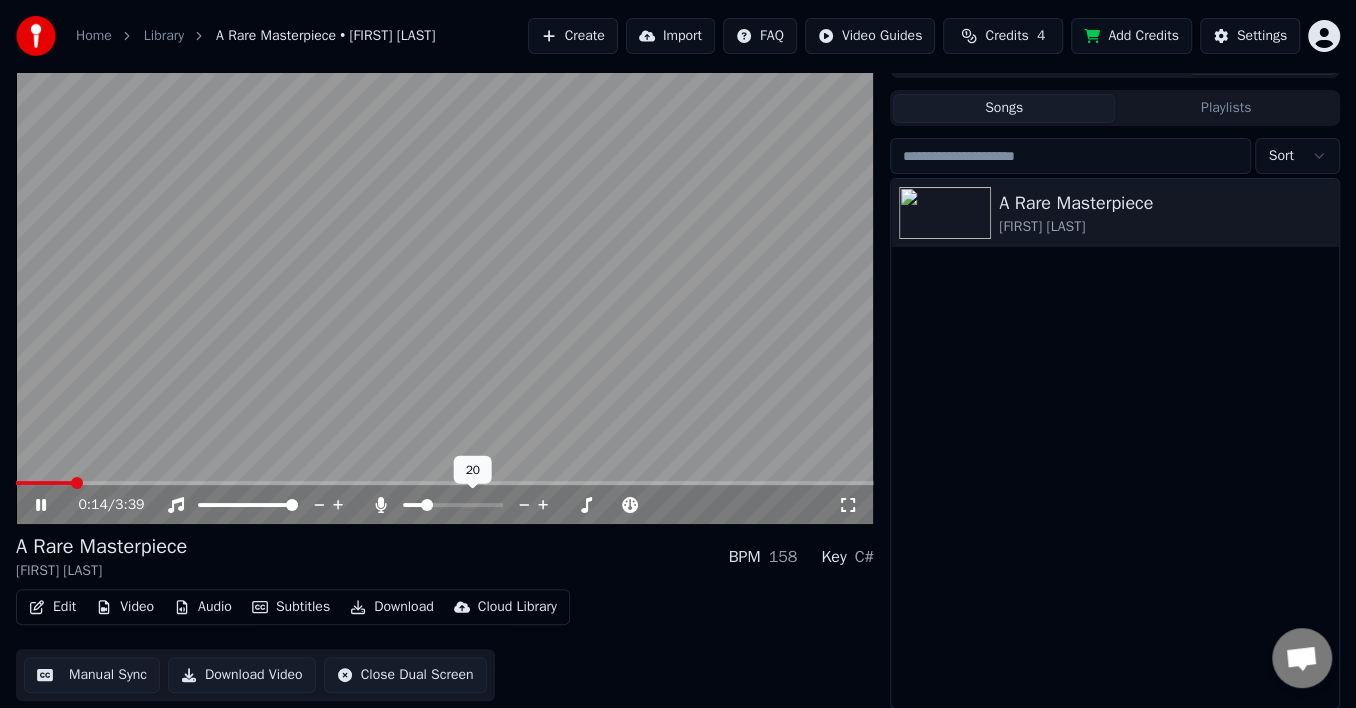 click 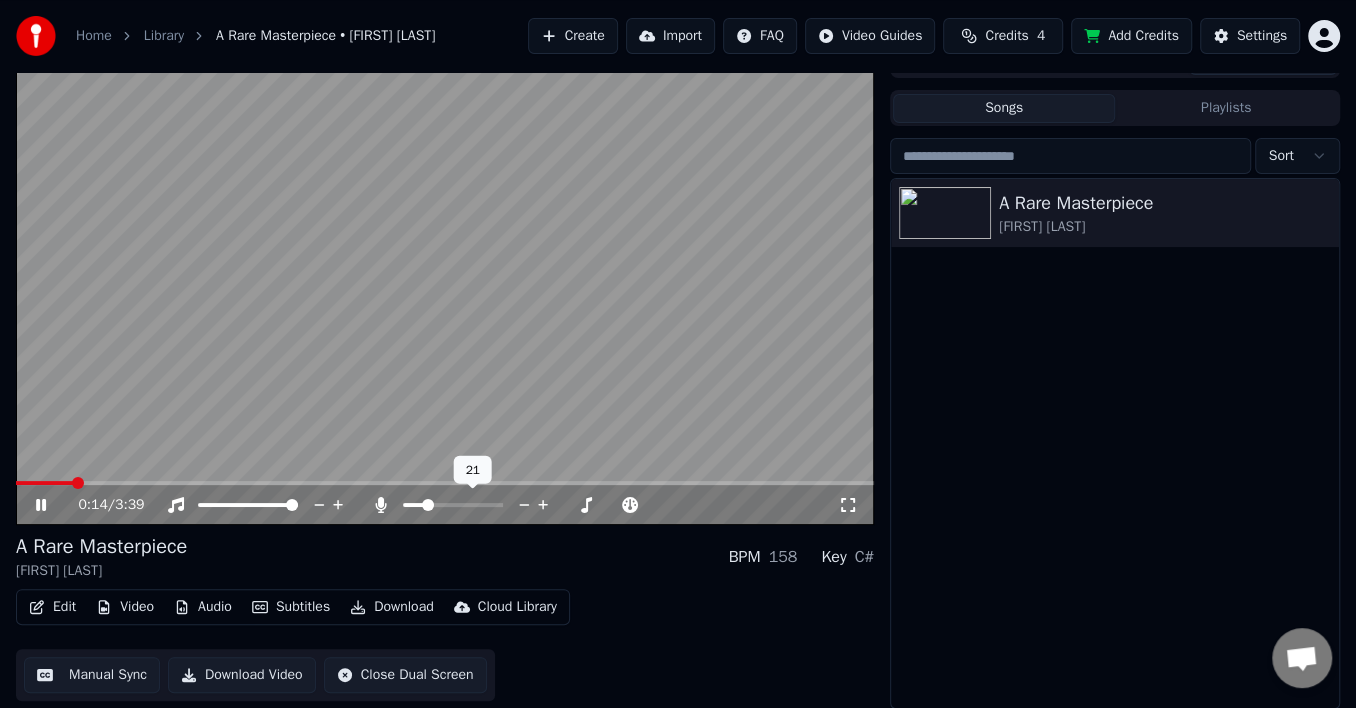 click 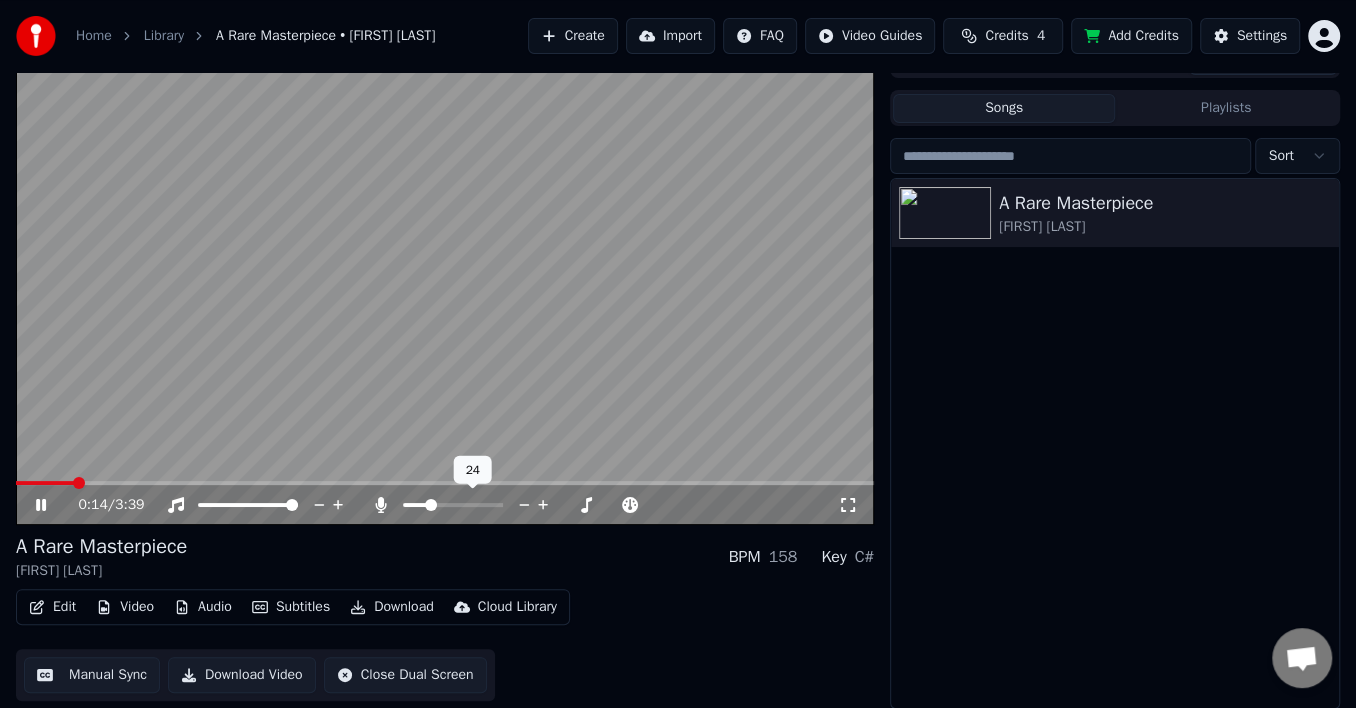 click 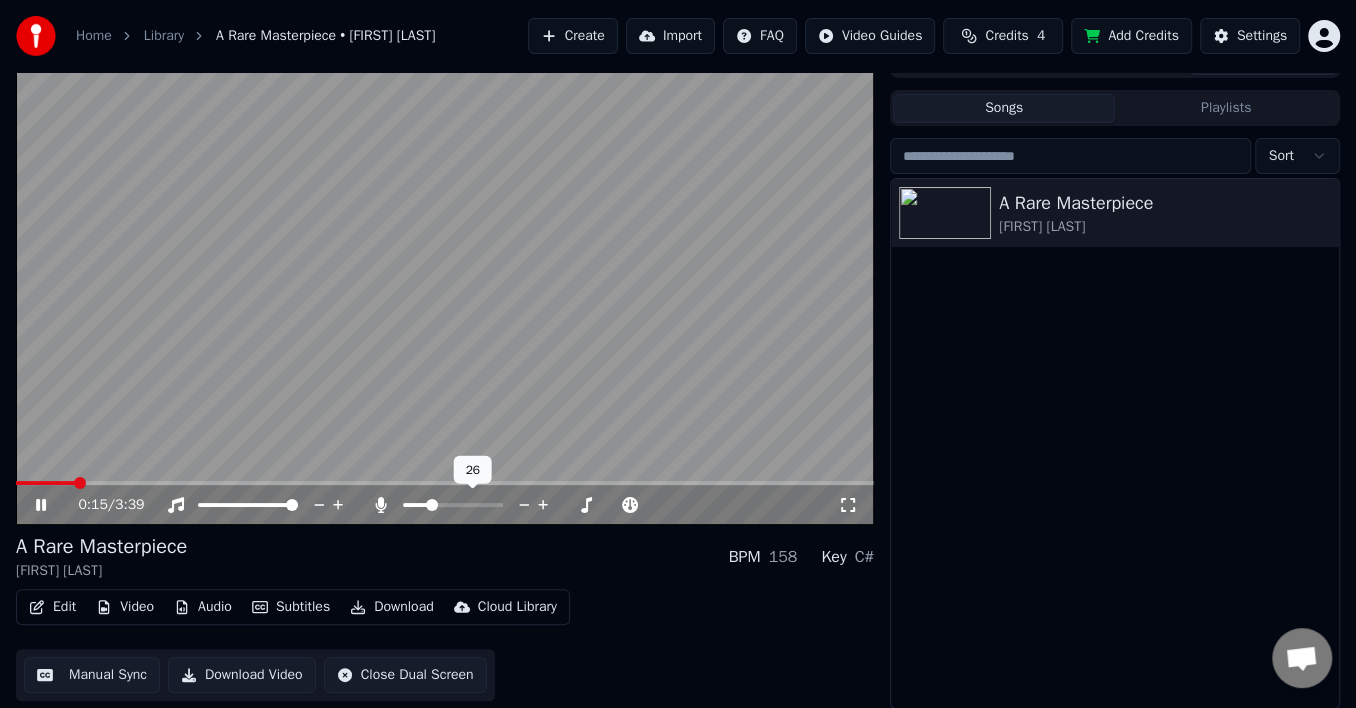 click 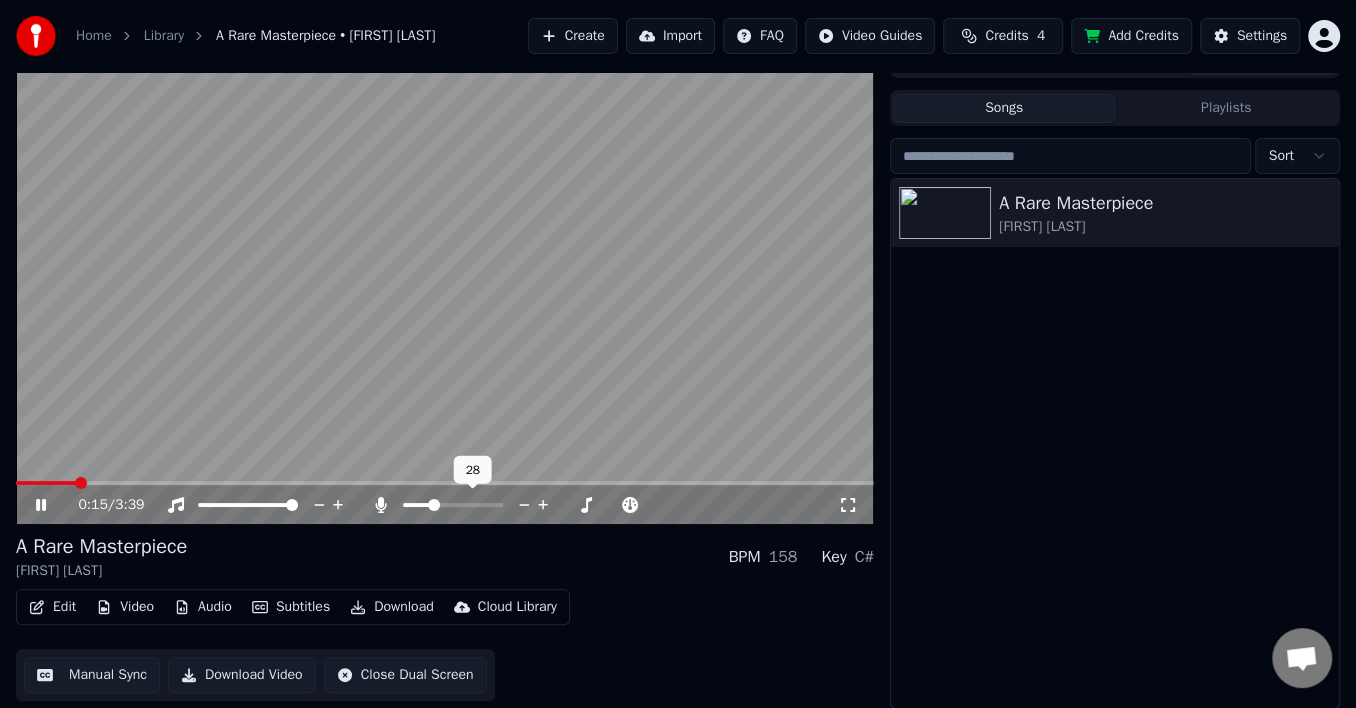 click 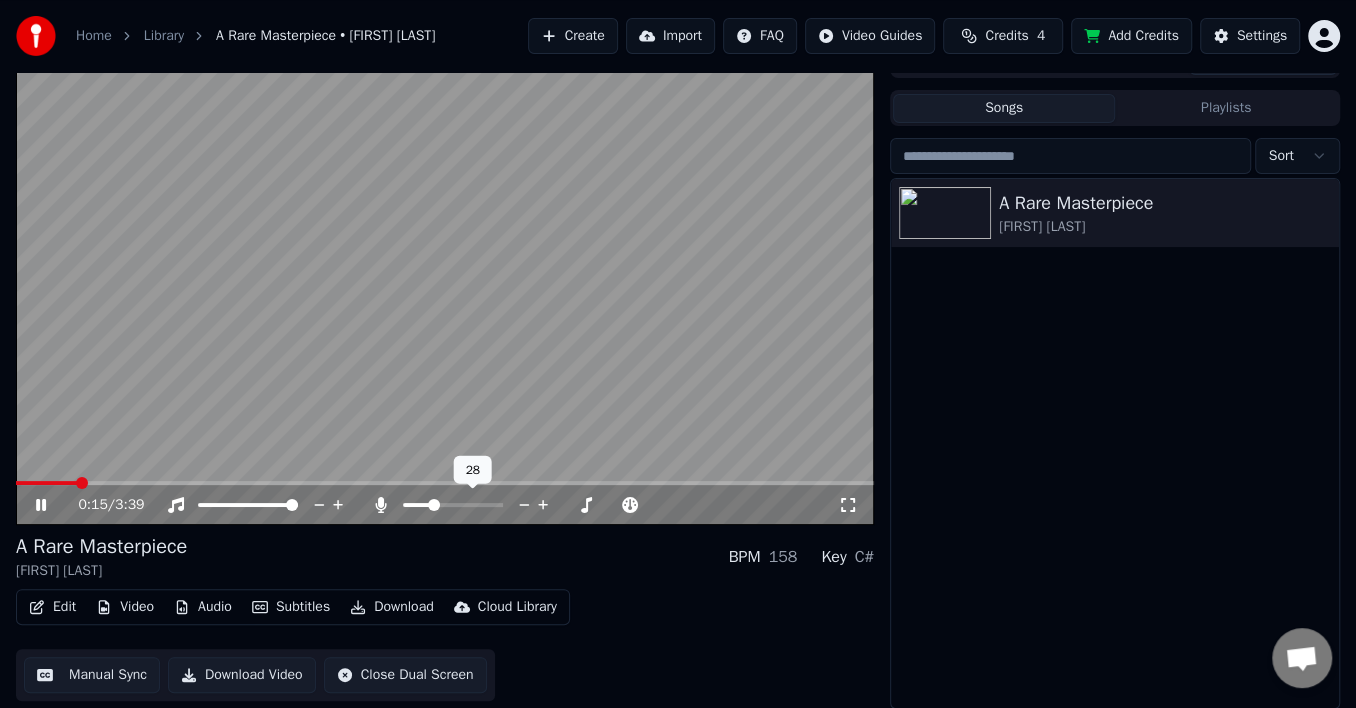 click 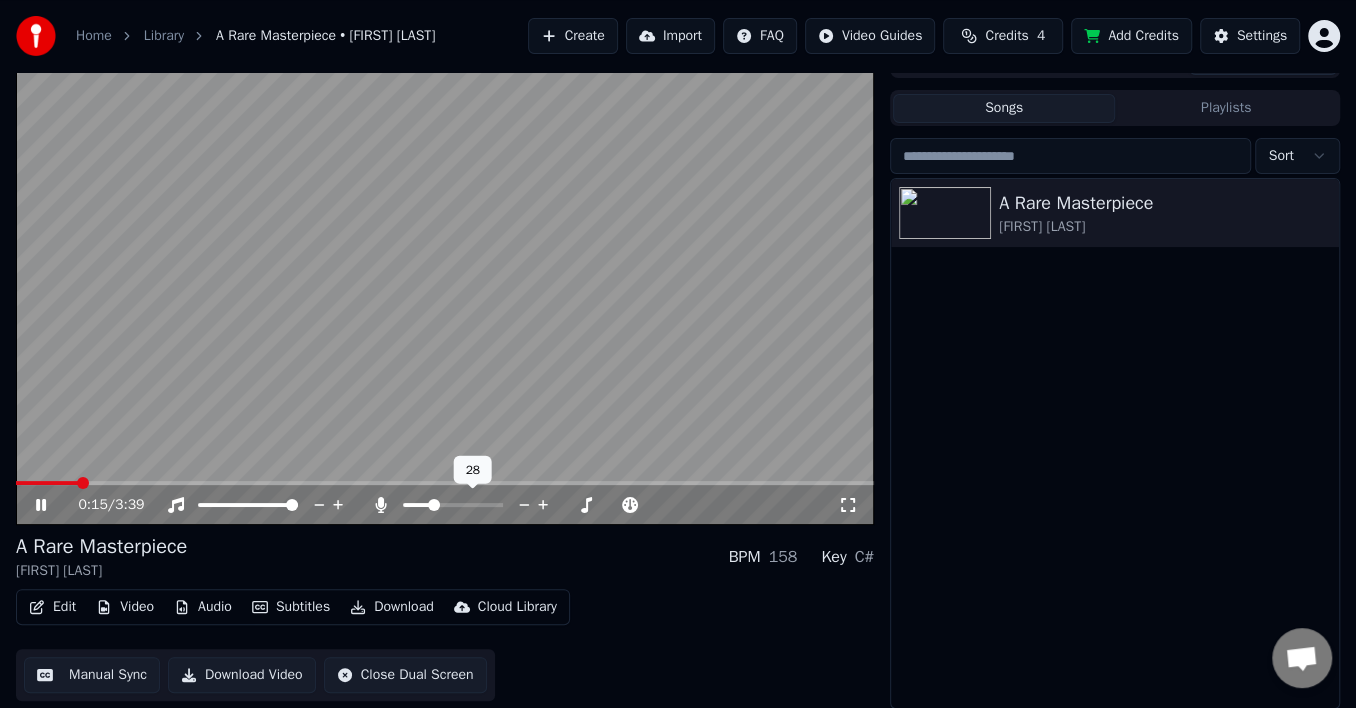 click 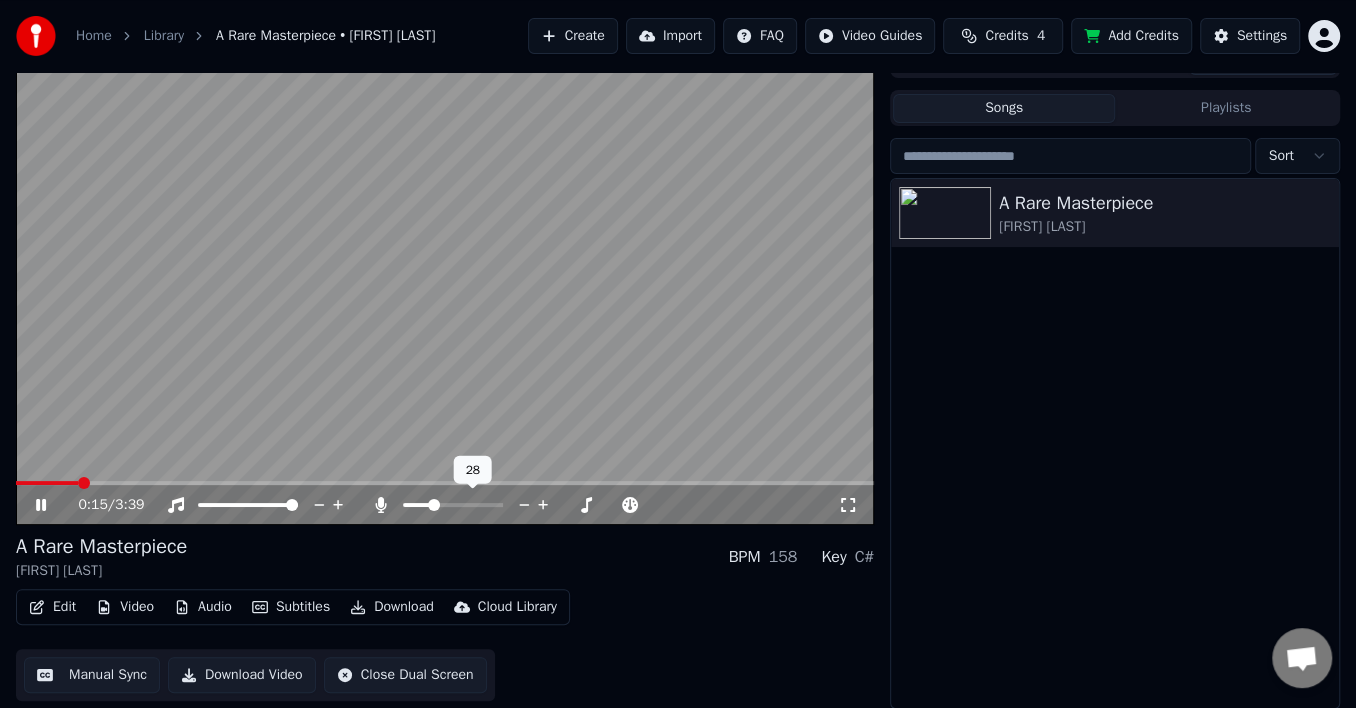 click 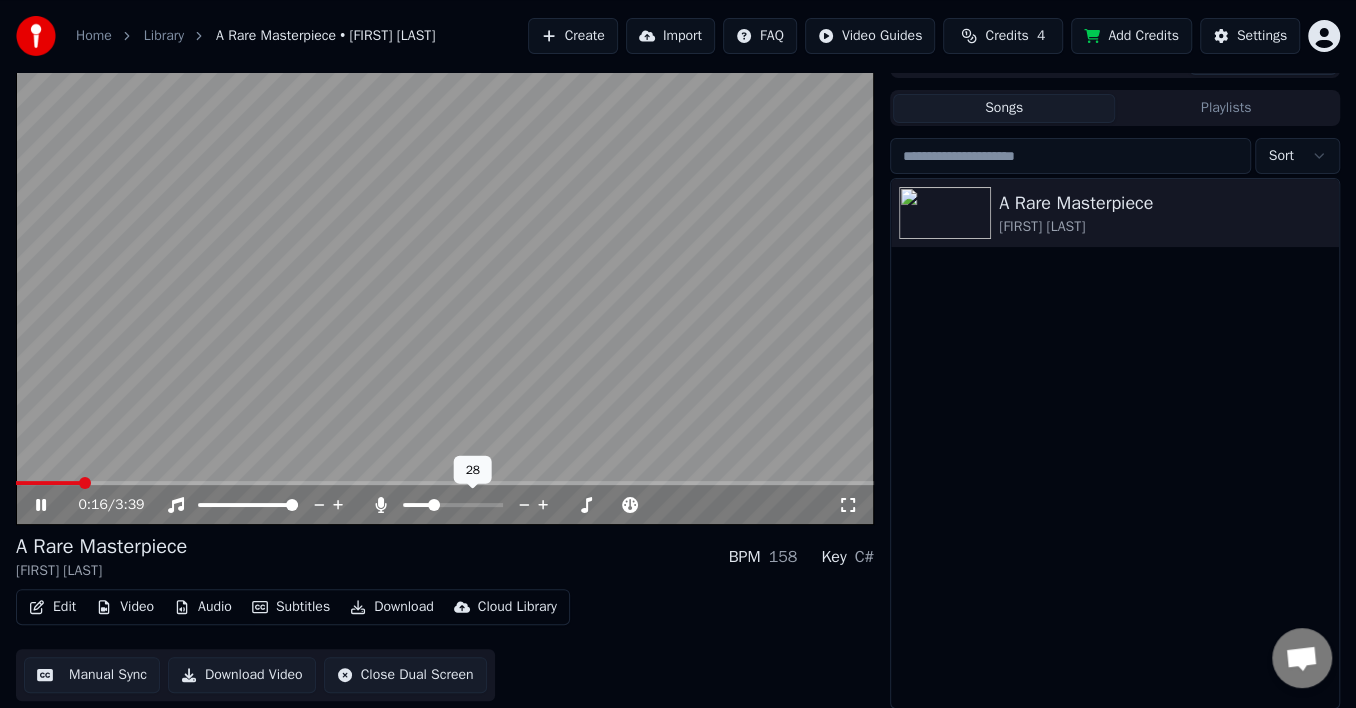 click 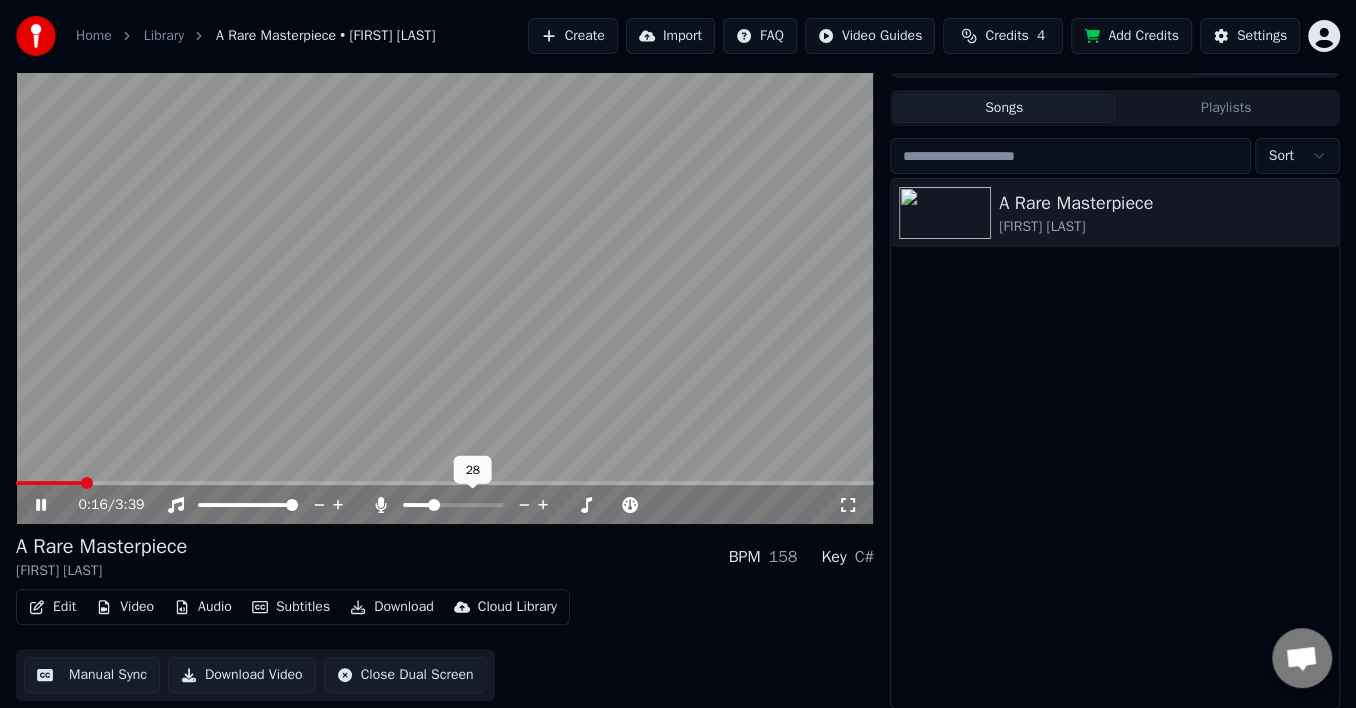 click 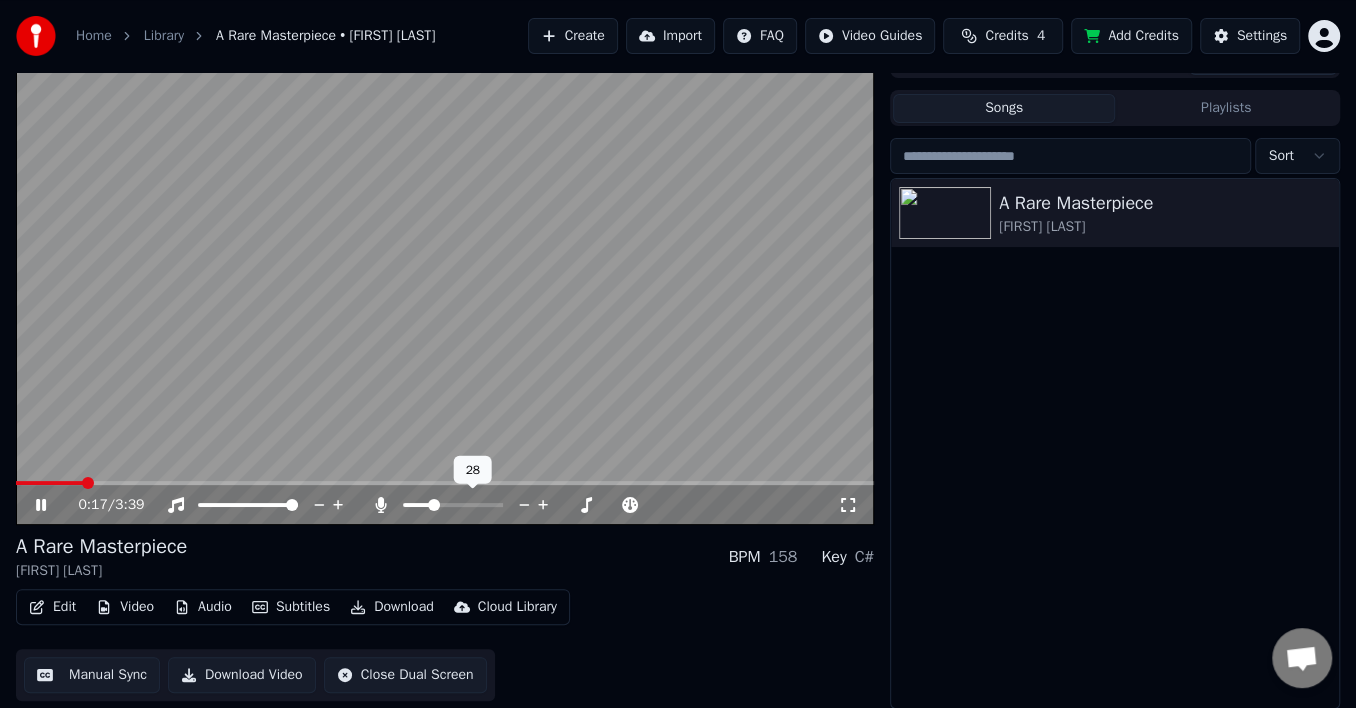 click 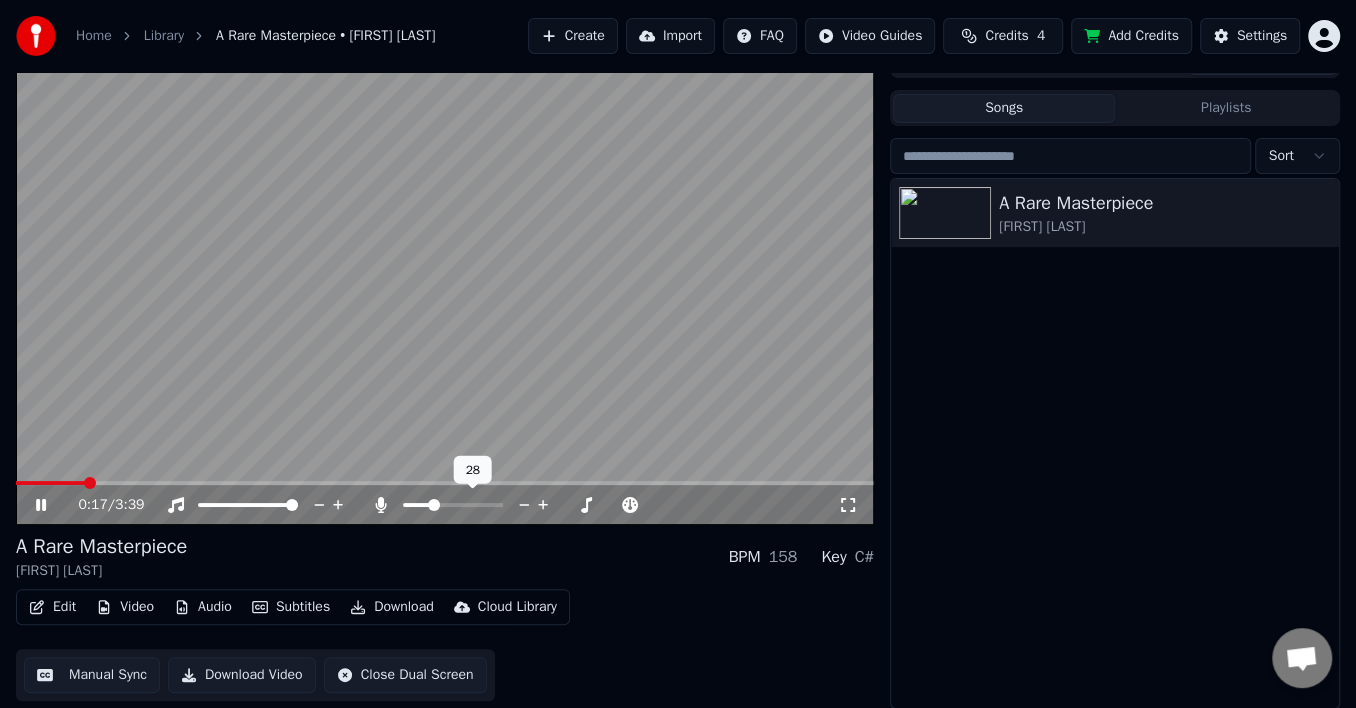 click 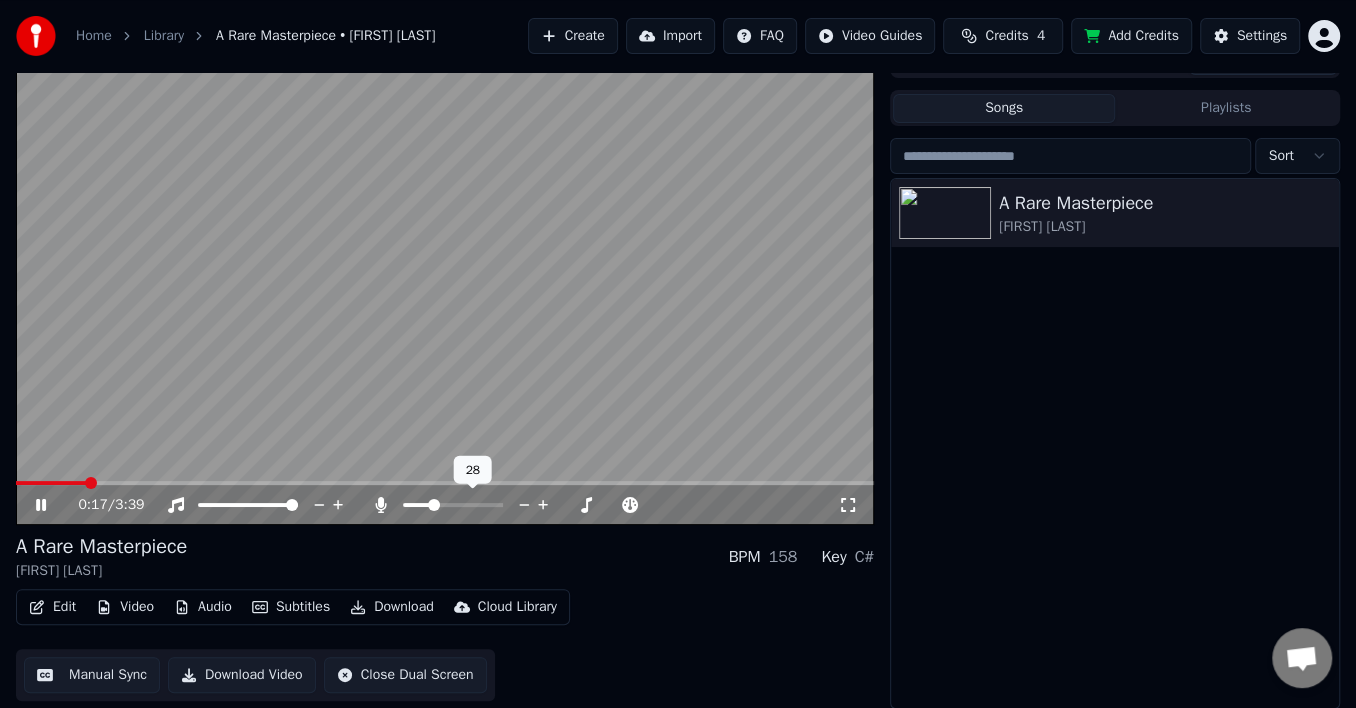 click 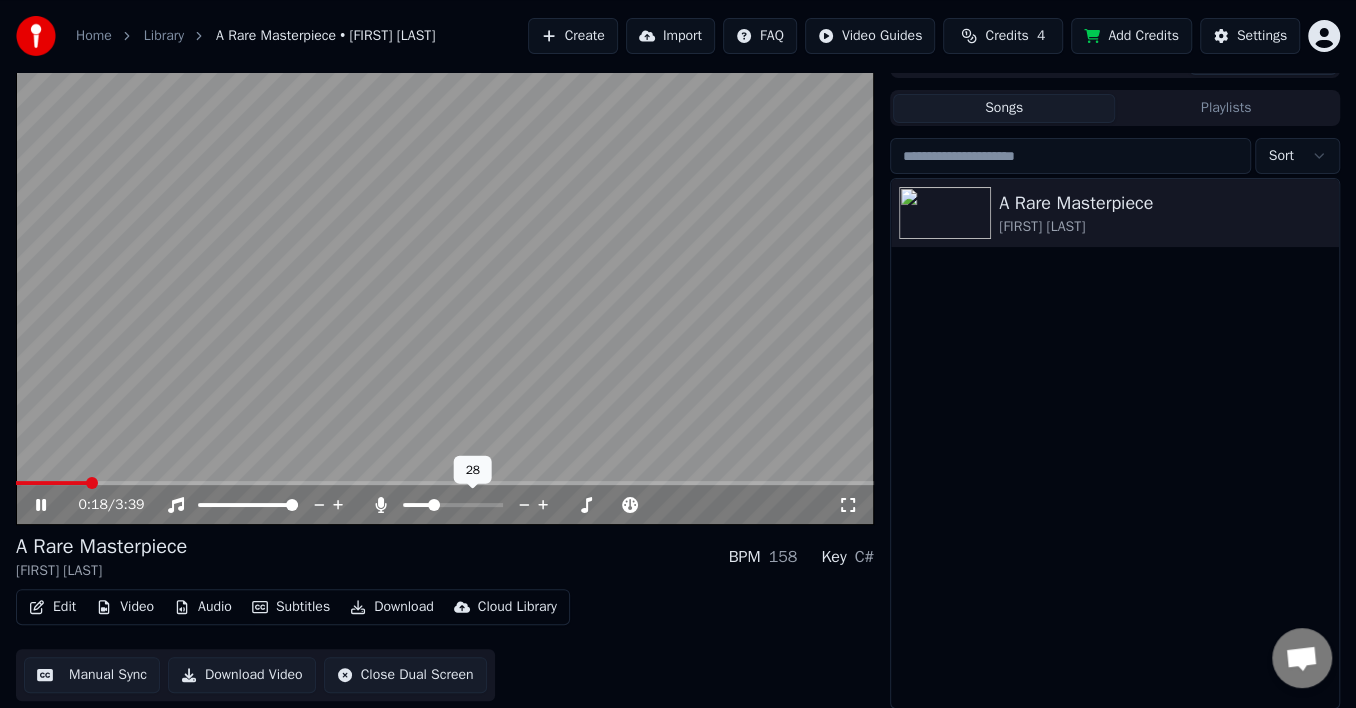 click 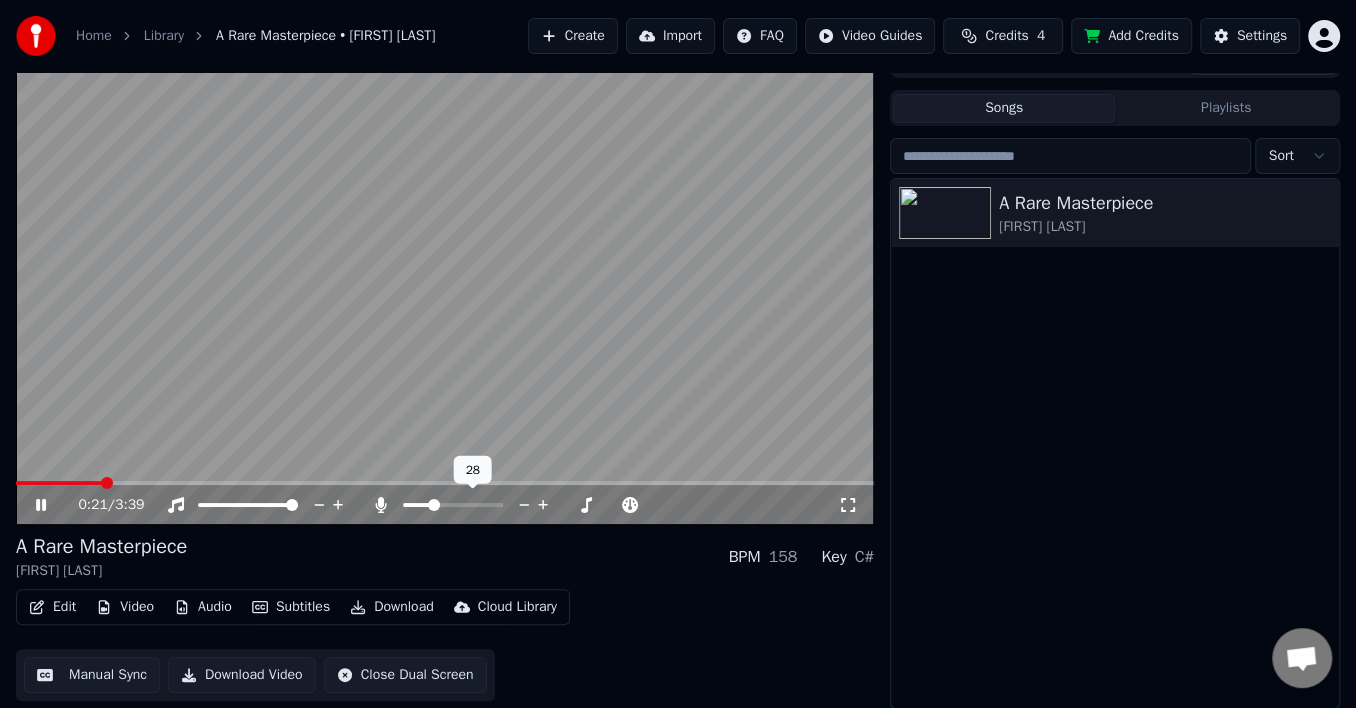 click 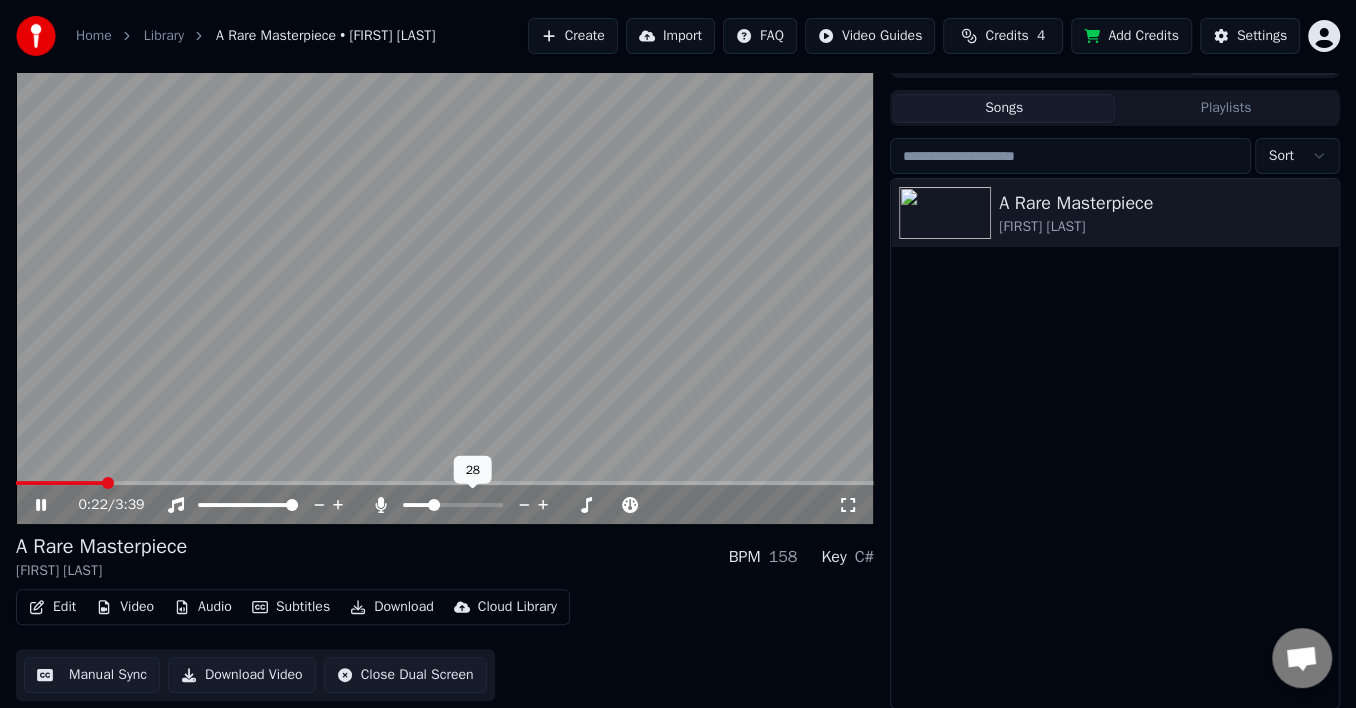 click 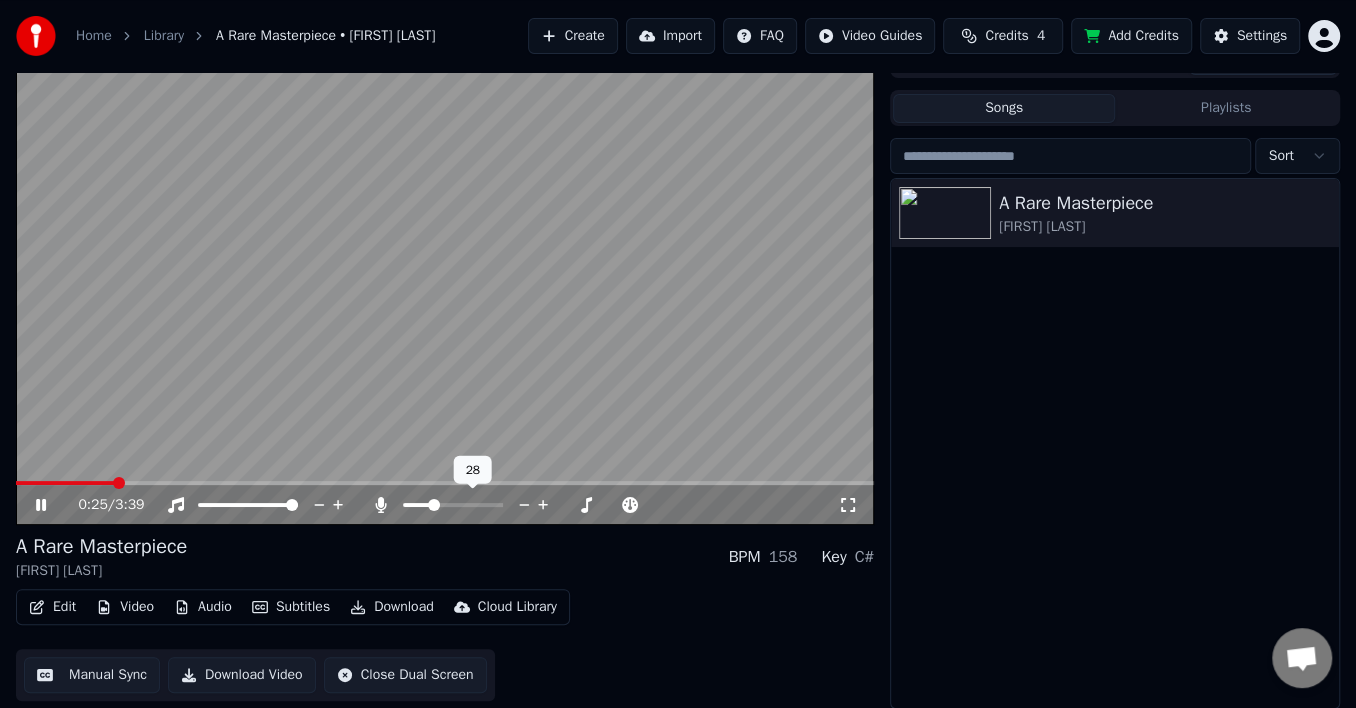 click at bounding box center [434, 505] 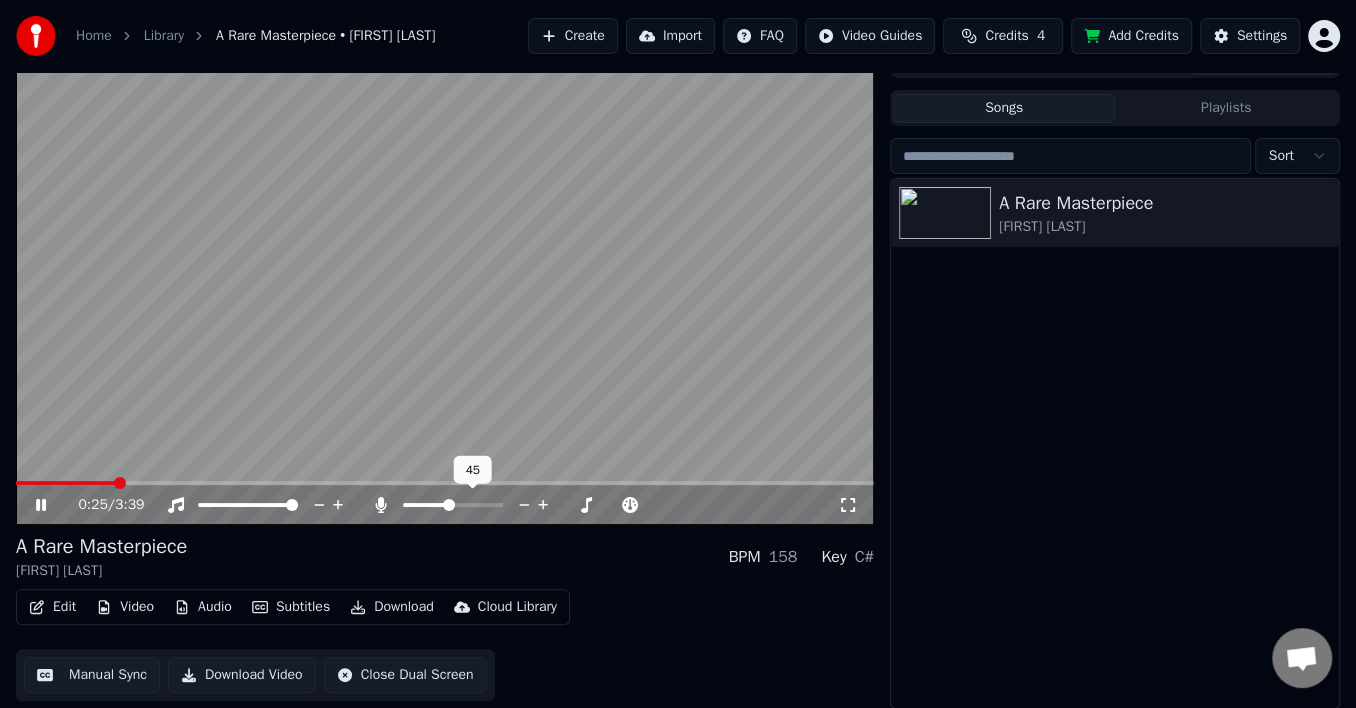 click at bounding box center (449, 505) 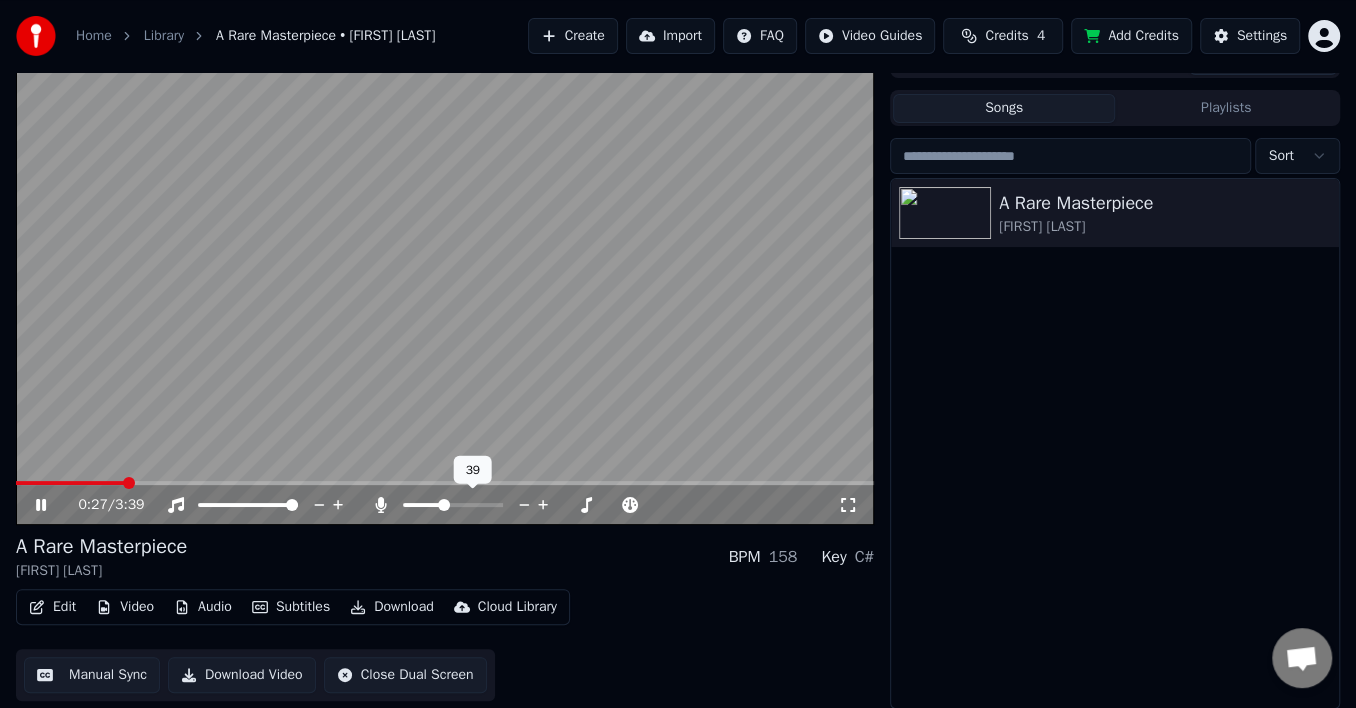 click at bounding box center (444, 505) 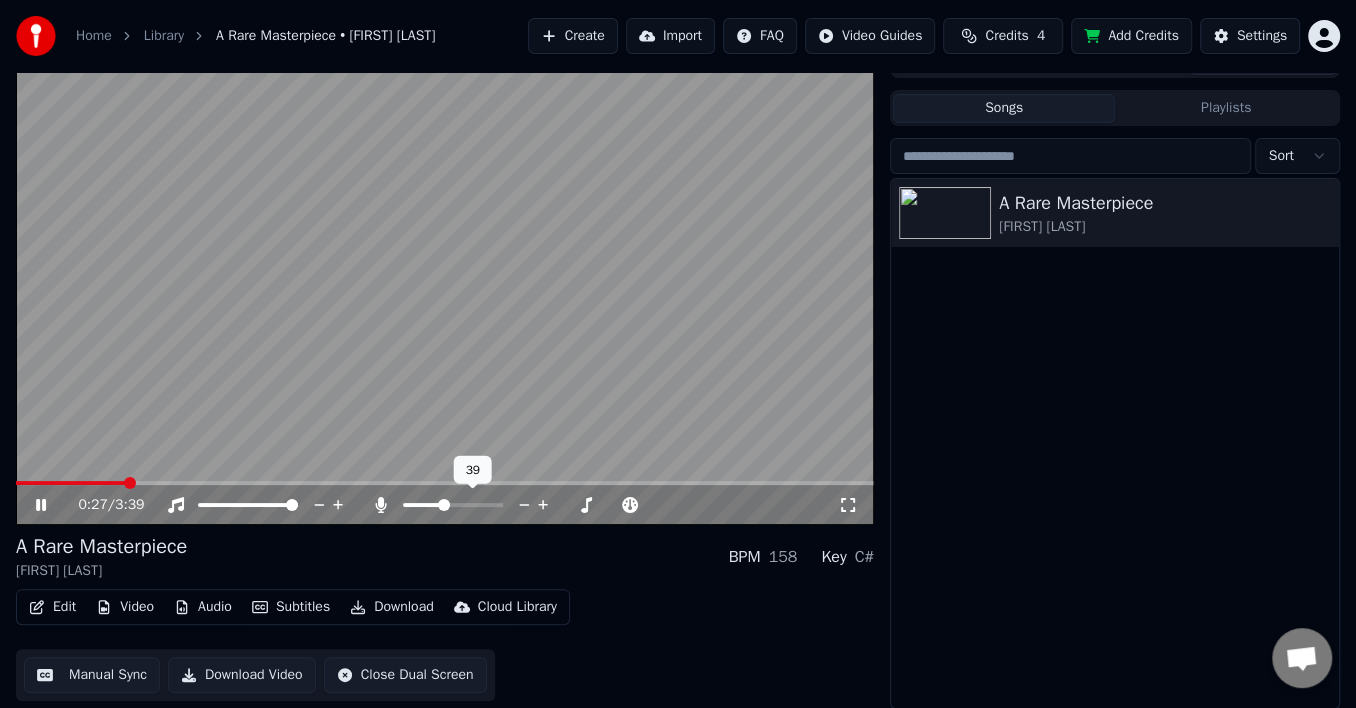 click at bounding box center [444, 505] 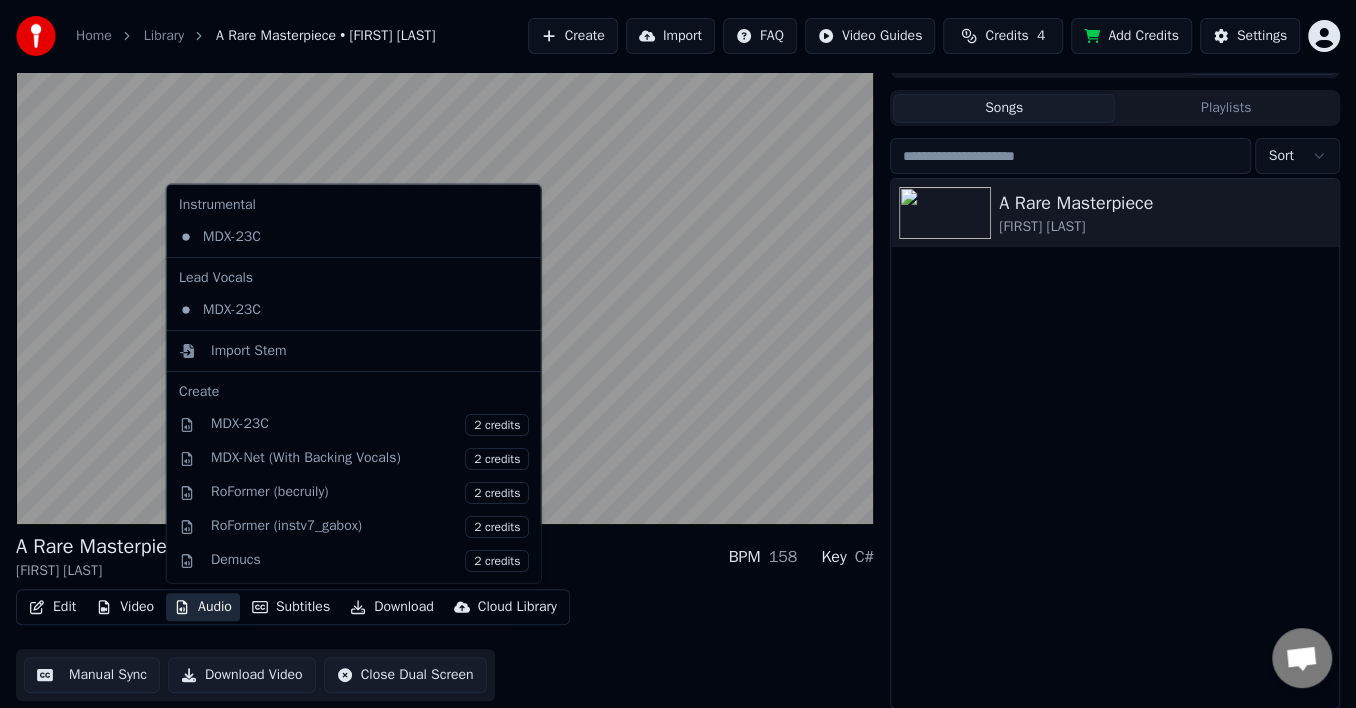 click on "Audio" at bounding box center (203, 607) 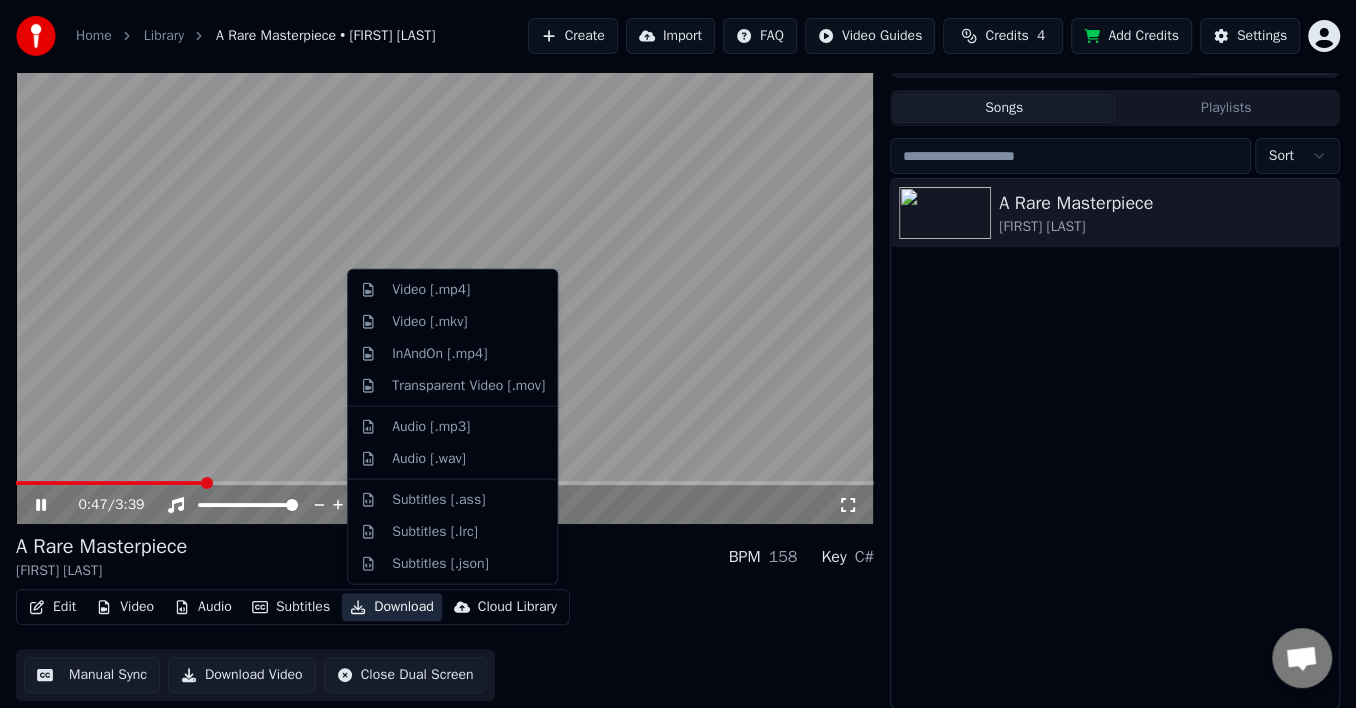 click on "Edit Video Audio Subtitles Download Cloud Library Manual Sync Download Video Close Dual Screen" at bounding box center [445, 645] 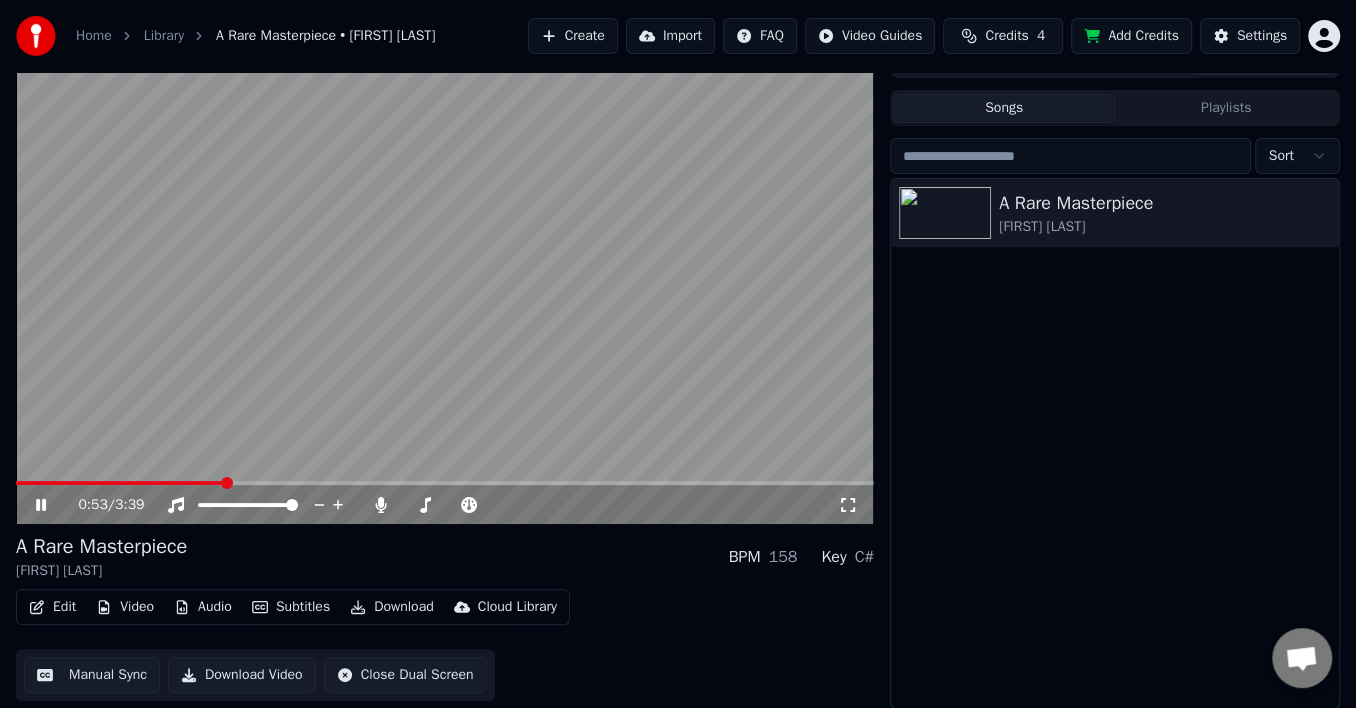 click 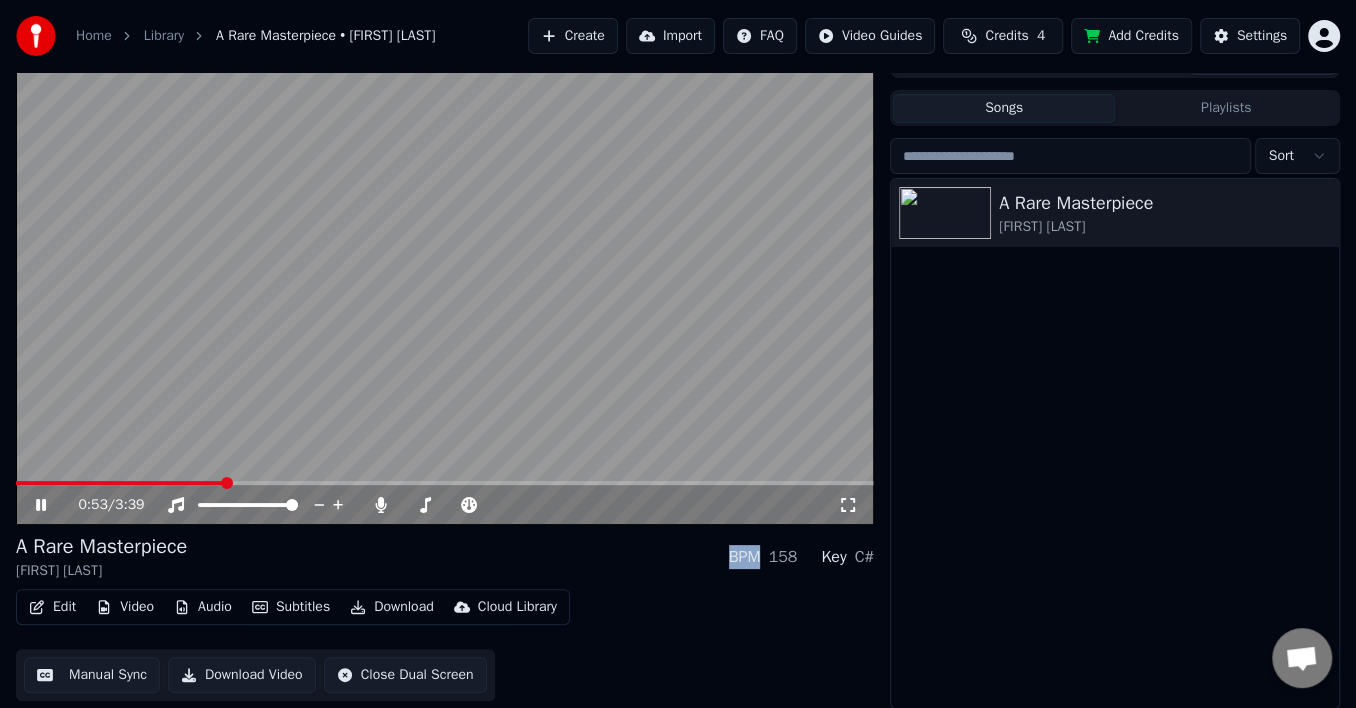 click 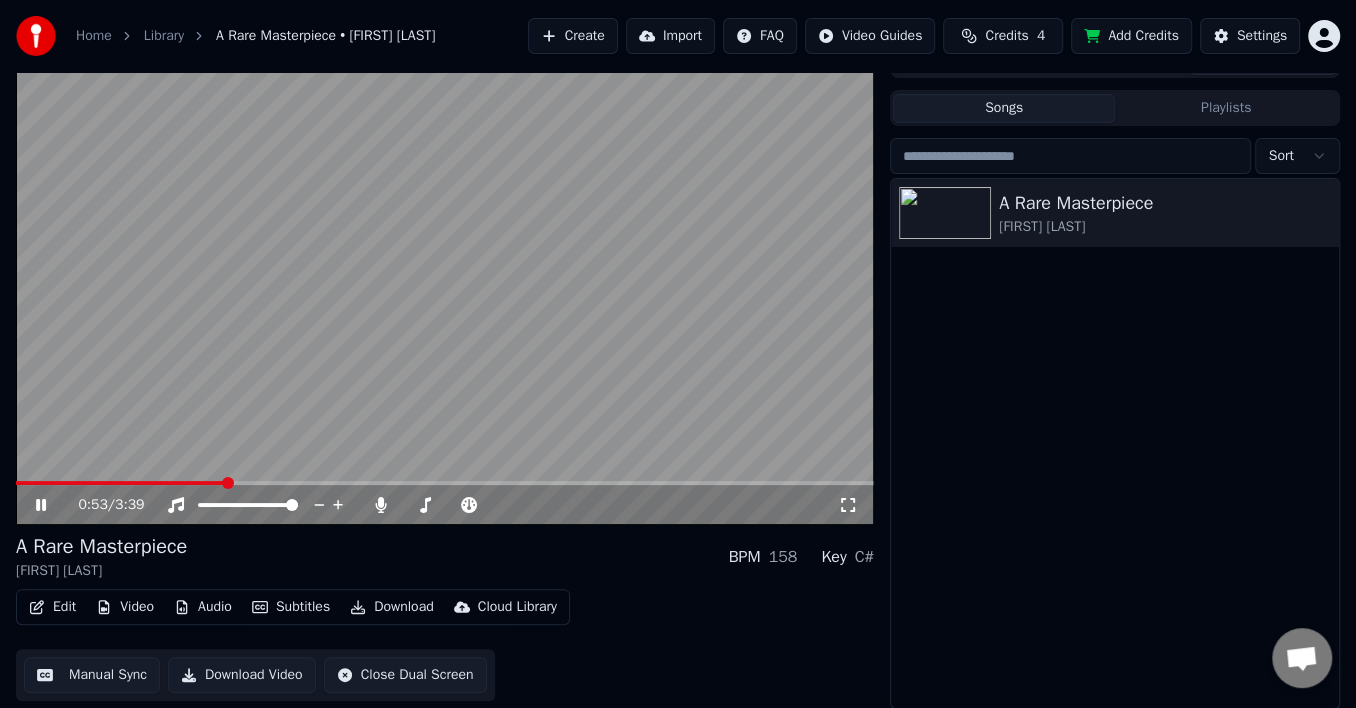 click 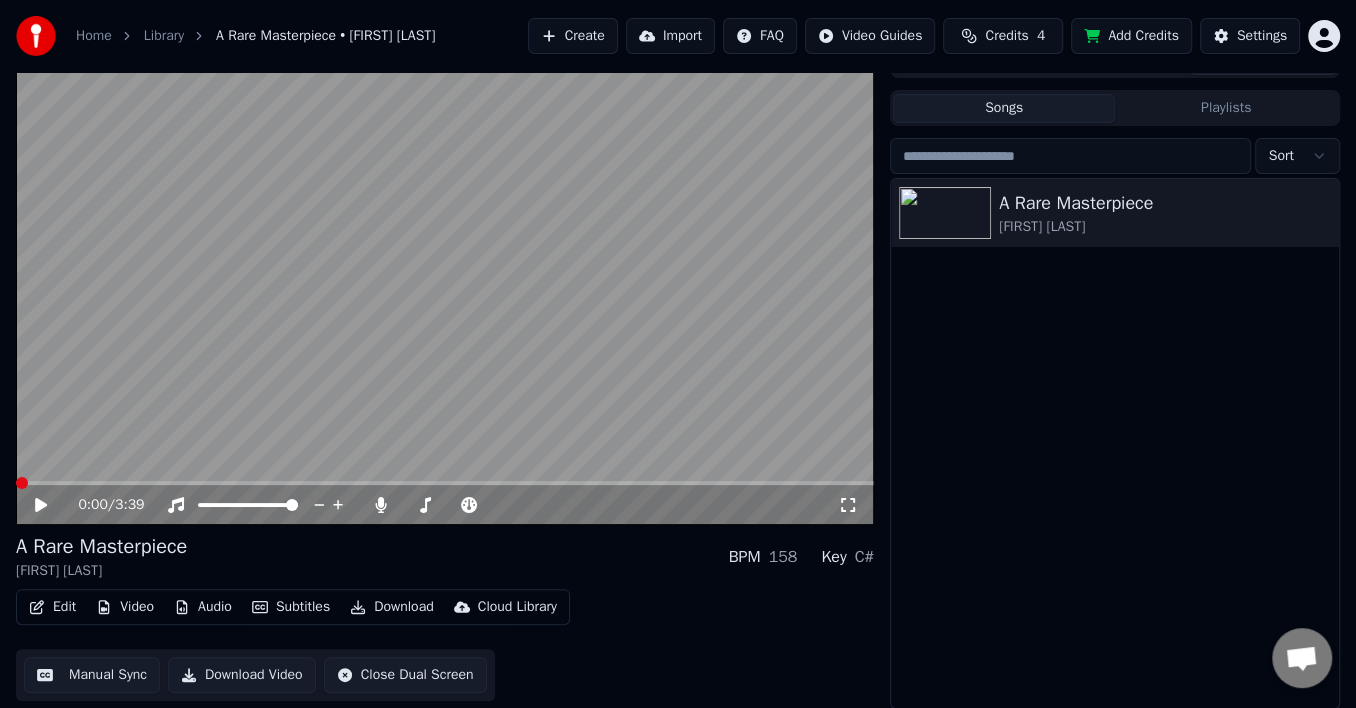 click at bounding box center [22, 483] 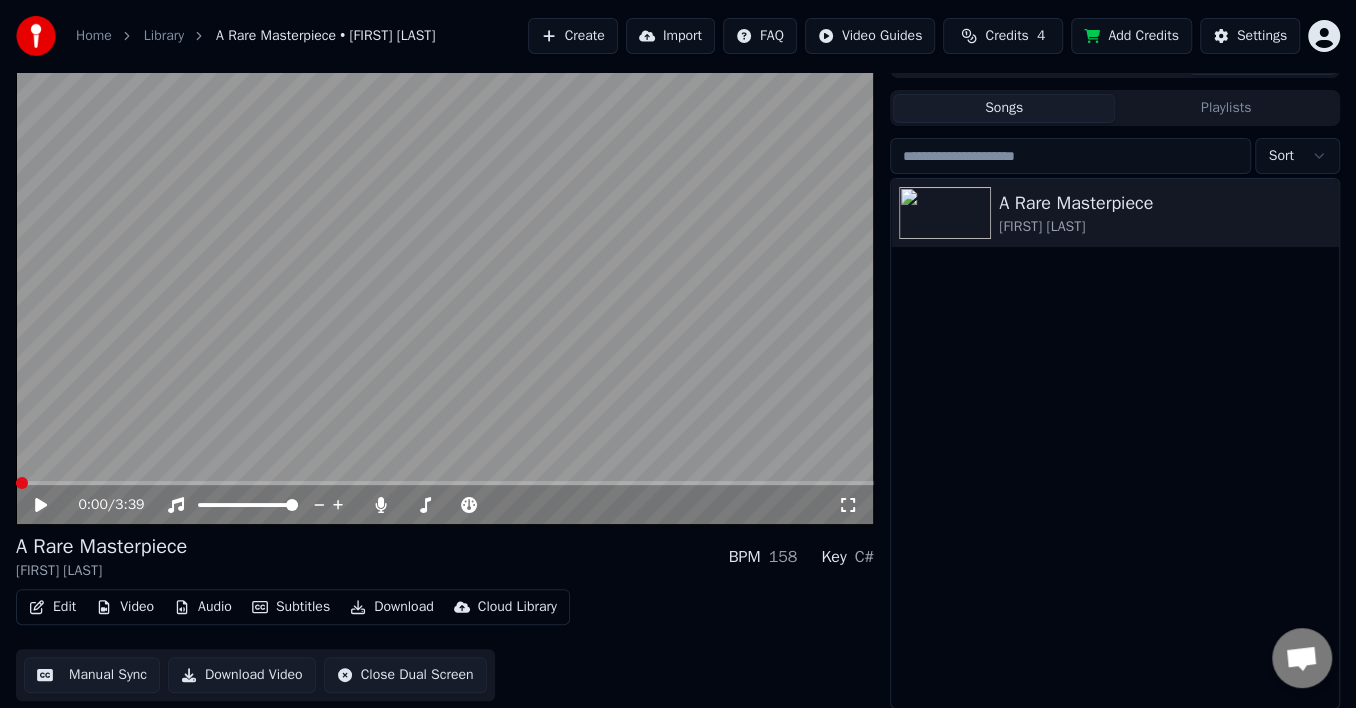 click 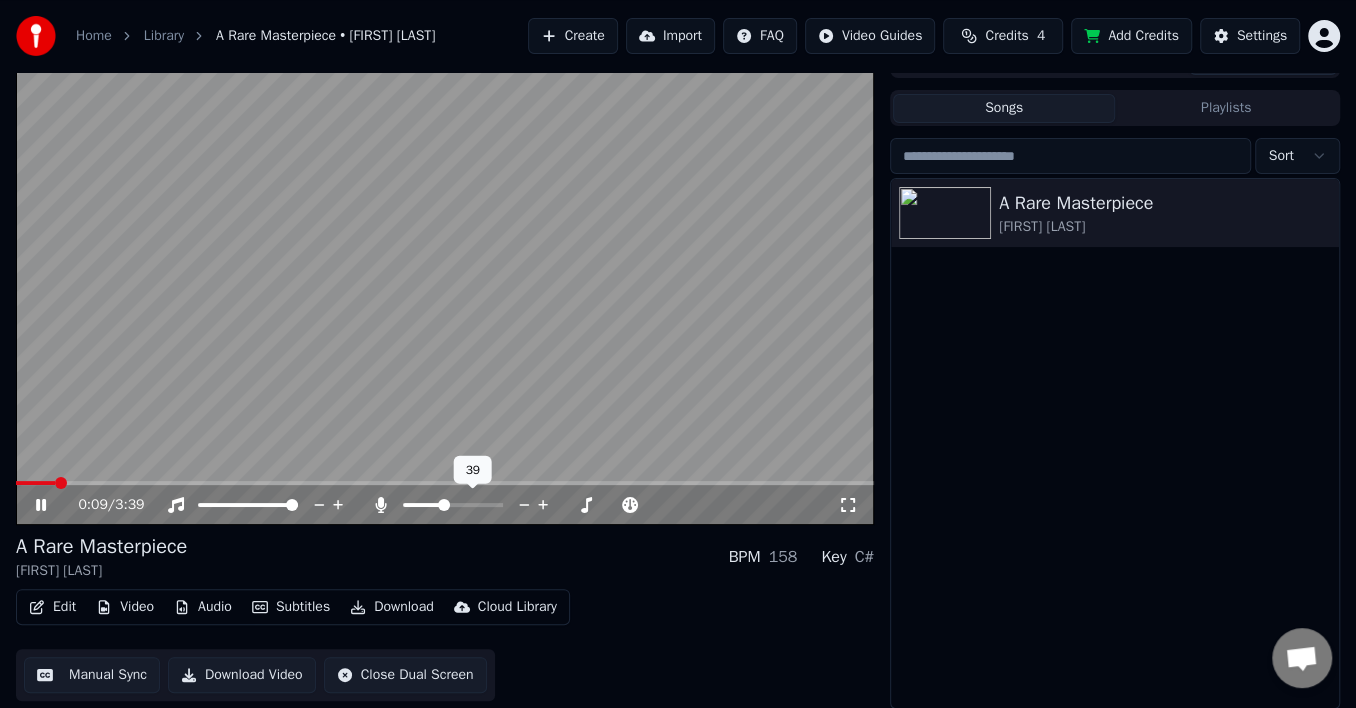 click at bounding box center [444, 505] 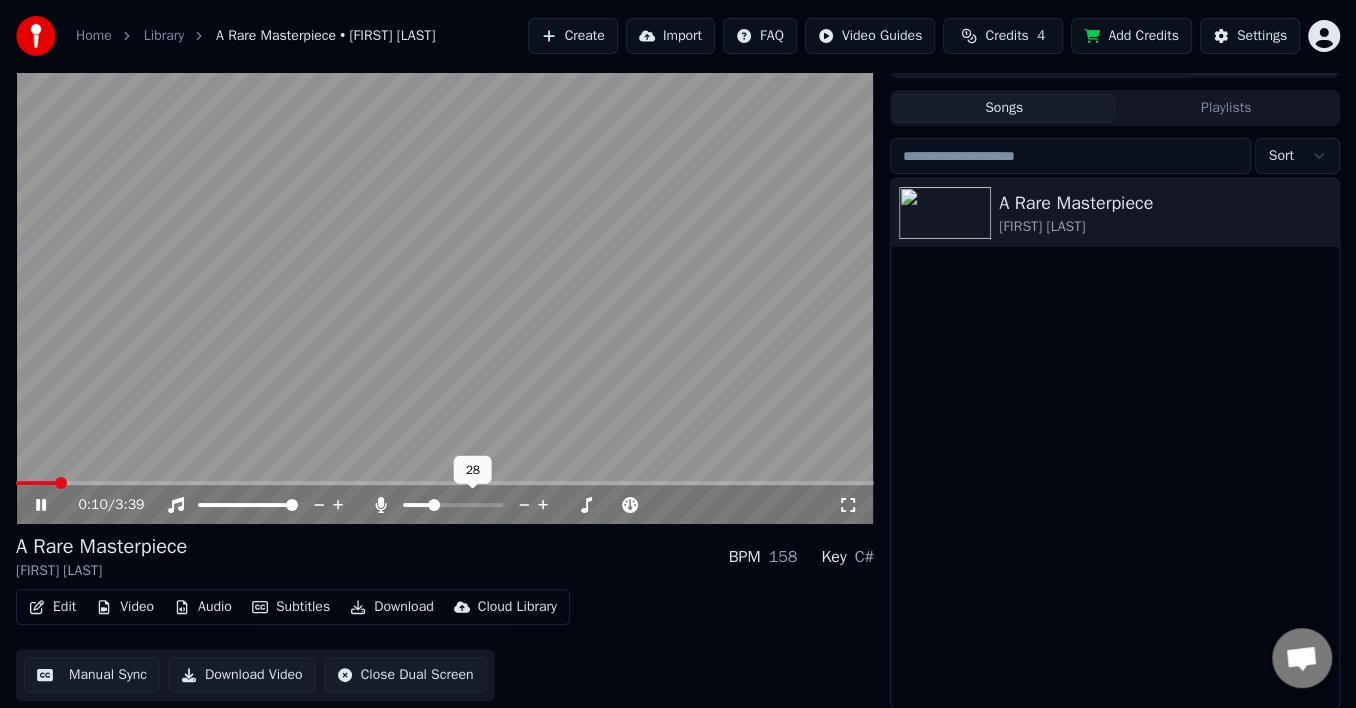 click at bounding box center (434, 505) 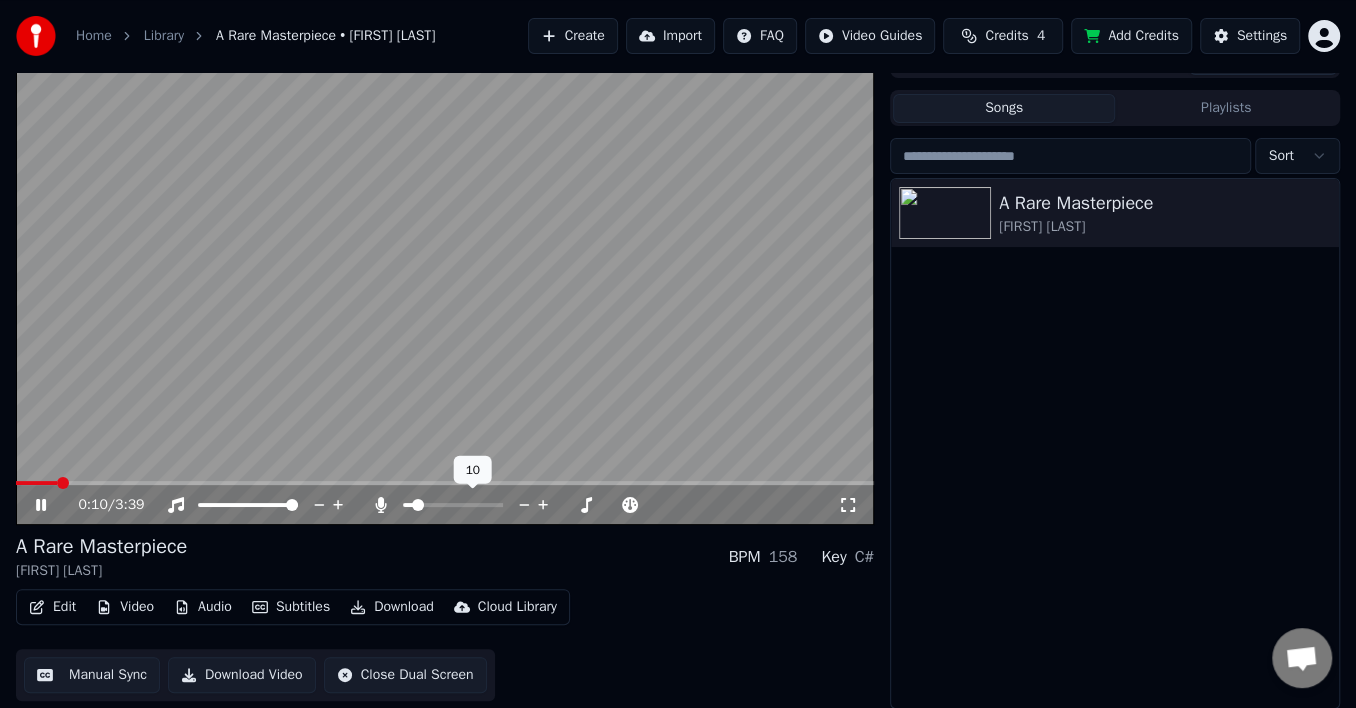 click at bounding box center (418, 505) 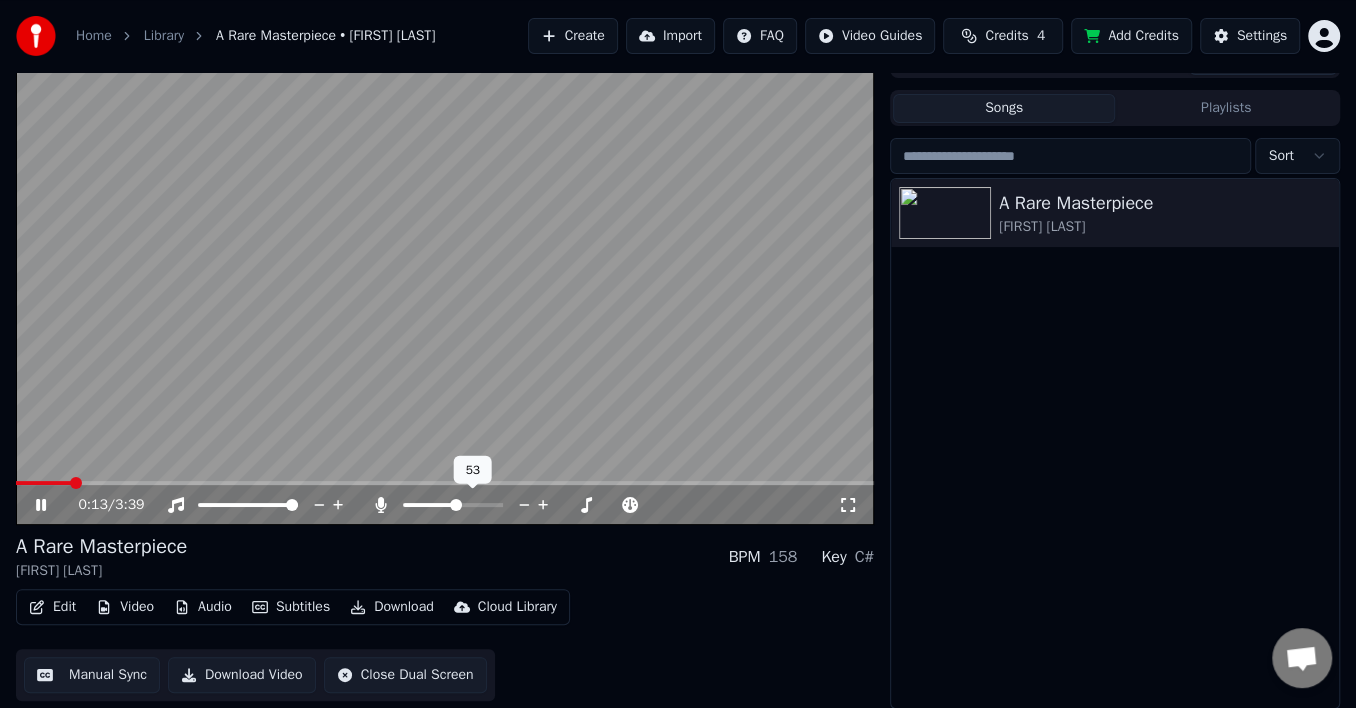 click at bounding box center [456, 505] 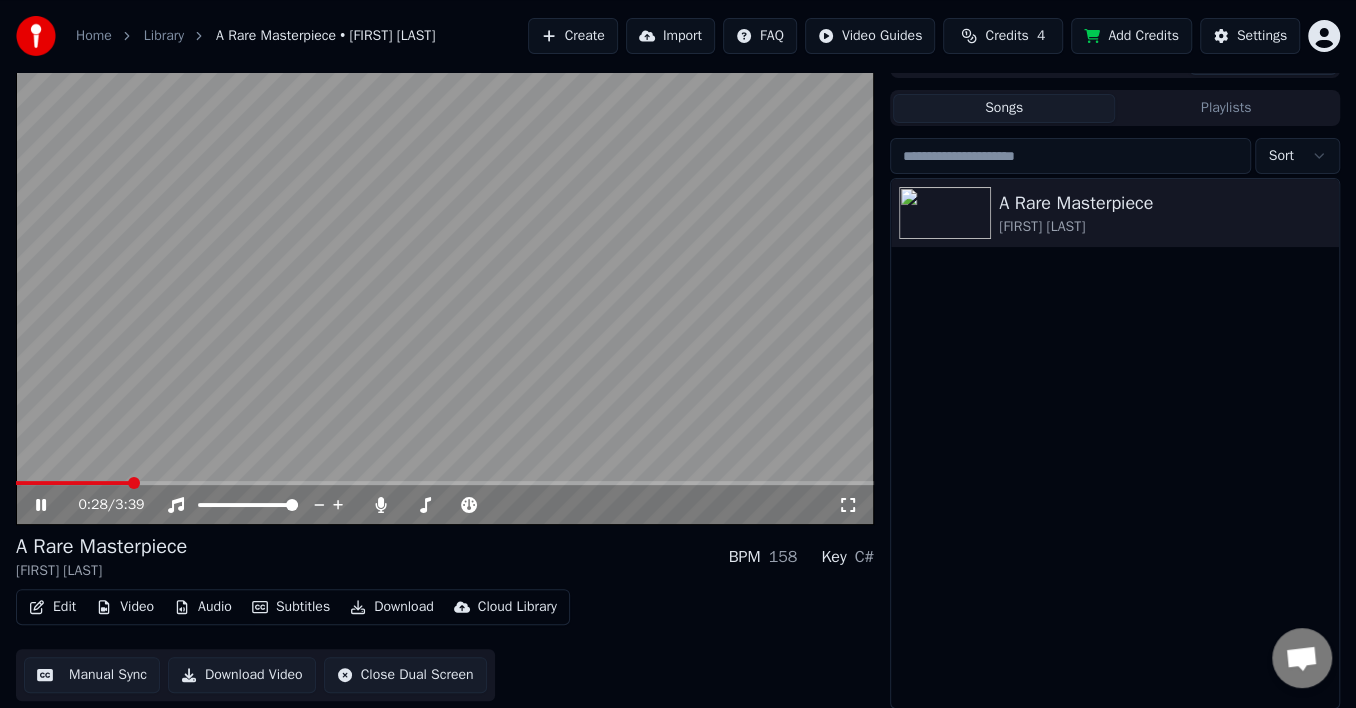 click 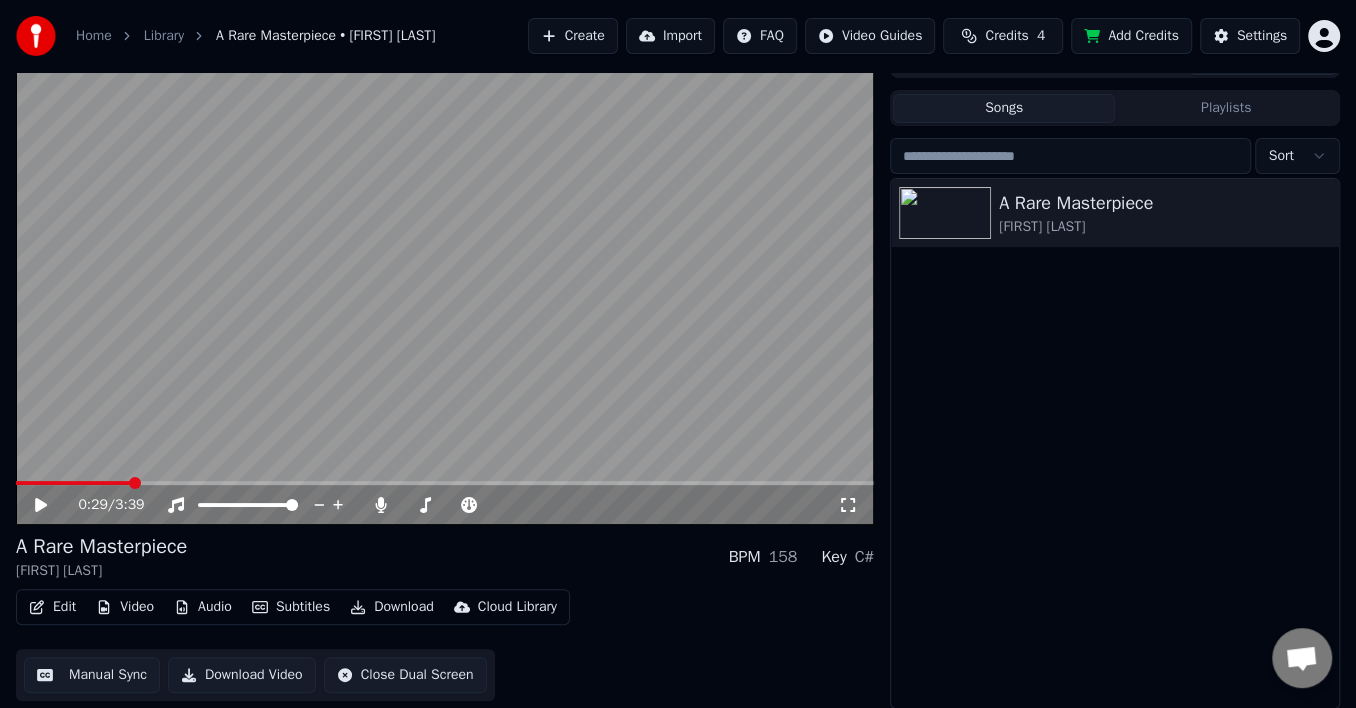 click at bounding box center [135, 483] 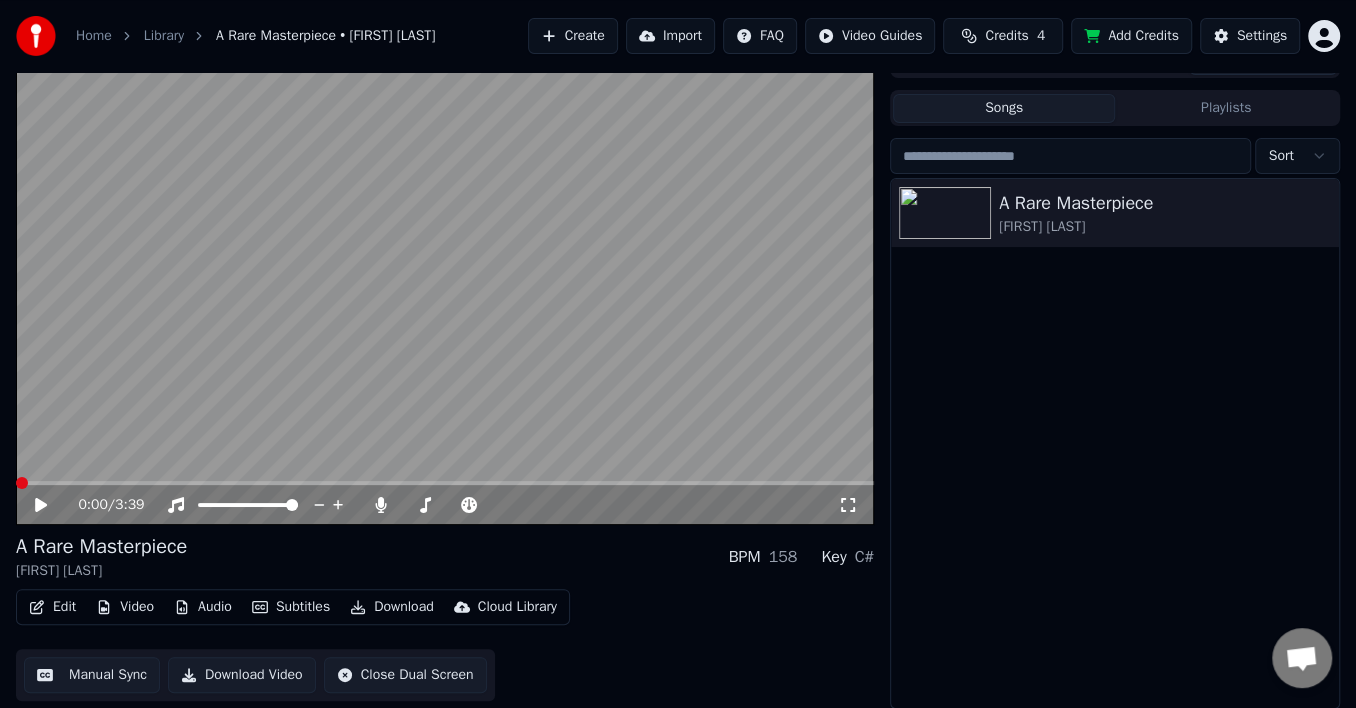 click at bounding box center (22, 483) 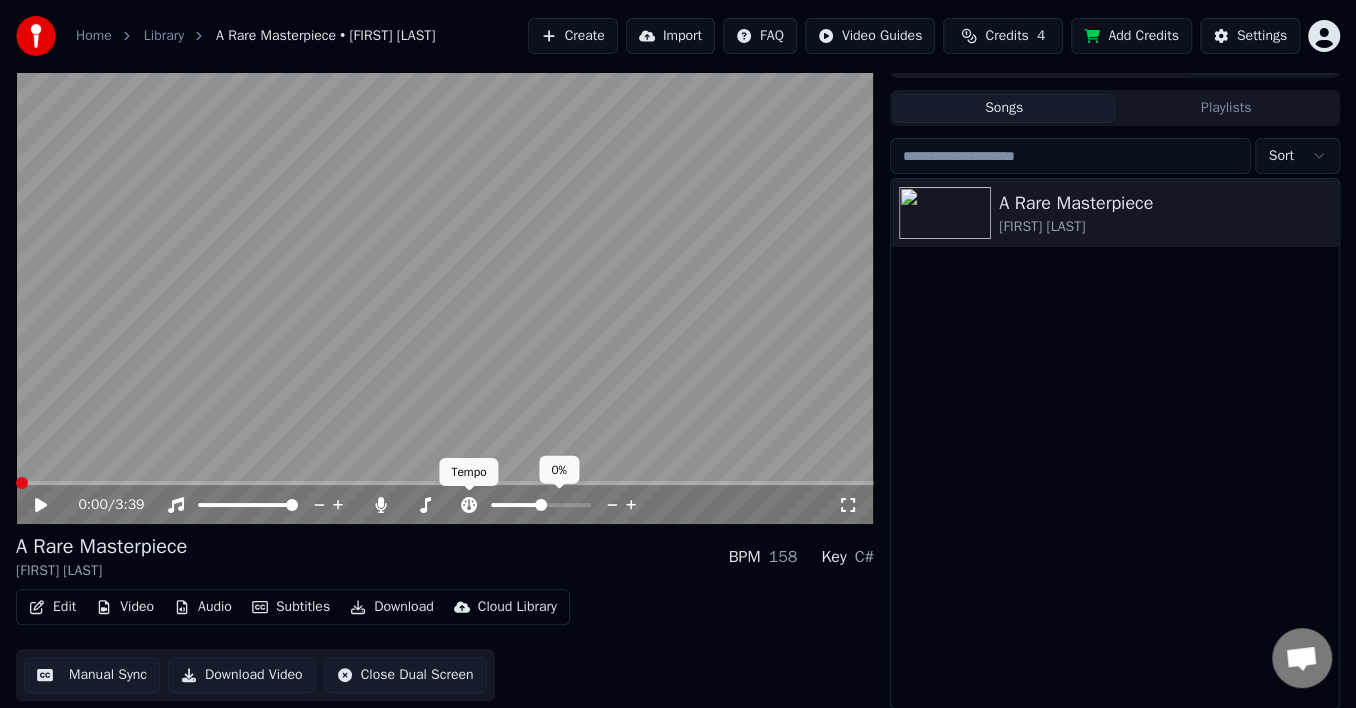 click 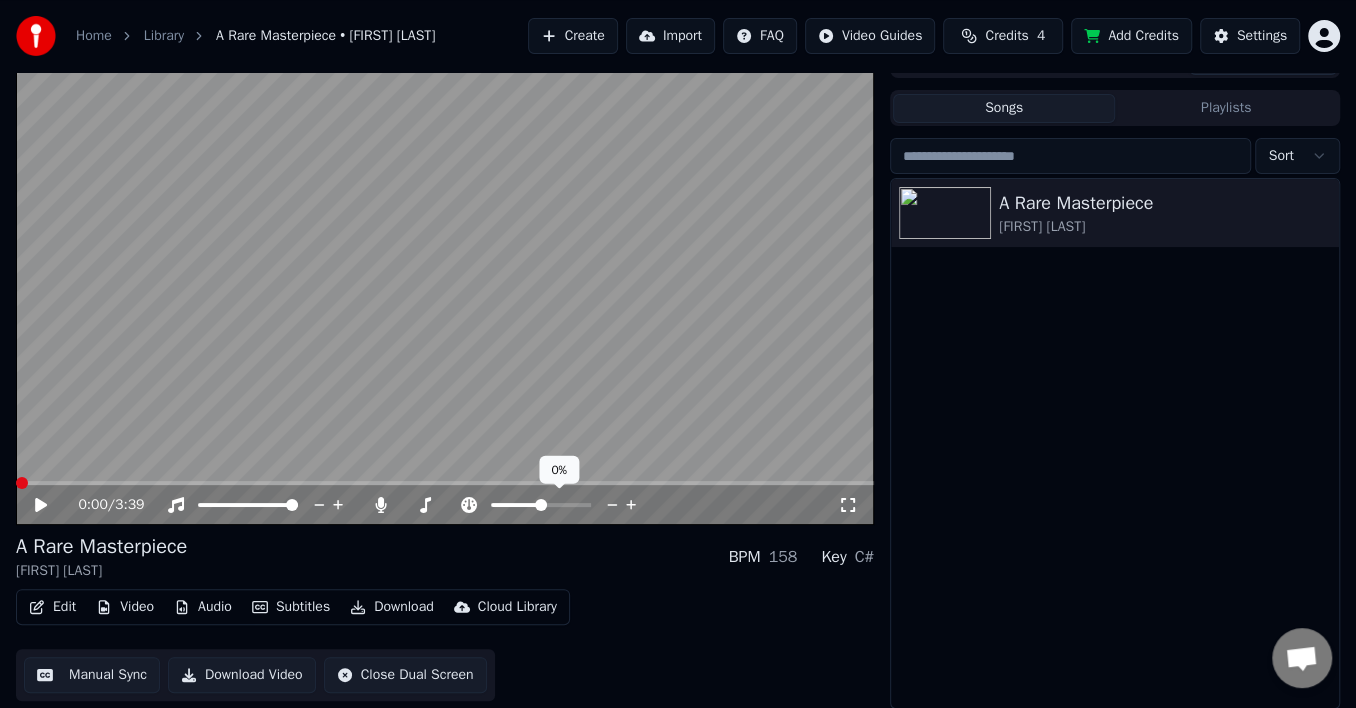 click 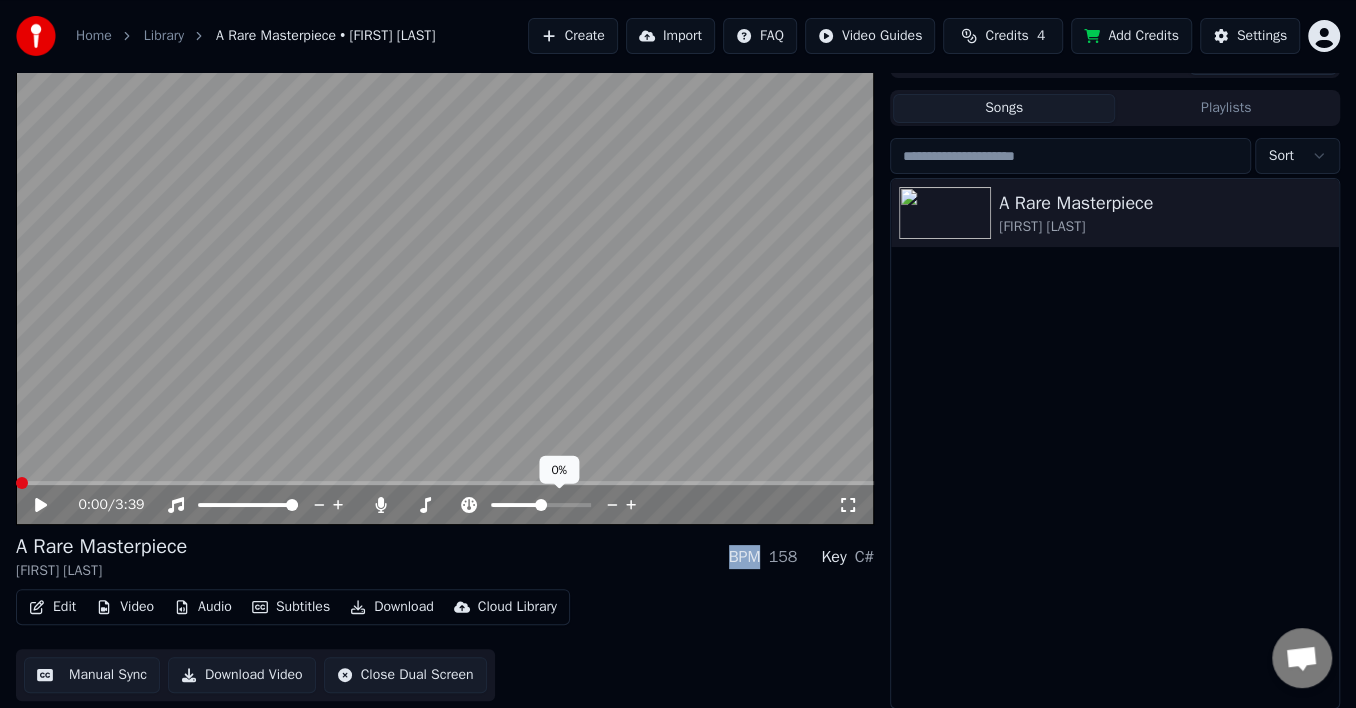 click 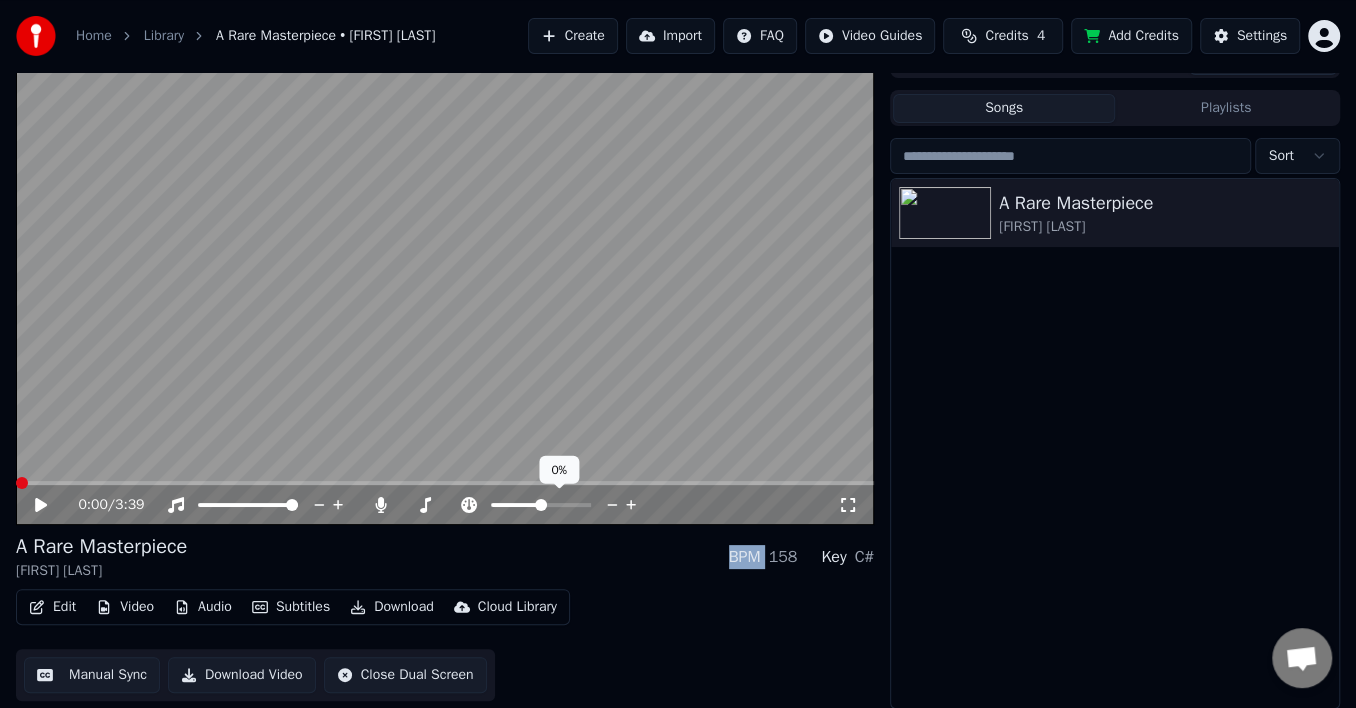 click 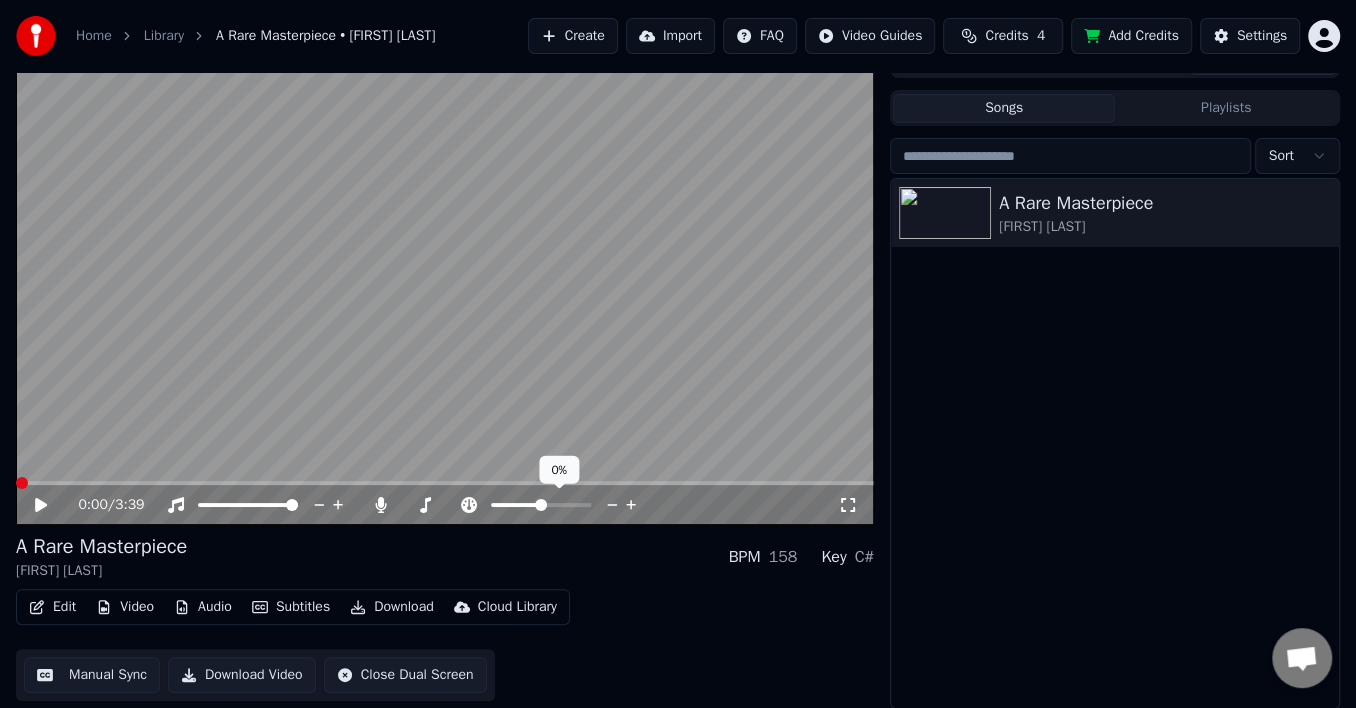 click 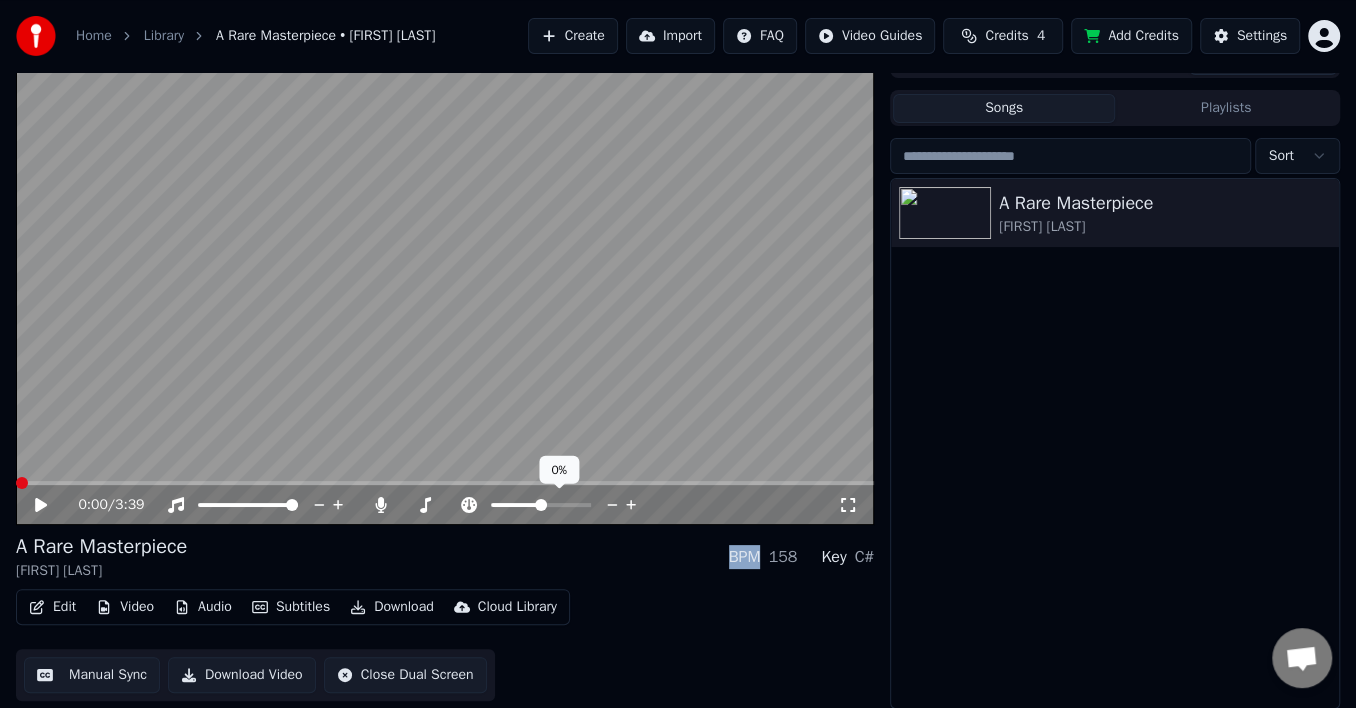 click 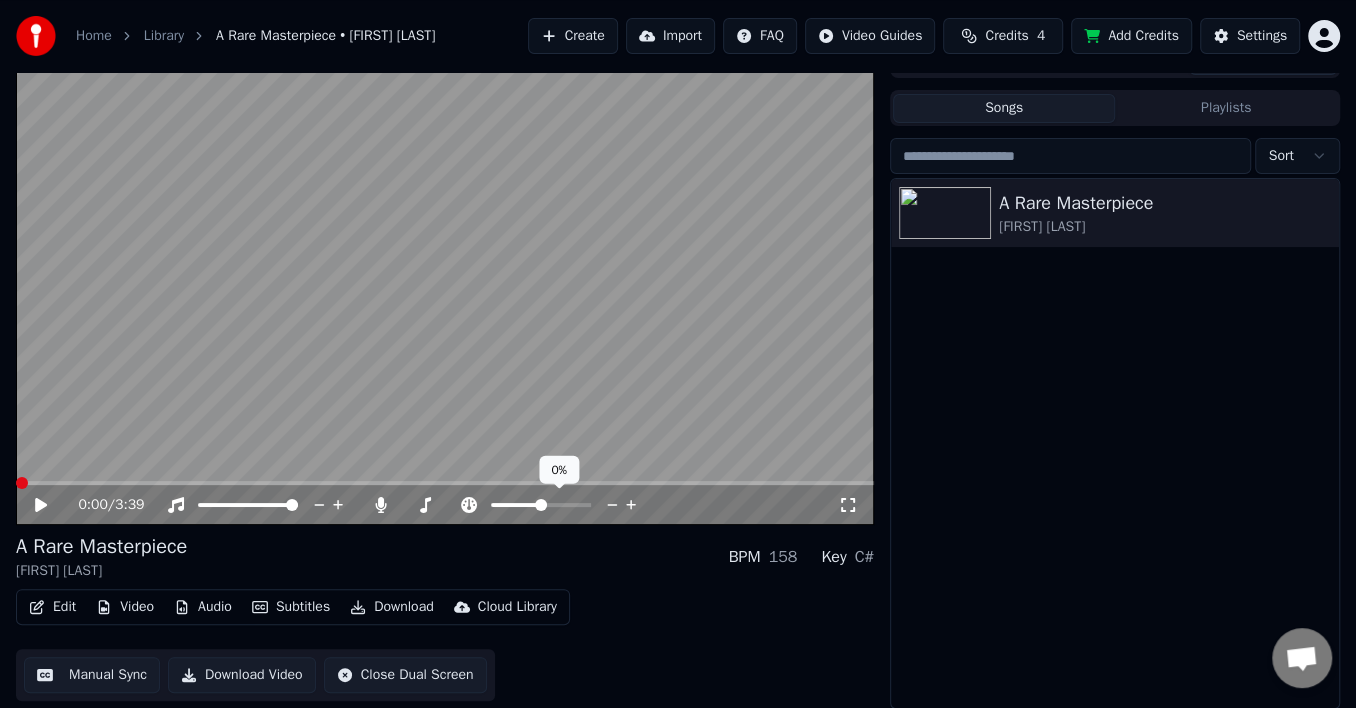 click 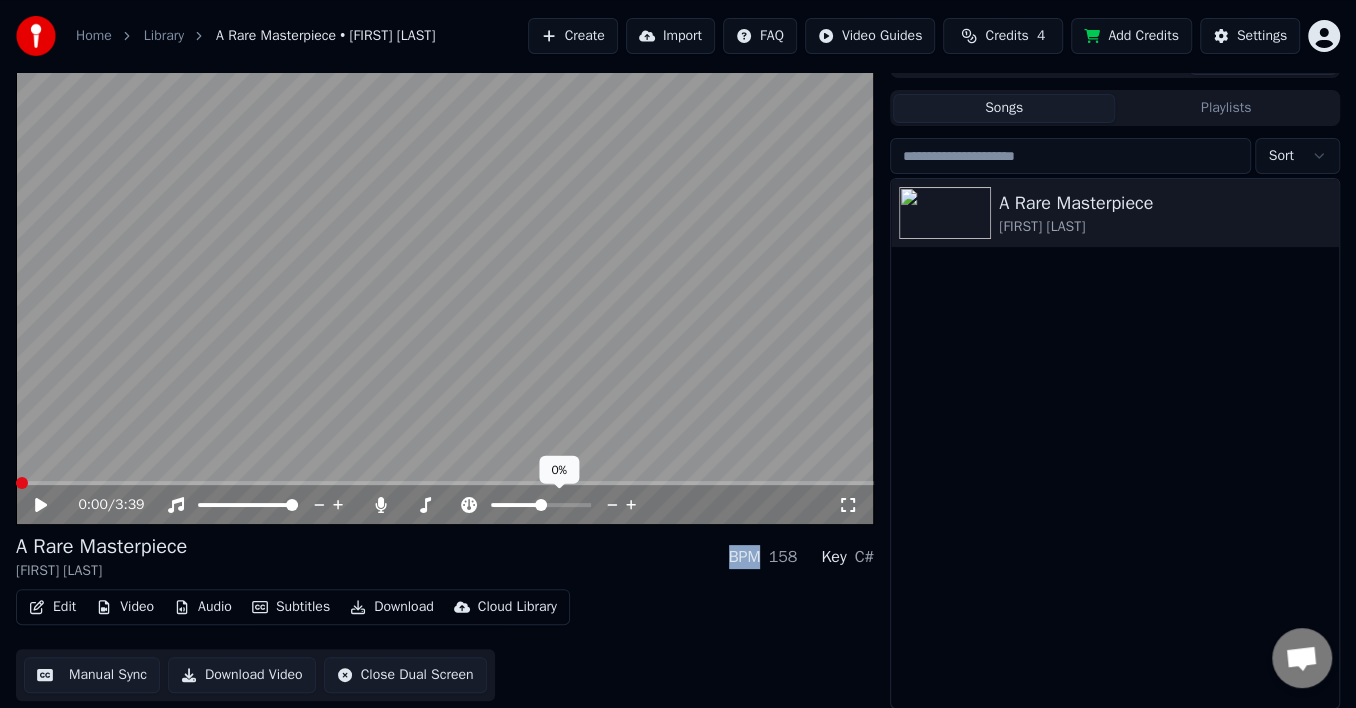 click 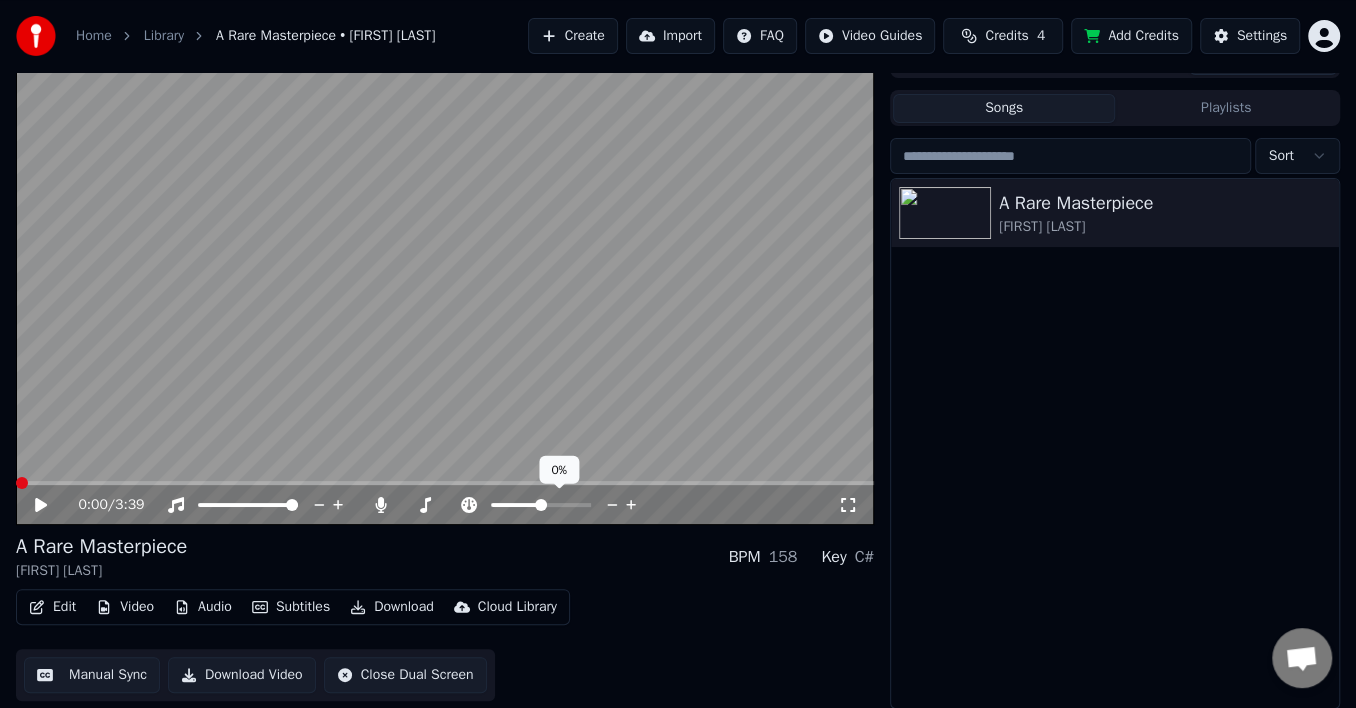 click 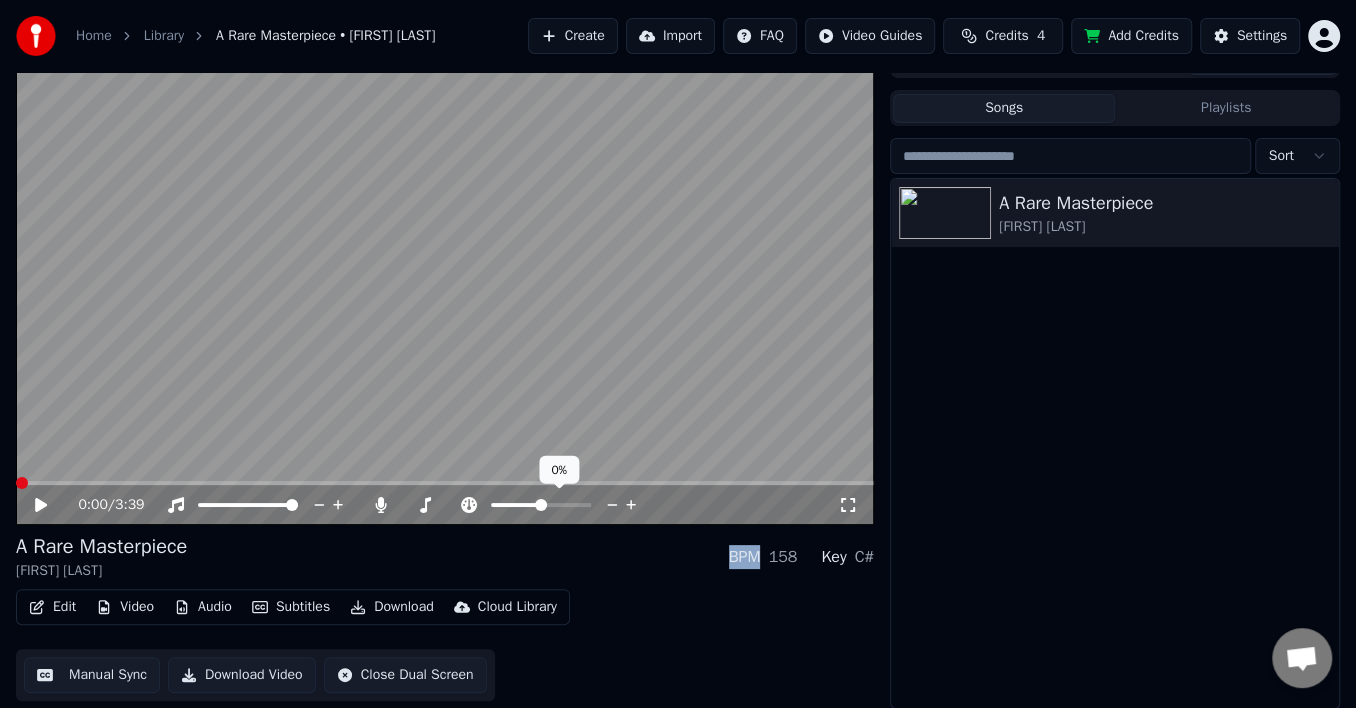 drag, startPoint x: 470, startPoint y: 500, endPoint x: 460, endPoint y: 505, distance: 11.18034 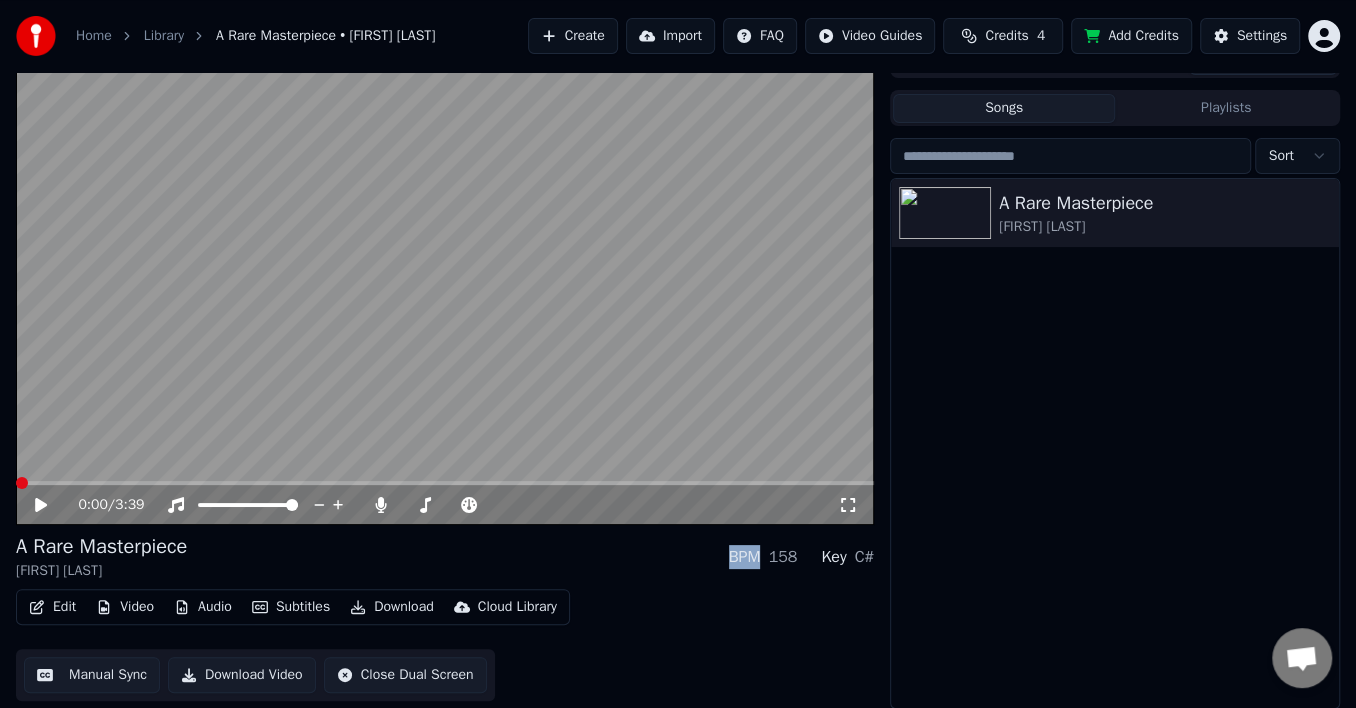 click on "BPM" at bounding box center (745, 557) 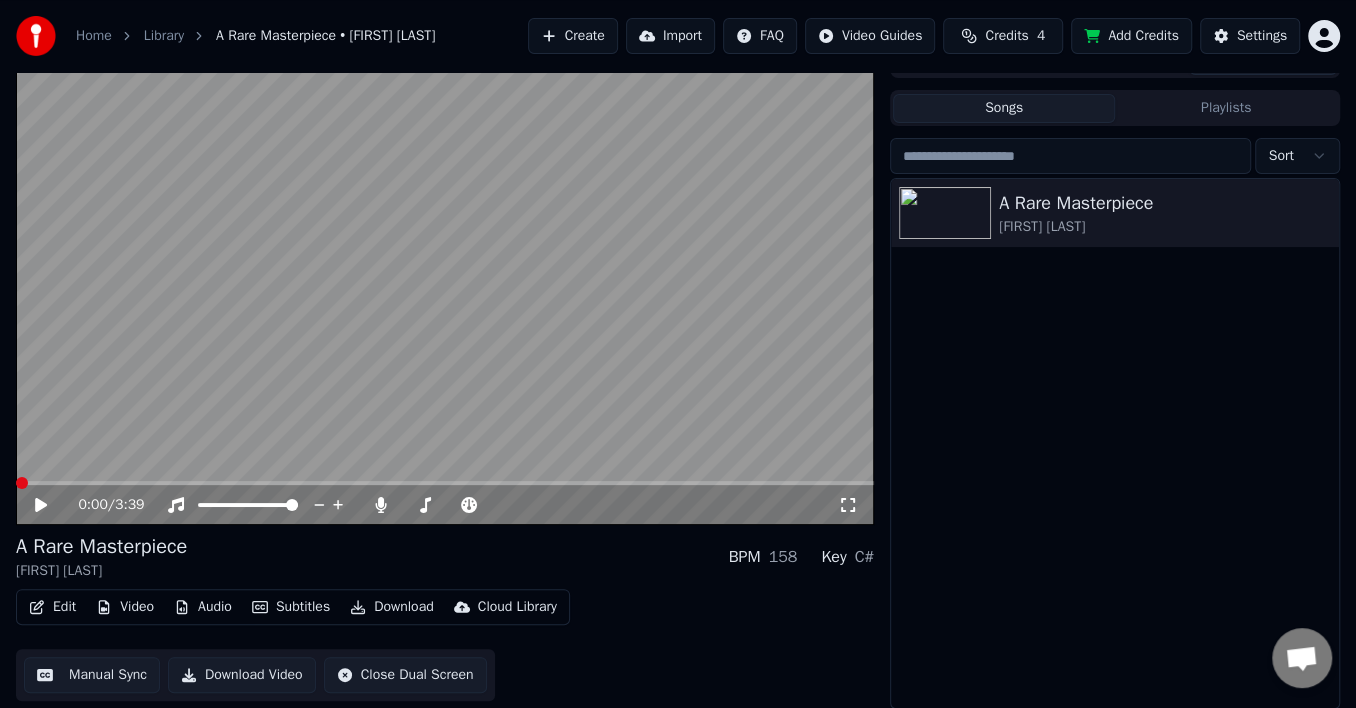 click on "158" at bounding box center [782, 557] 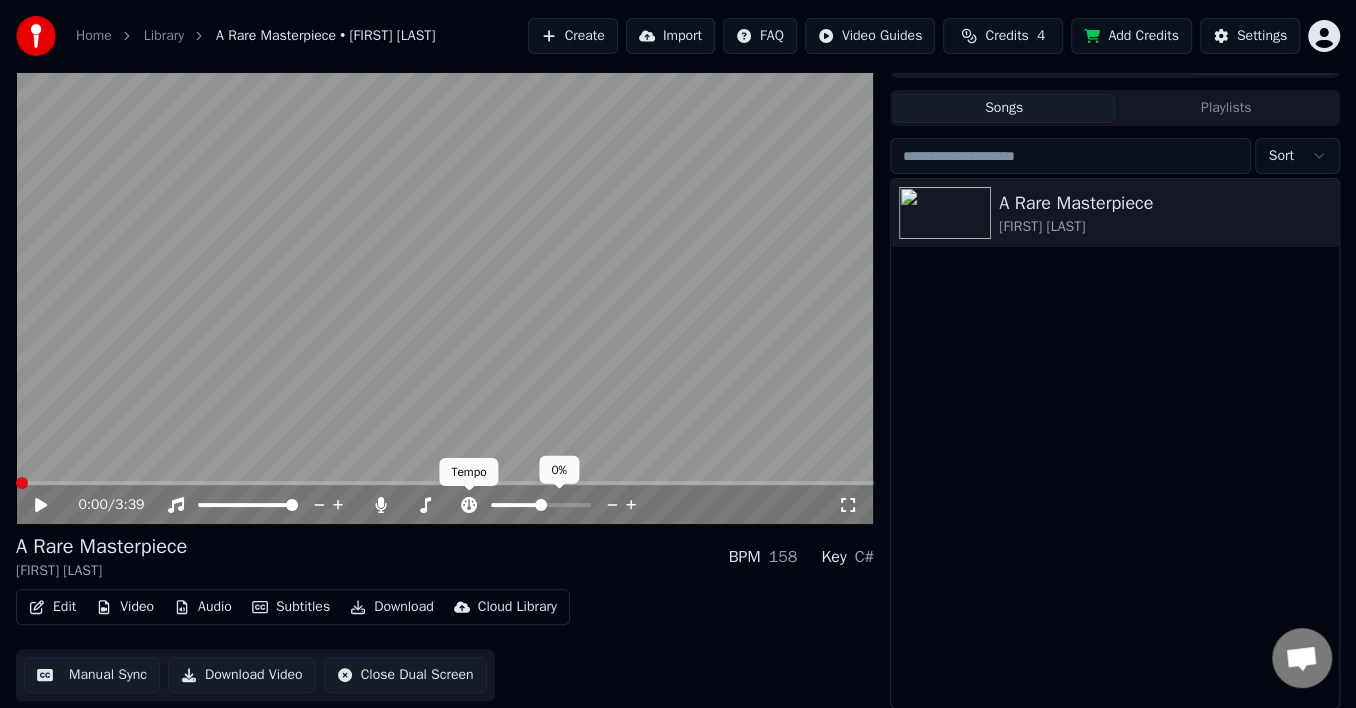 click 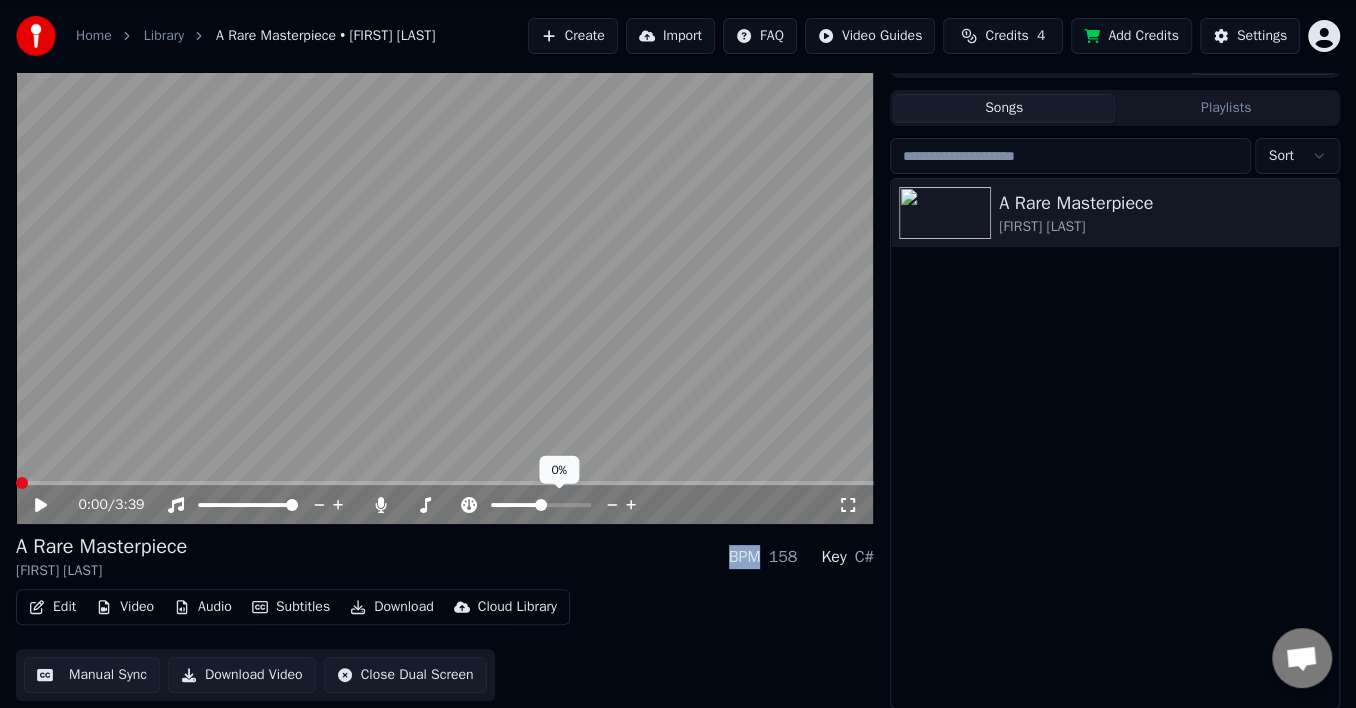 click 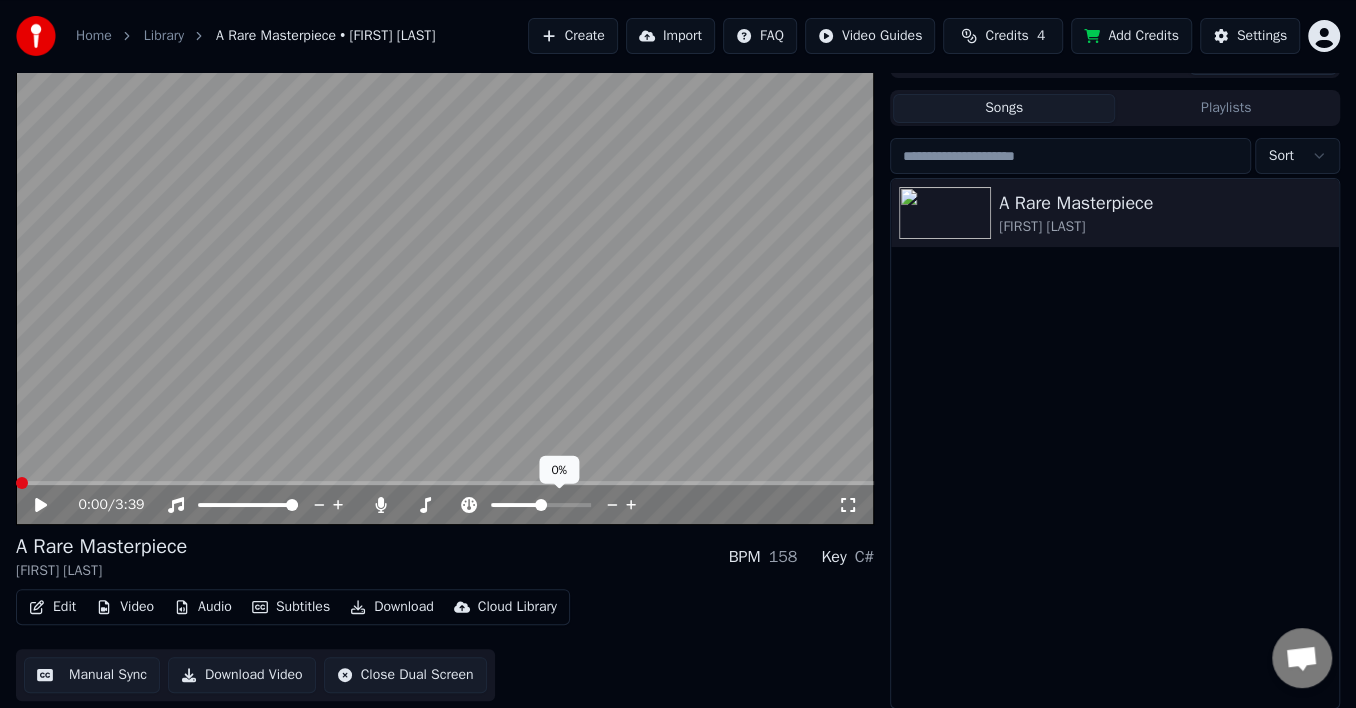click 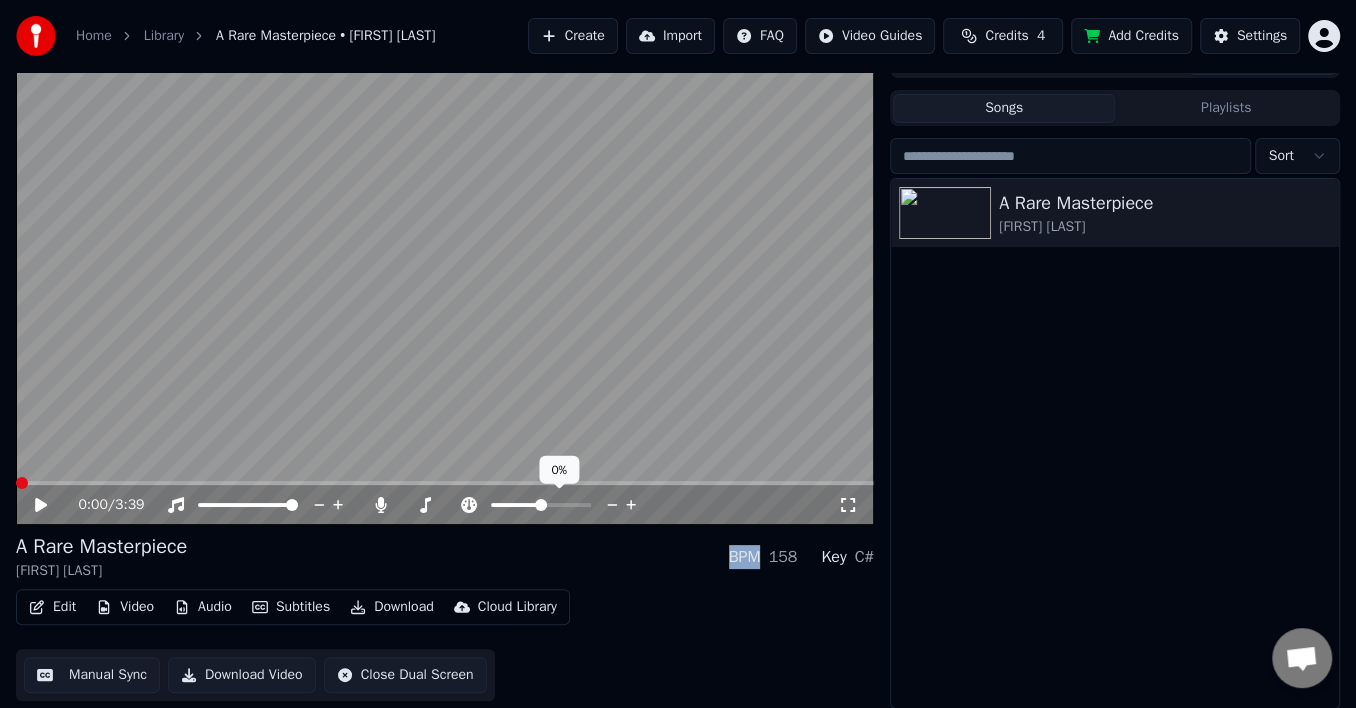 click 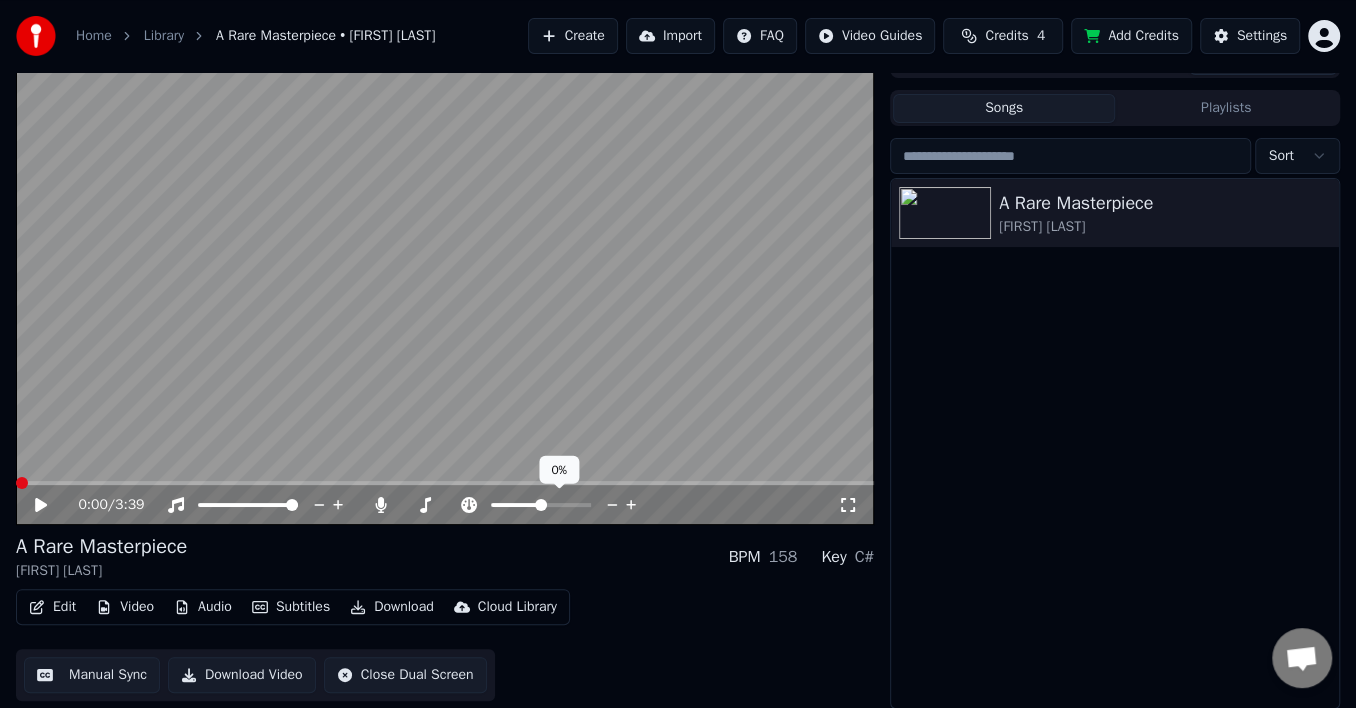click 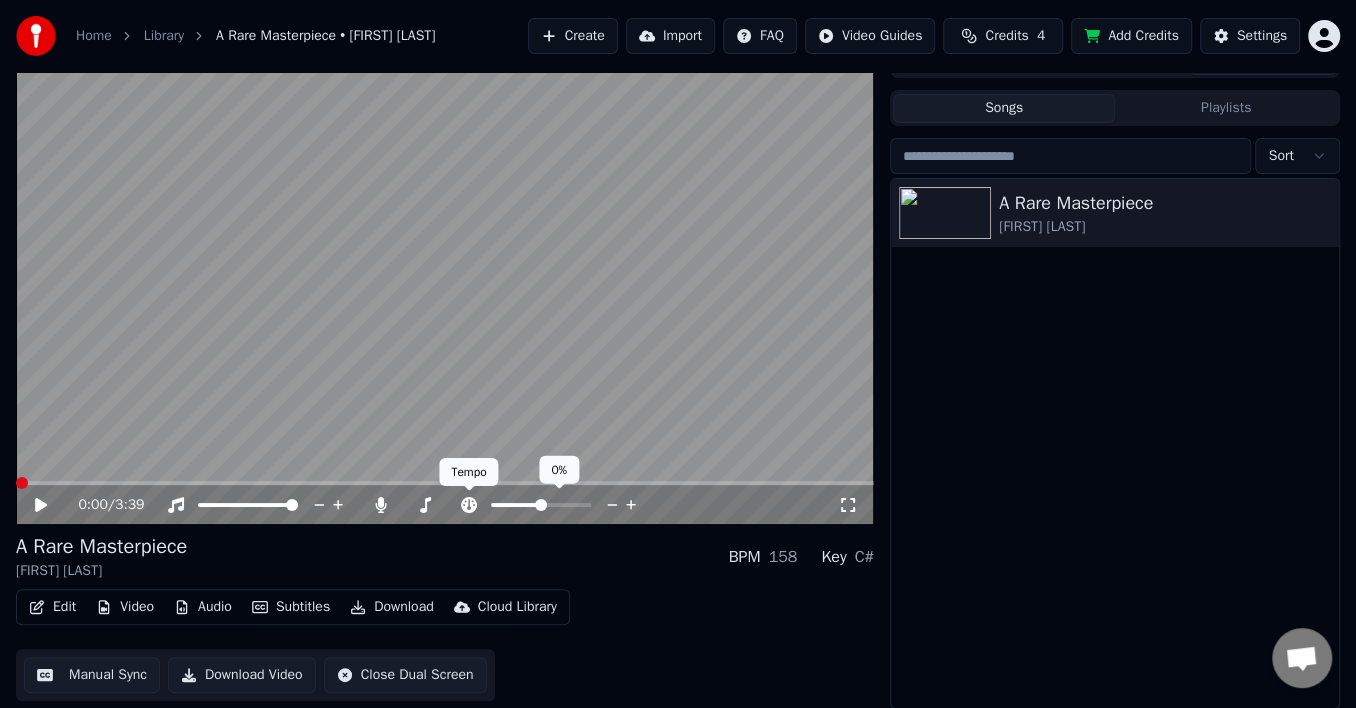 click 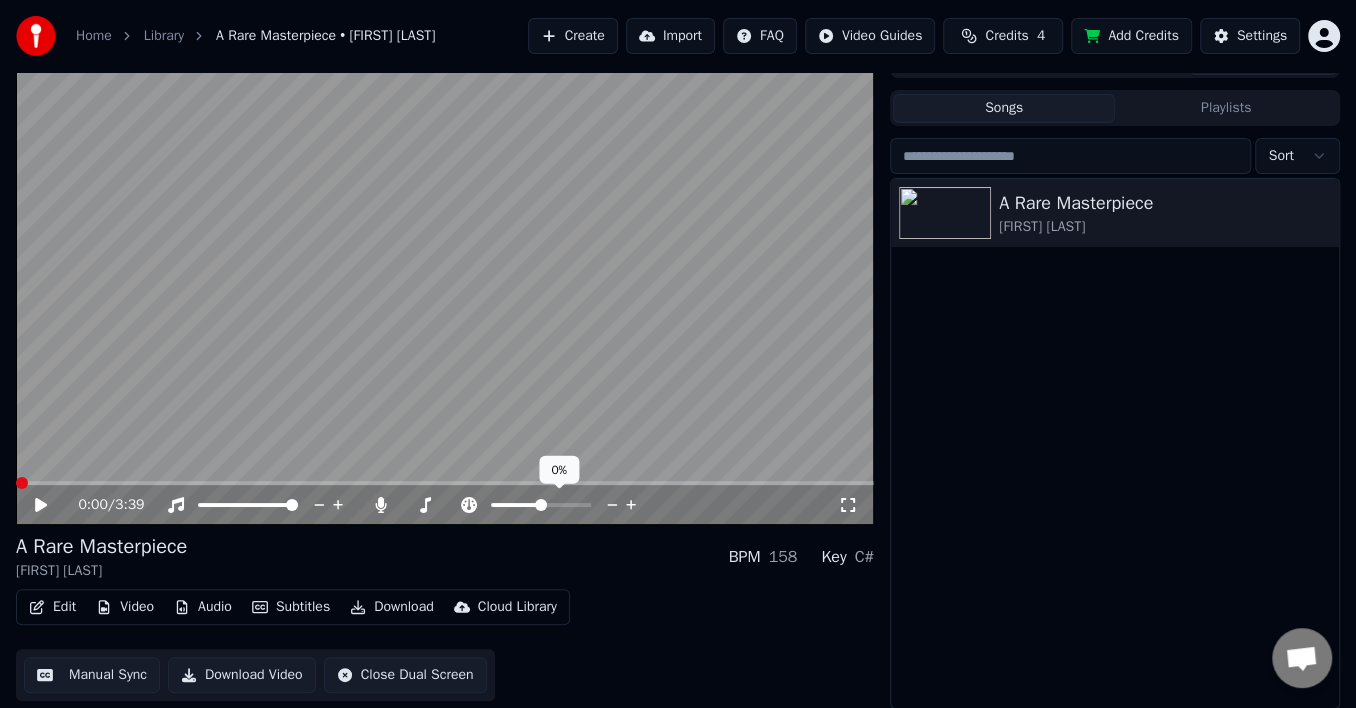 click 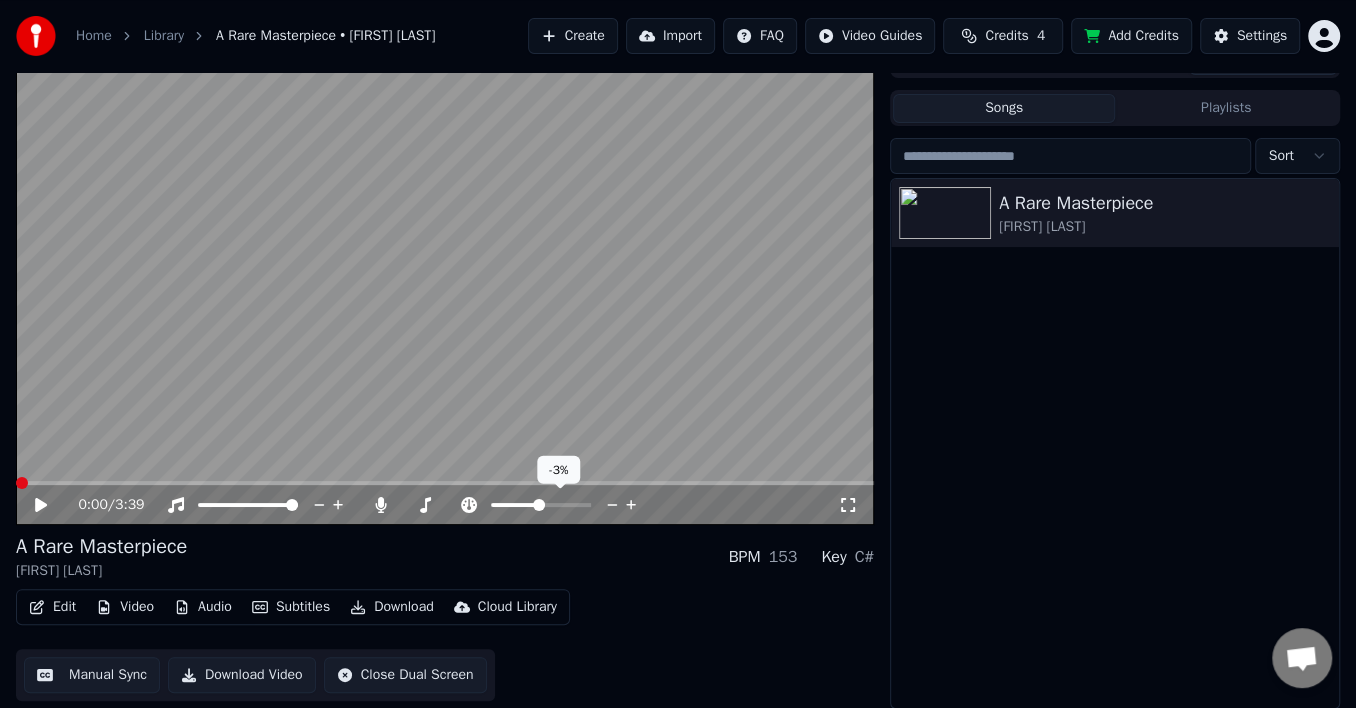 click at bounding box center [539, 505] 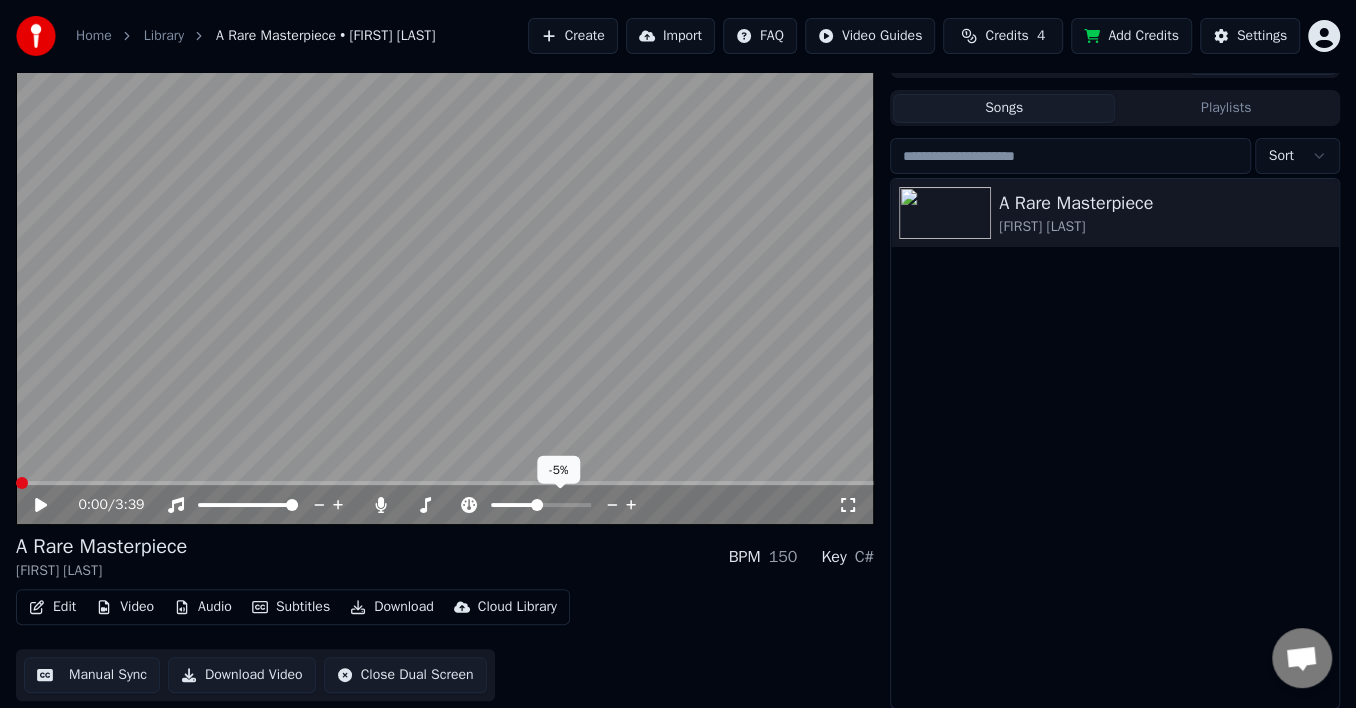 click at bounding box center [537, 505] 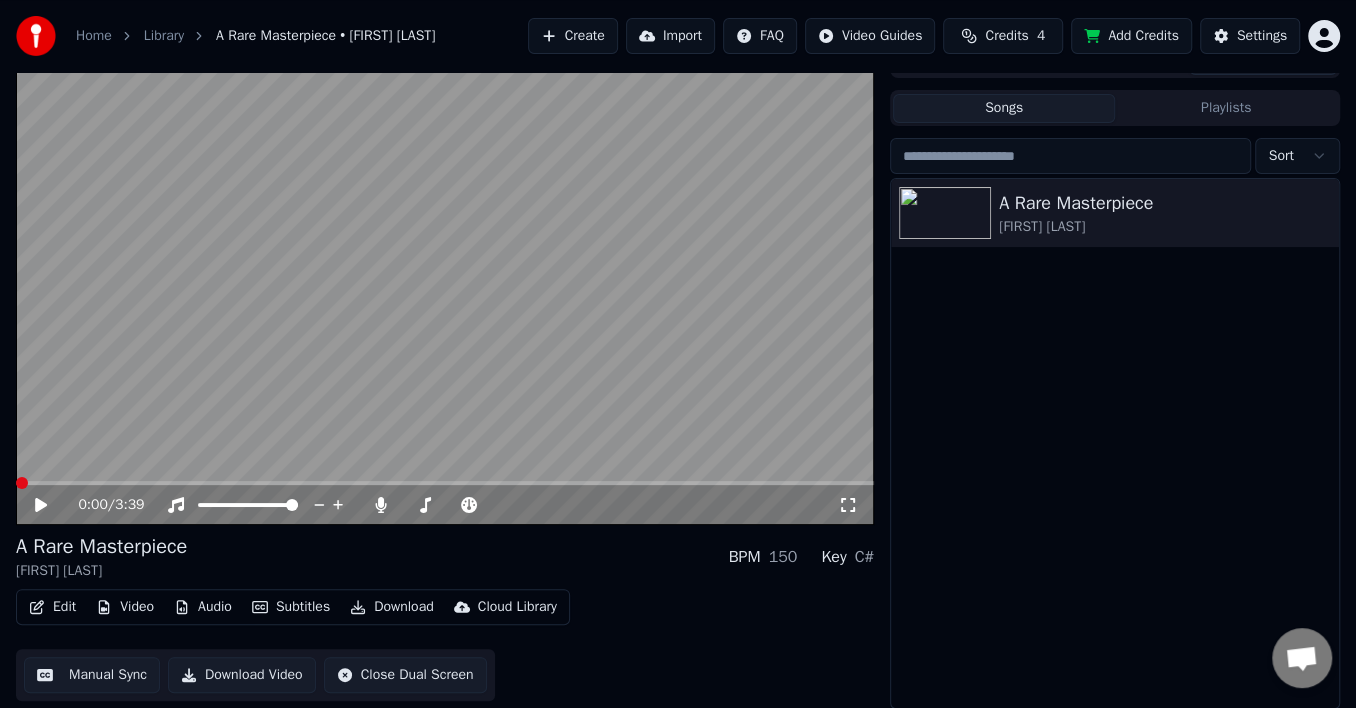 click 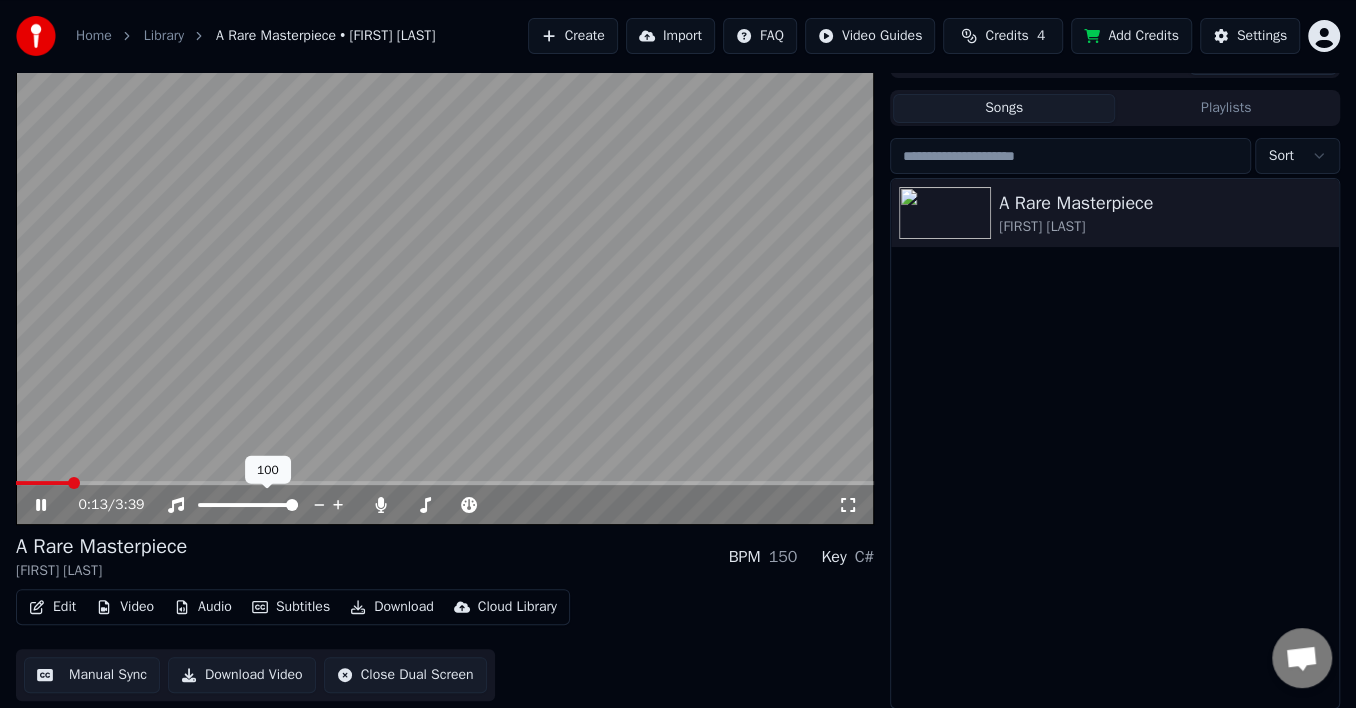 click at bounding box center (292, 505) 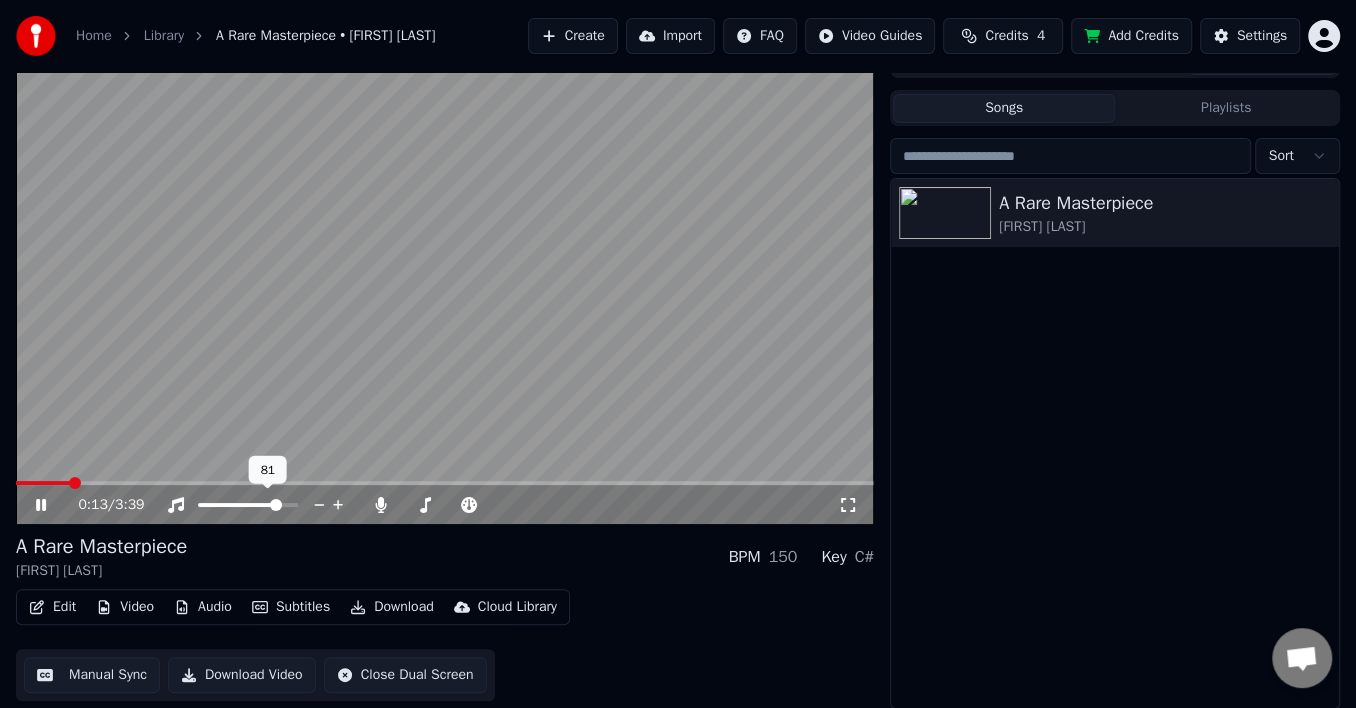 click on "0:13  /  3:39" at bounding box center (445, 505) 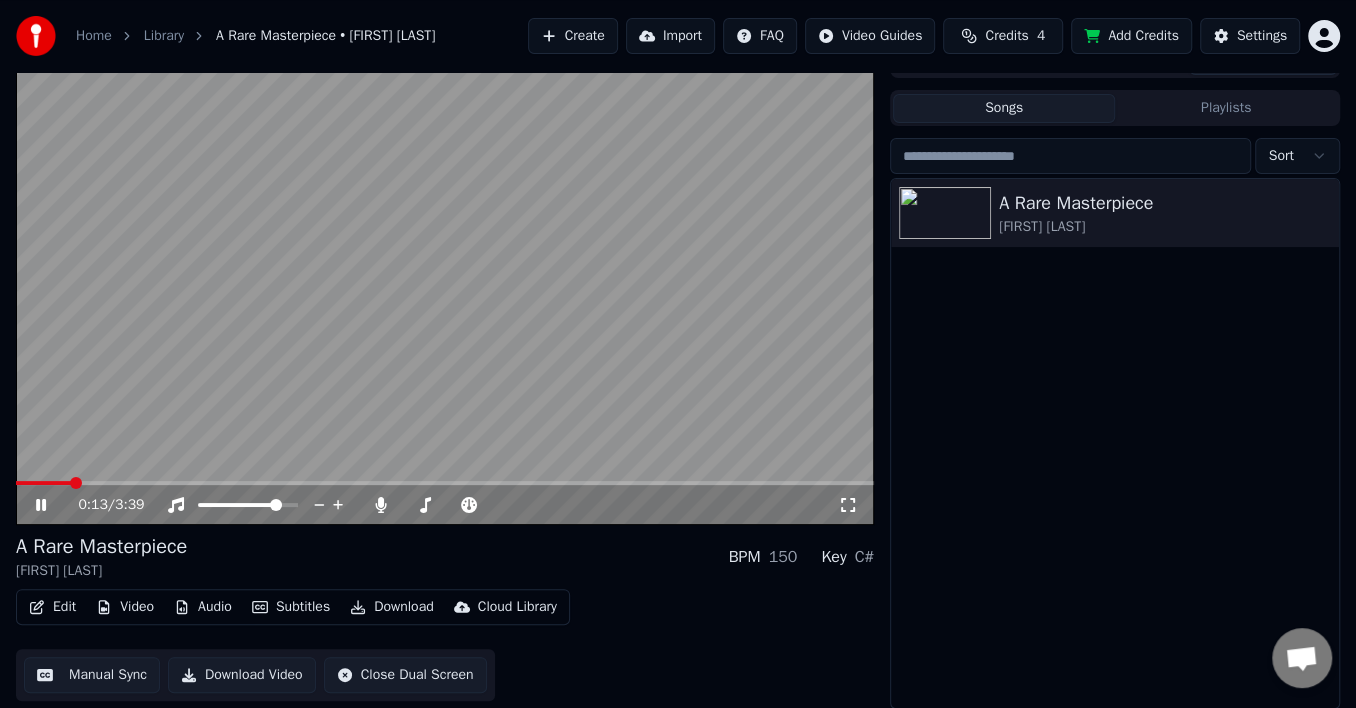 drag, startPoint x: 268, startPoint y: 520, endPoint x: 239, endPoint y: 529, distance: 30.364452 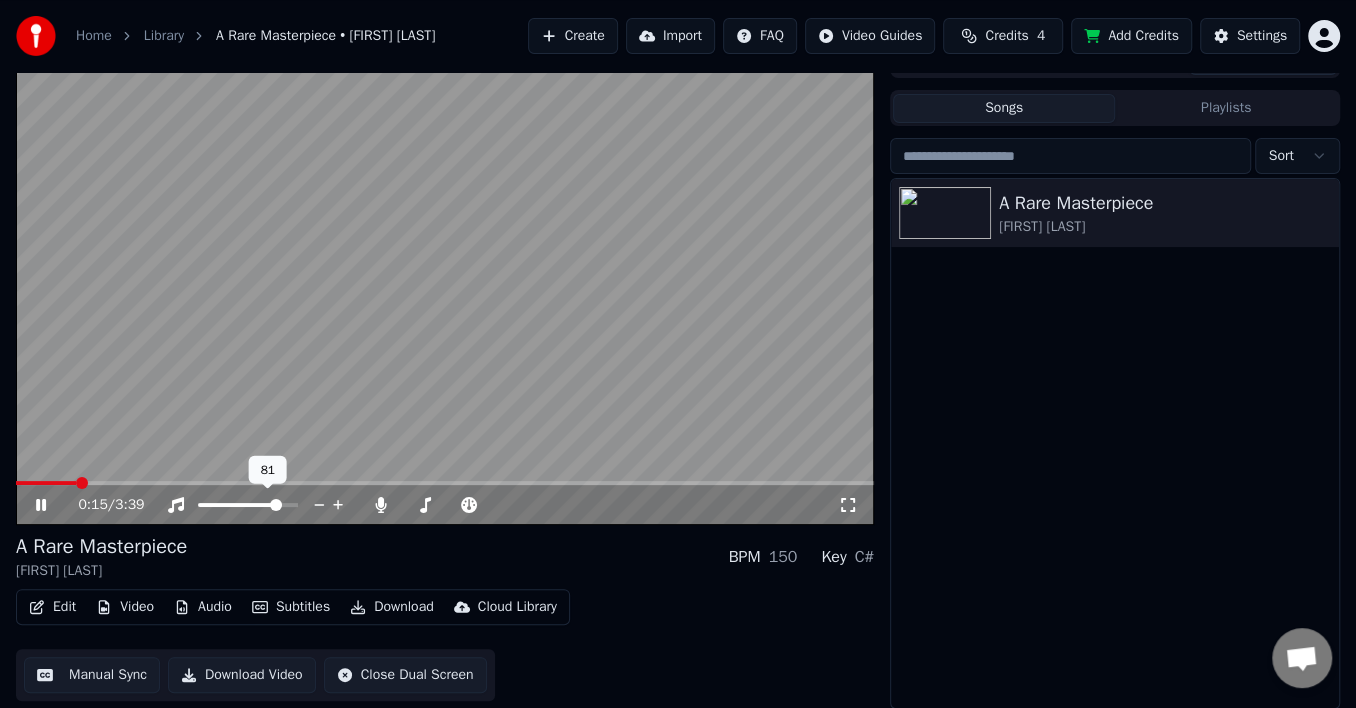 click at bounding box center (276, 505) 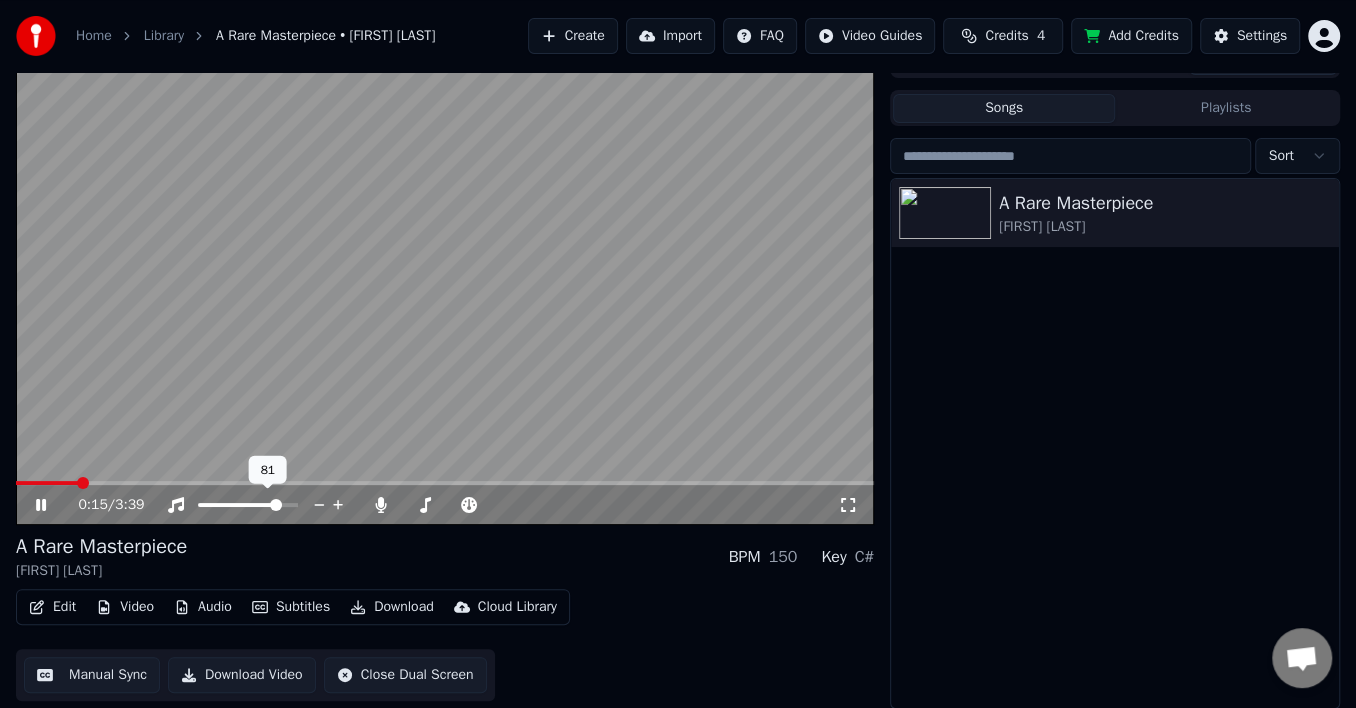 click 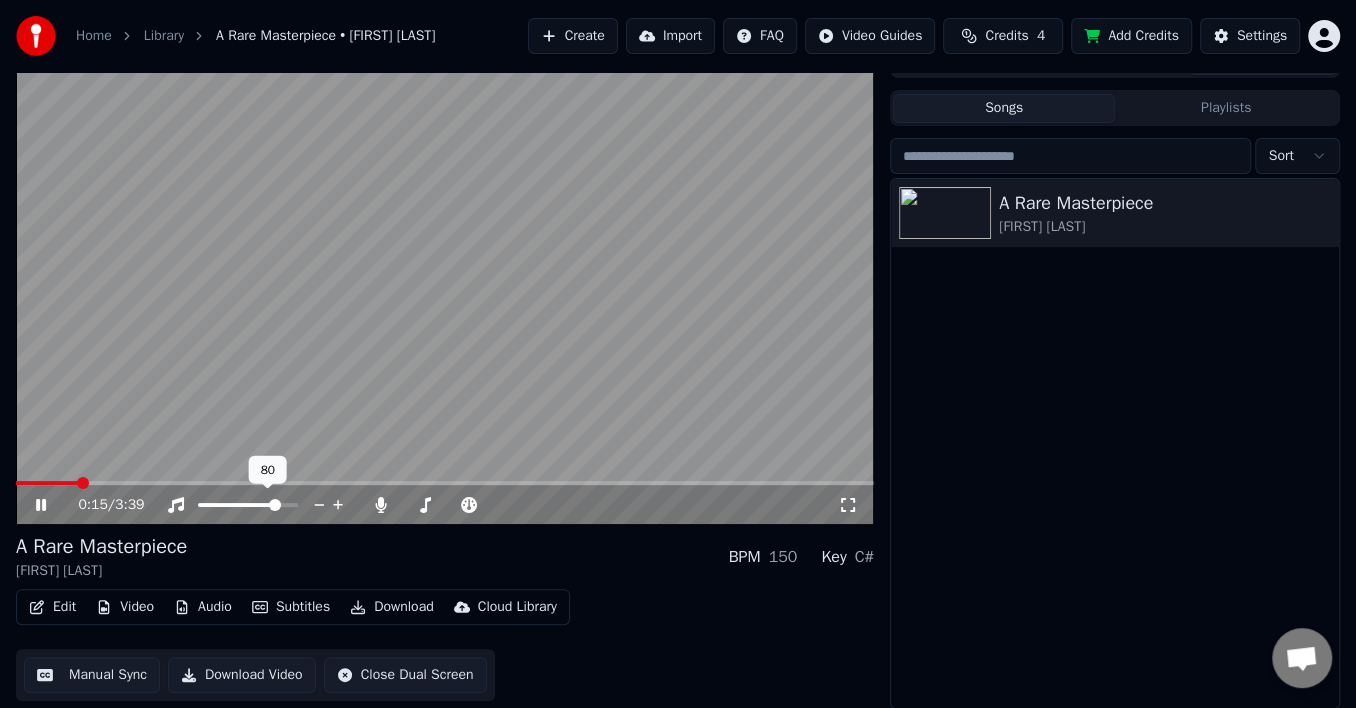 click 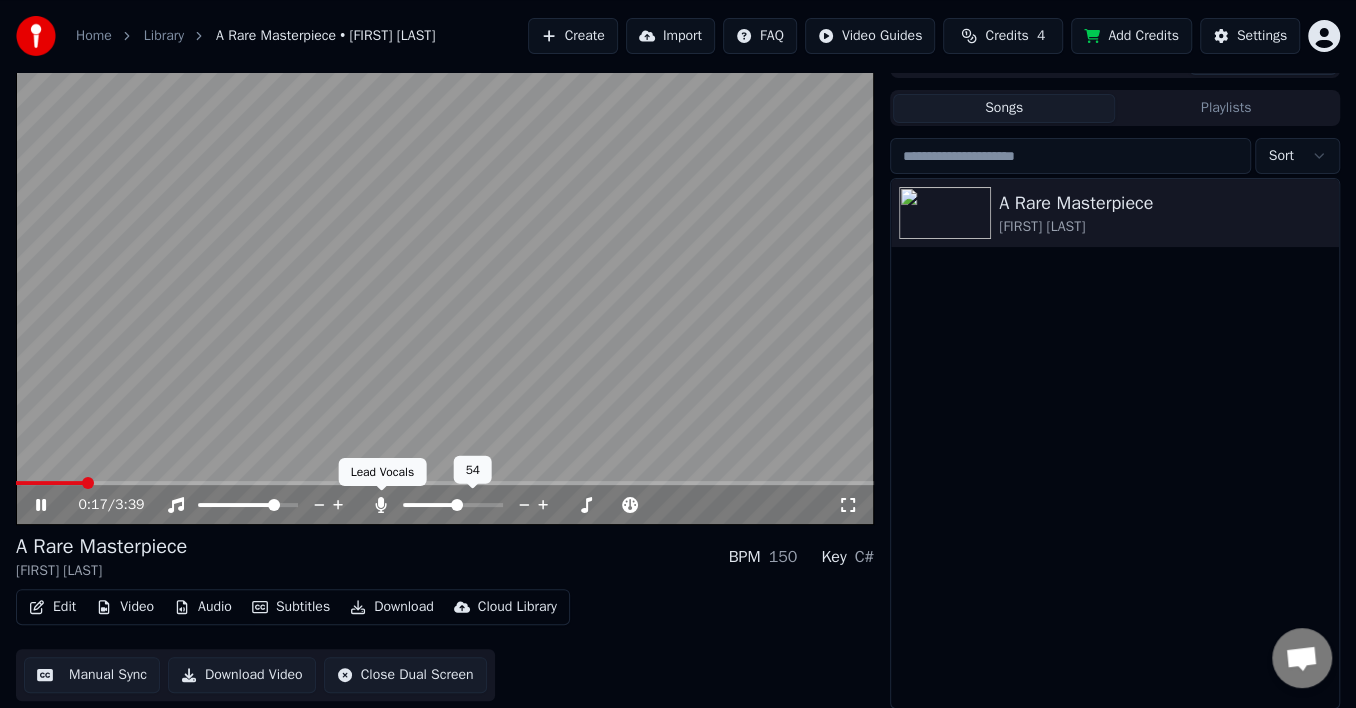 click 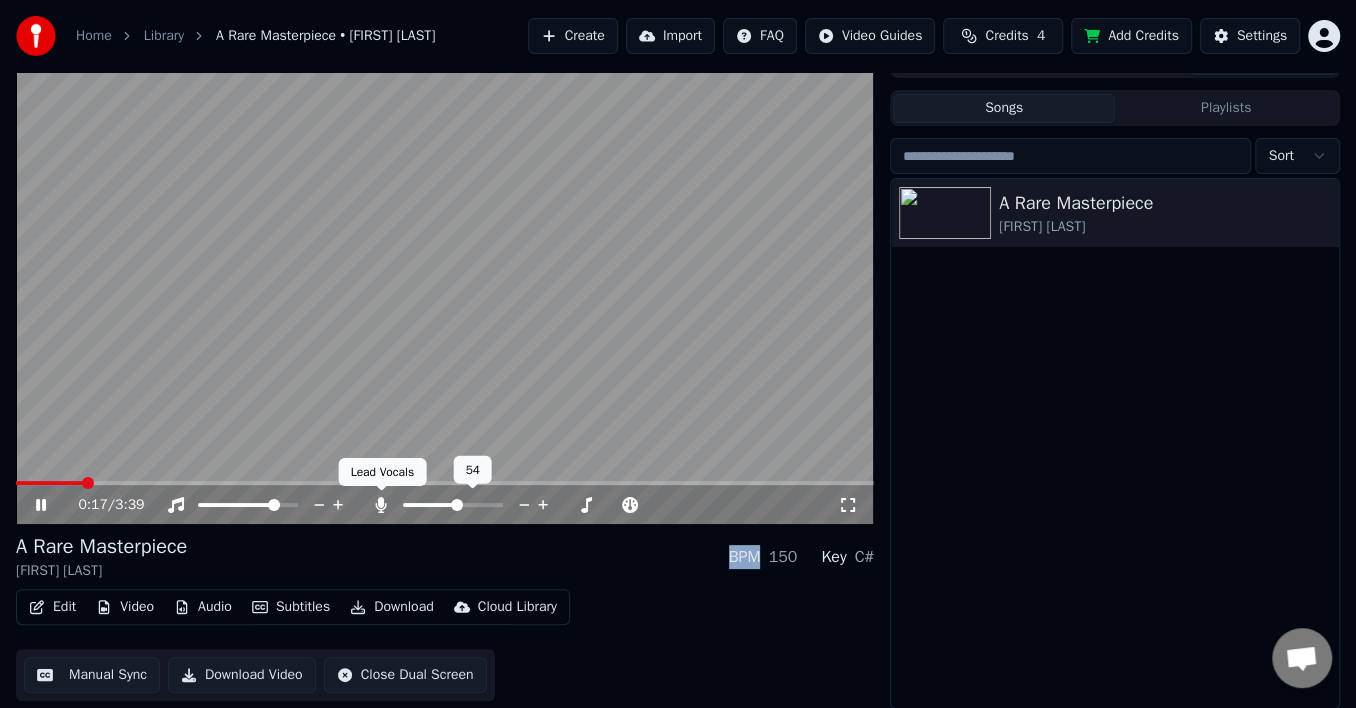 click 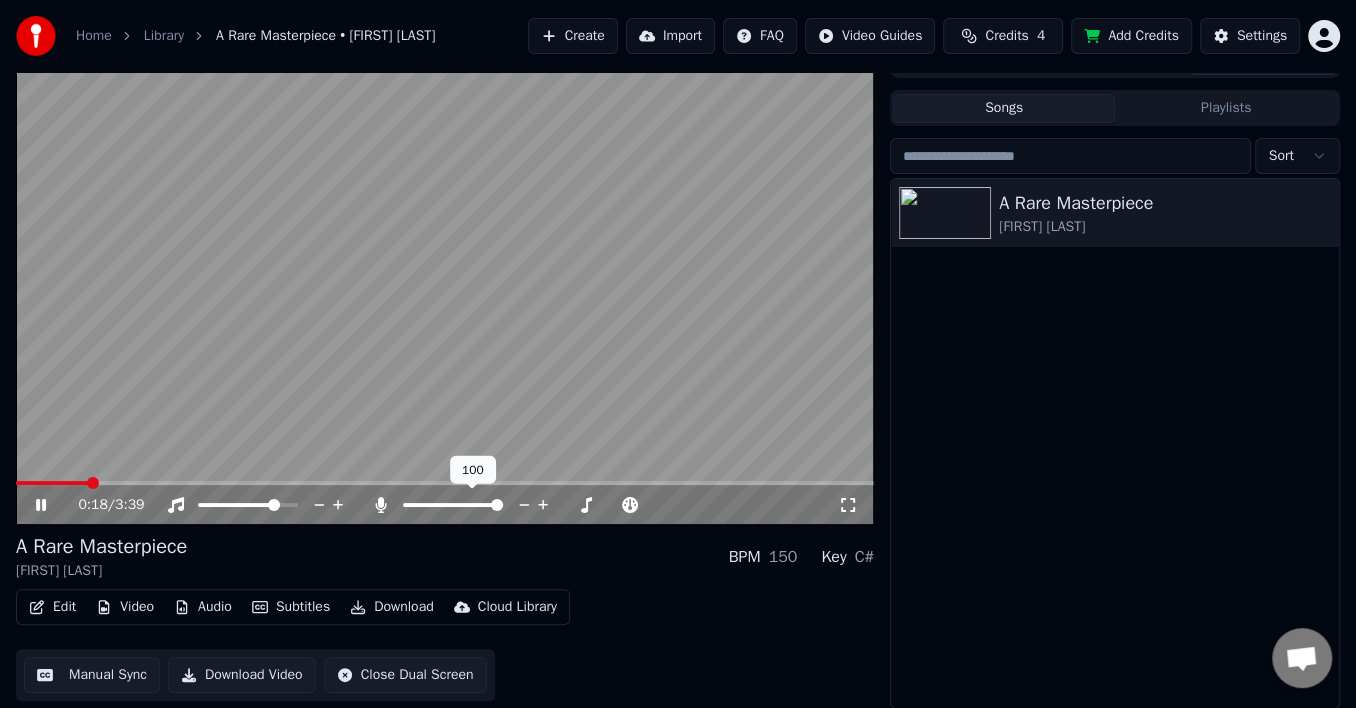 click 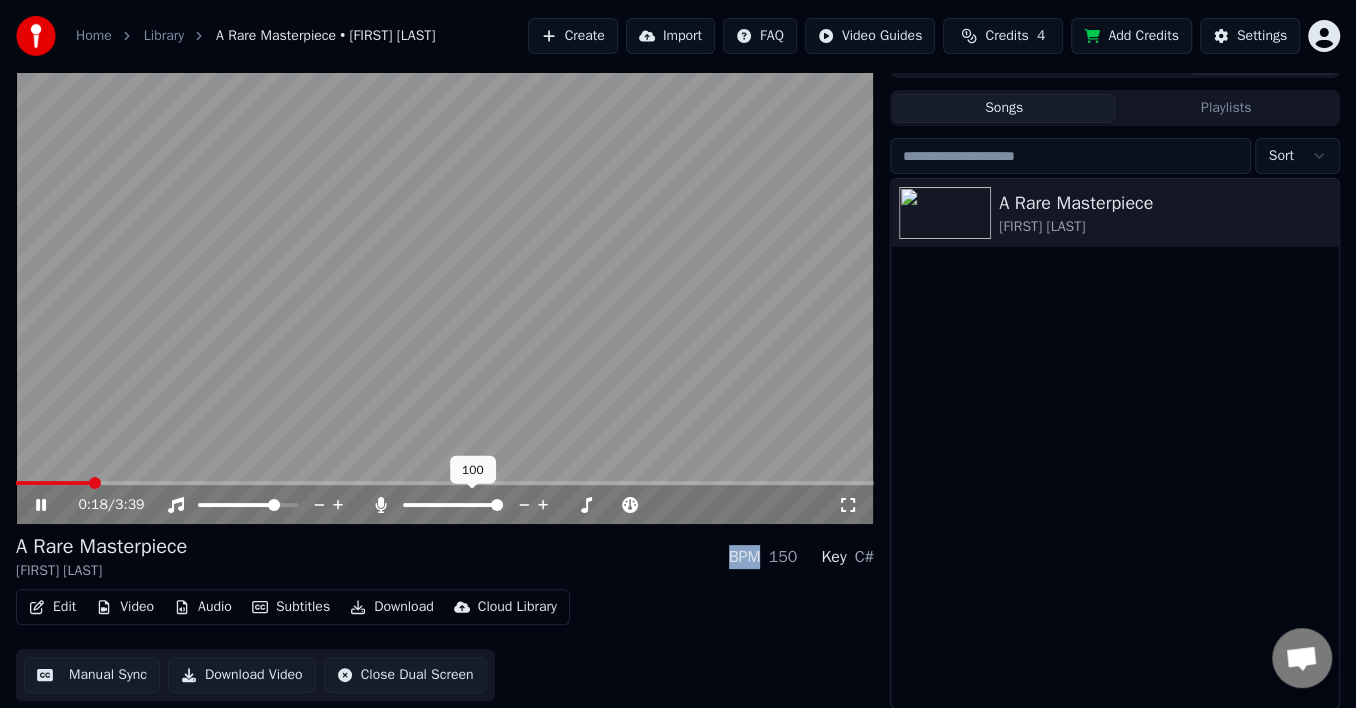 click 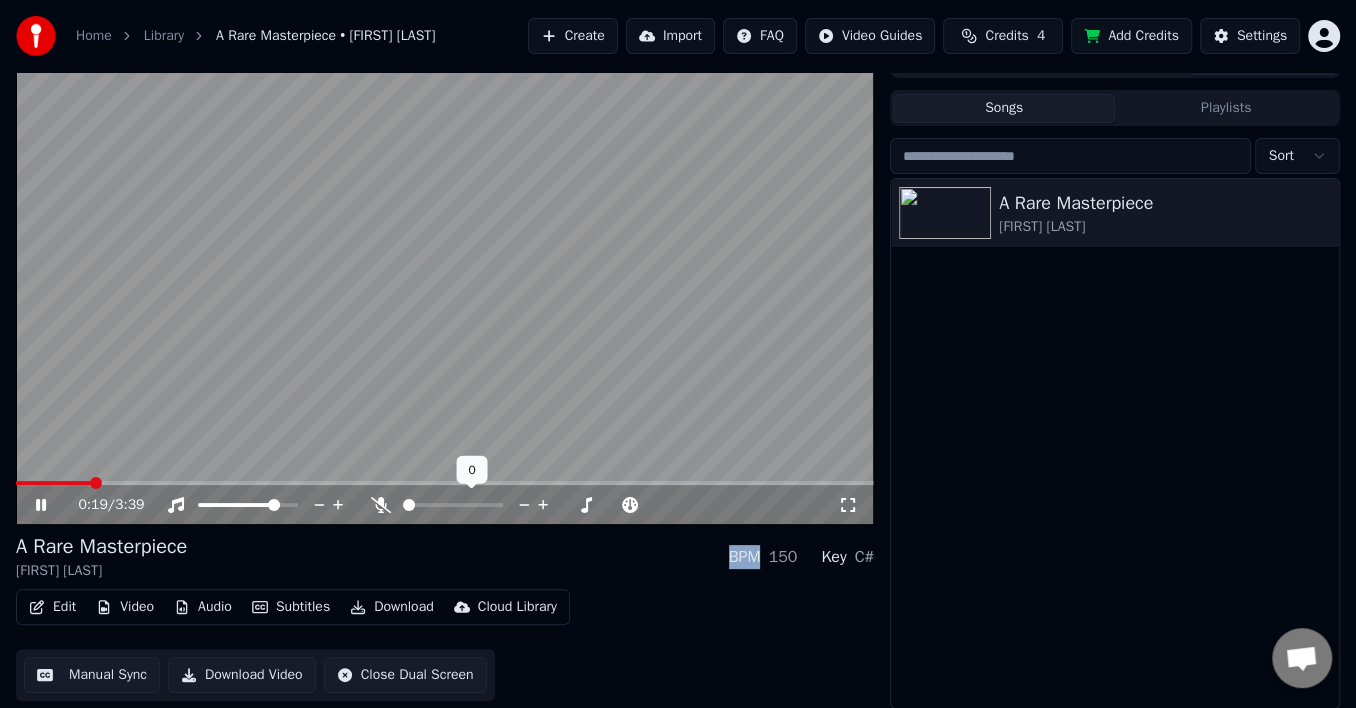 click 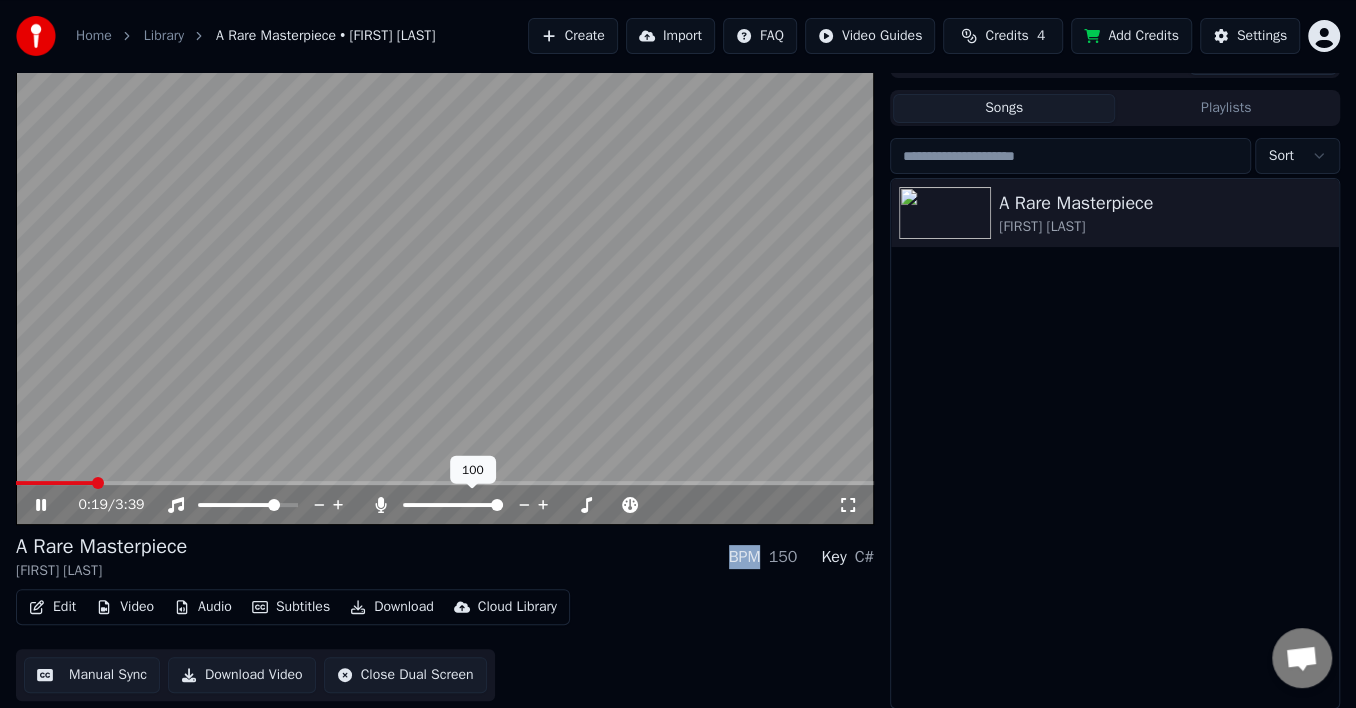 click 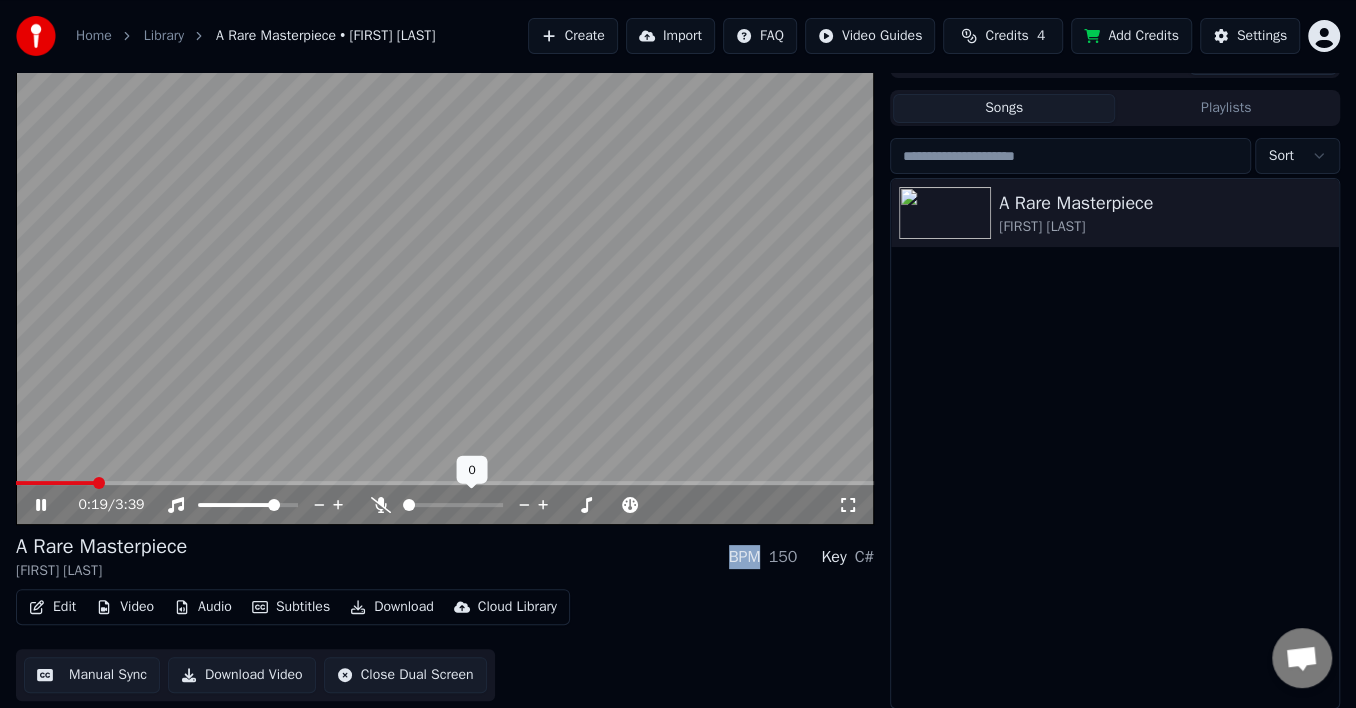 click 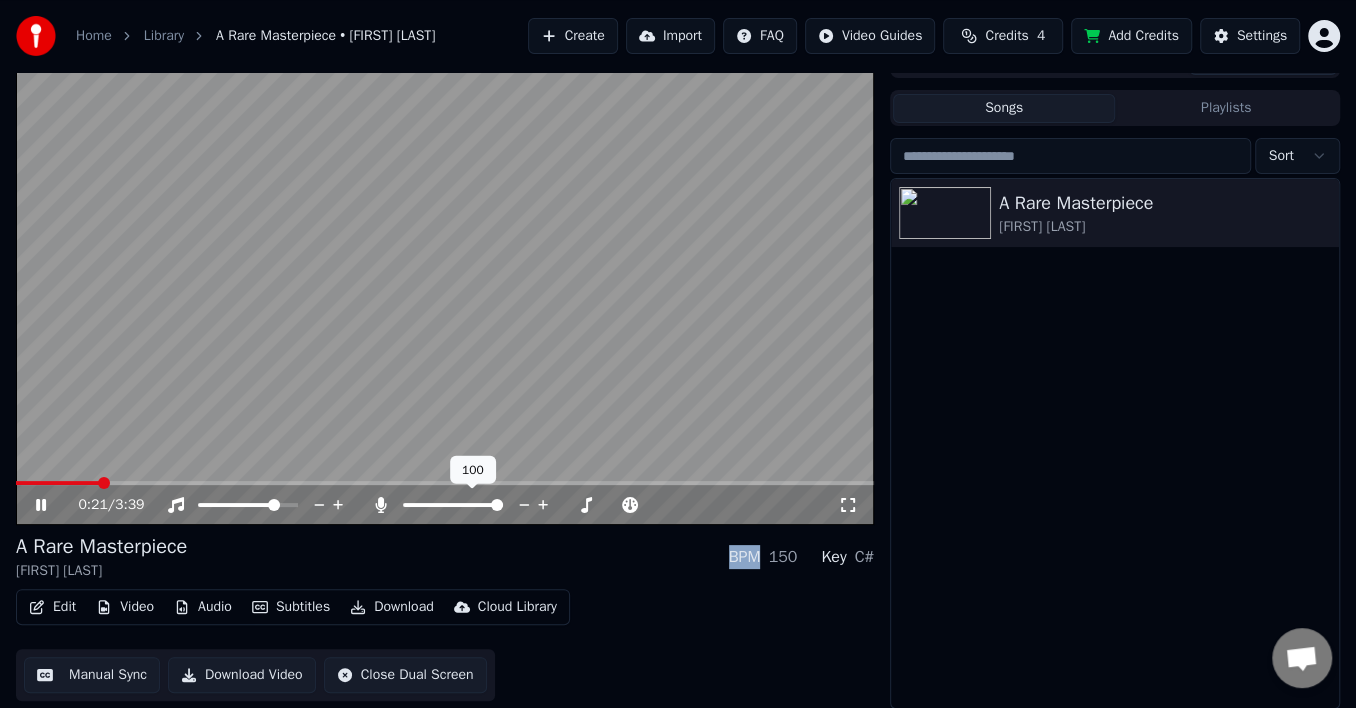 click at bounding box center [497, 505] 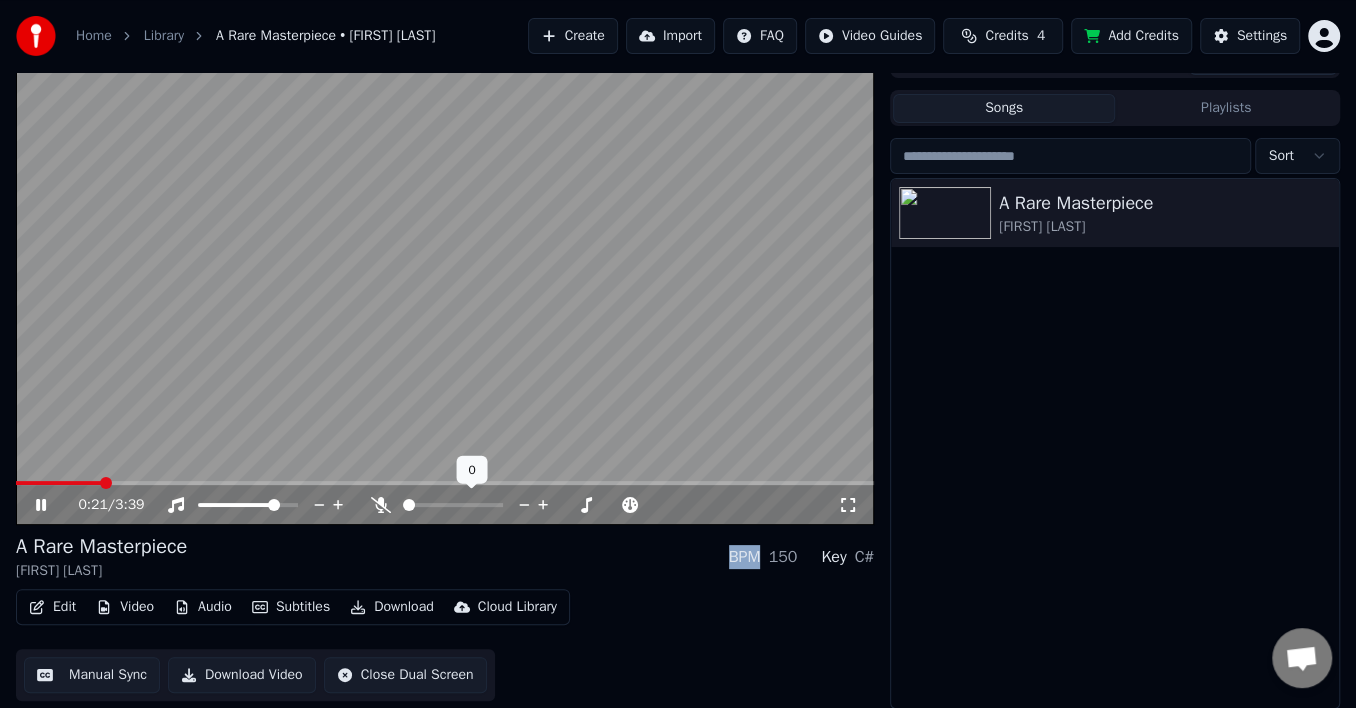 click at bounding box center [409, 505] 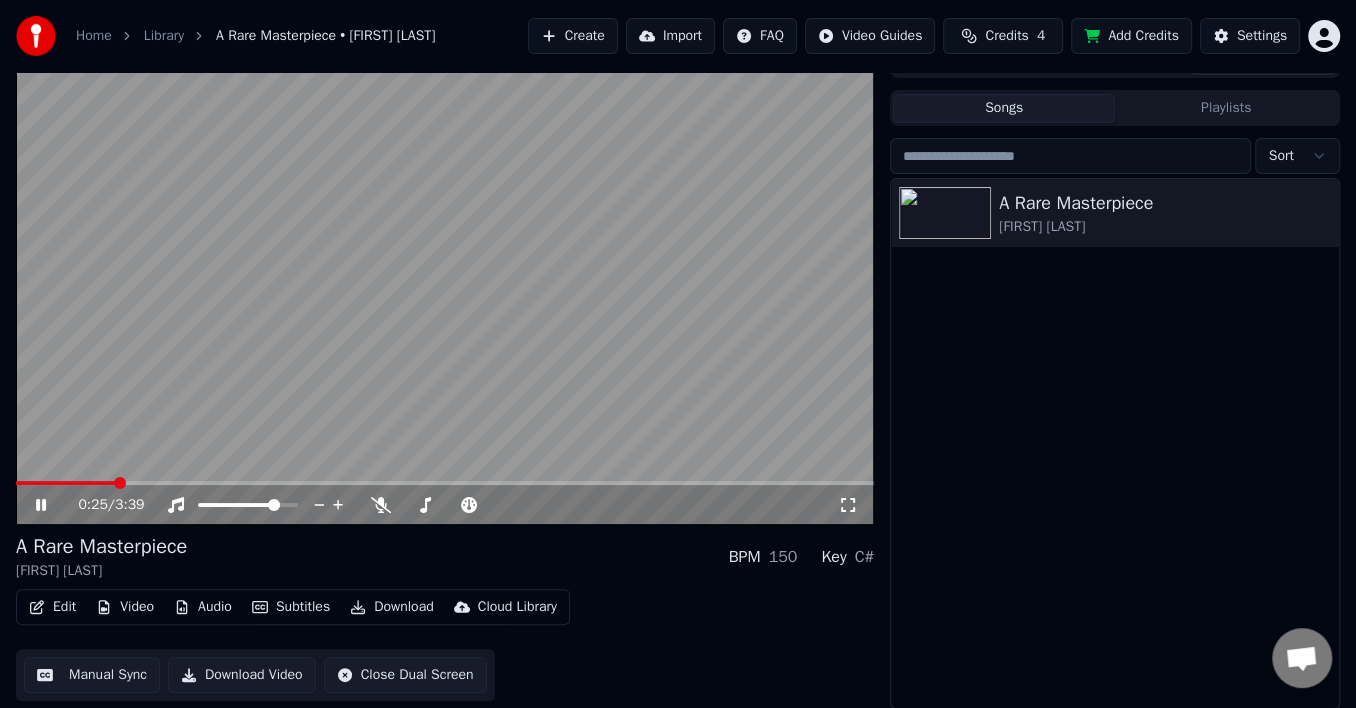 click on "0:25  /  3:39" at bounding box center (458, 505) 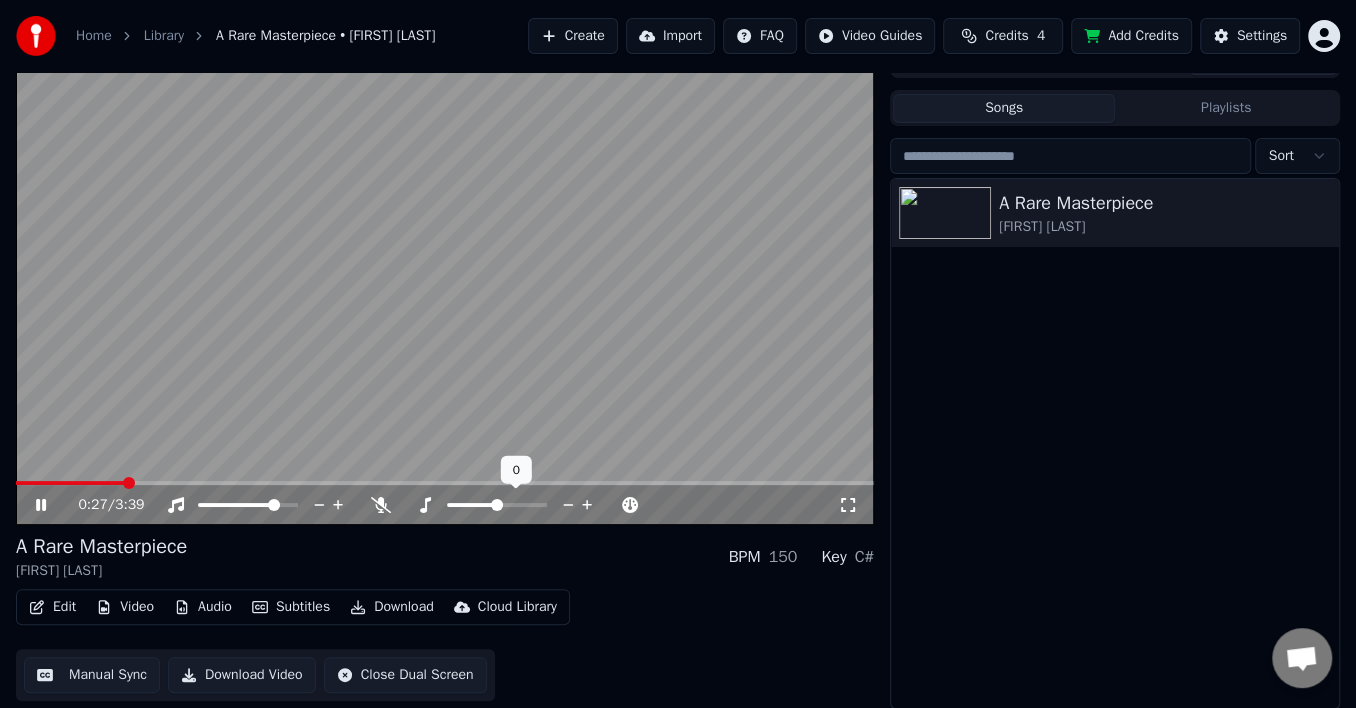 click at bounding box center [497, 505] 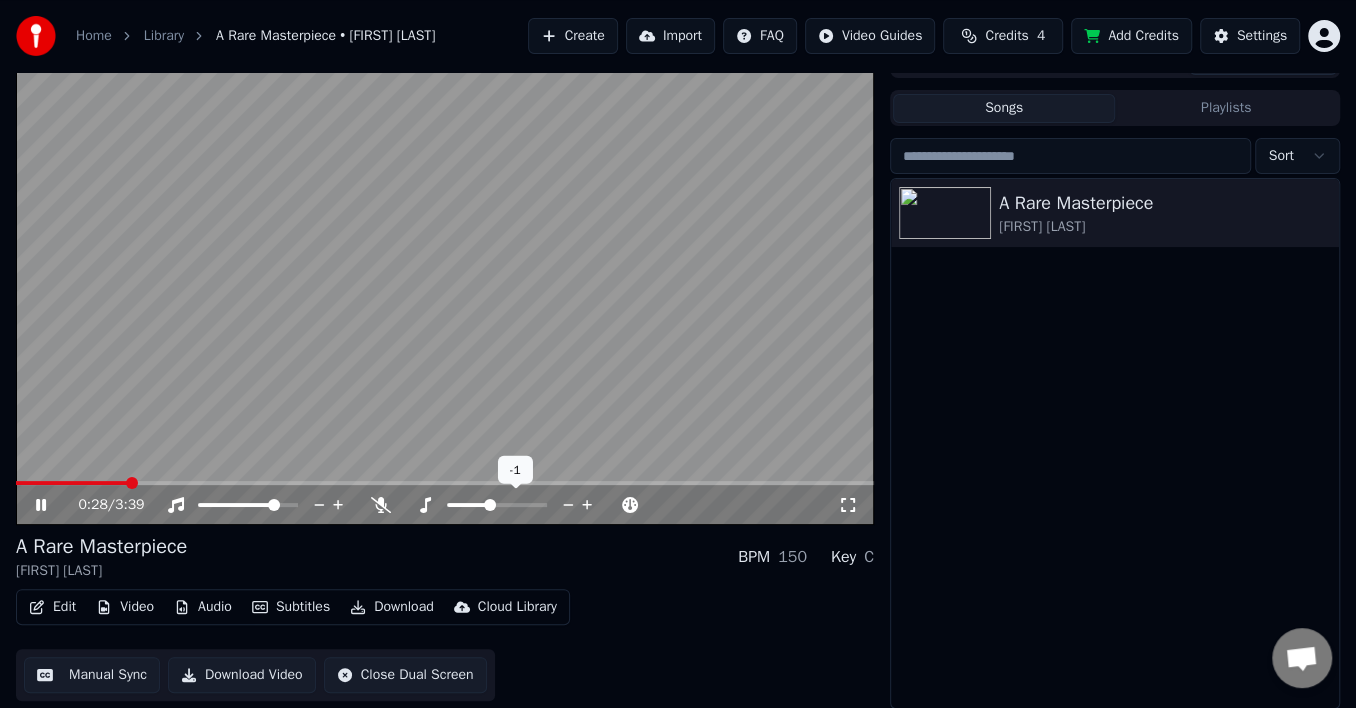 click at bounding box center (490, 505) 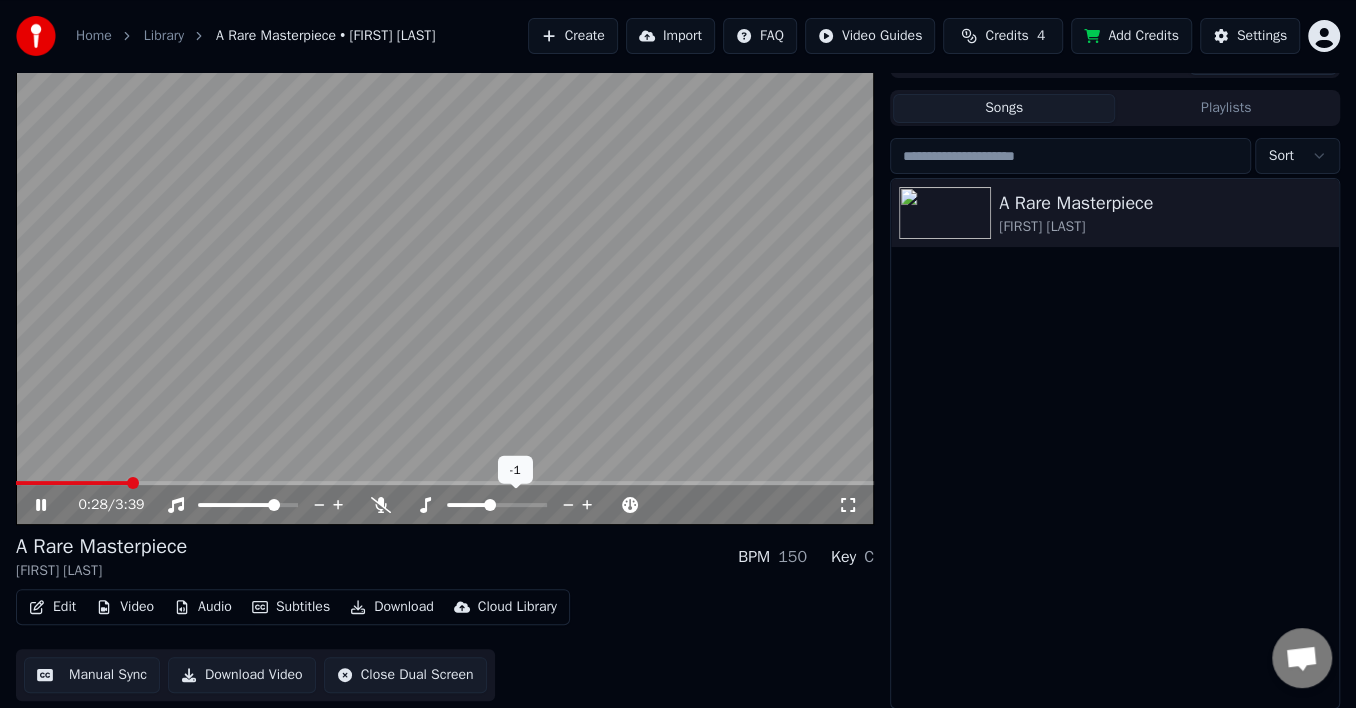 click at bounding box center [490, 505] 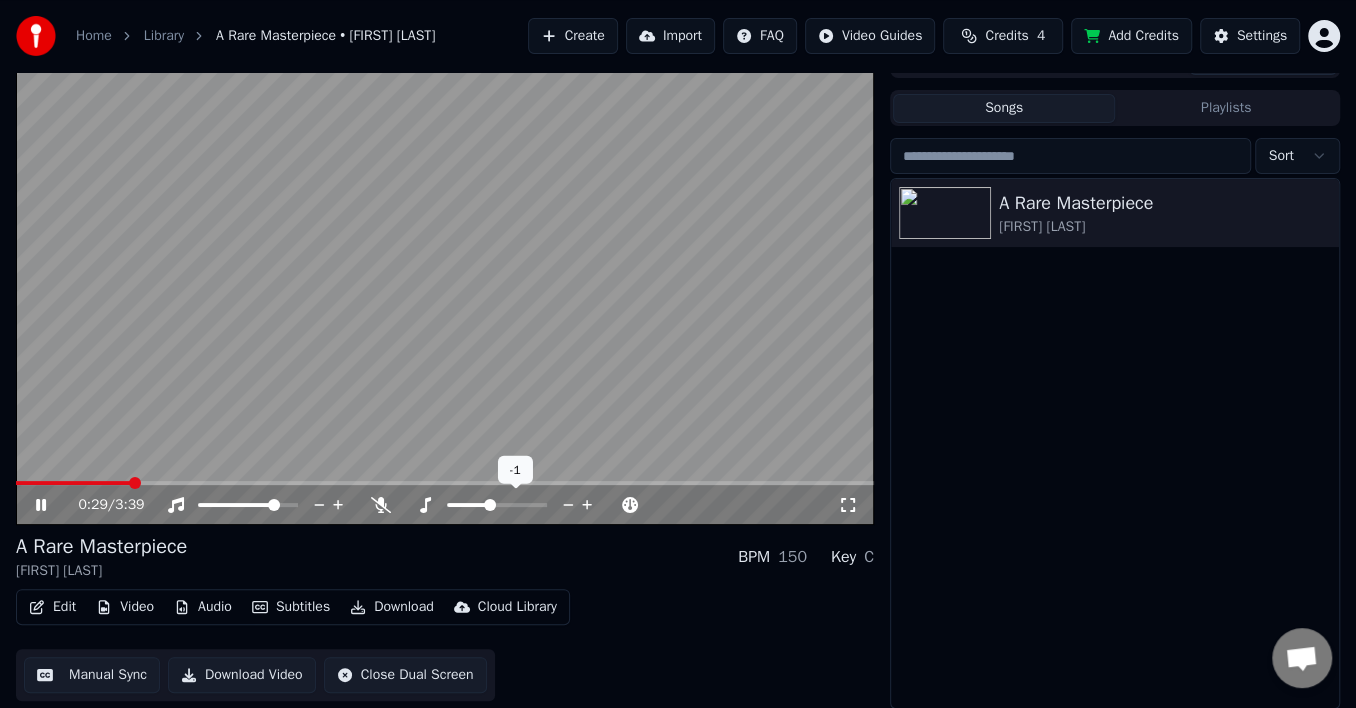 click at bounding box center (490, 505) 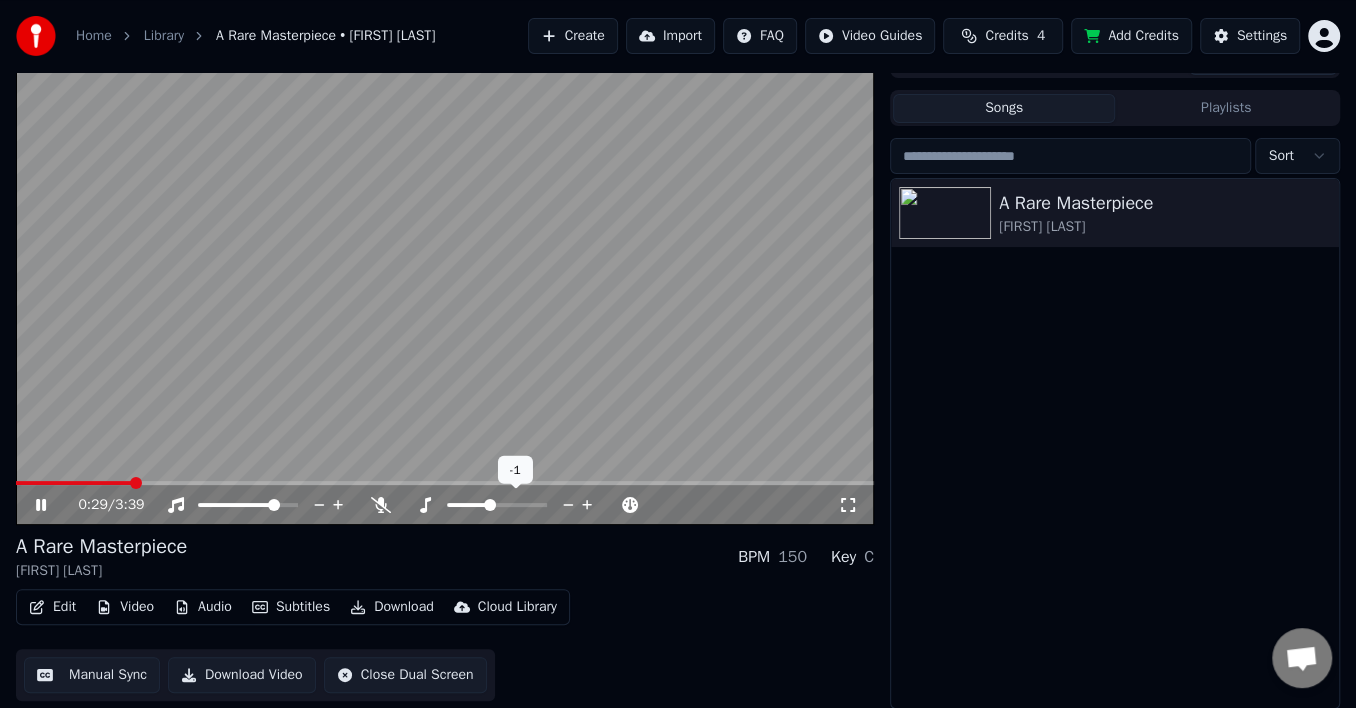 click at bounding box center (490, 505) 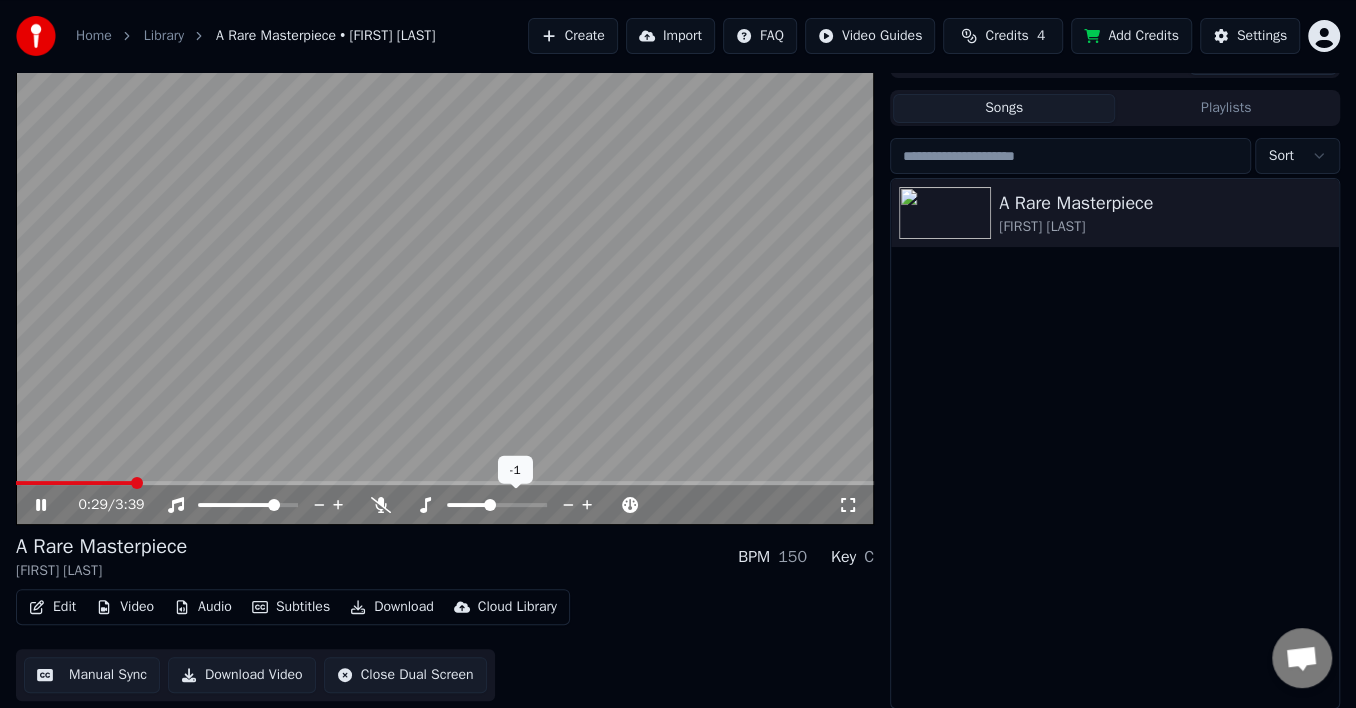 click at bounding box center [515, 505] 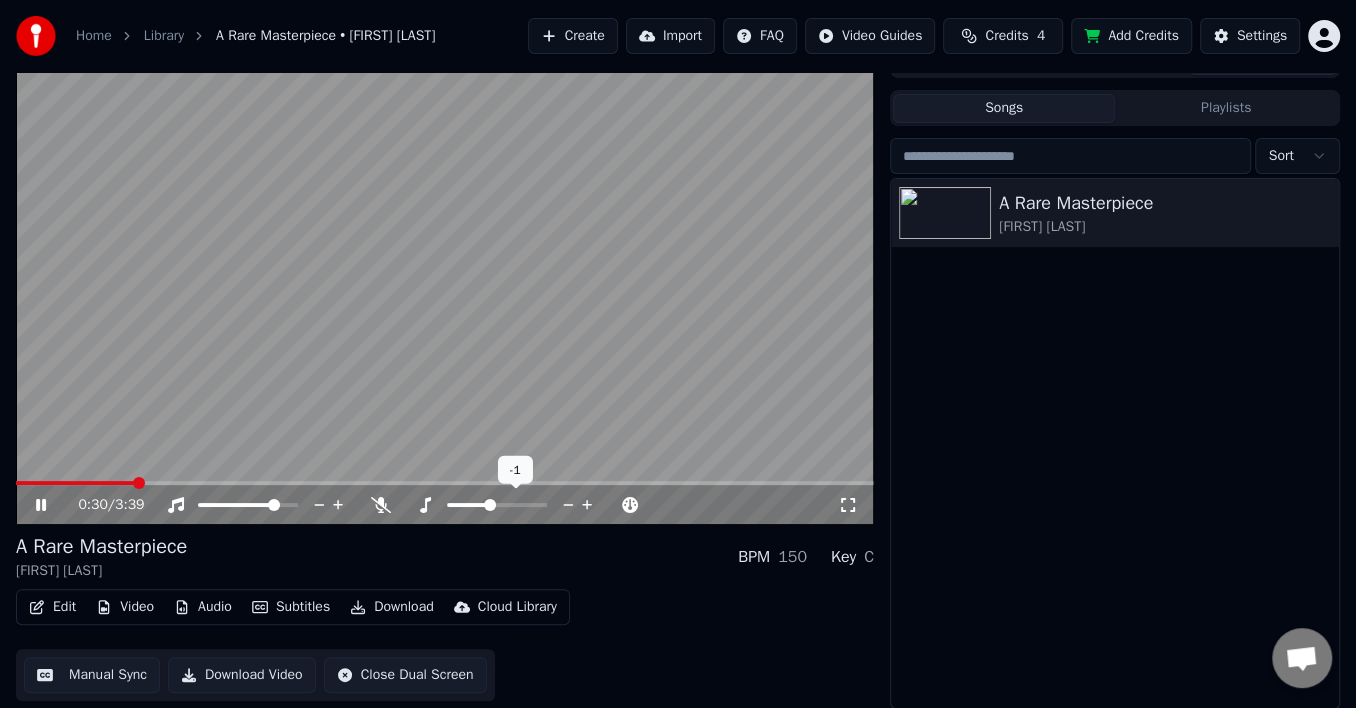 click at bounding box center [515, 505] 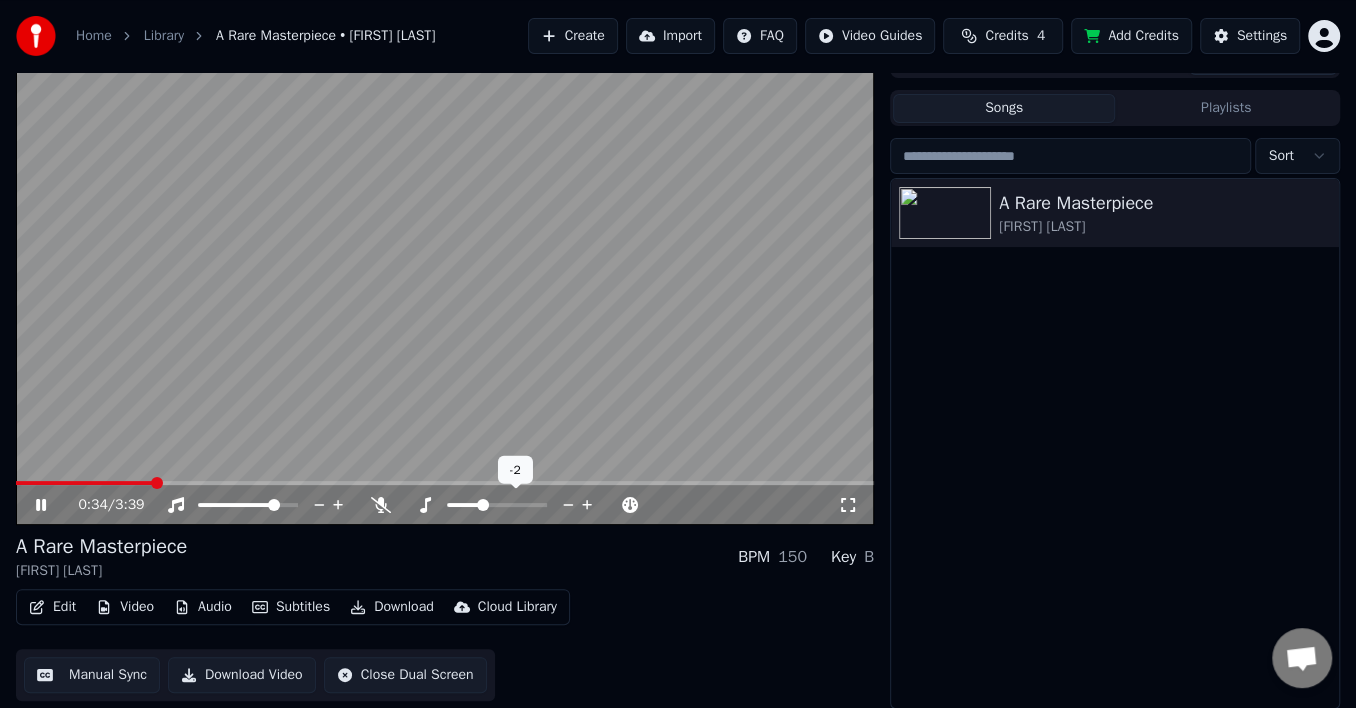 click at bounding box center (483, 505) 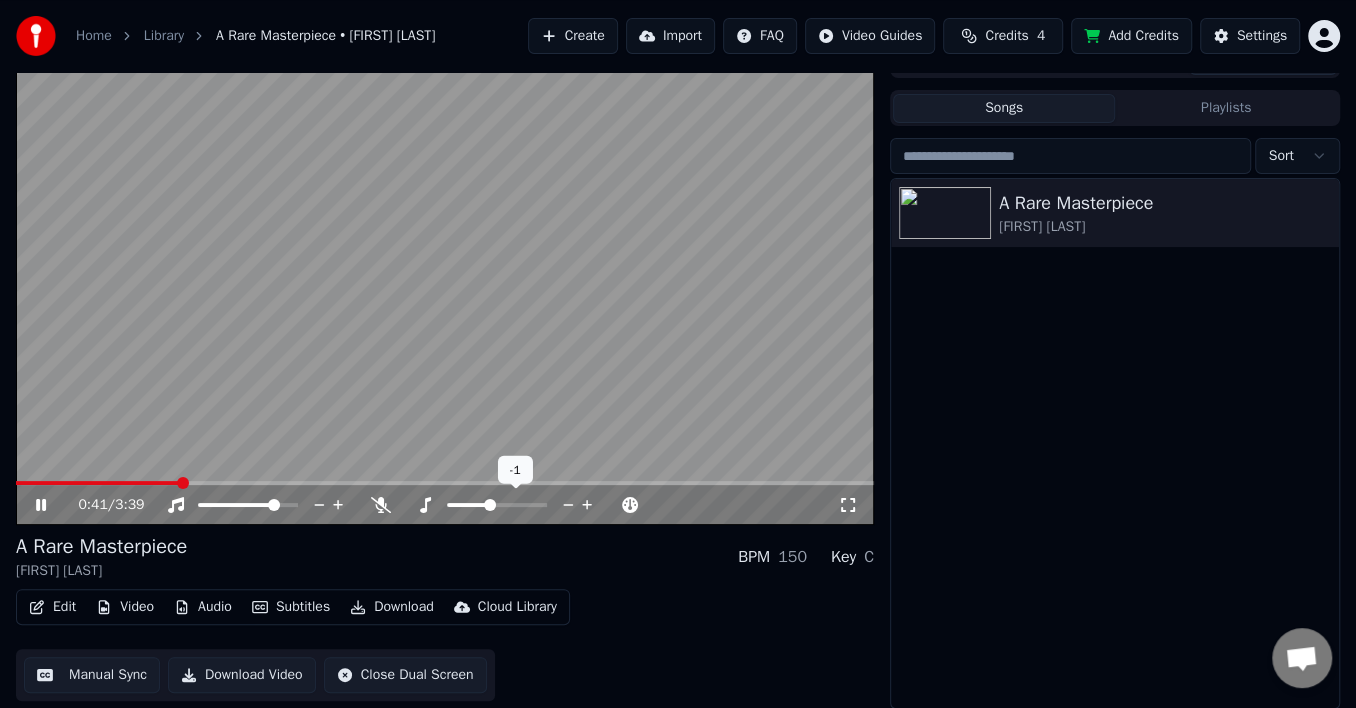 click at bounding box center [490, 505] 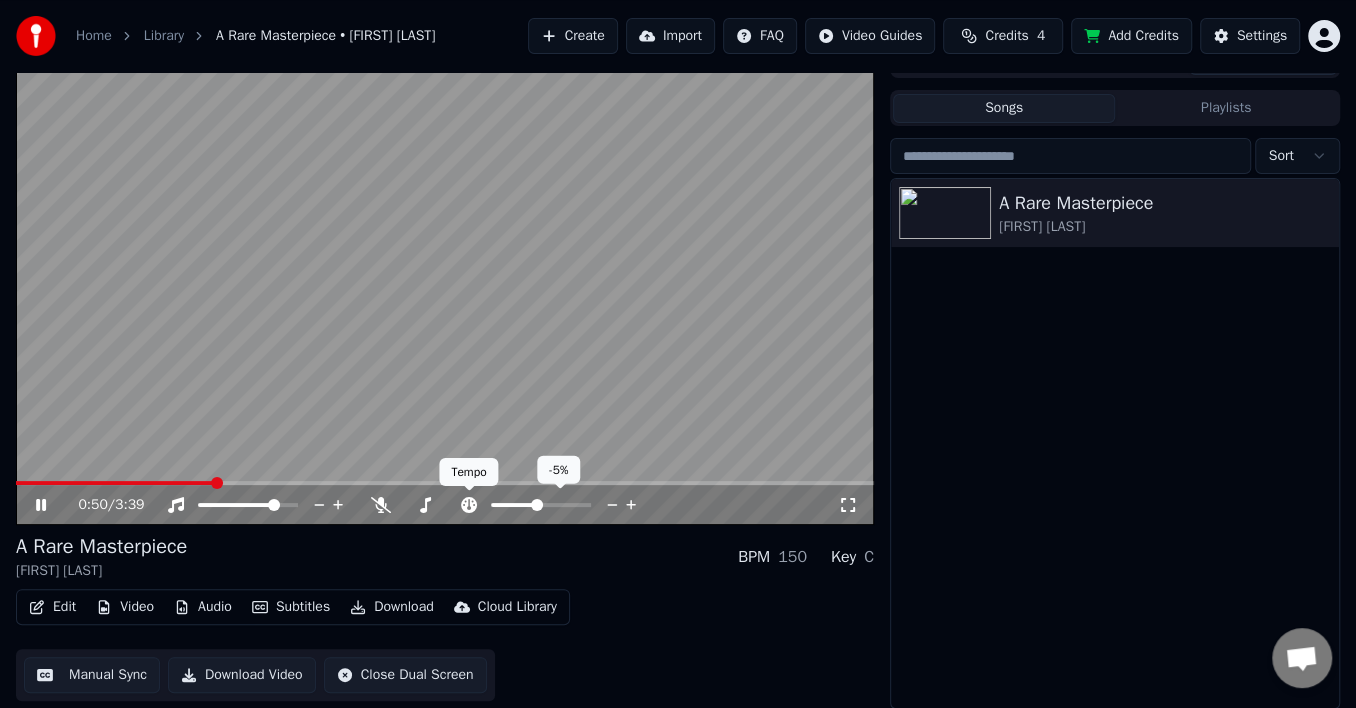 click 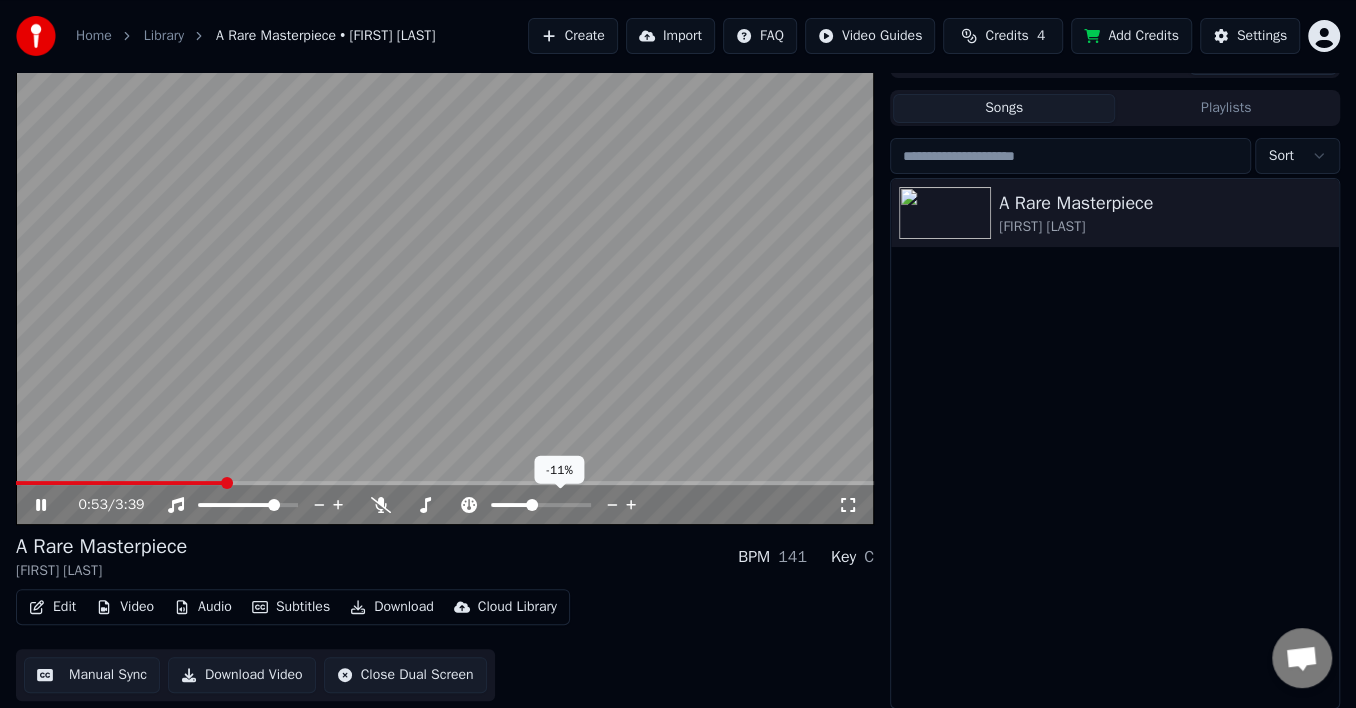 click at bounding box center (532, 505) 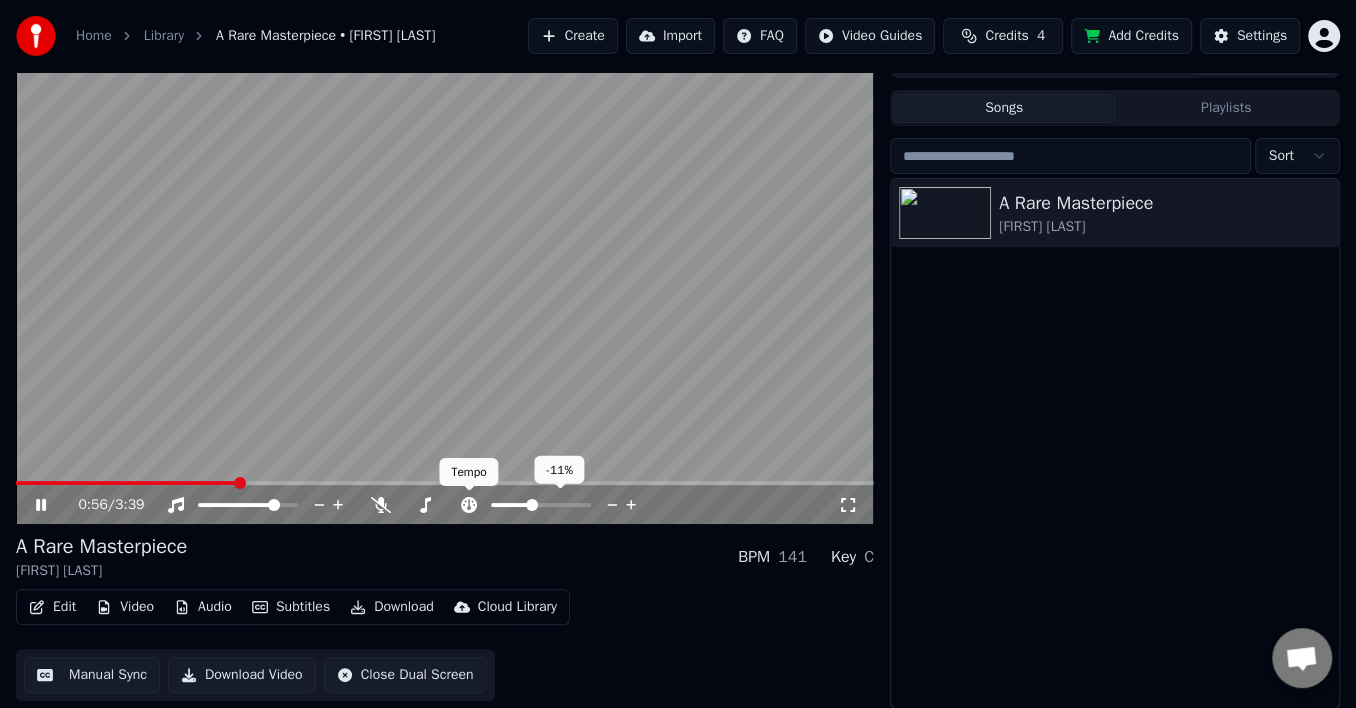 click 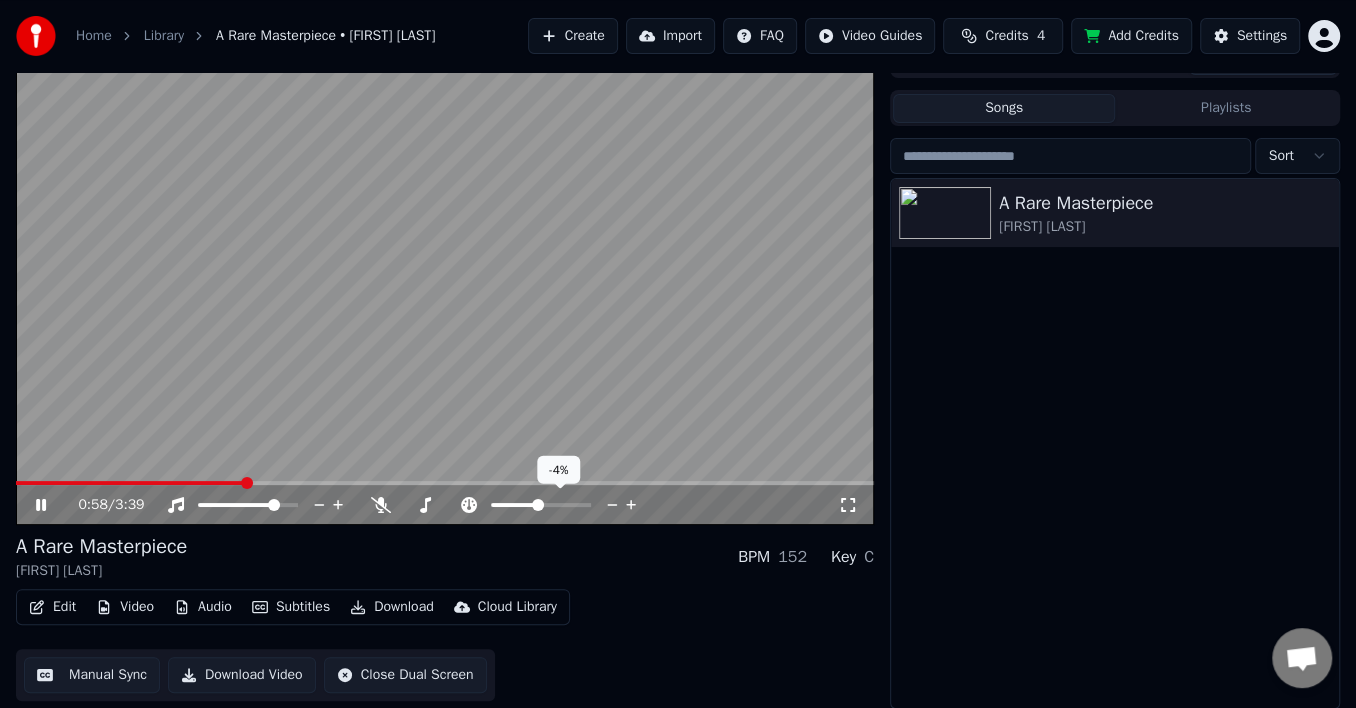 click at bounding box center (538, 505) 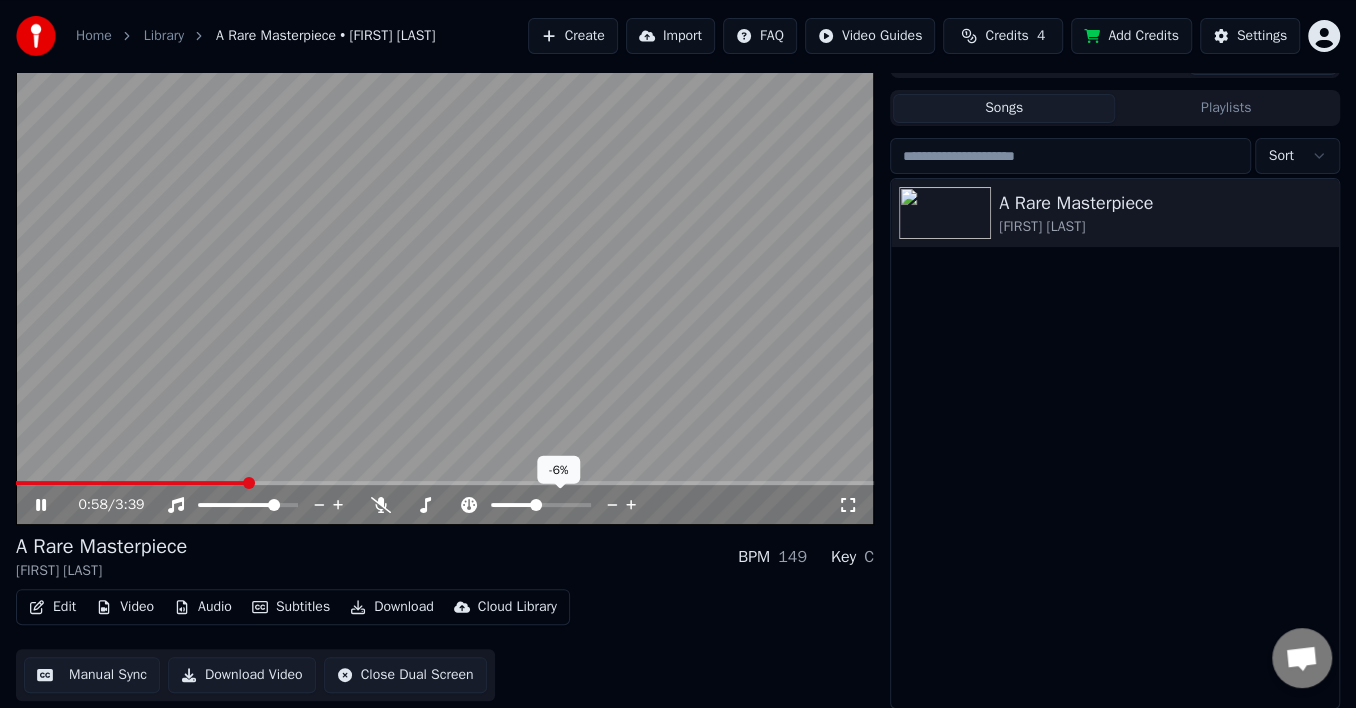 click at bounding box center (536, 505) 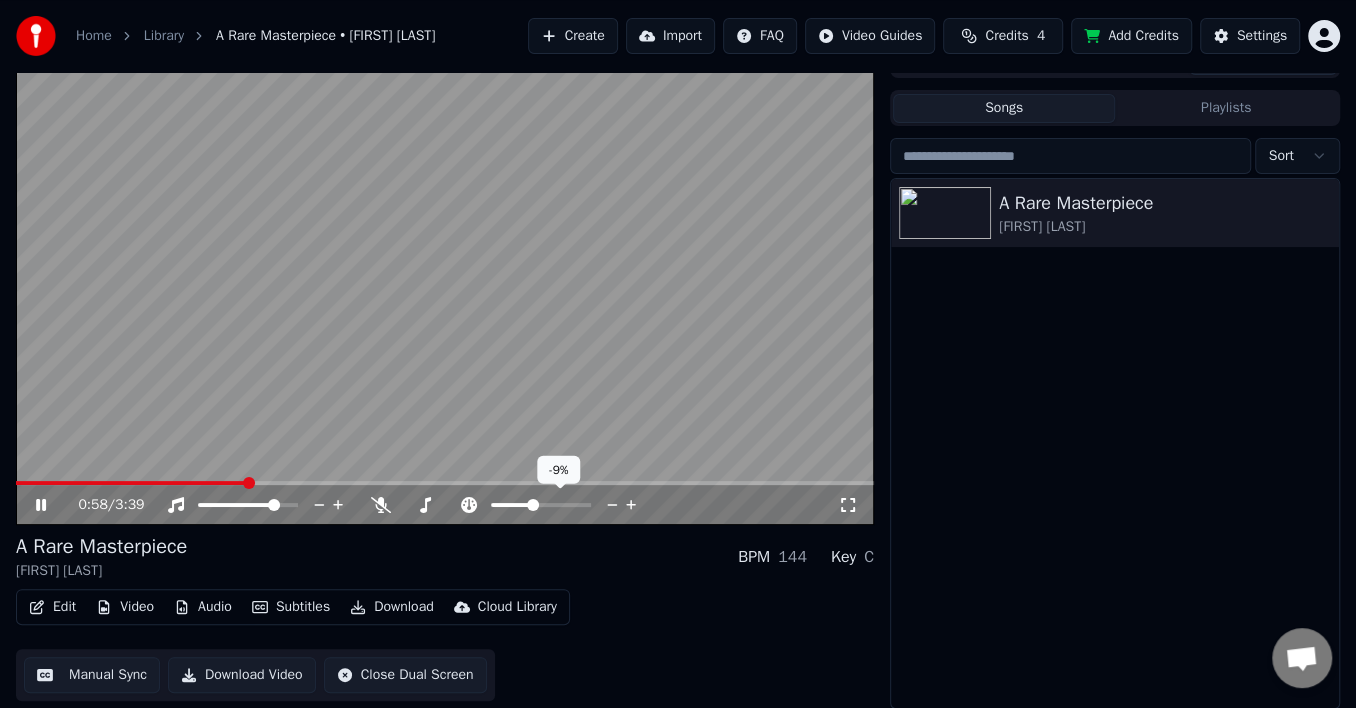 click at bounding box center [533, 505] 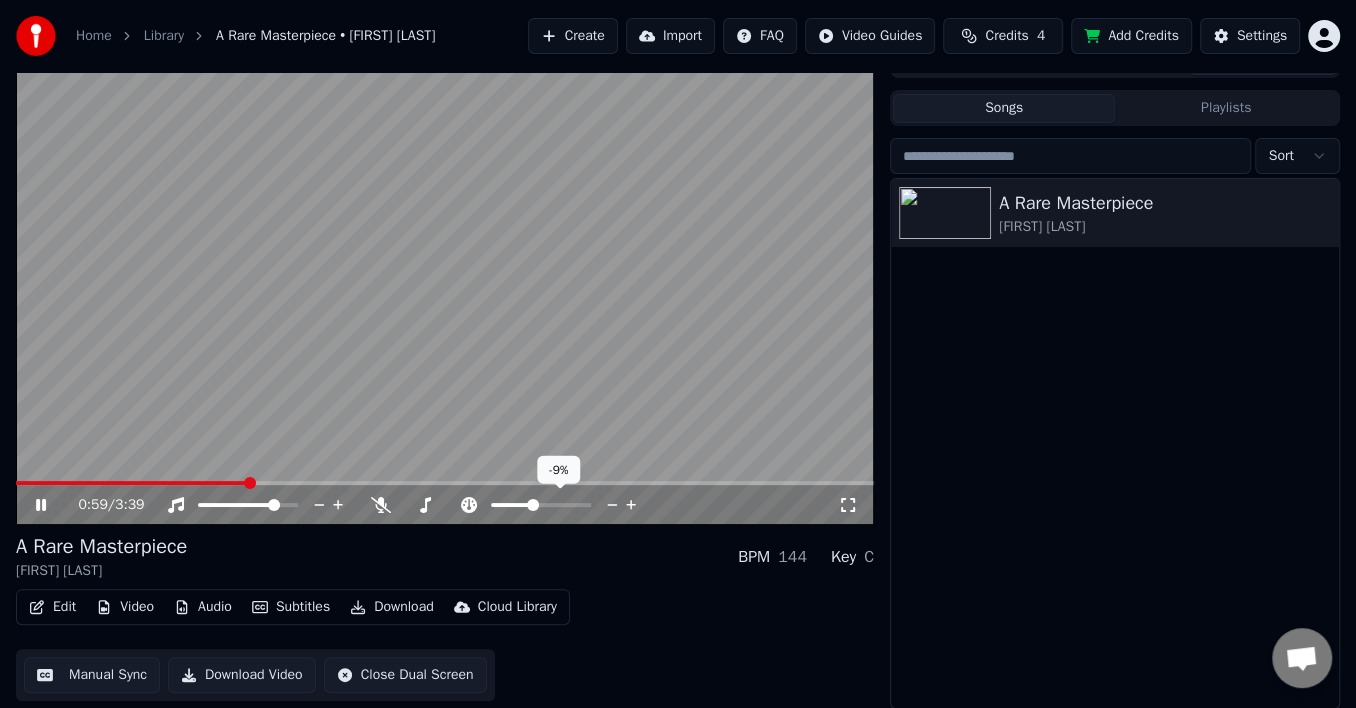 click at bounding box center [533, 505] 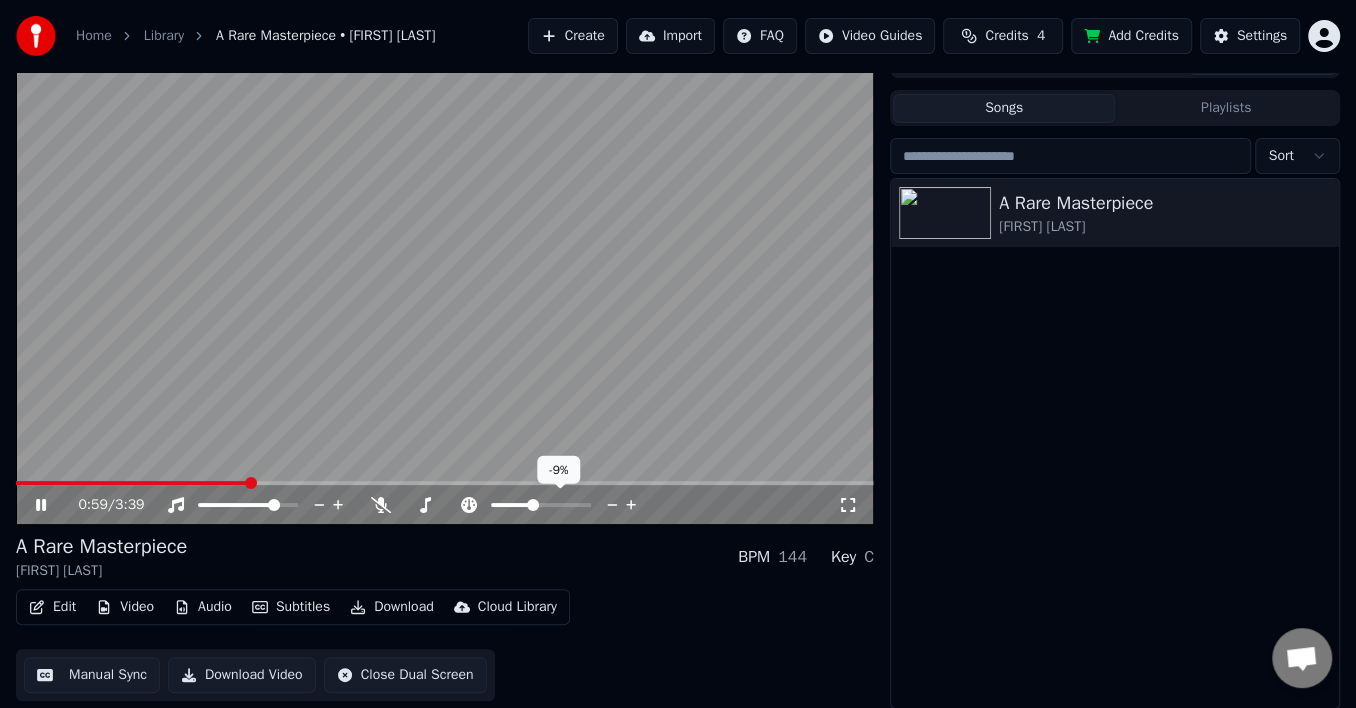 click at bounding box center (533, 505) 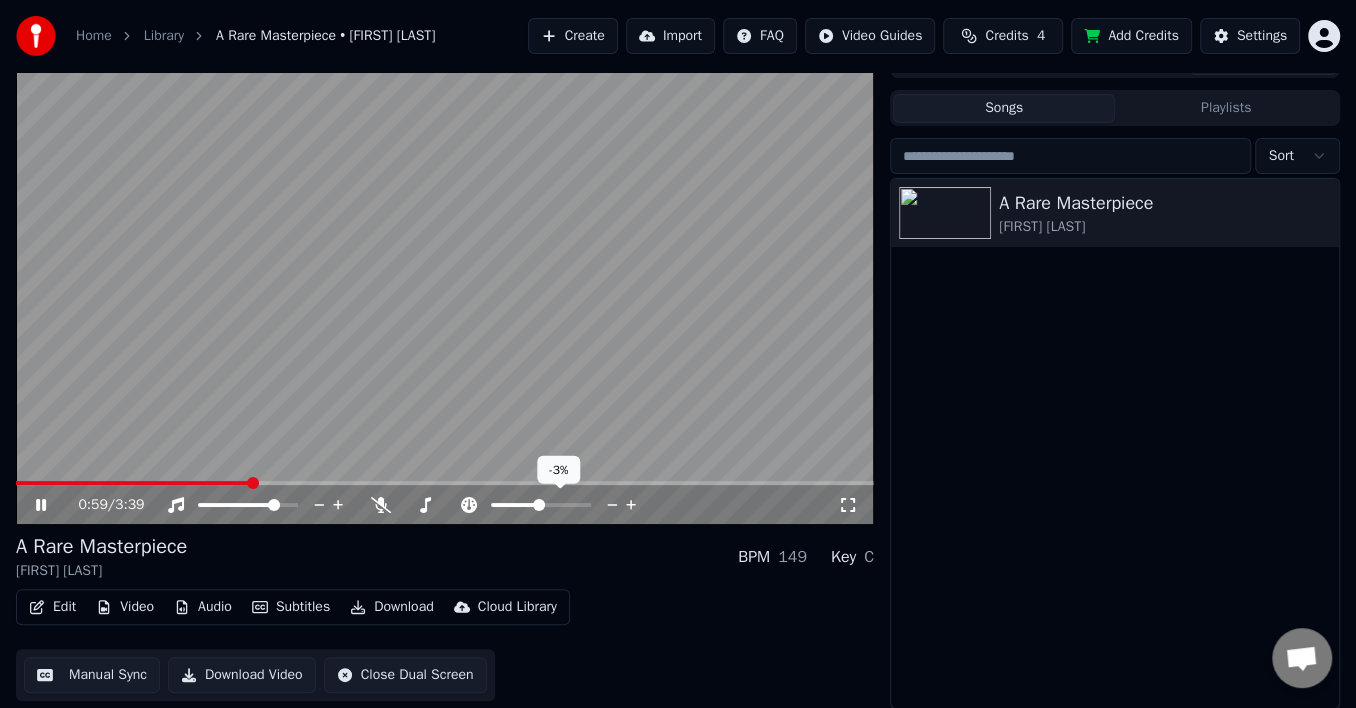 click at bounding box center (539, 505) 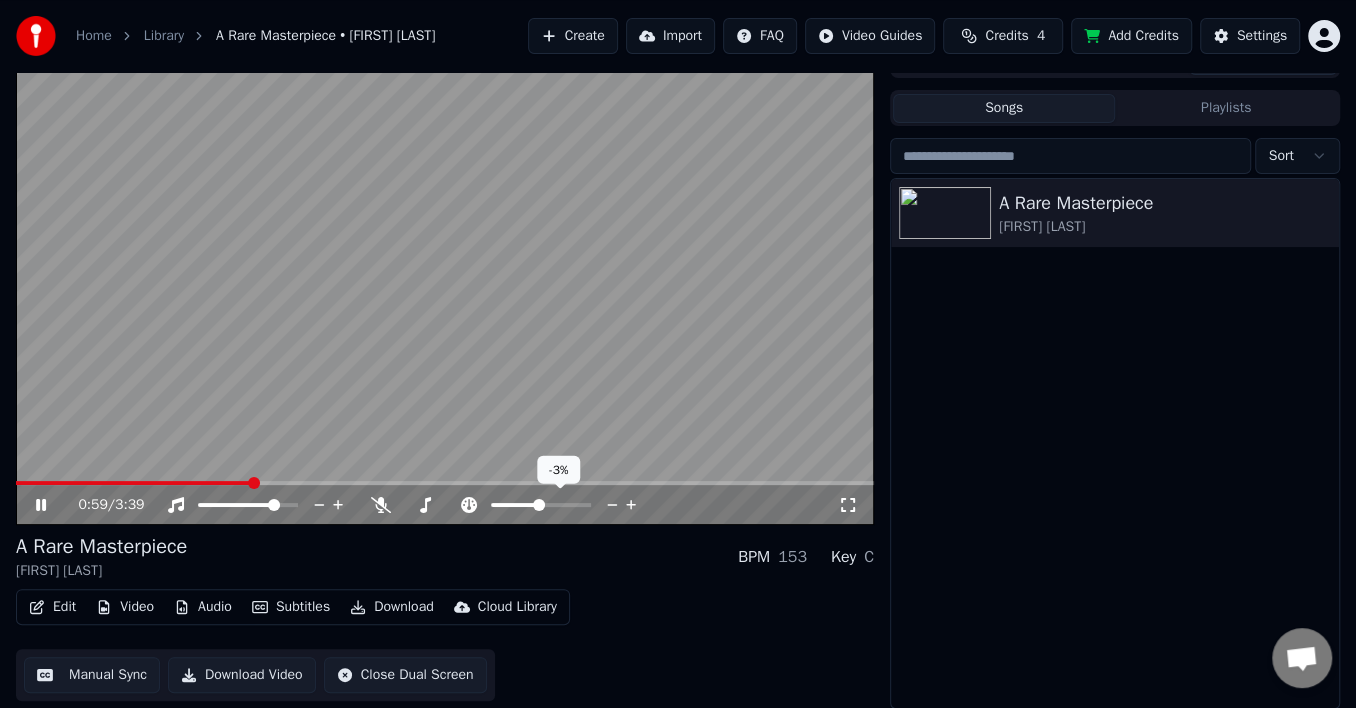 click at bounding box center (539, 505) 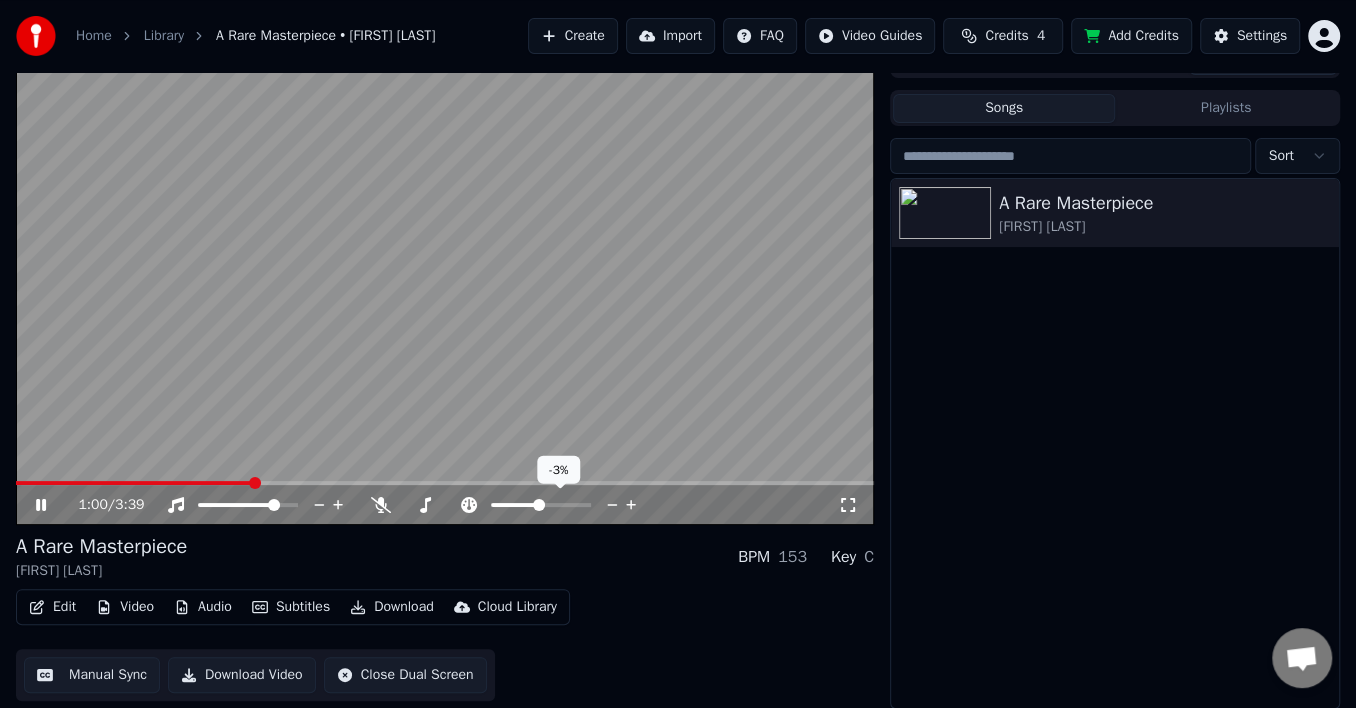 click at bounding box center (539, 505) 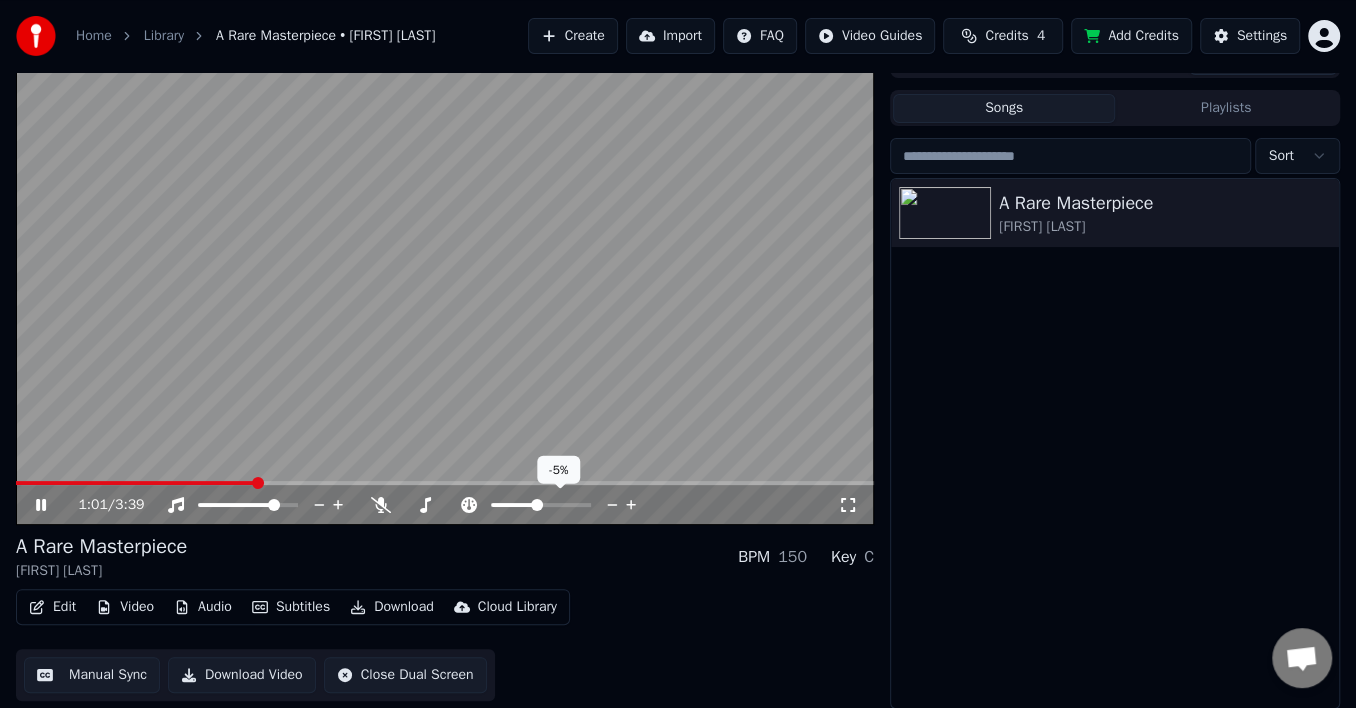 click at bounding box center [537, 505] 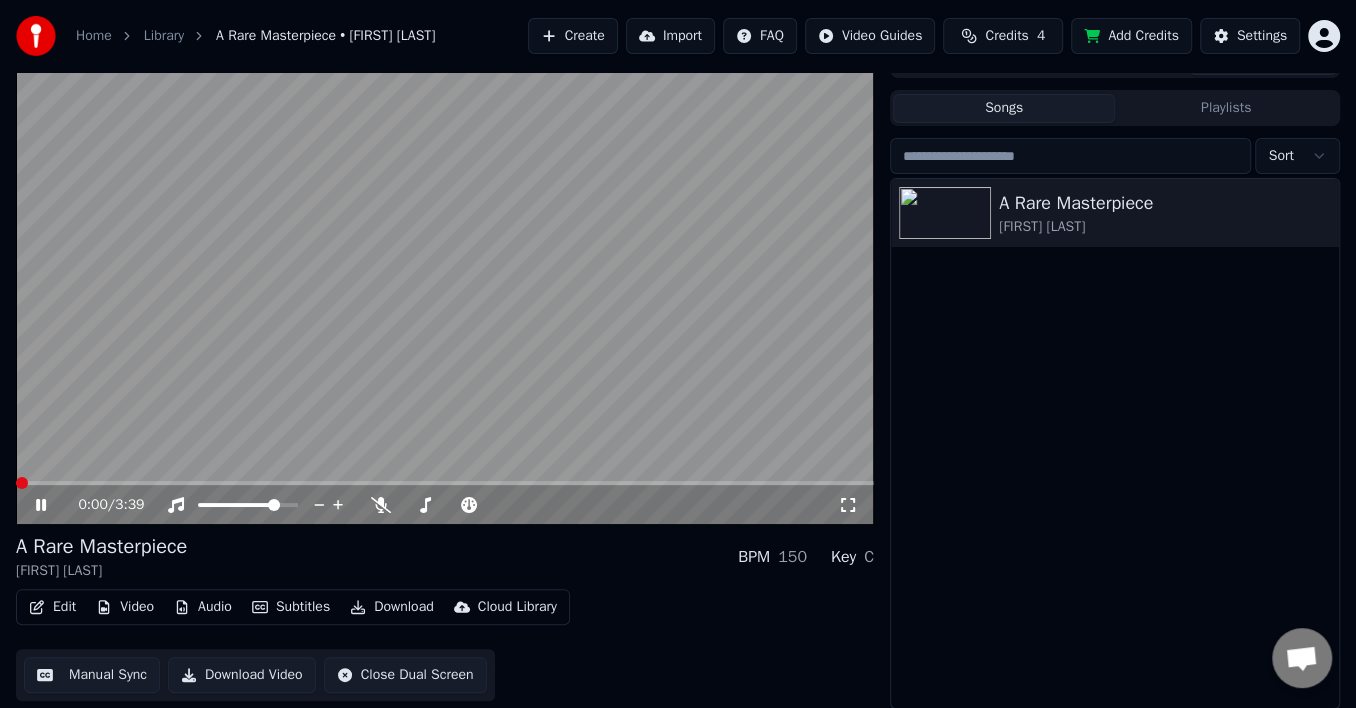 click at bounding box center (22, 483) 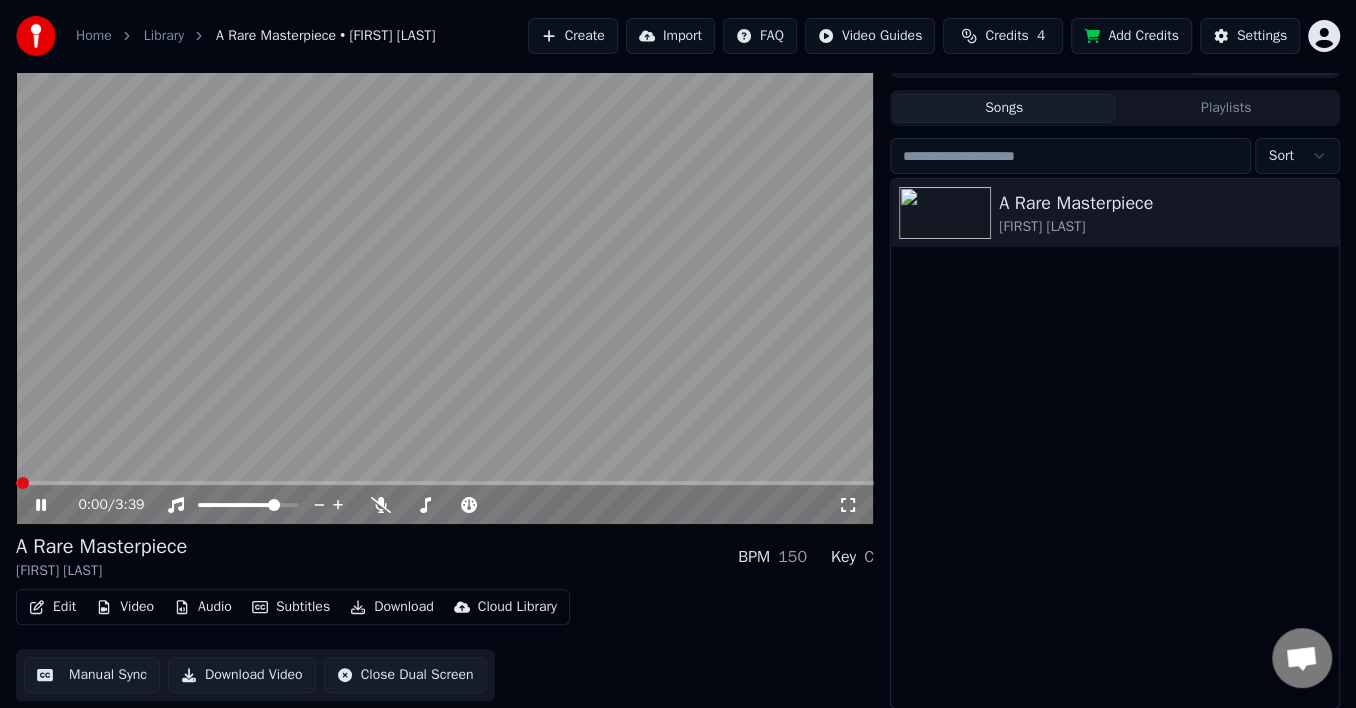 click on "0:00  /  3:39" at bounding box center [445, 505] 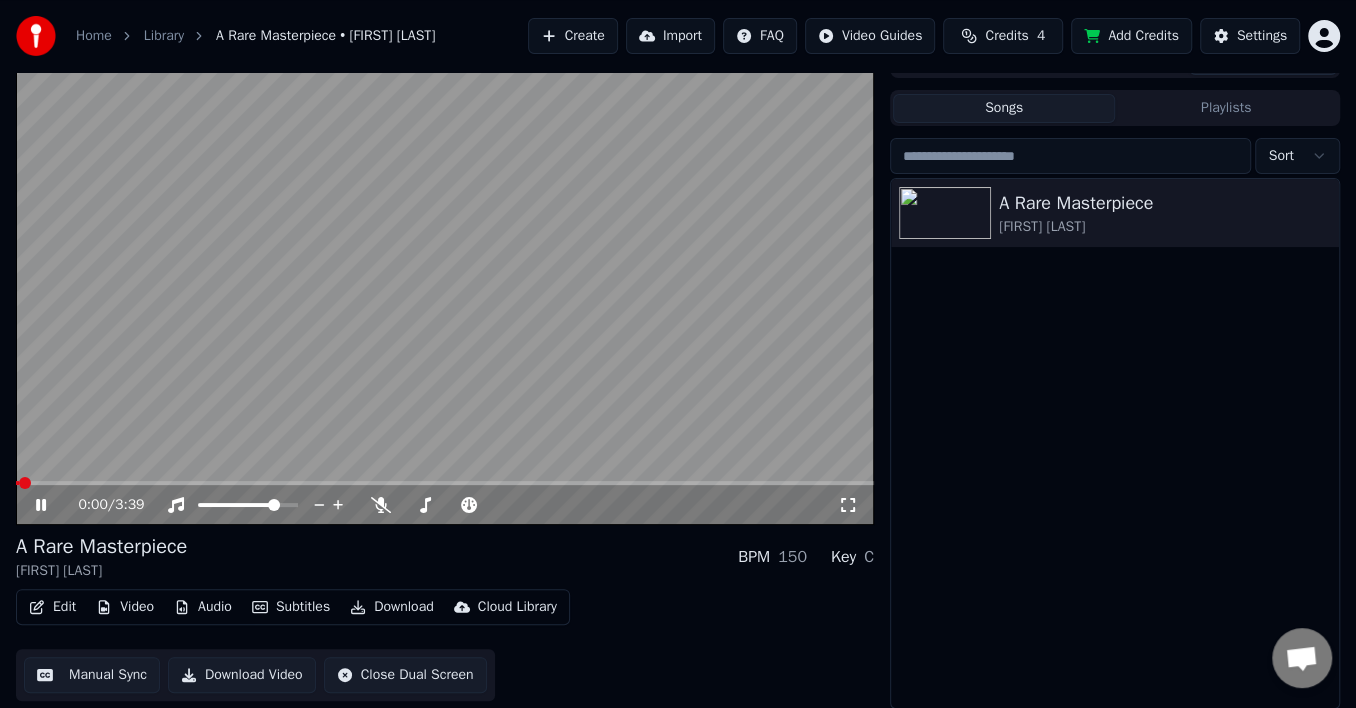 click 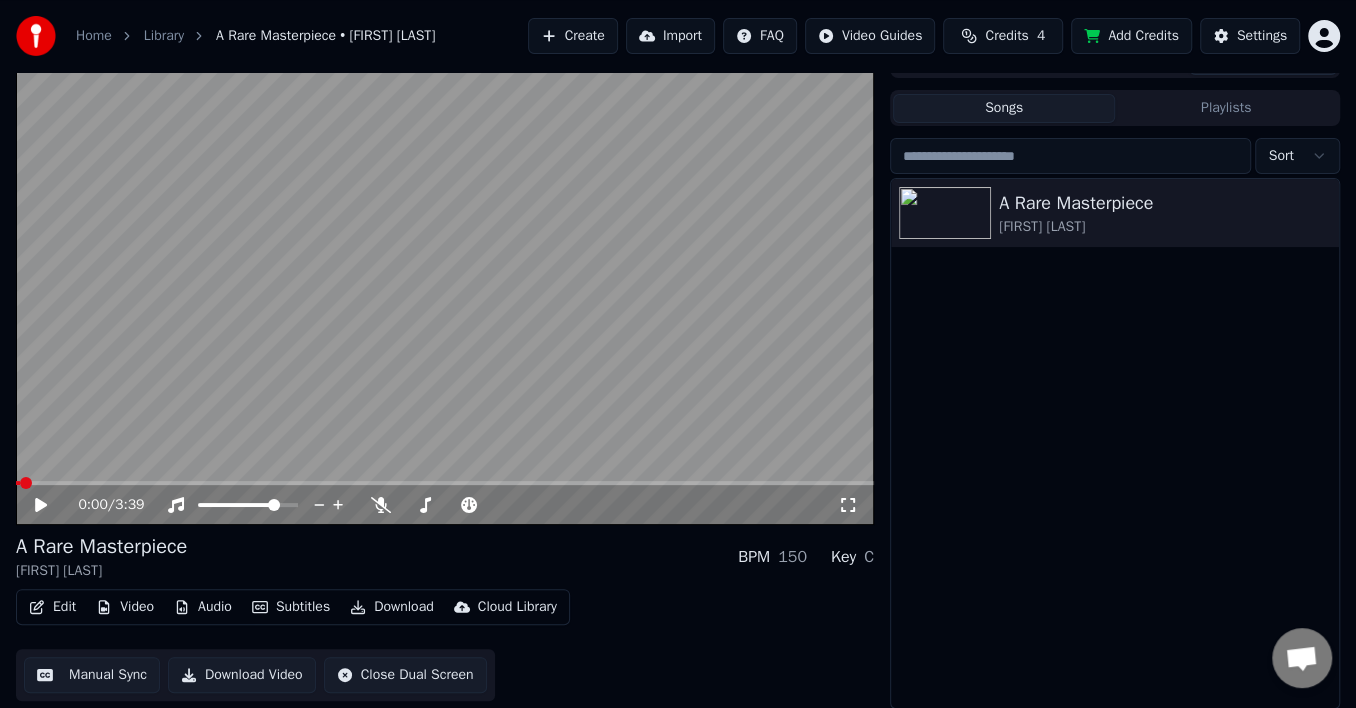 click at bounding box center [26, 483] 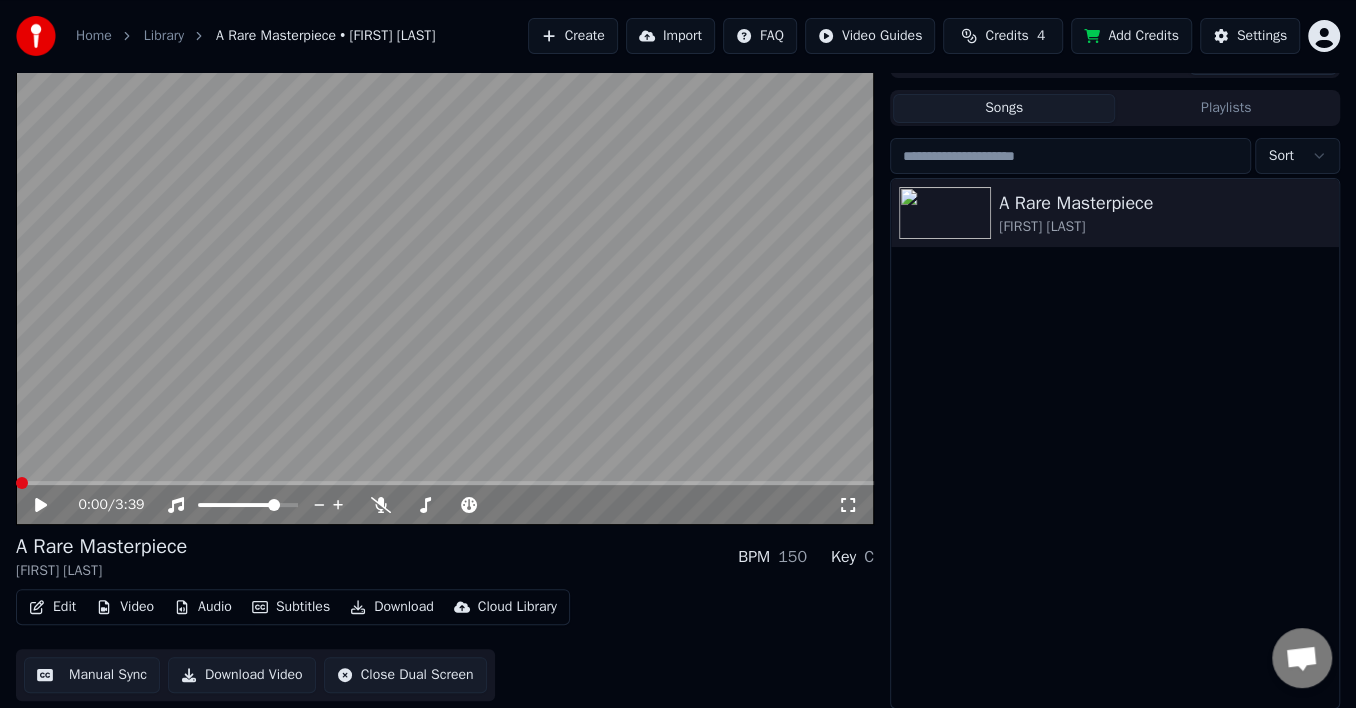 click at bounding box center [22, 483] 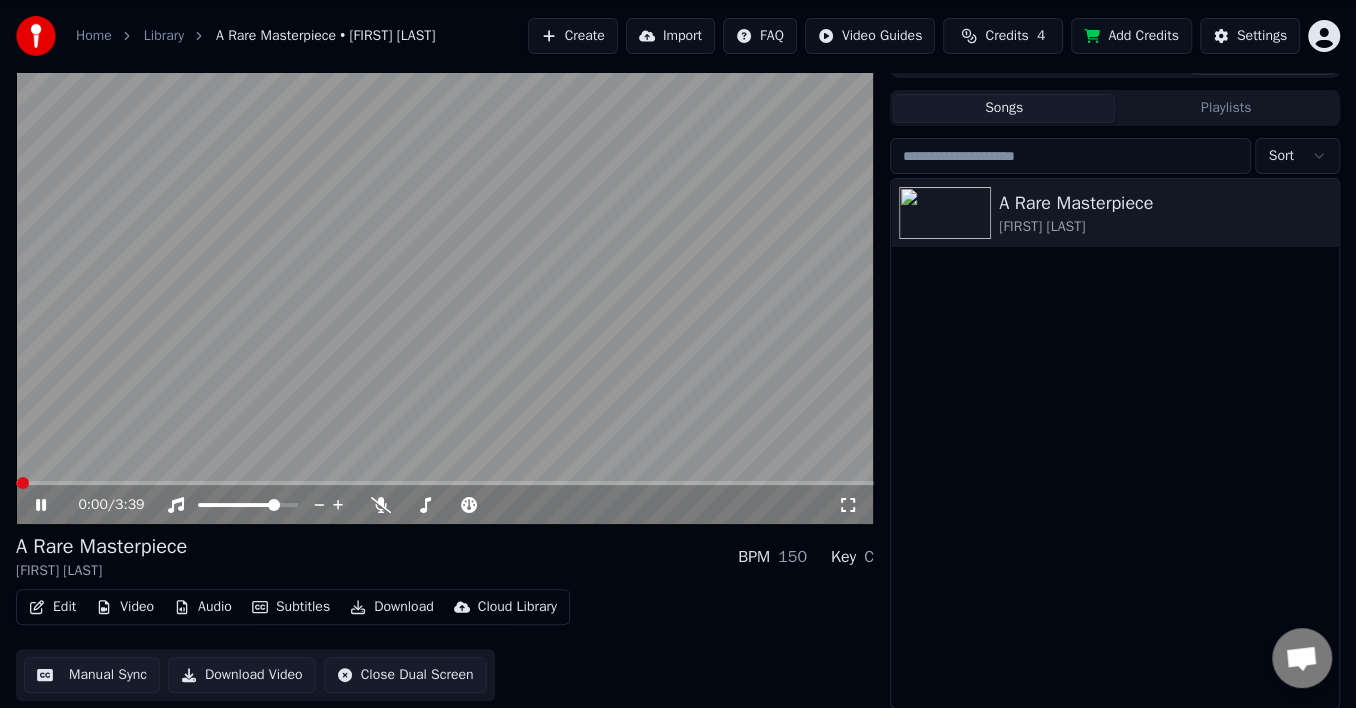 click 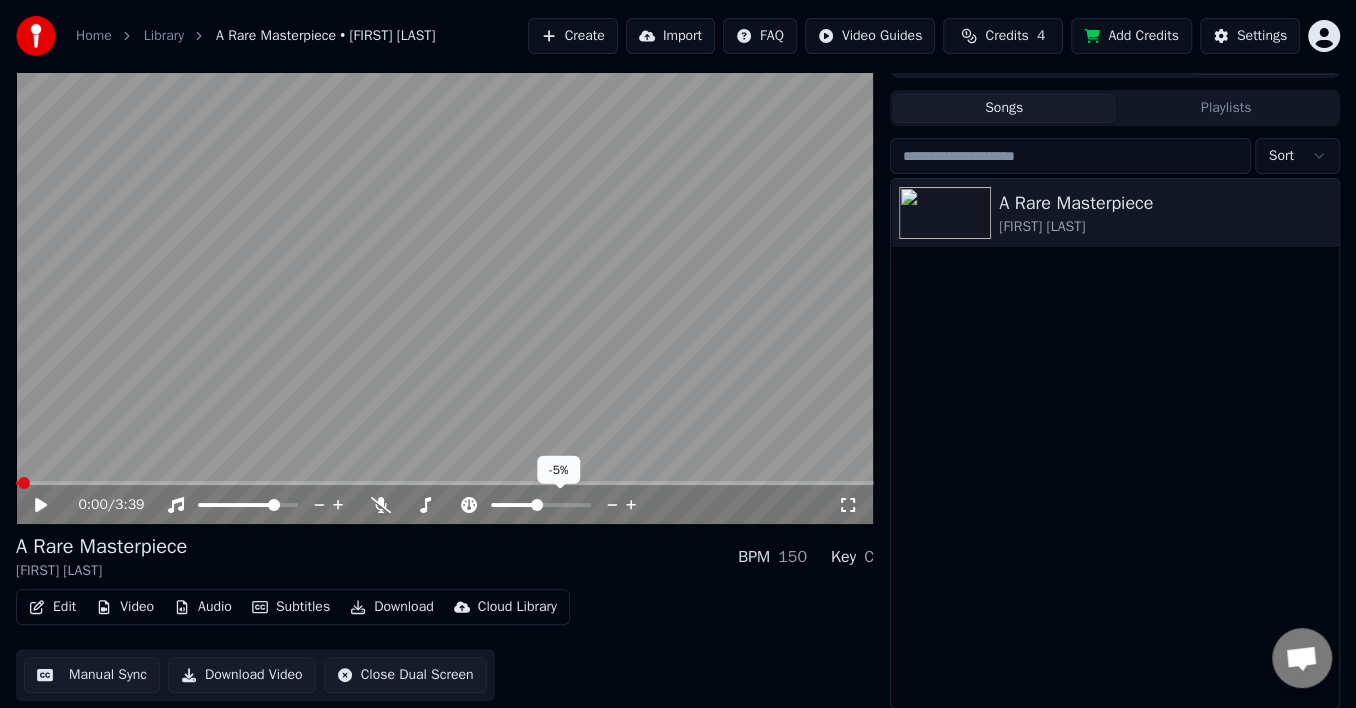 click at bounding box center [537, 505] 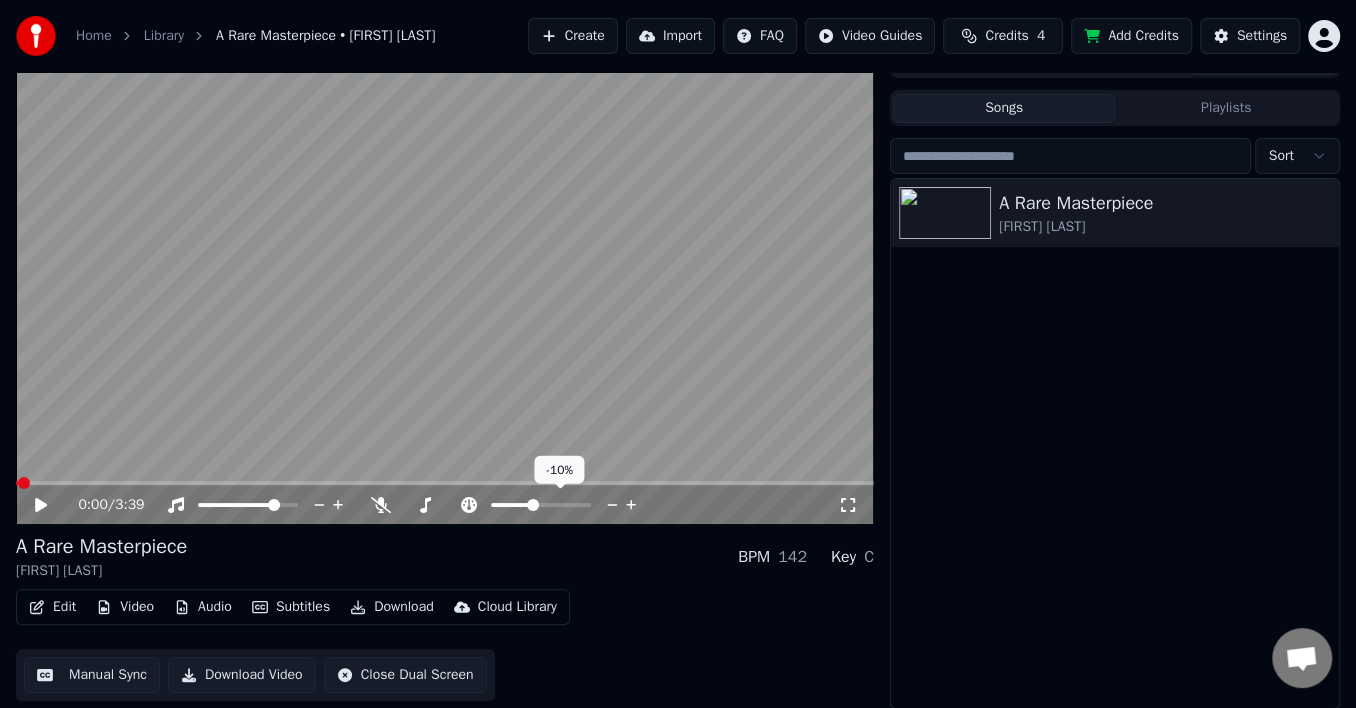 click at bounding box center [533, 505] 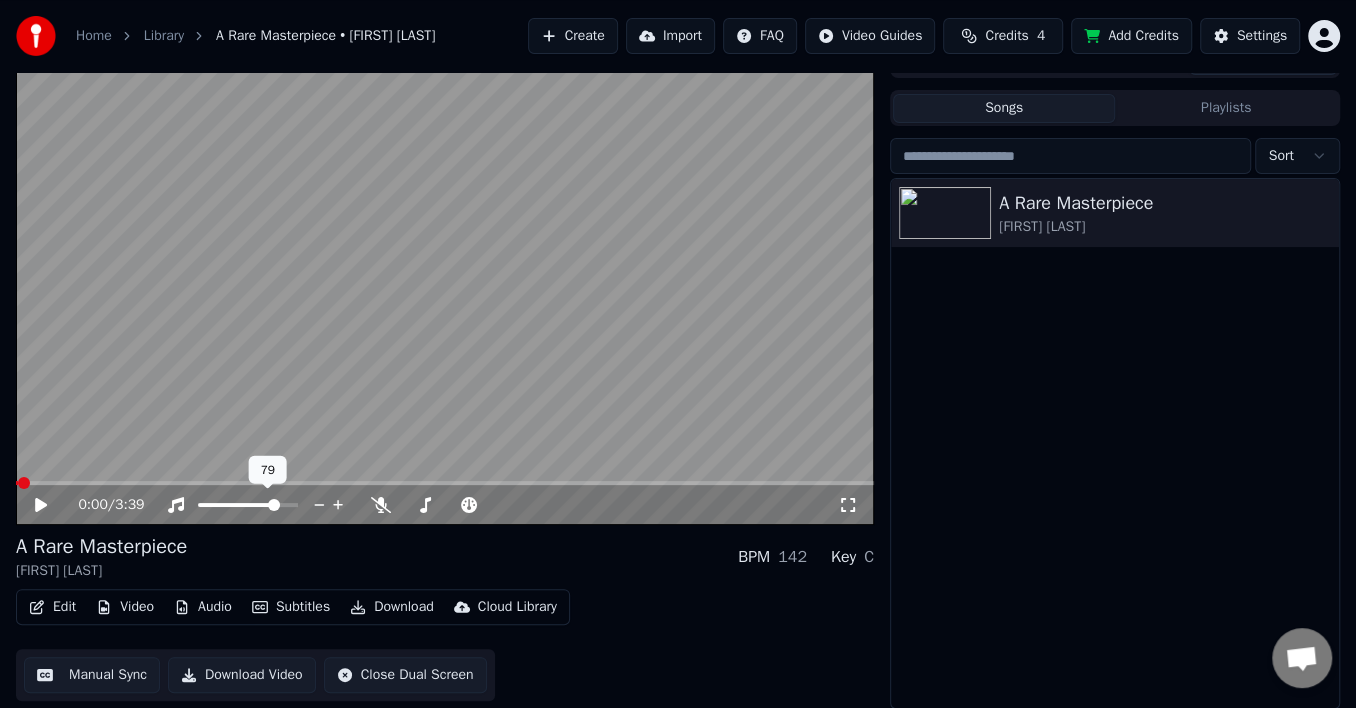 click at bounding box center (274, 505) 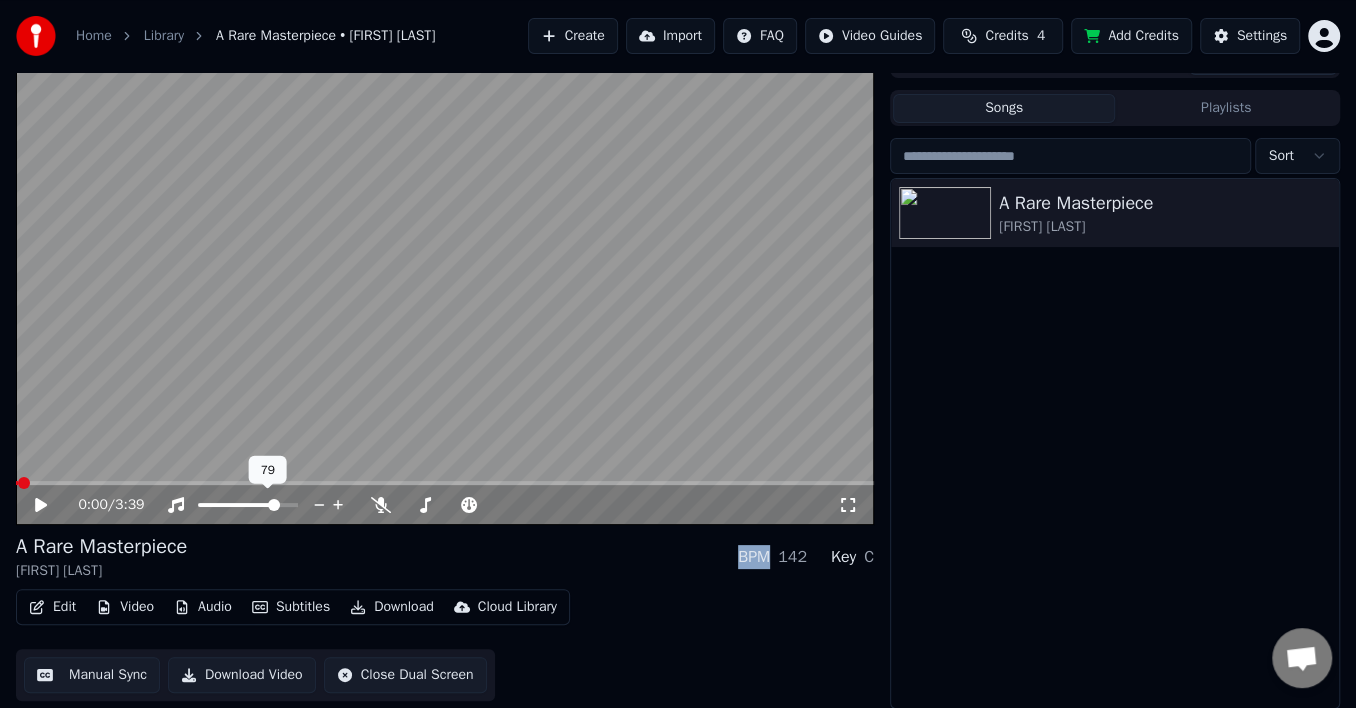 click on "0:00  /  3:39" at bounding box center [445, 505] 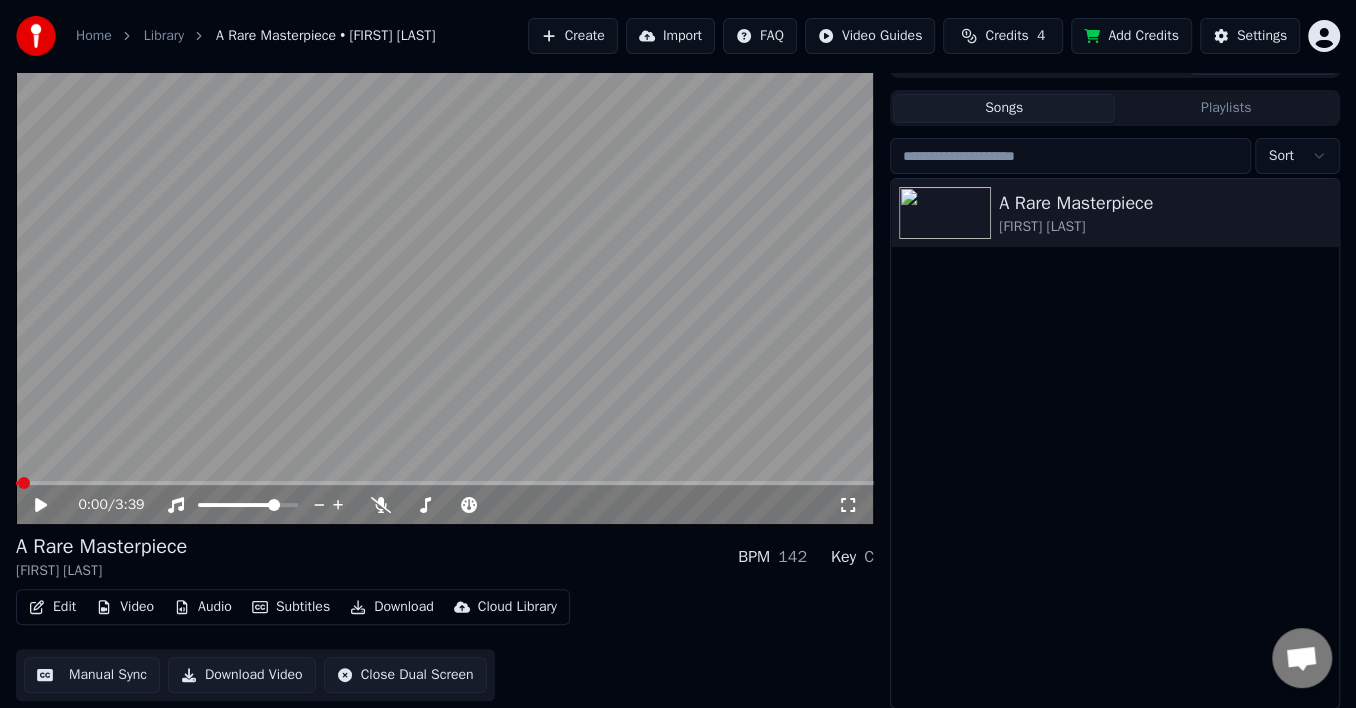 click on "0:00  /  3:39" at bounding box center [445, 505] 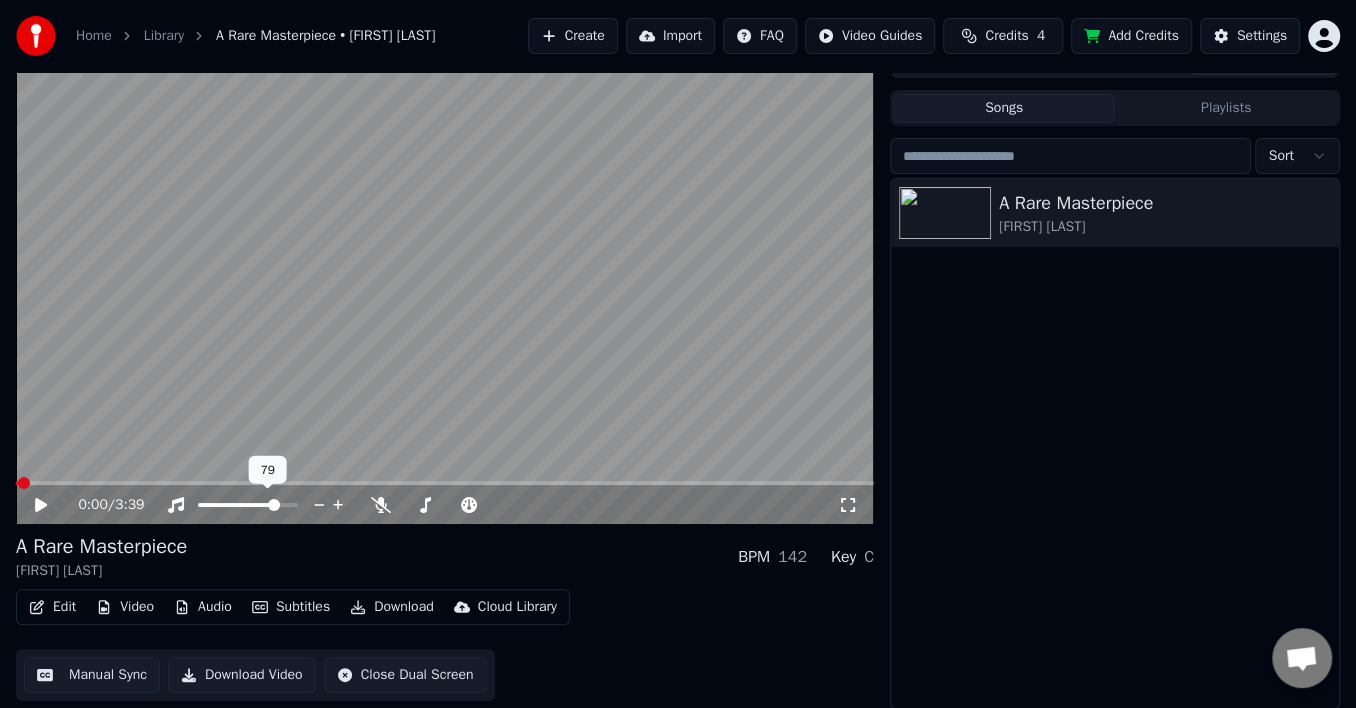 click at bounding box center [274, 505] 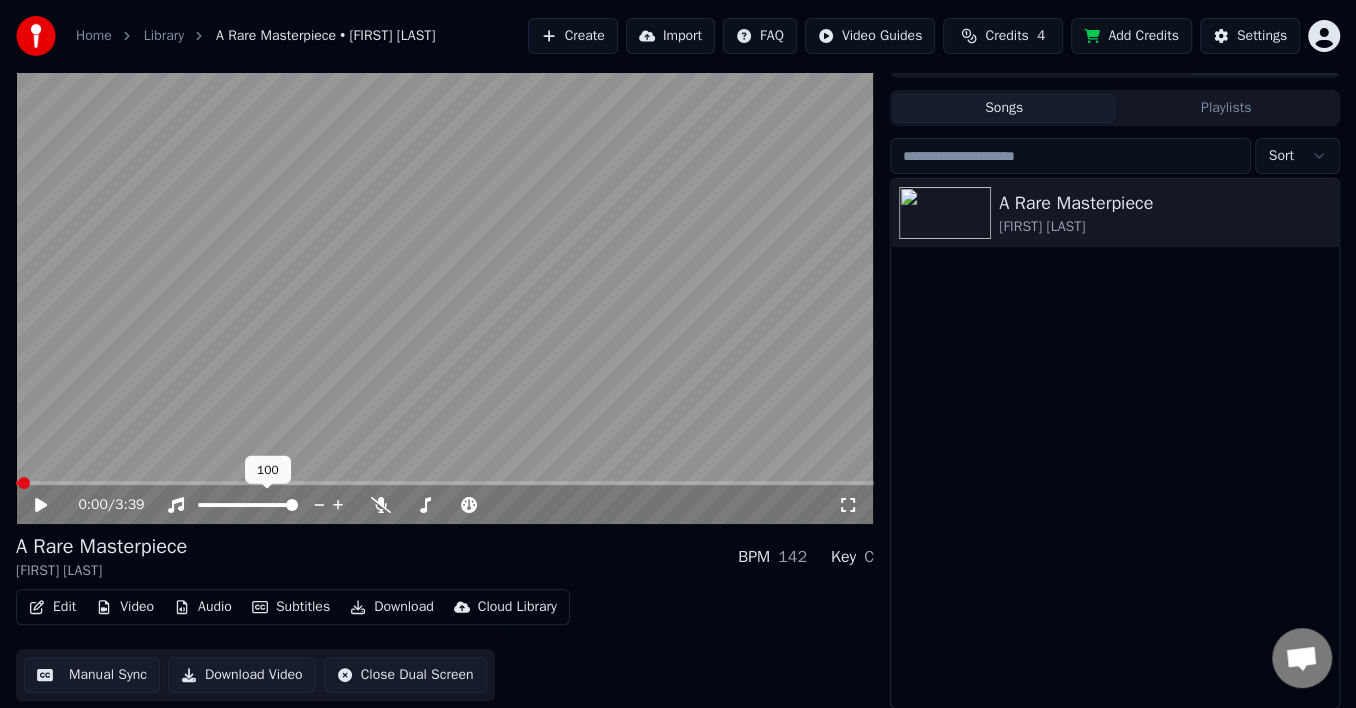 click at bounding box center [292, 505] 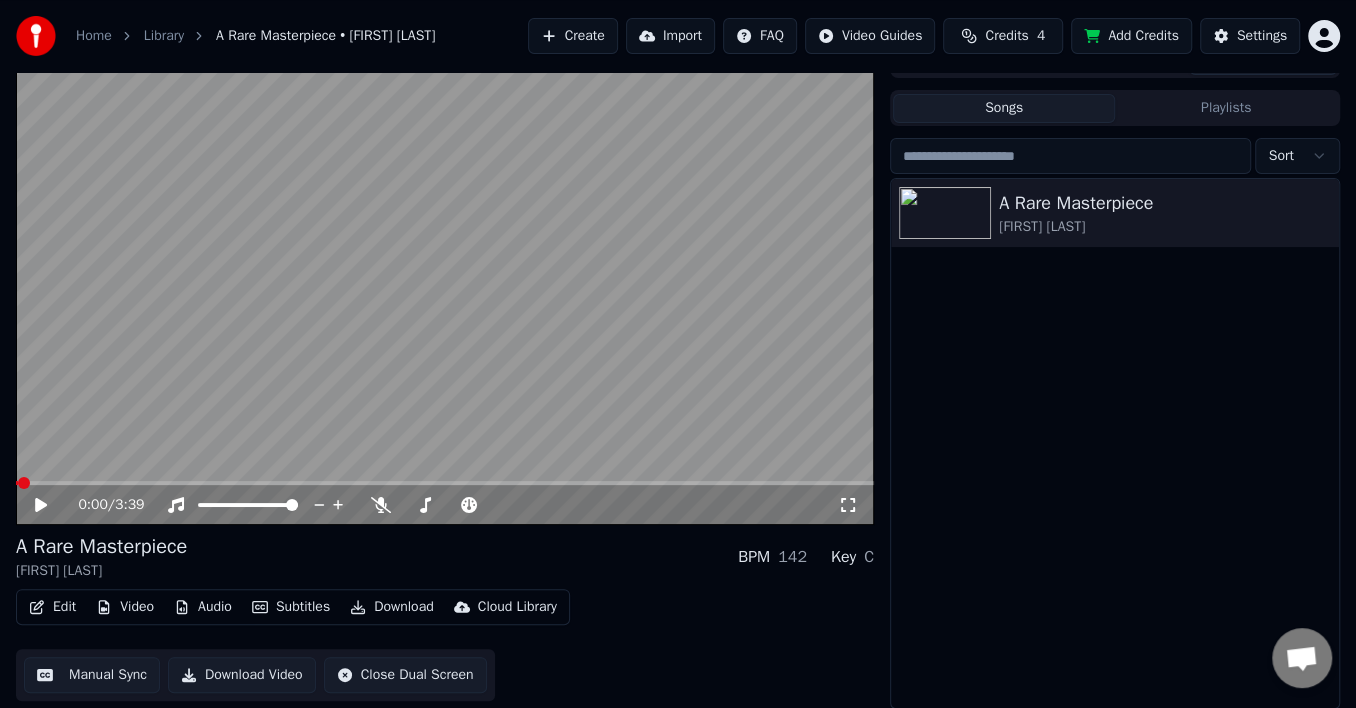 click at bounding box center [24, 483] 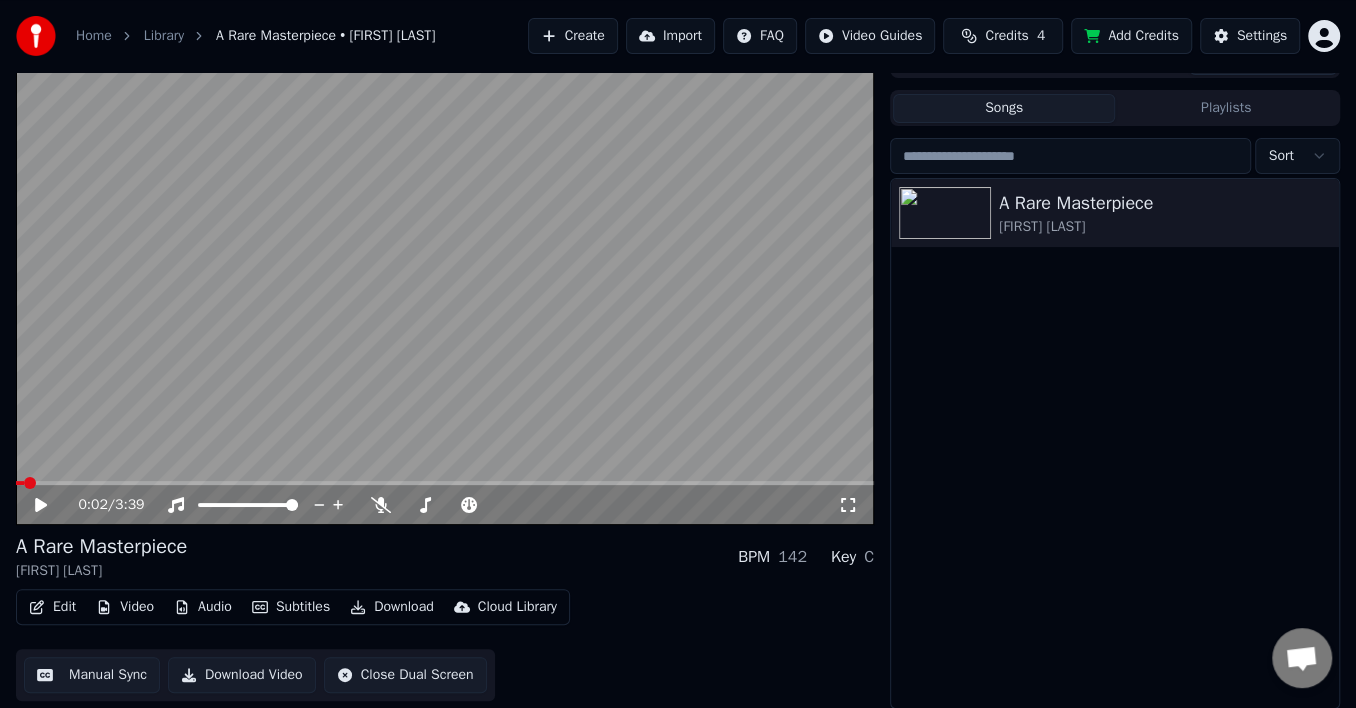 click on "0:02  /  3:39 A Rare Masterpiece [FIRST] [LAST] BPM 142 Key C Edit Video Audio Subtitles Download Cloud Library Manual Sync Download Video Close Dual Screen Queue ( 1 ) Jobs Library Songs Playlists Sort A Rare Masterpiece [FIRST] [LAST]" at bounding box center (678, 375) 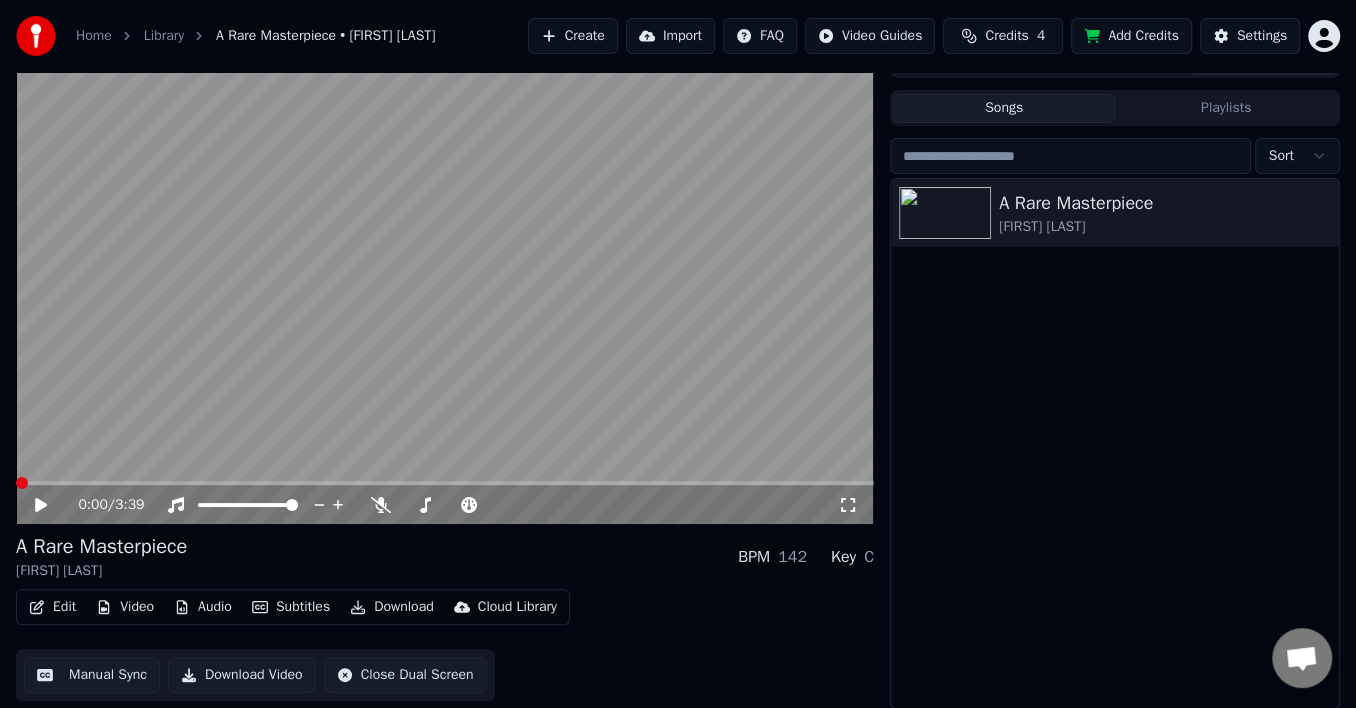 click at bounding box center [22, 483] 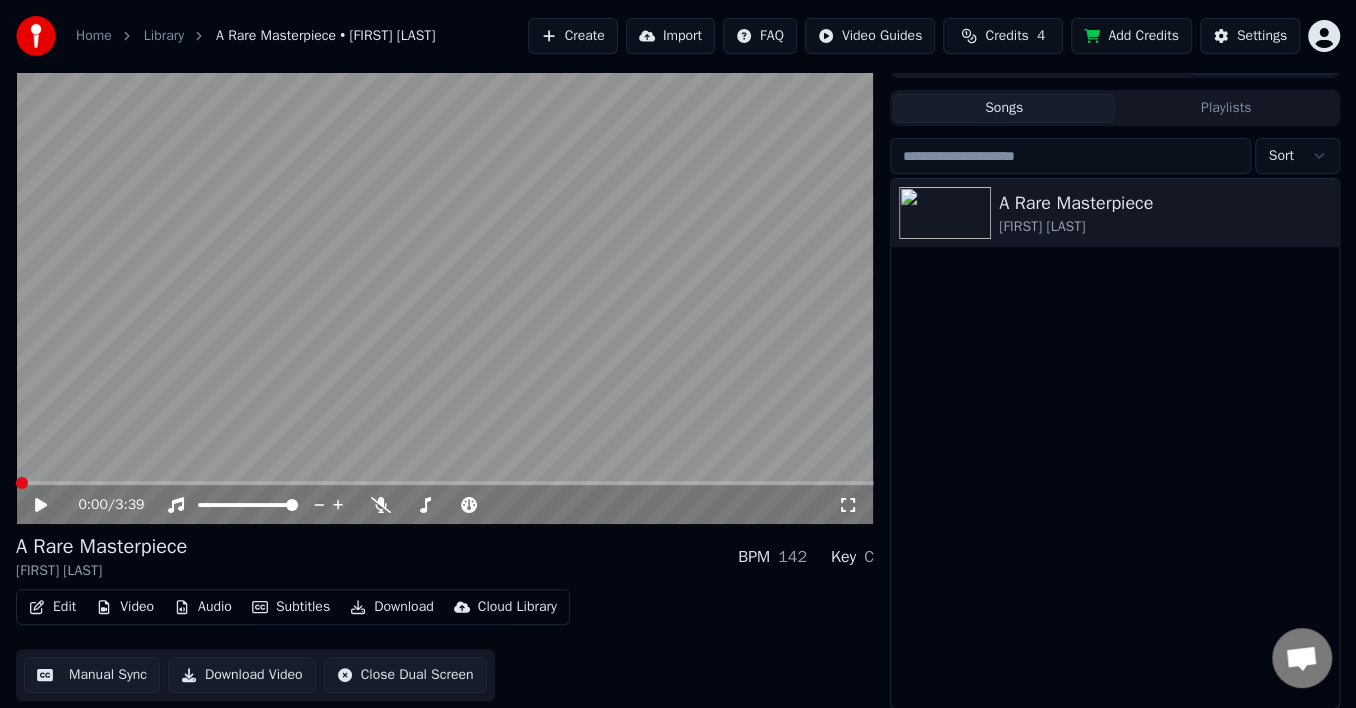 click 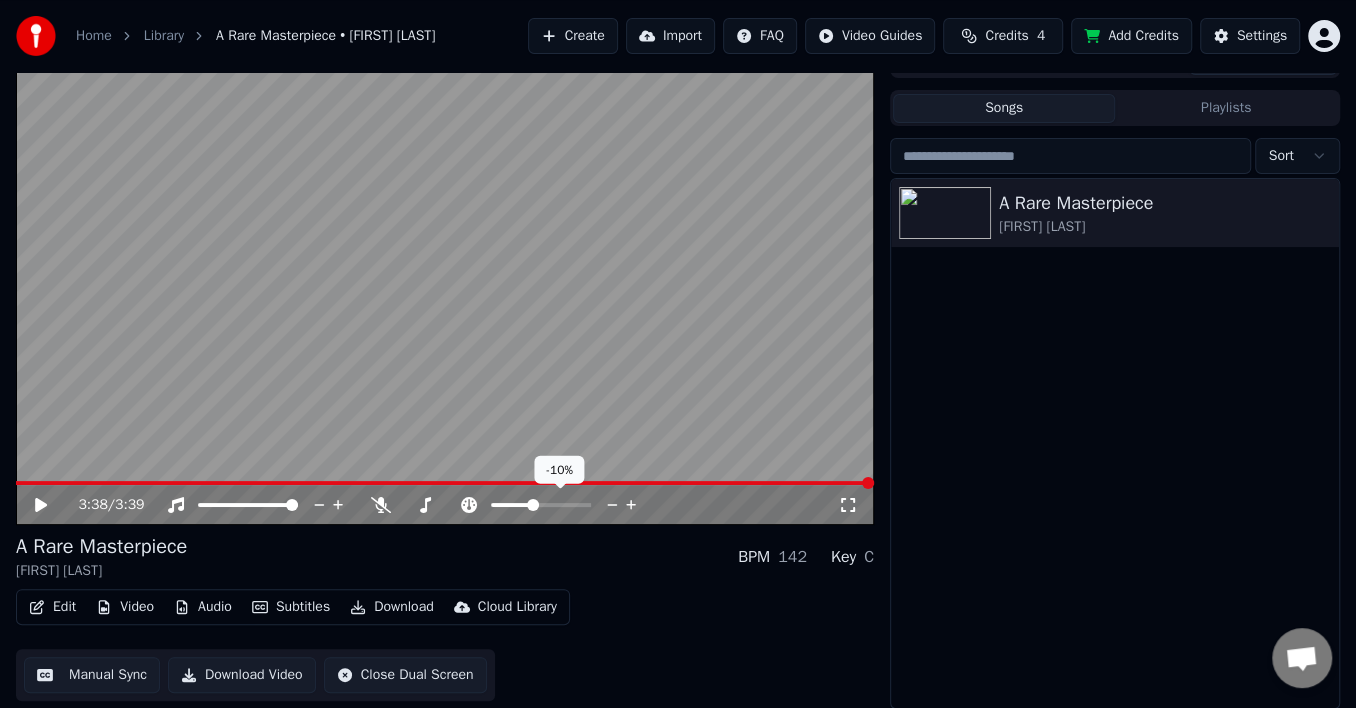 click at bounding box center (533, 505) 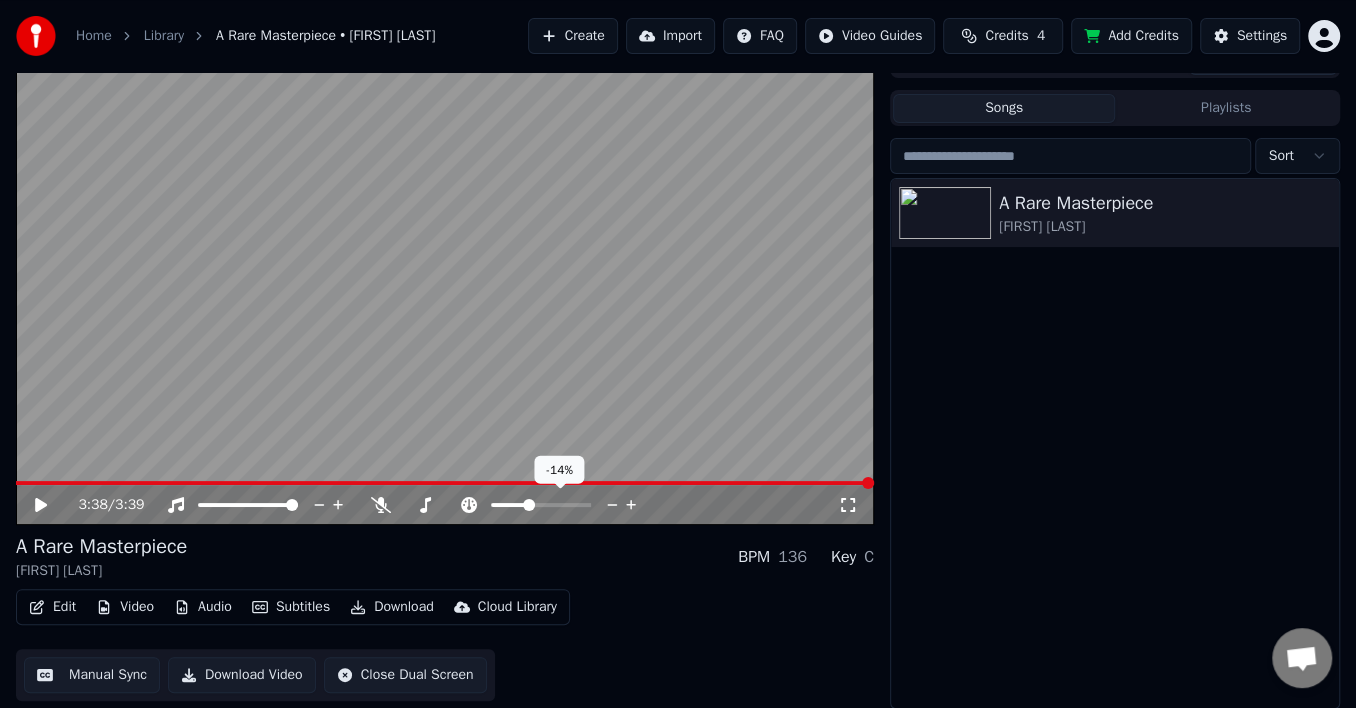 click at bounding box center [529, 505] 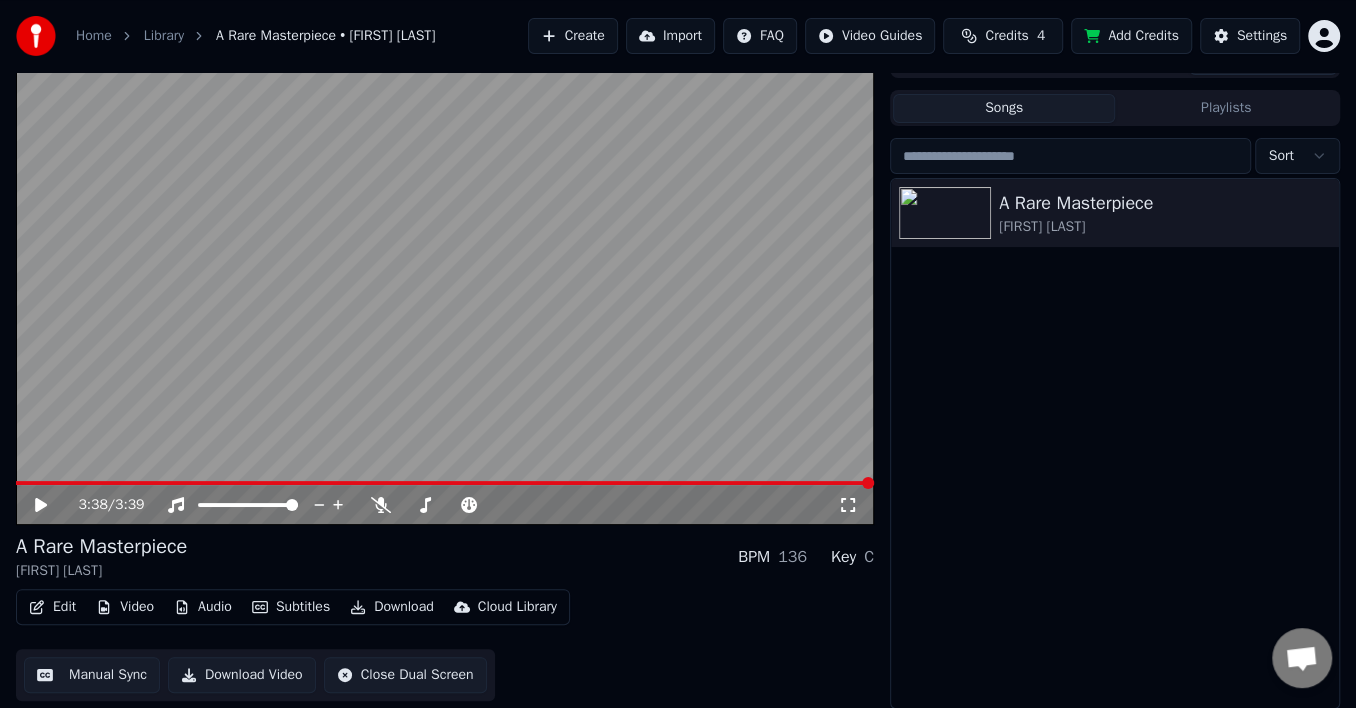 click on "3:38  /  3:39" at bounding box center [458, 505] 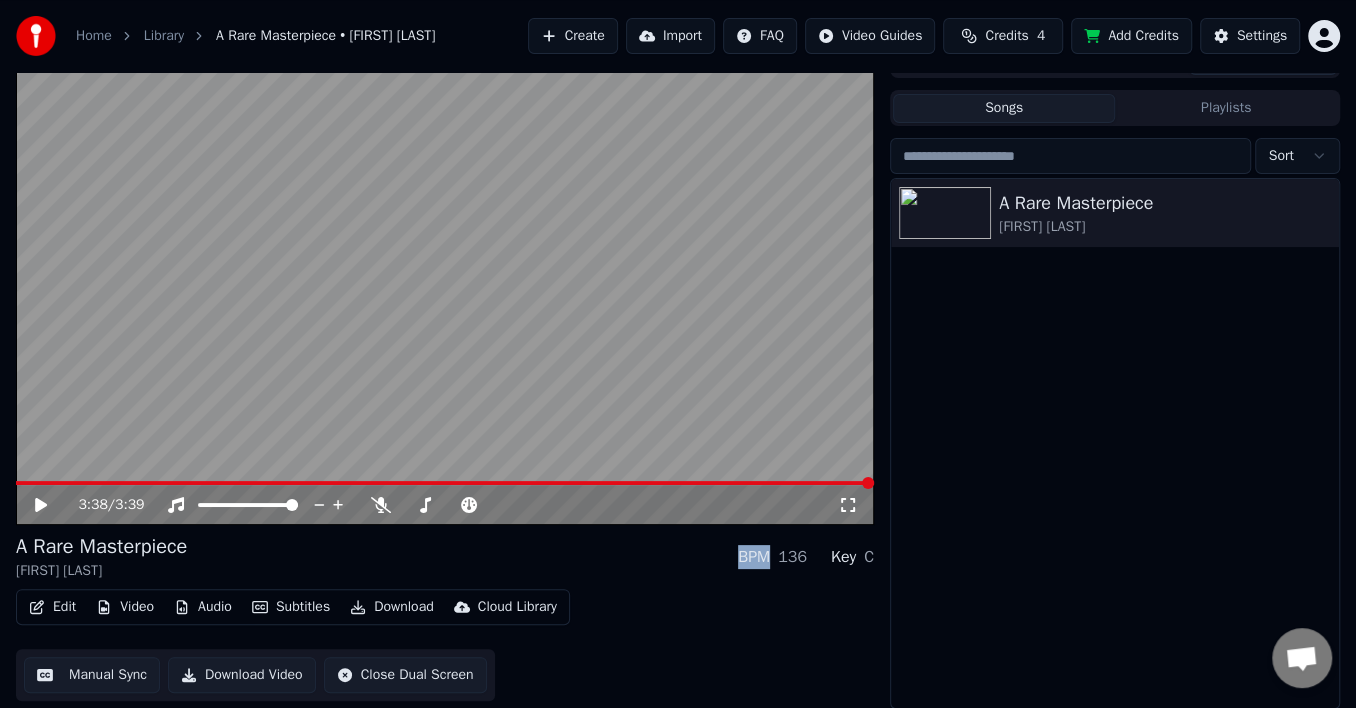 click on "3:38  /  3:39" at bounding box center (458, 505) 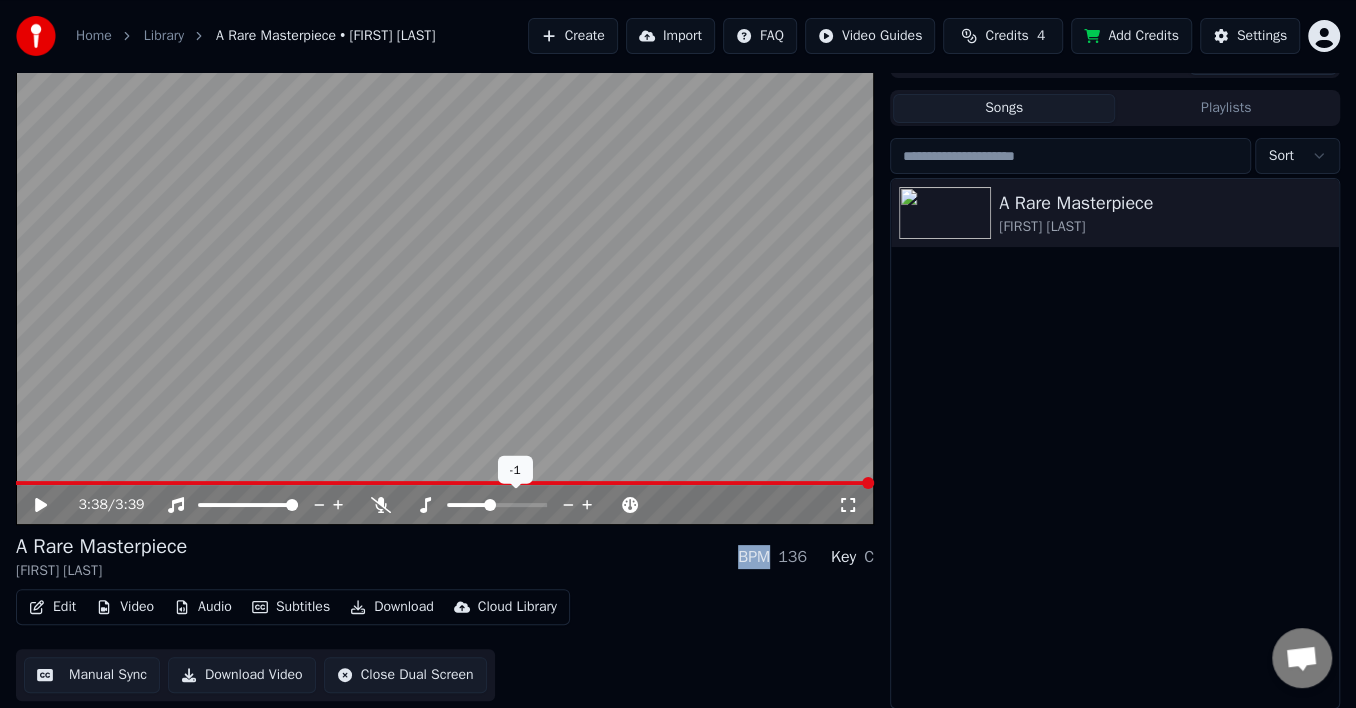 click at bounding box center [490, 505] 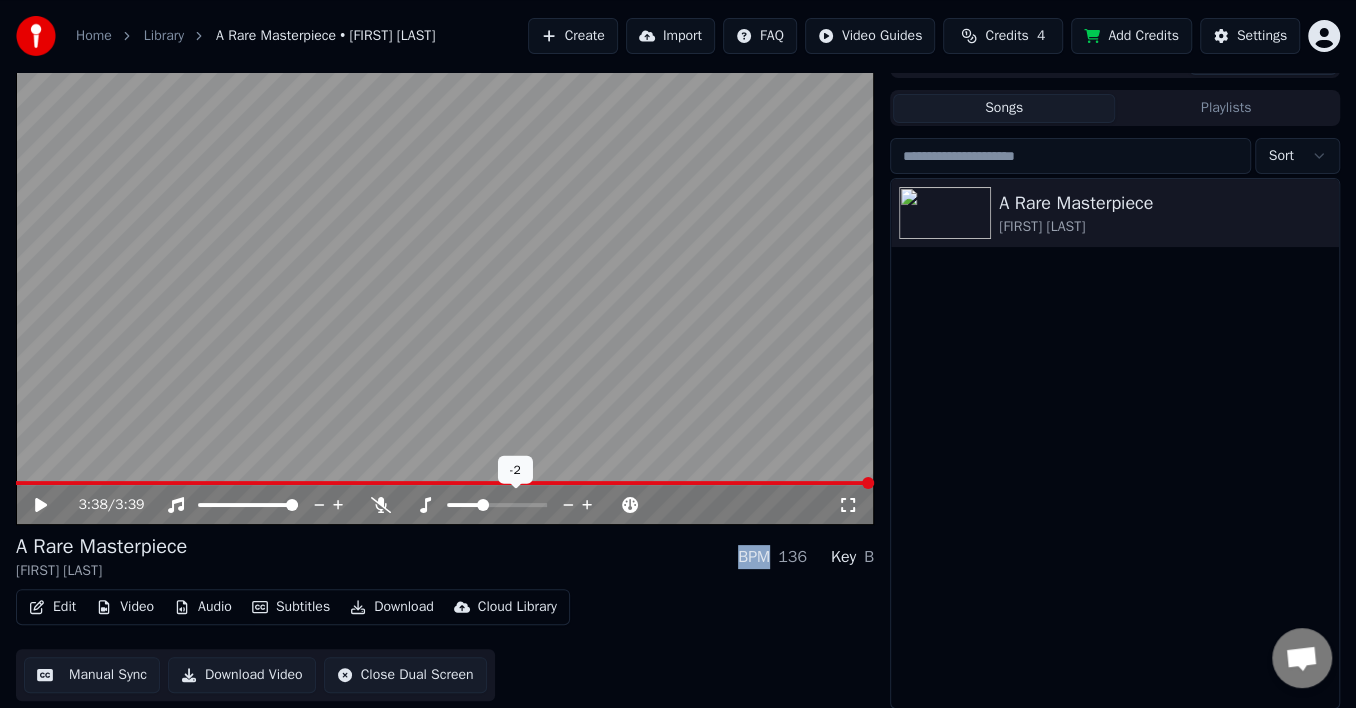 click at bounding box center (483, 505) 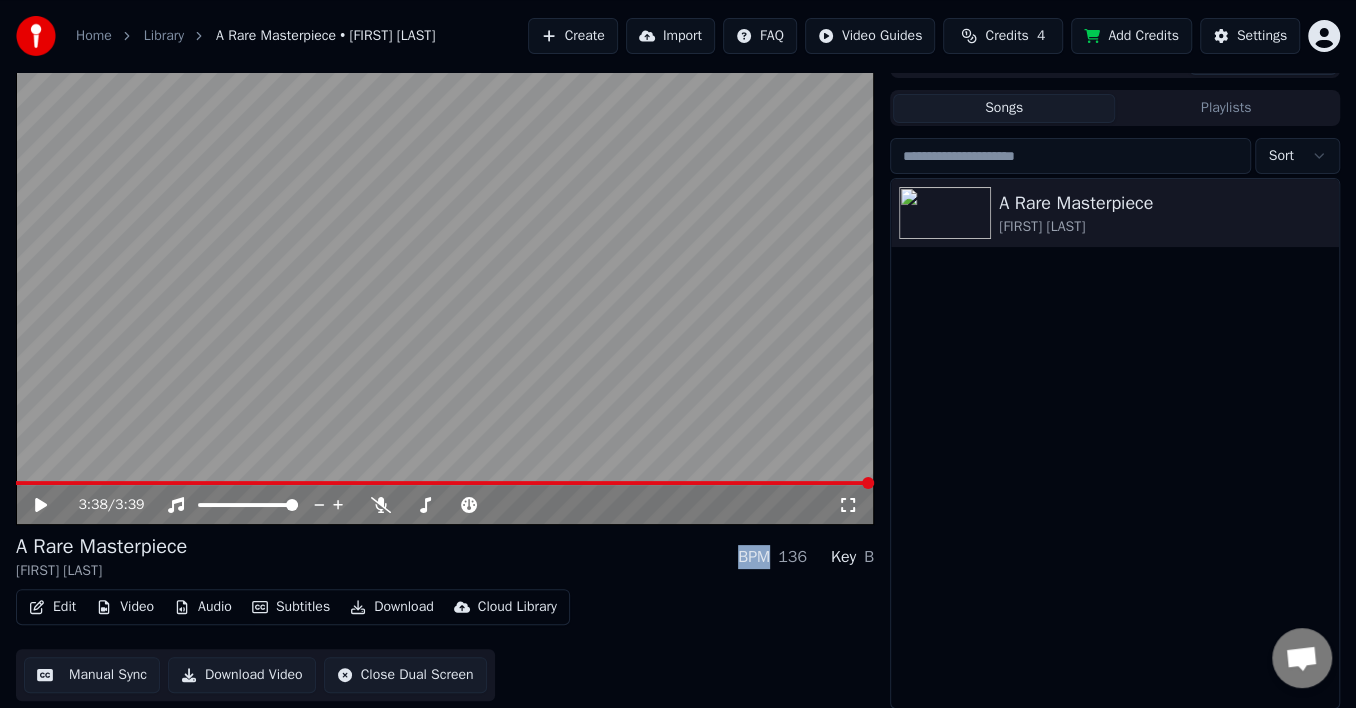 click at bounding box center [868, 483] 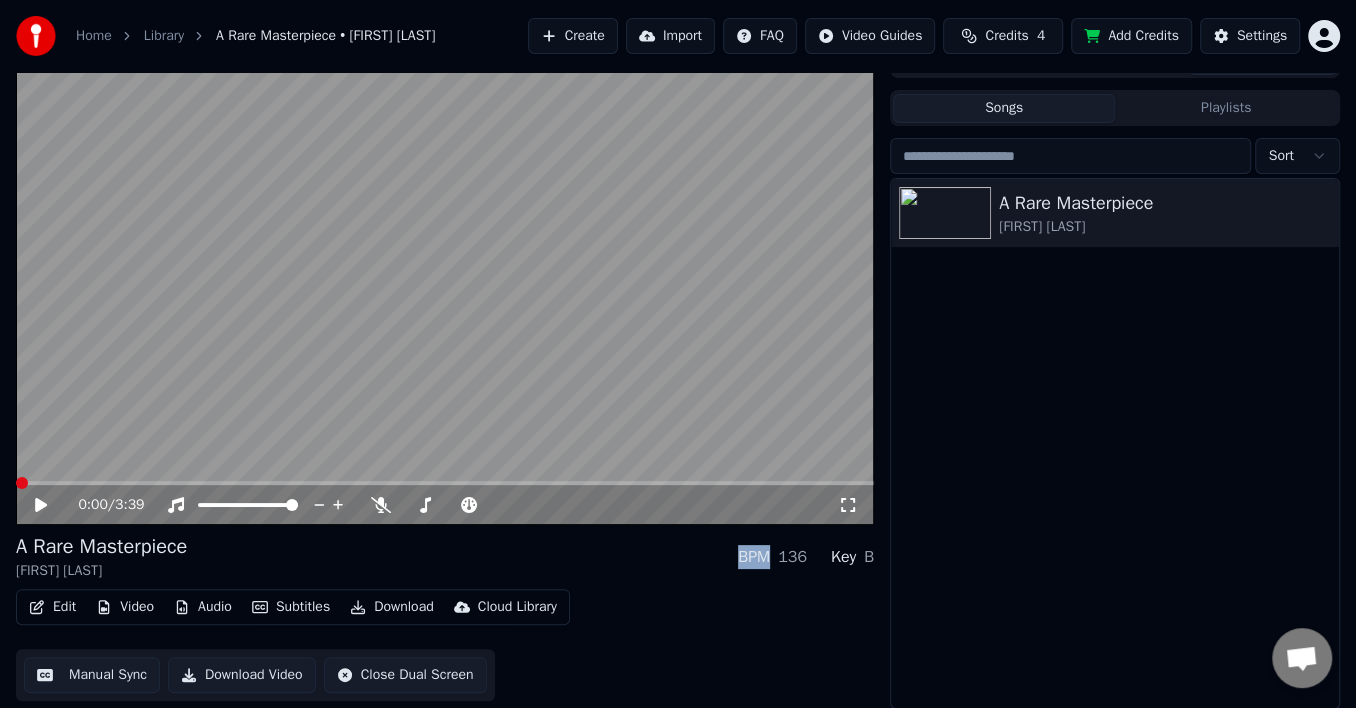 click at bounding box center [22, 483] 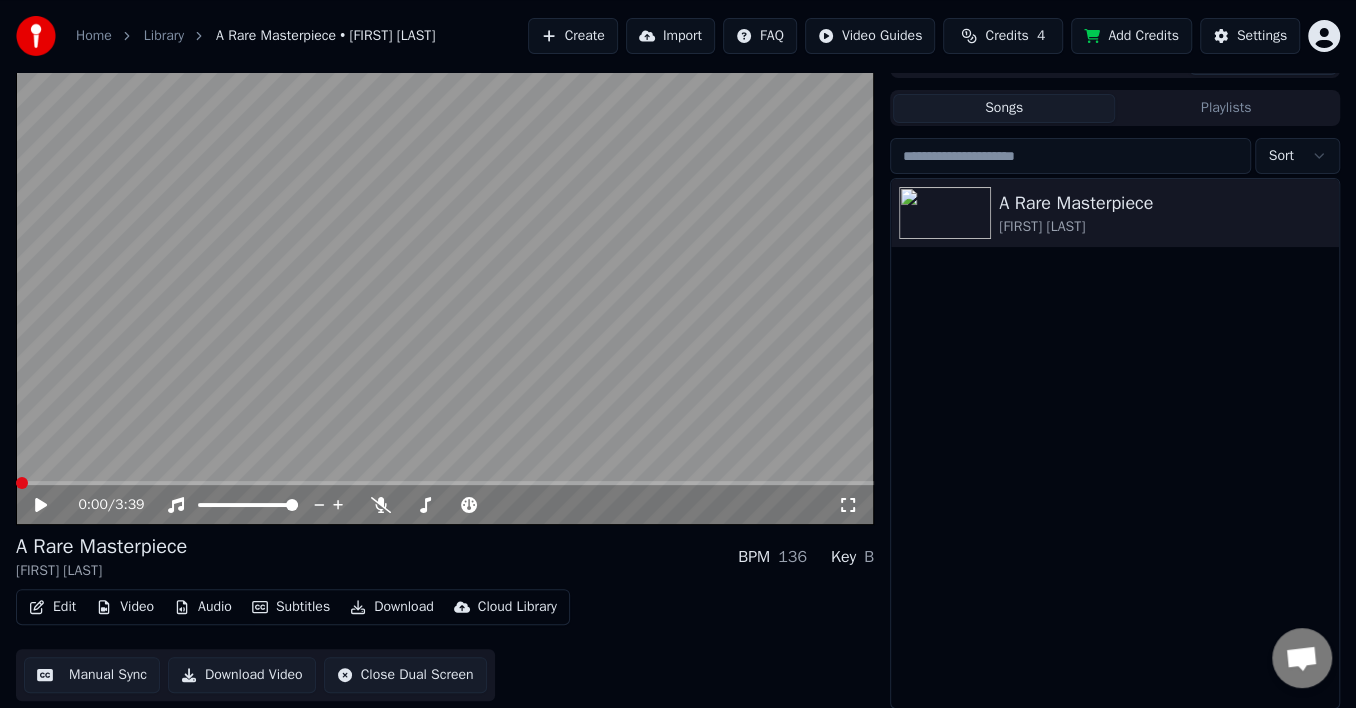 click on "0:00  /  3:39 A Rare Masterpiece [FIRST] [LAST] BPM 136 Key B Edit Video Audio Subtitles Download Cloud Library Manual Sync Download Video Close Dual Screen Queue ( 1 ) Jobs Library Songs Playlists Sort A Rare Masterpiece [FIRST] [LAST]" at bounding box center [678, 375] 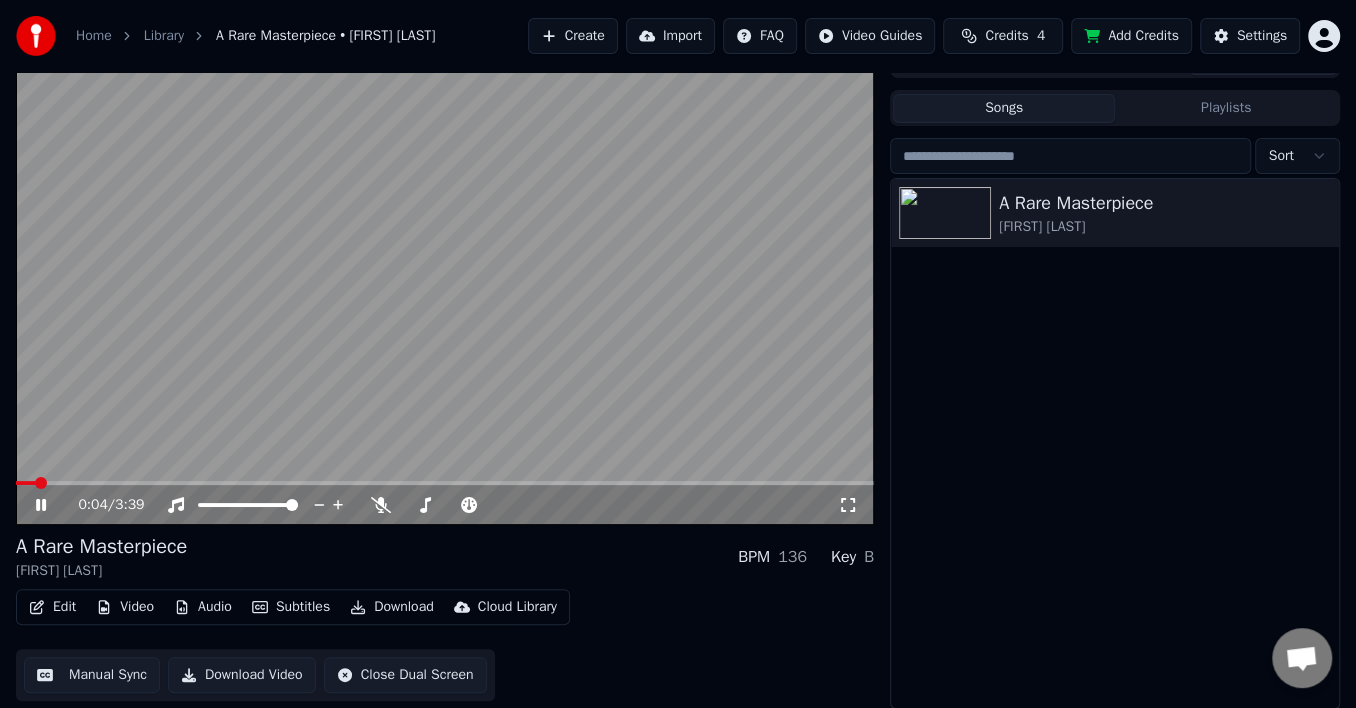 drag, startPoint x: 852, startPoint y: 500, endPoint x: 850, endPoint y: 524, distance: 24.083189 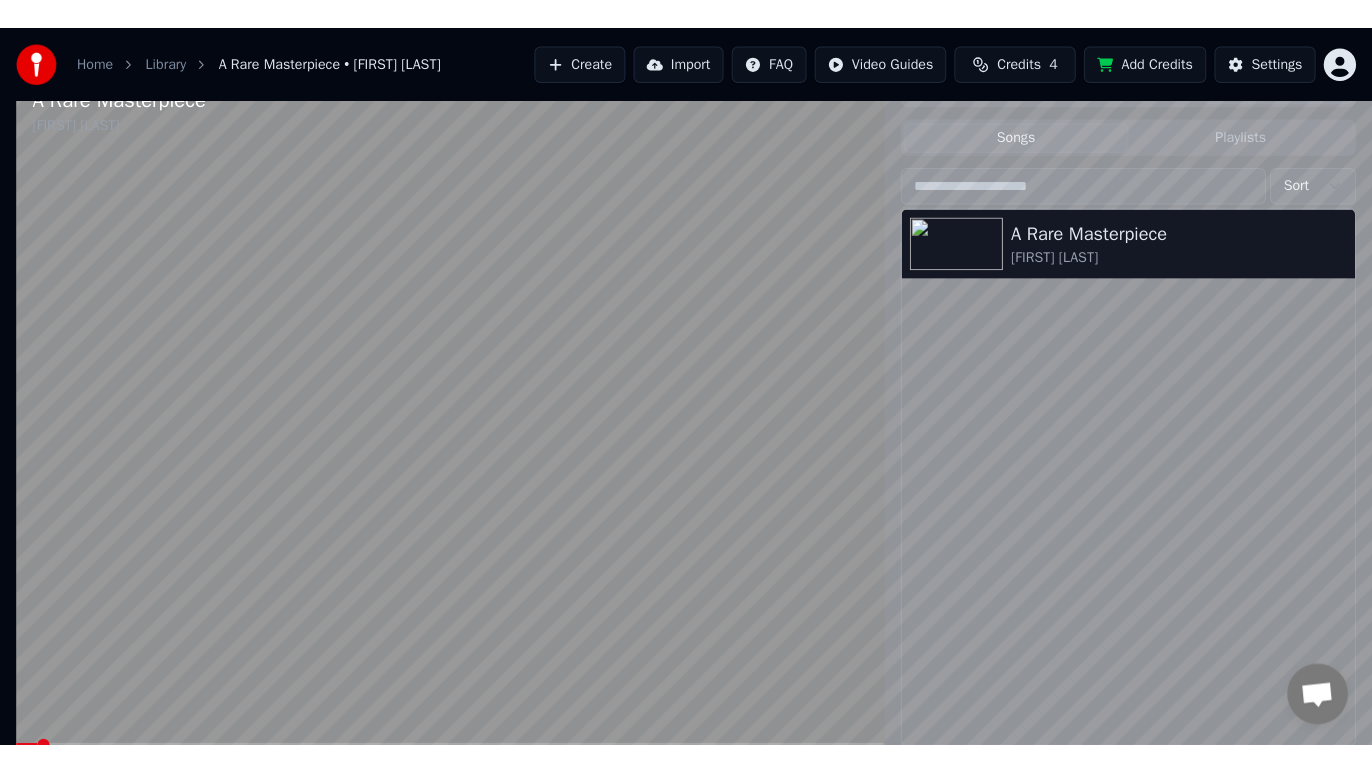 scroll, scrollTop: 15, scrollLeft: 0, axis: vertical 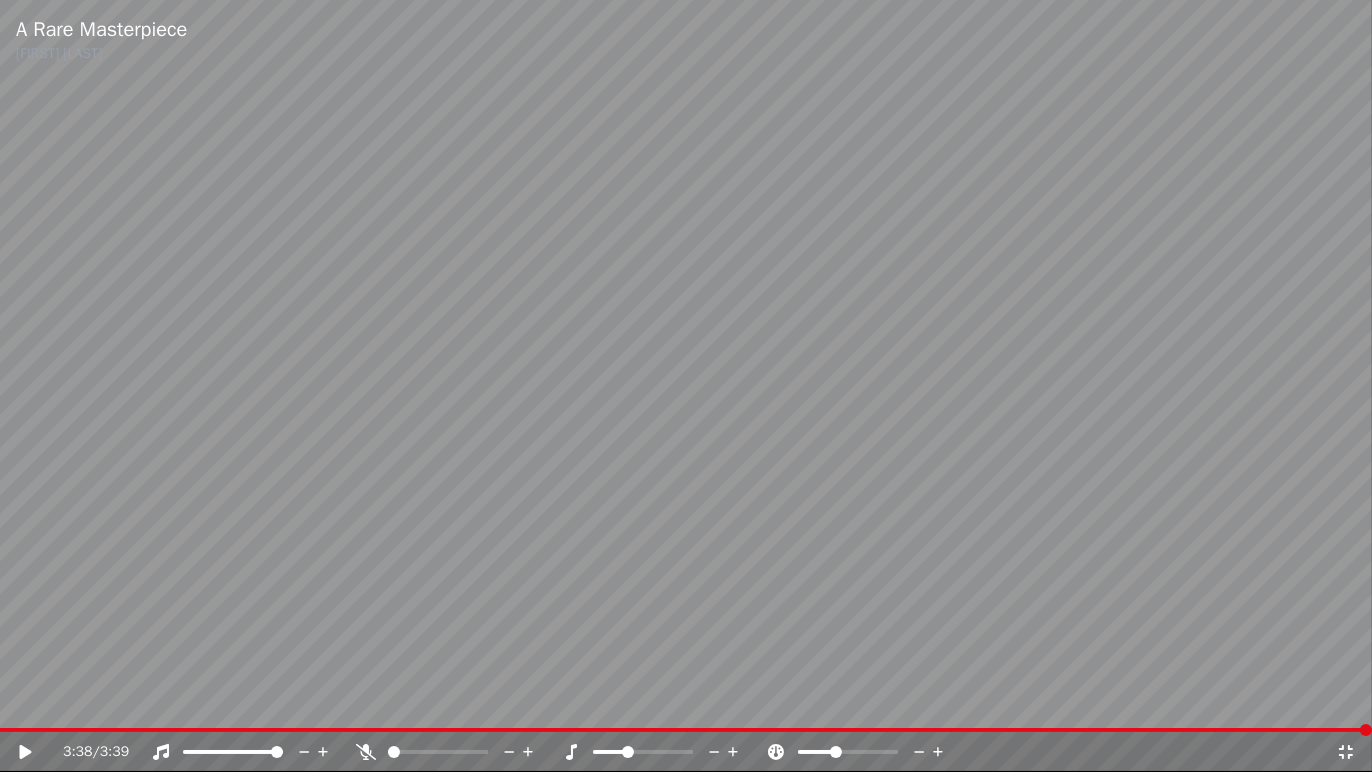 click 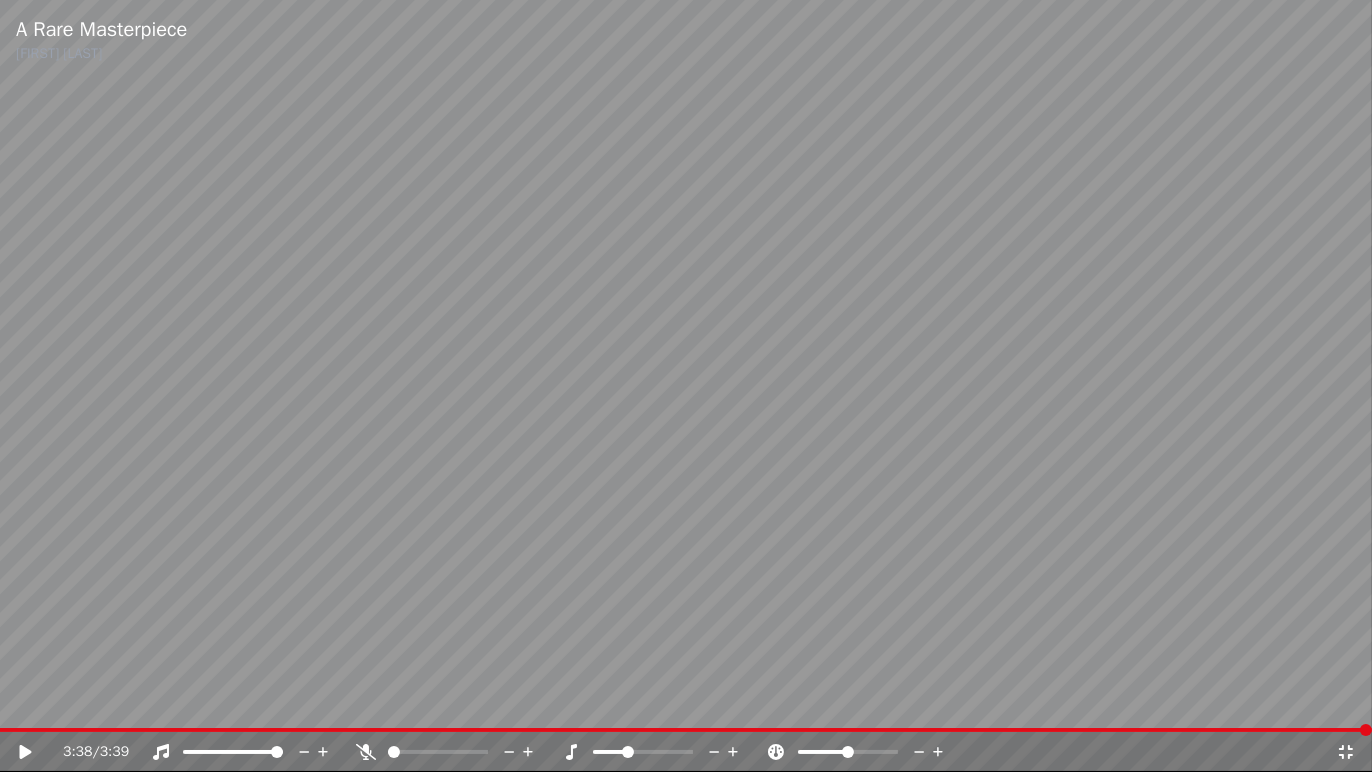 click 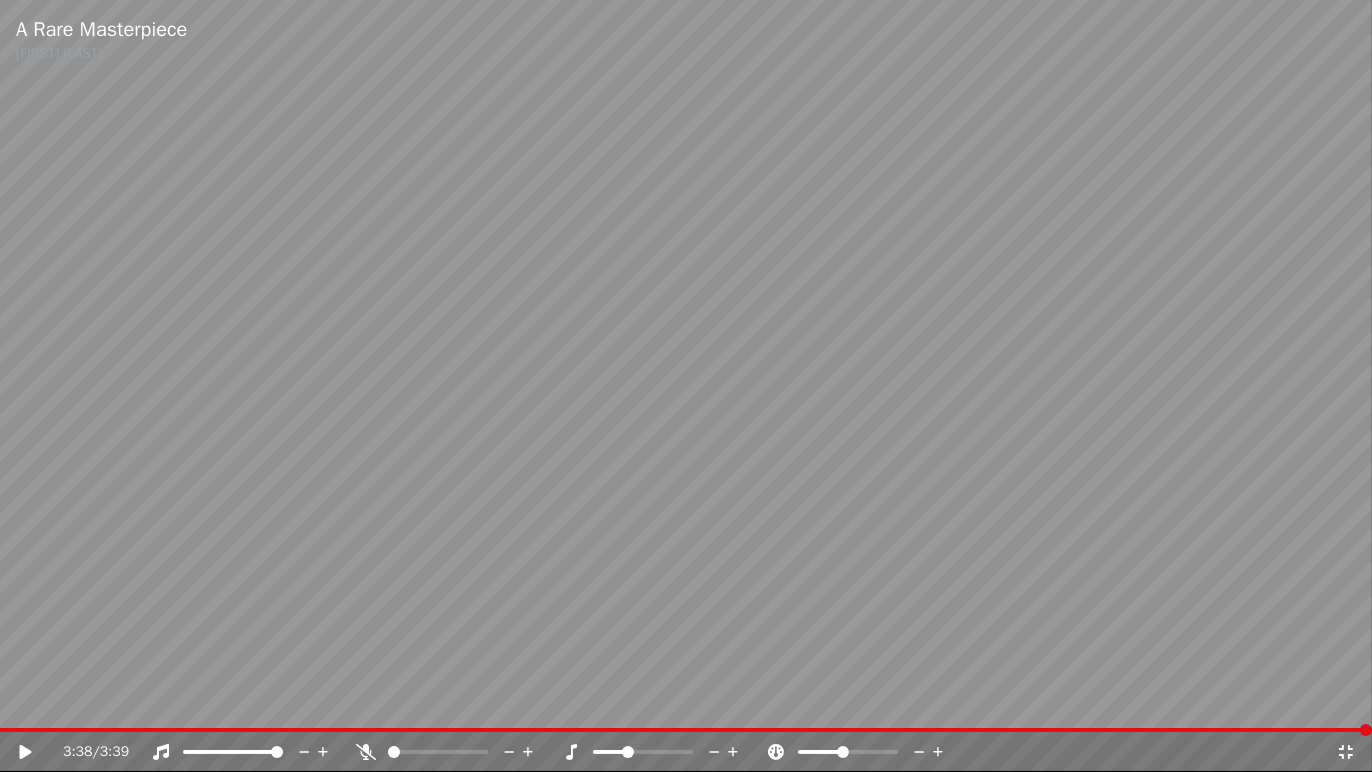 click at bounding box center (843, 752) 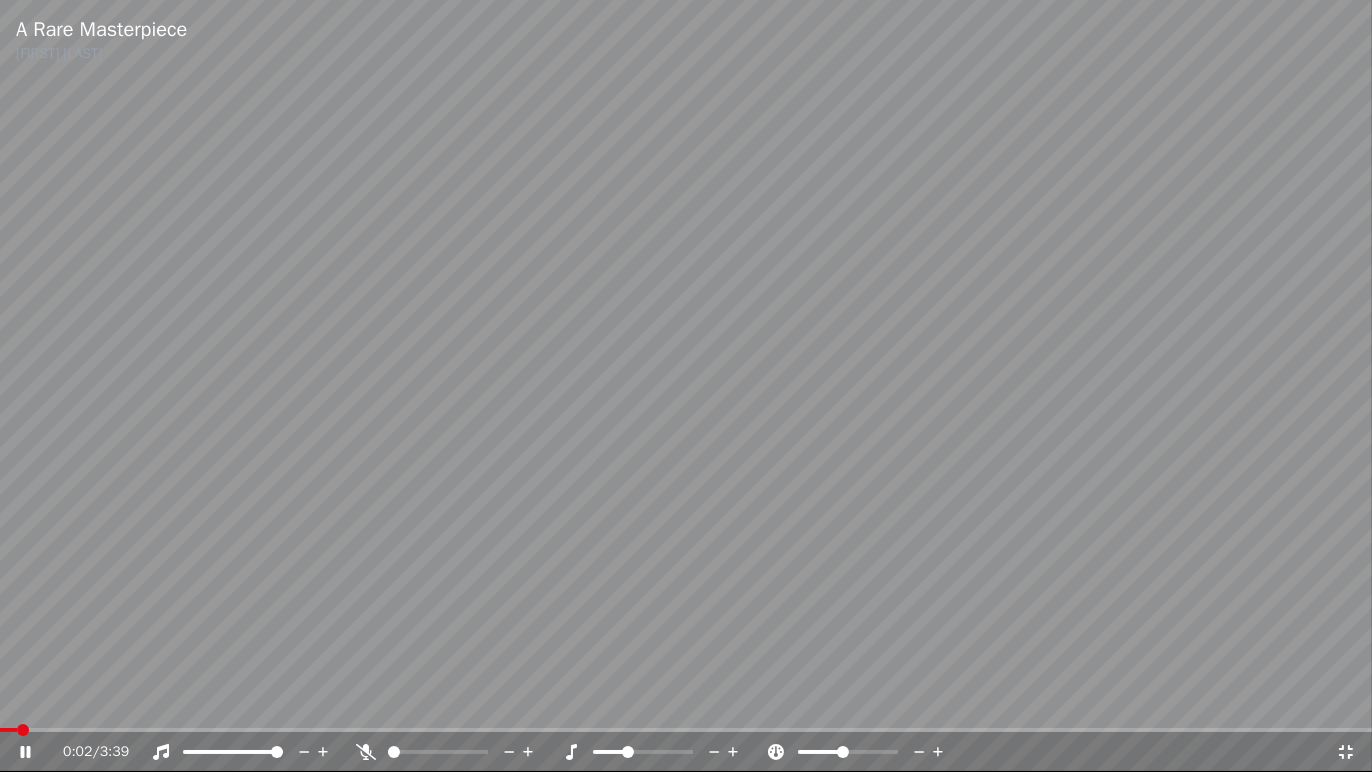 click at bounding box center (843, 752) 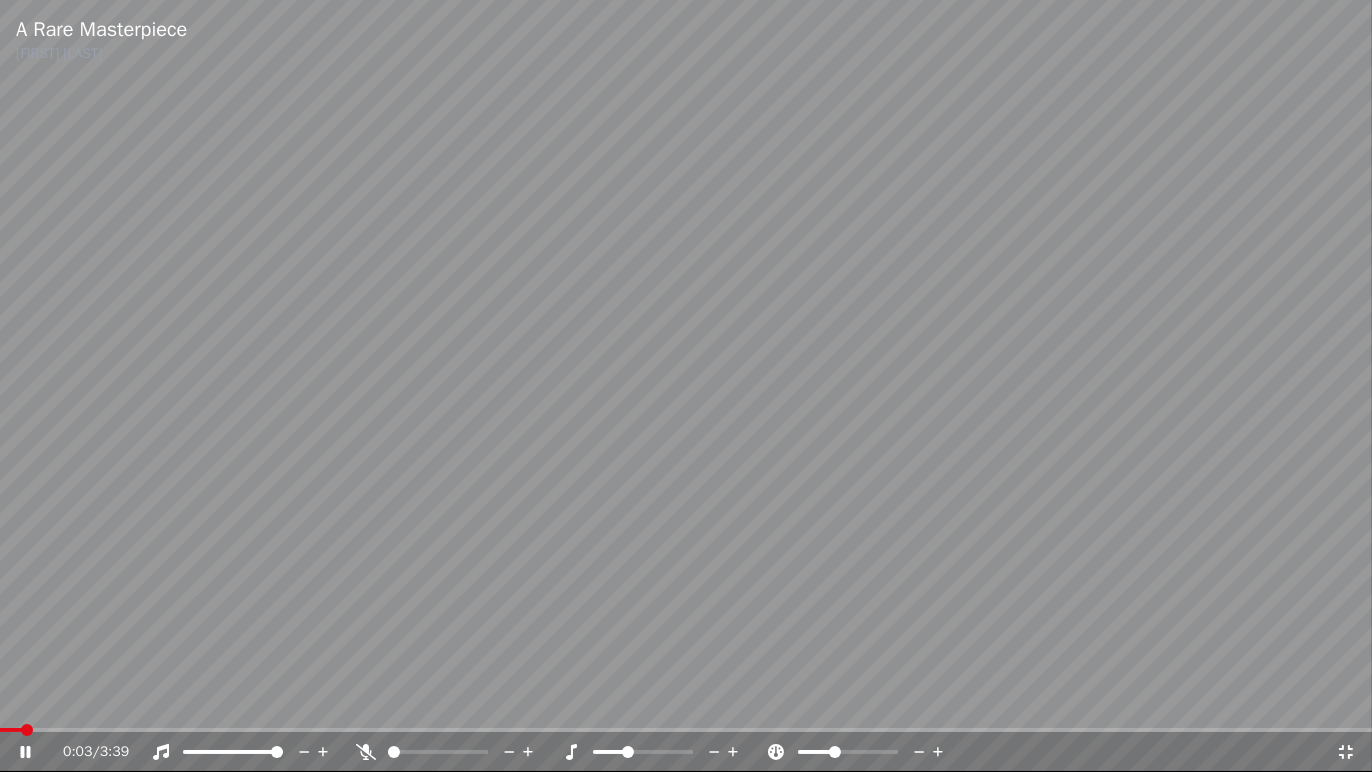 click at bounding box center [835, 752] 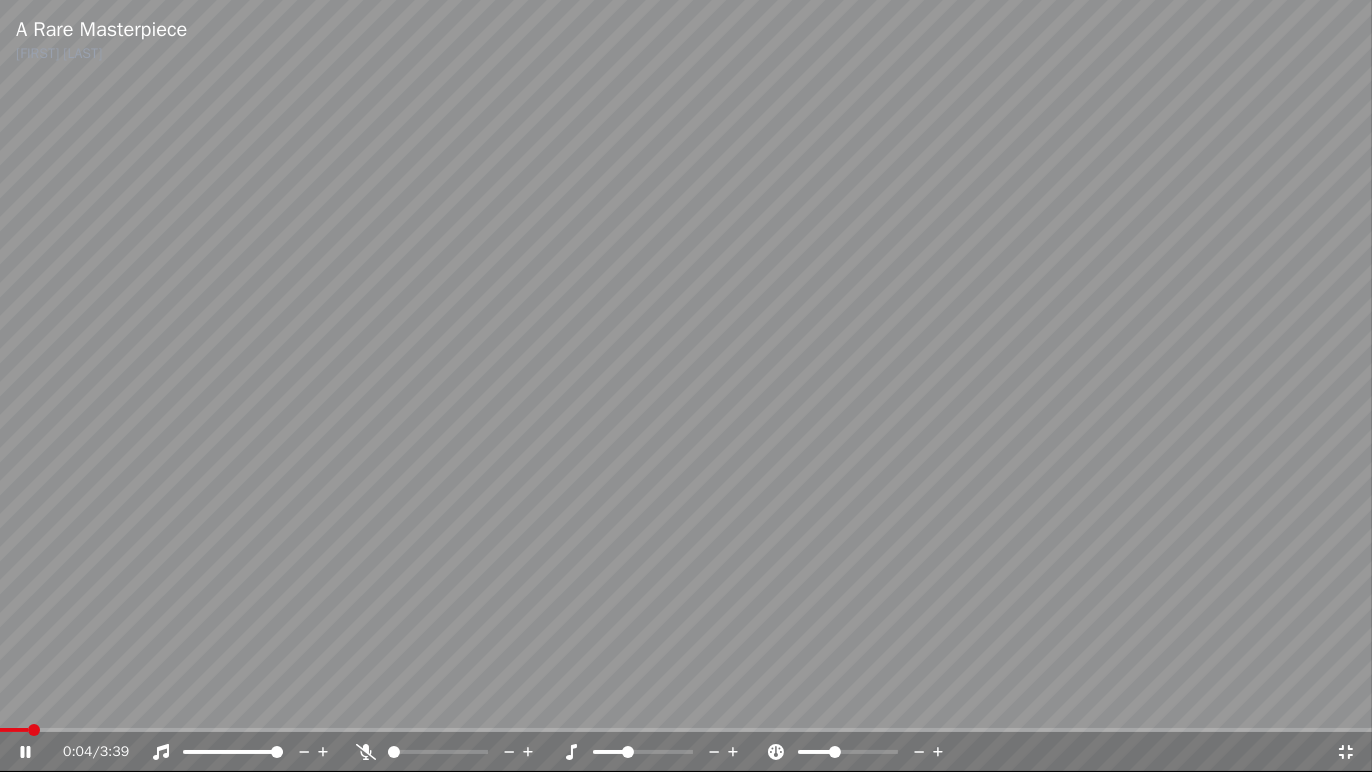 click at bounding box center (835, 752) 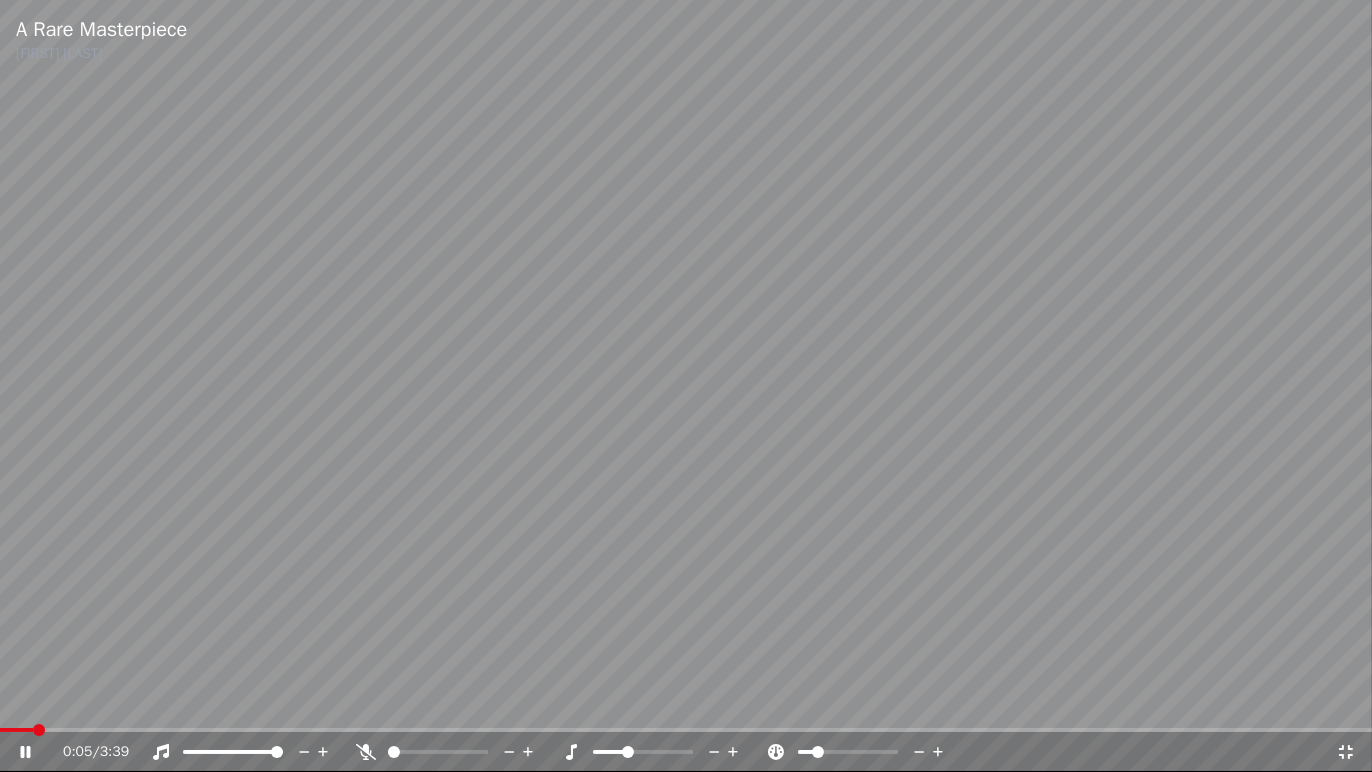 click at bounding box center (818, 752) 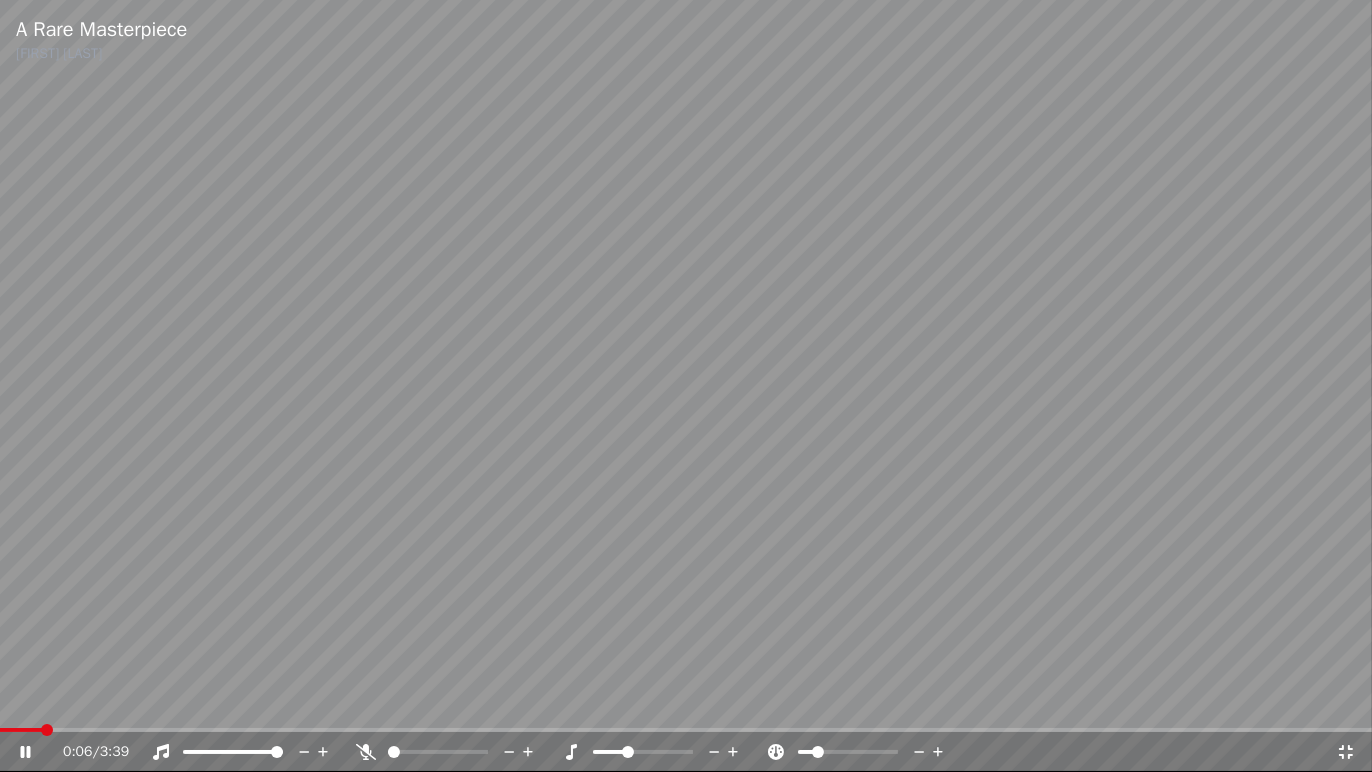 click at bounding box center (818, 752) 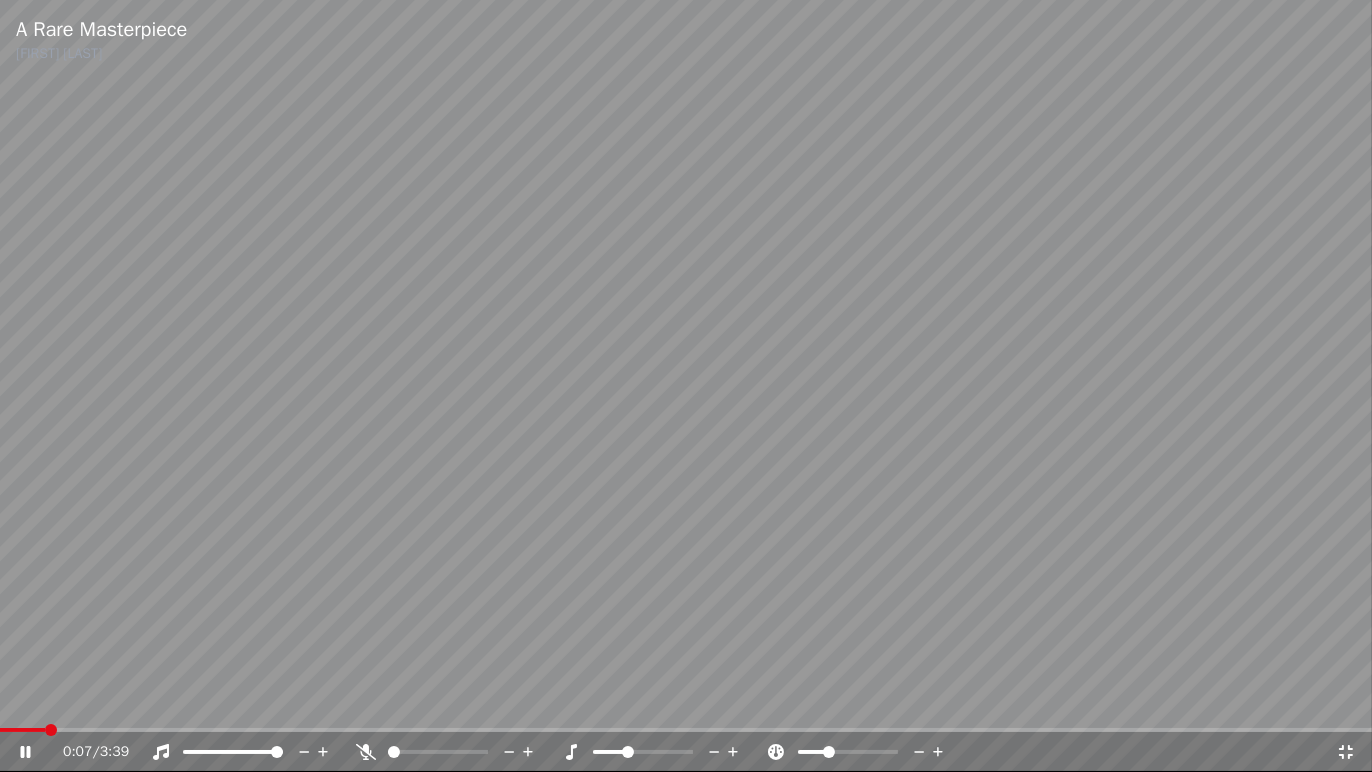 click at bounding box center (829, 752) 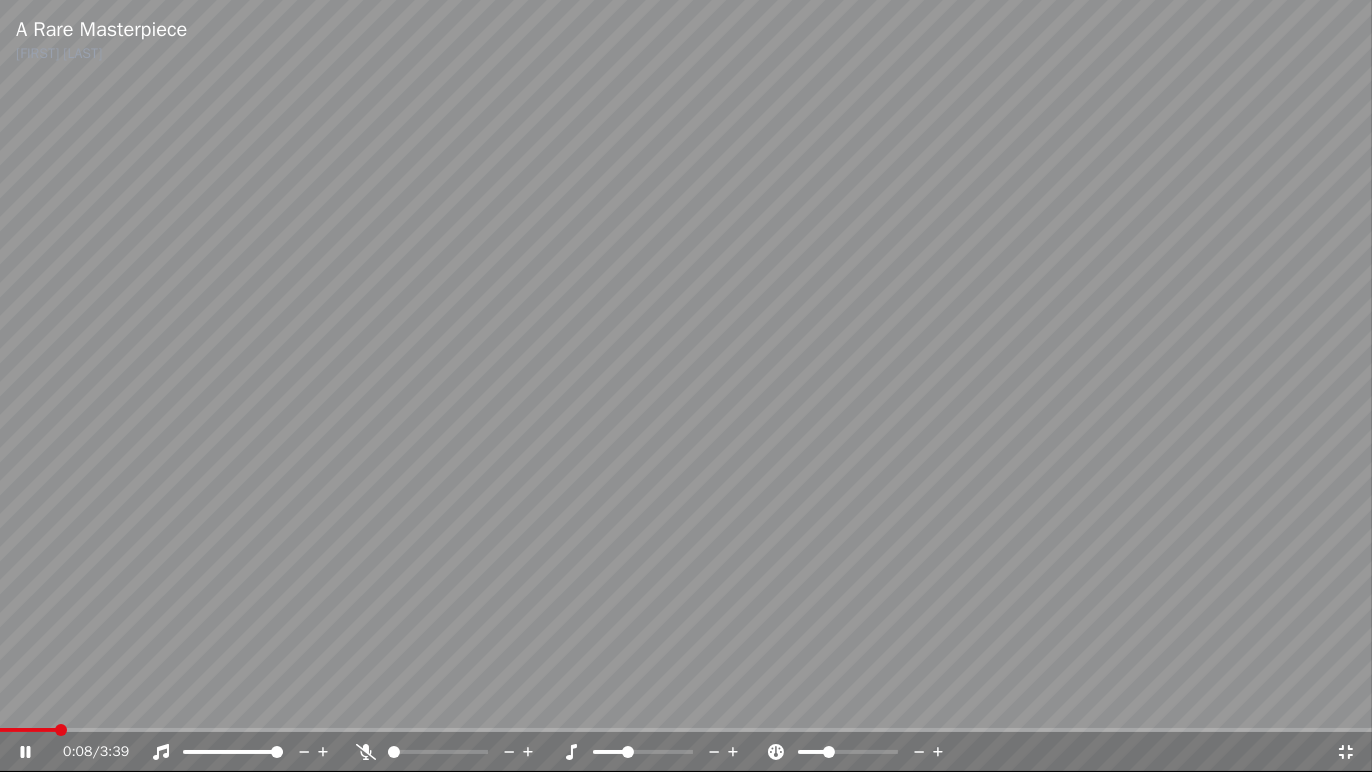 click at bounding box center (829, 752) 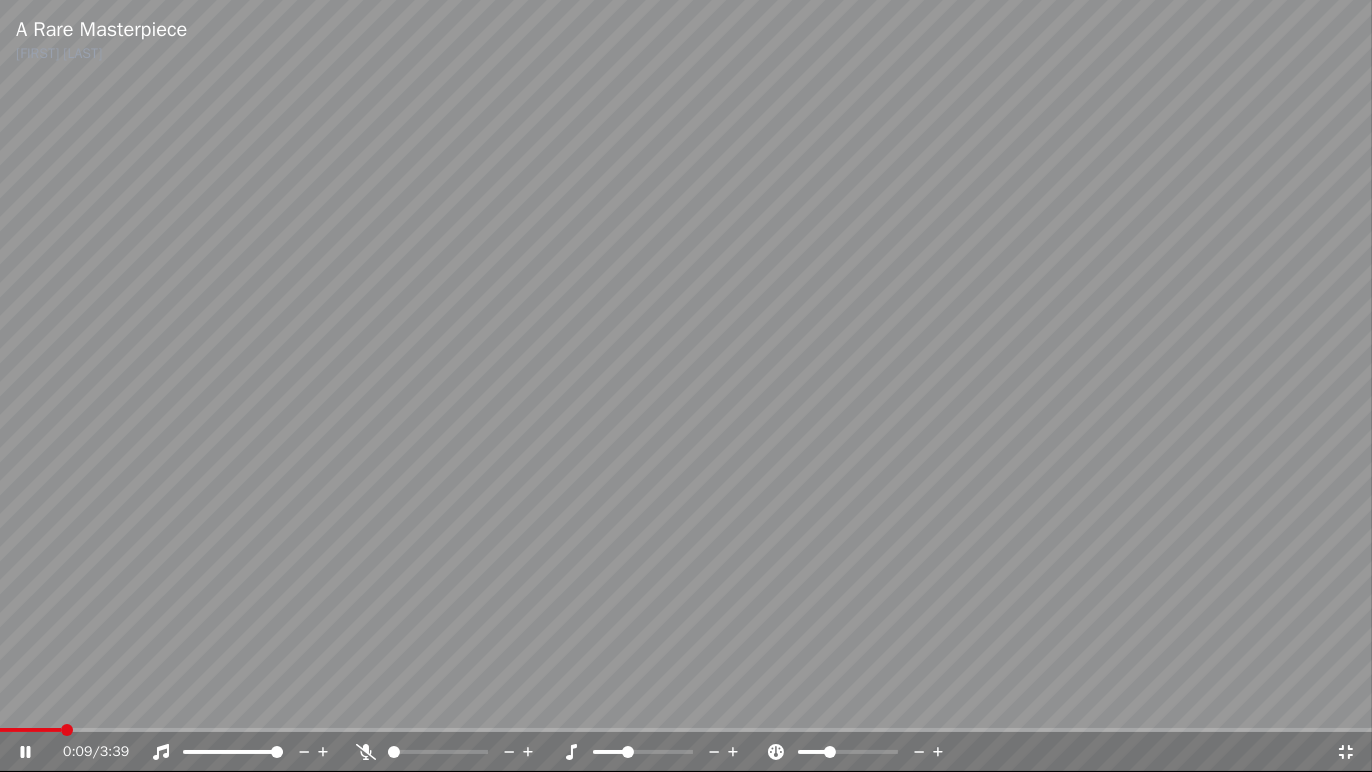 click at bounding box center (830, 752) 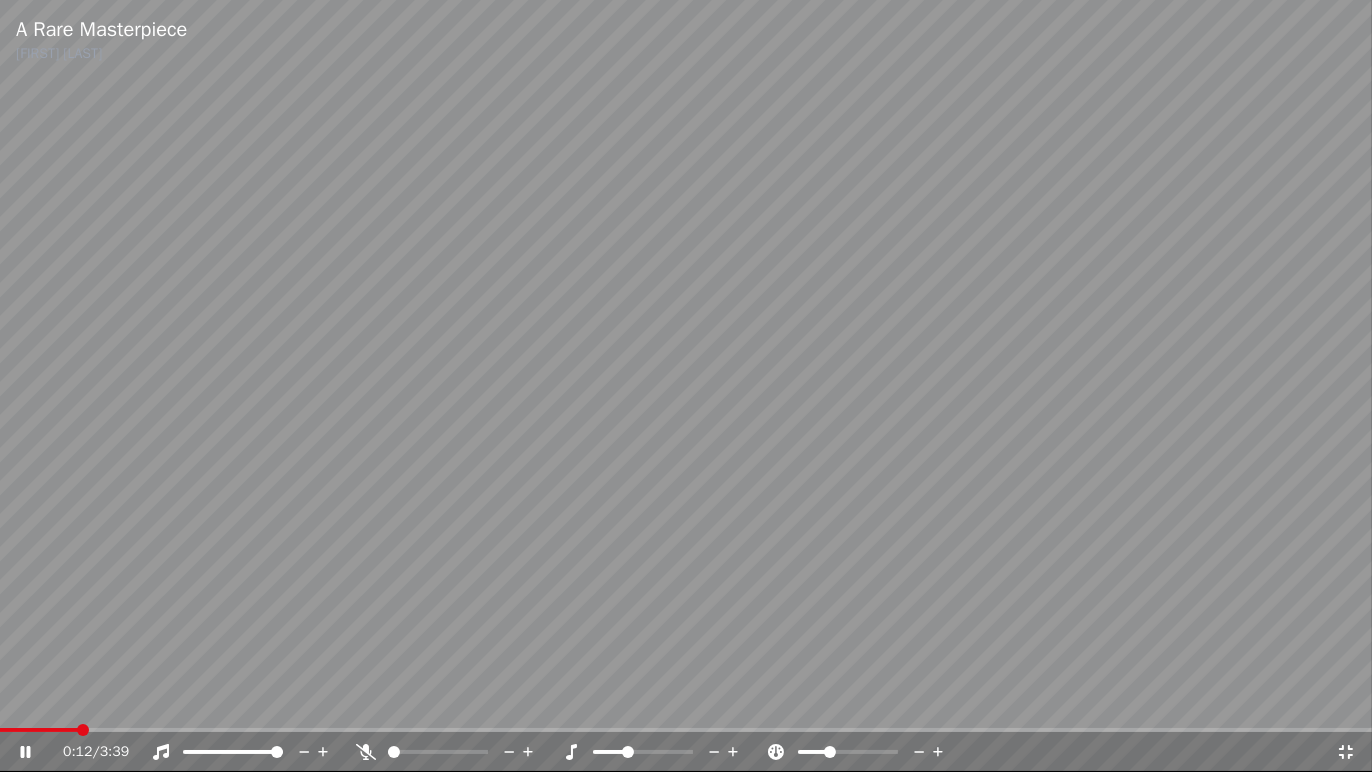 click at bounding box center (830, 752) 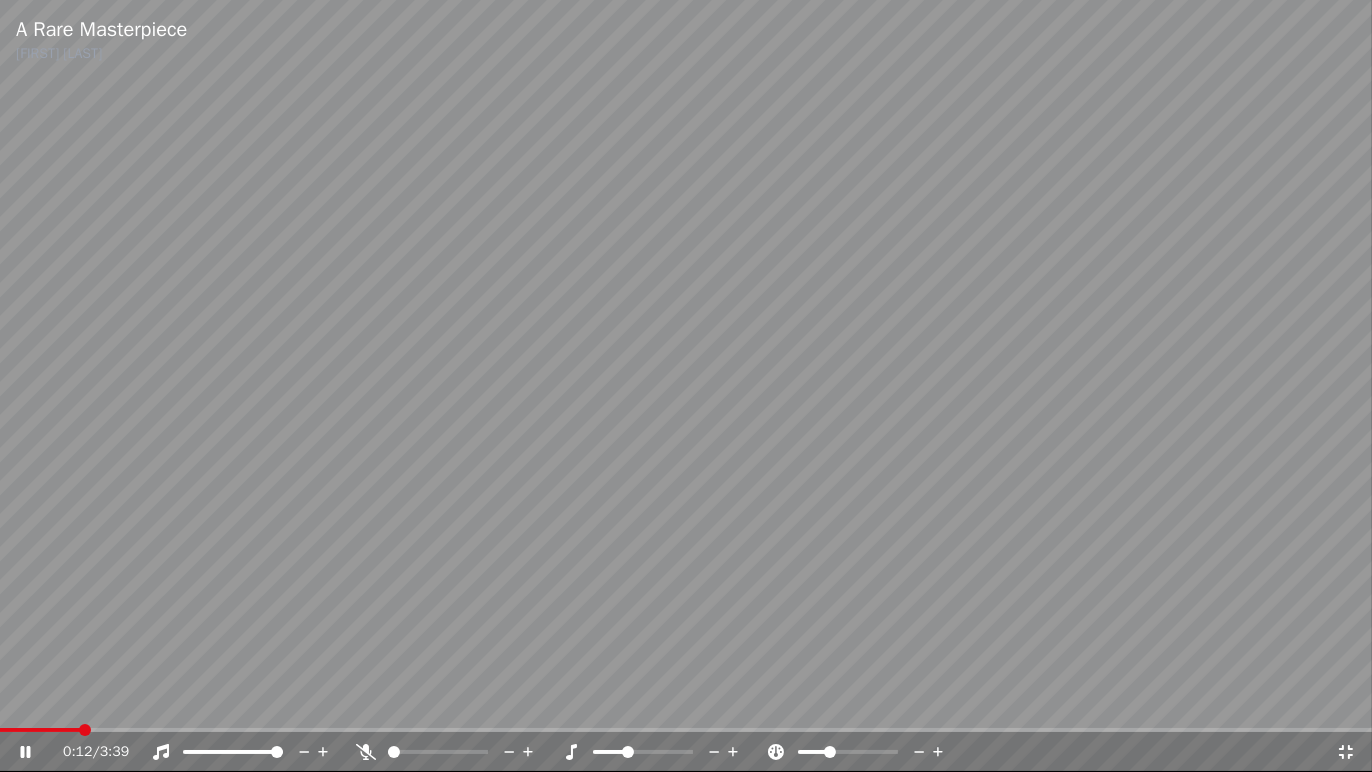 click at bounding box center [830, 752] 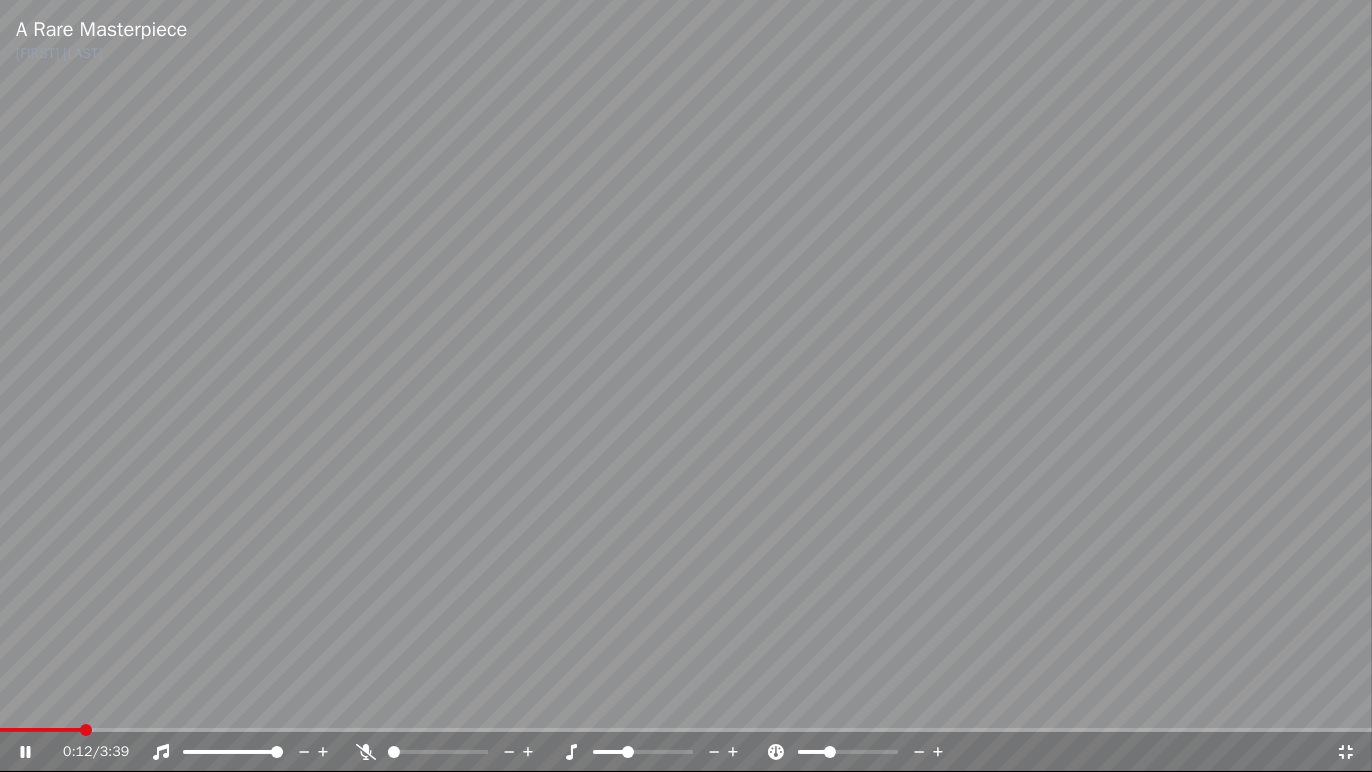 click at bounding box center [830, 752] 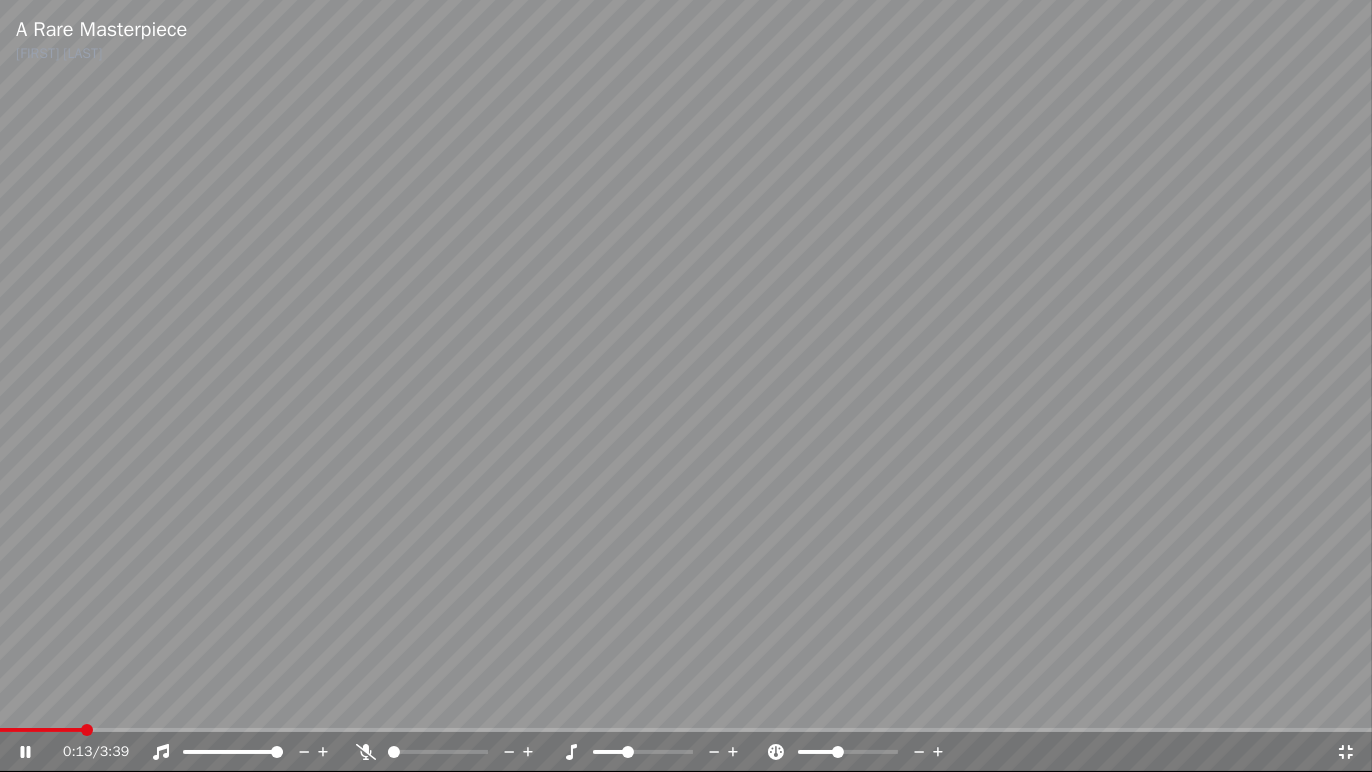 click at bounding box center (838, 752) 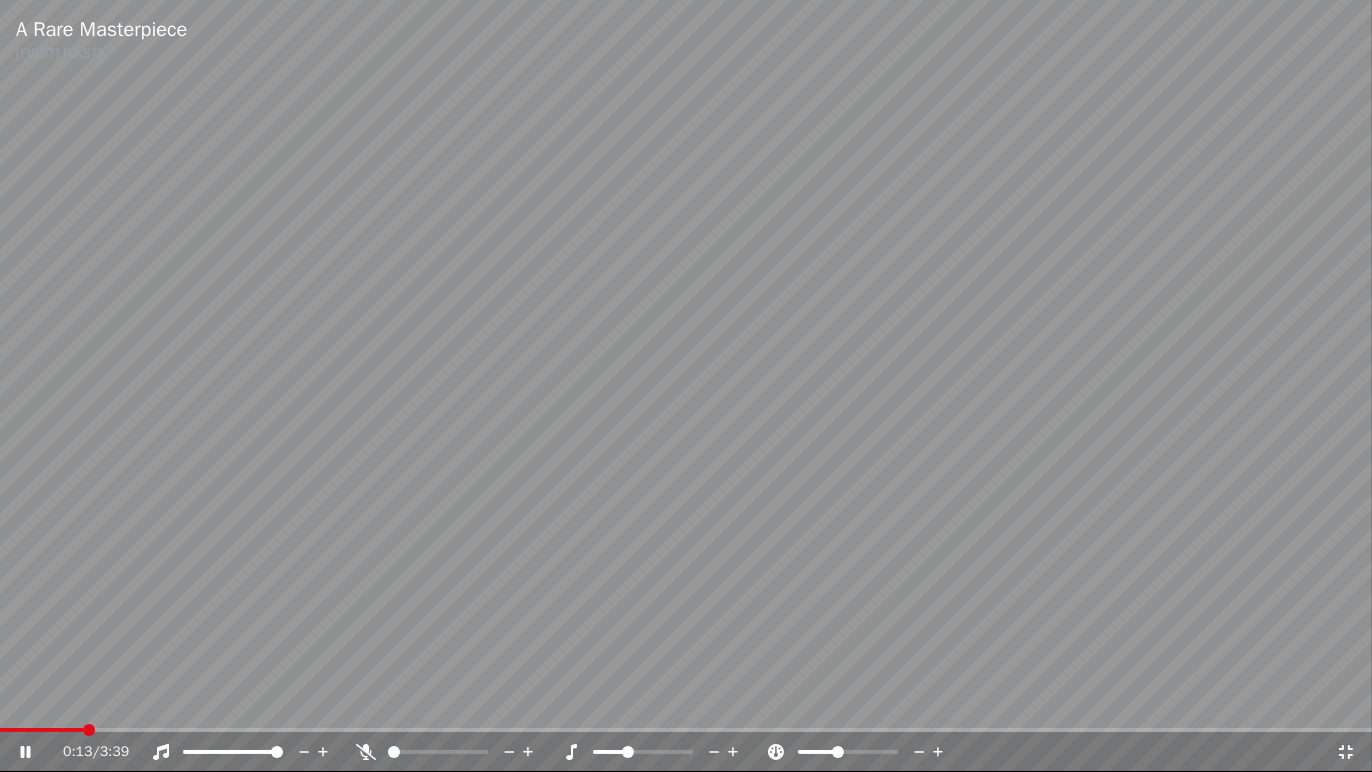 click at bounding box center [838, 752] 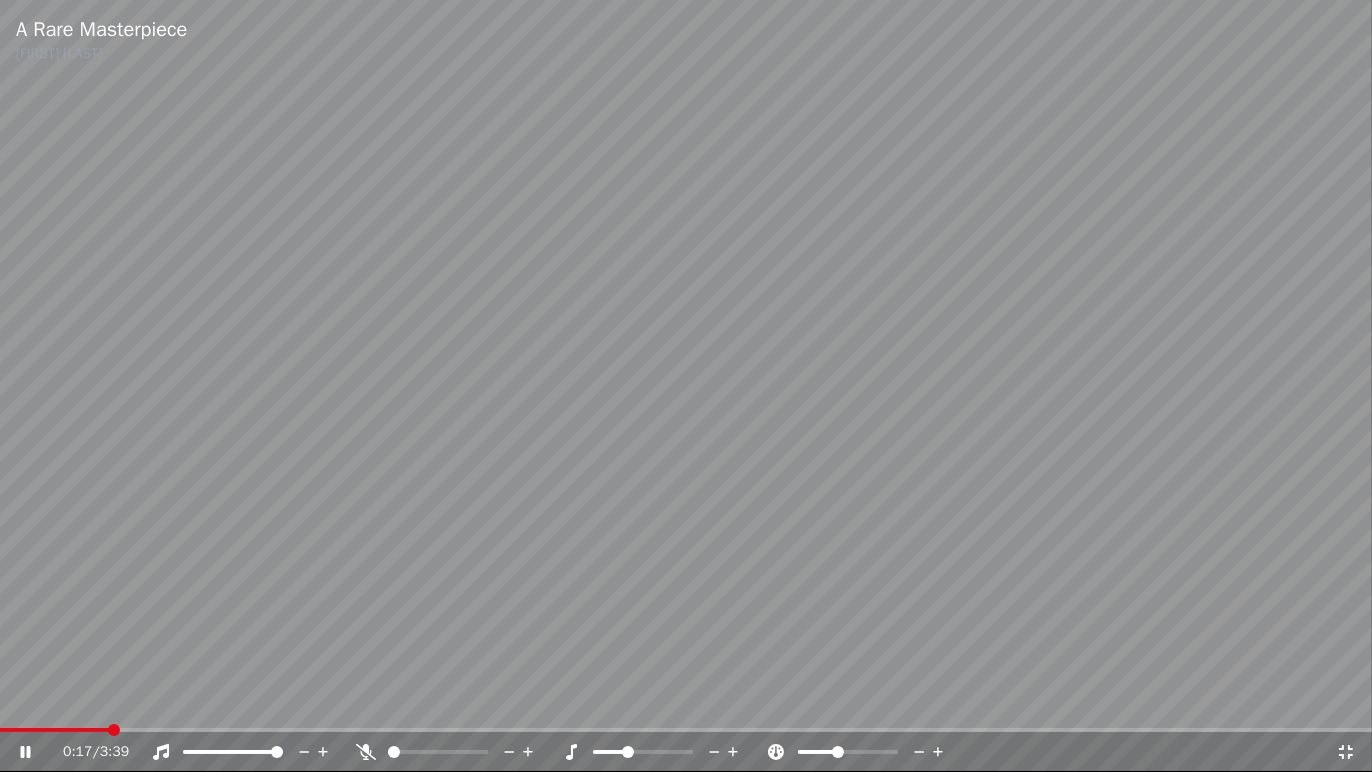 click on "A Rare Masterpiece [FIRST] [LAST]" at bounding box center [686, 40] 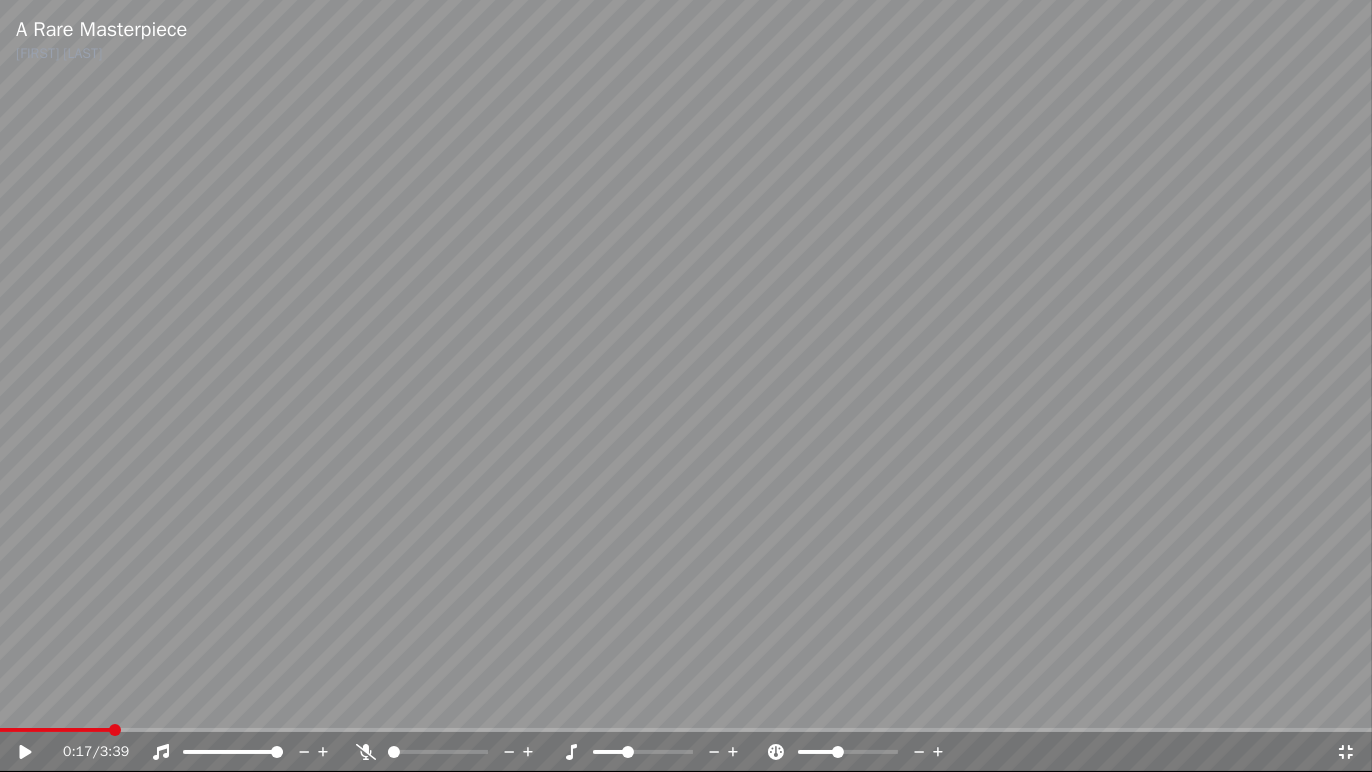click at bounding box center [686, 386] 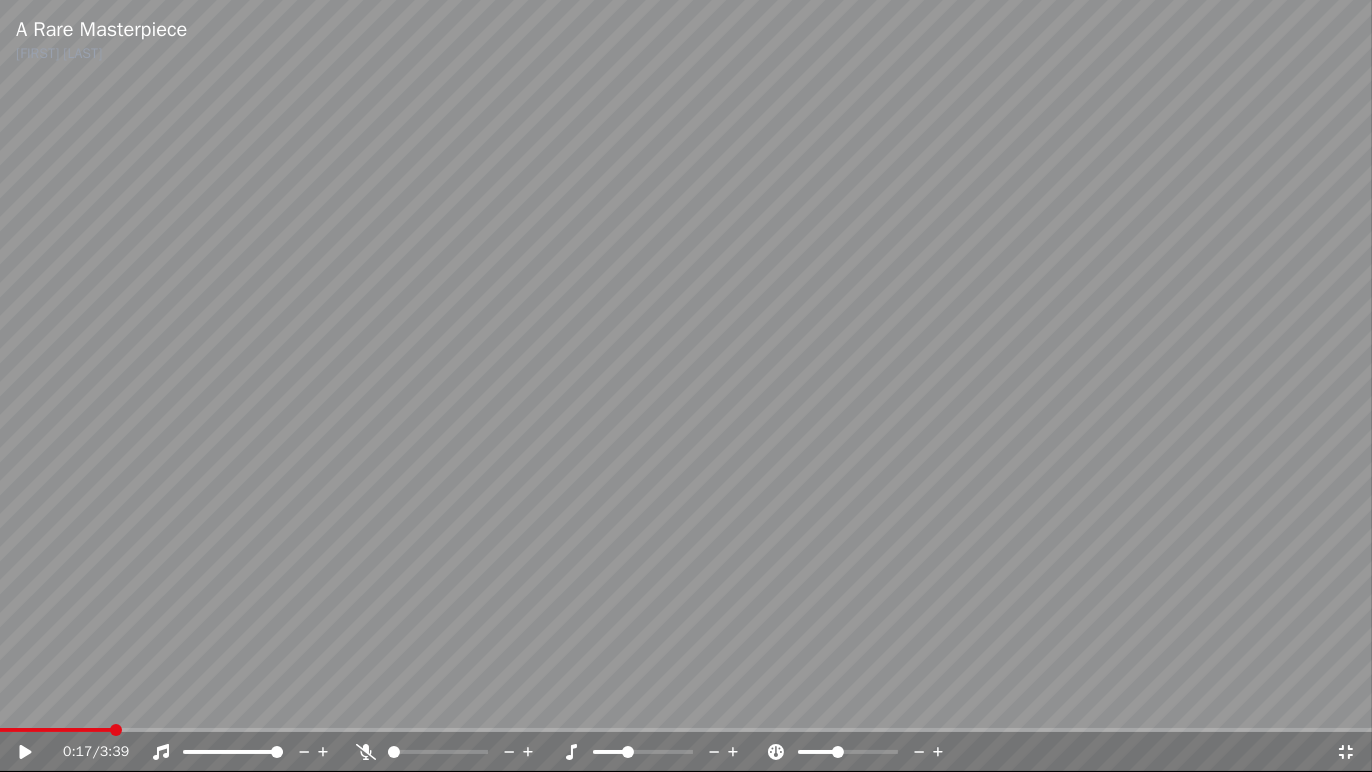 click 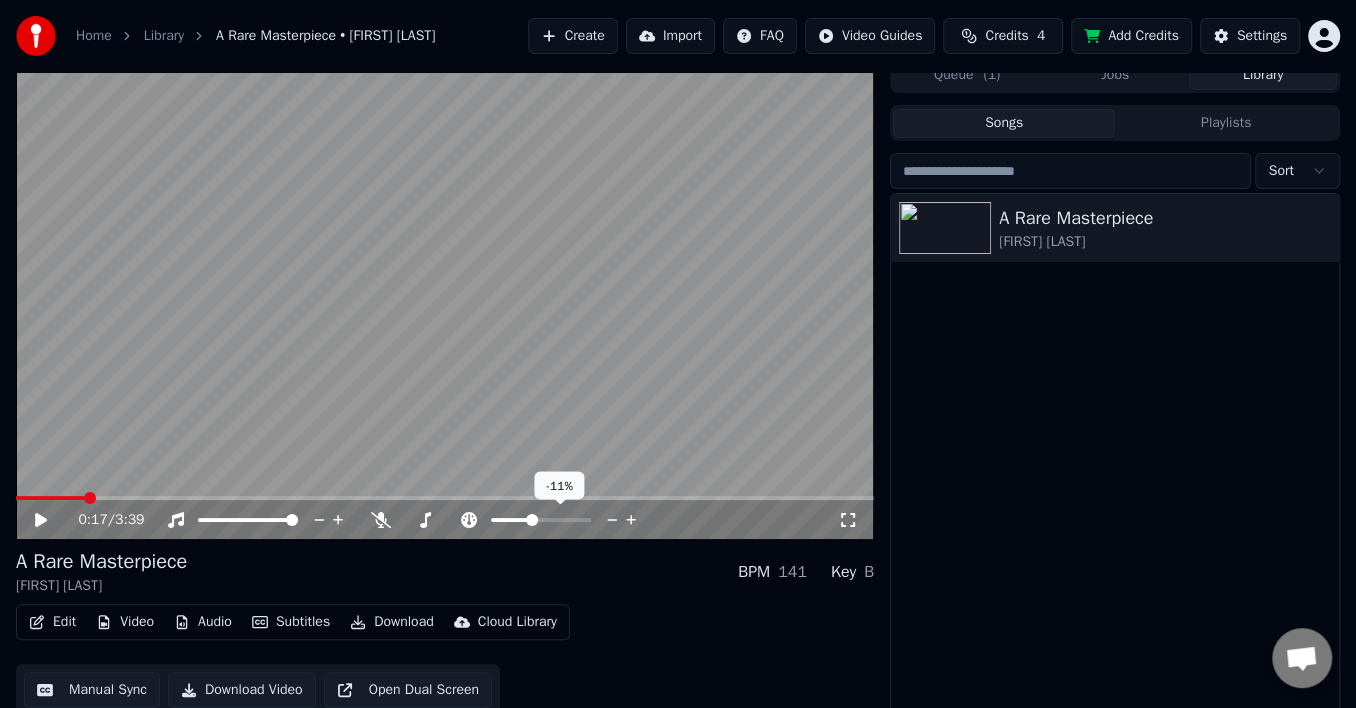 click at bounding box center (532, 520) 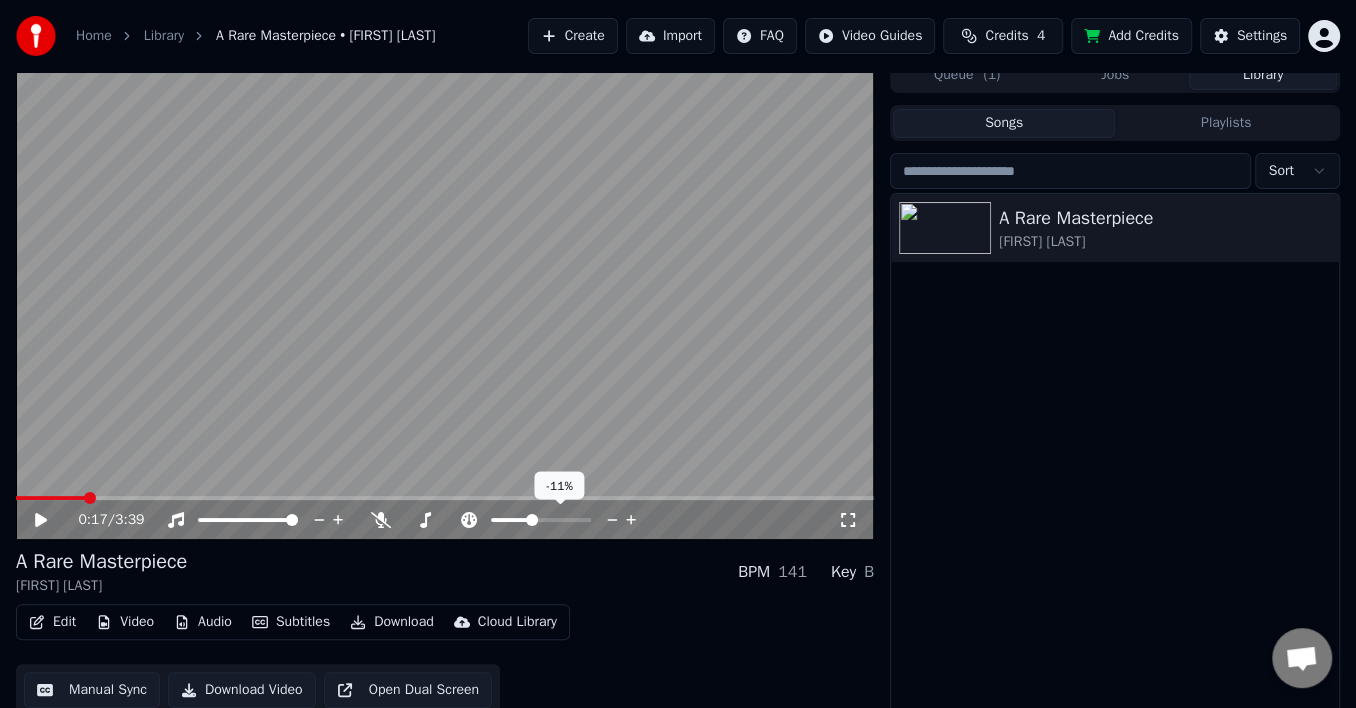 click at bounding box center (532, 520) 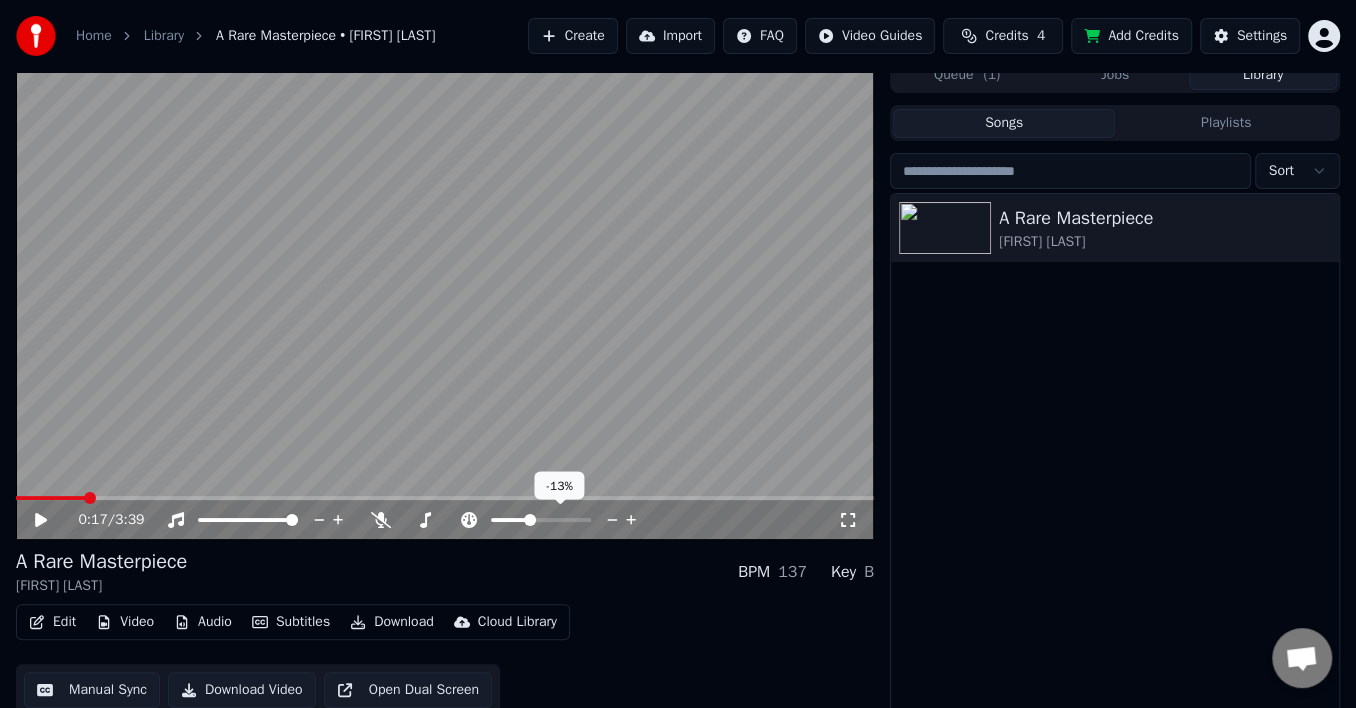click at bounding box center (530, 520) 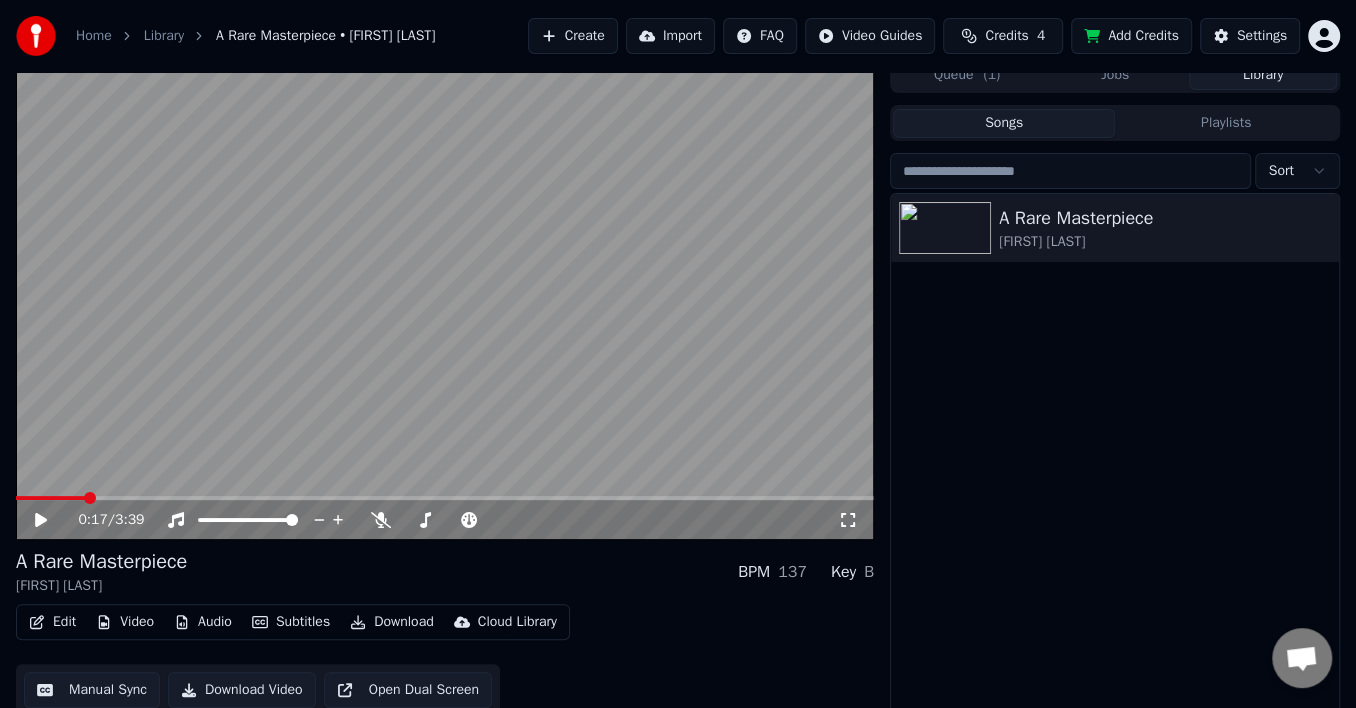 click at bounding box center [90, 498] 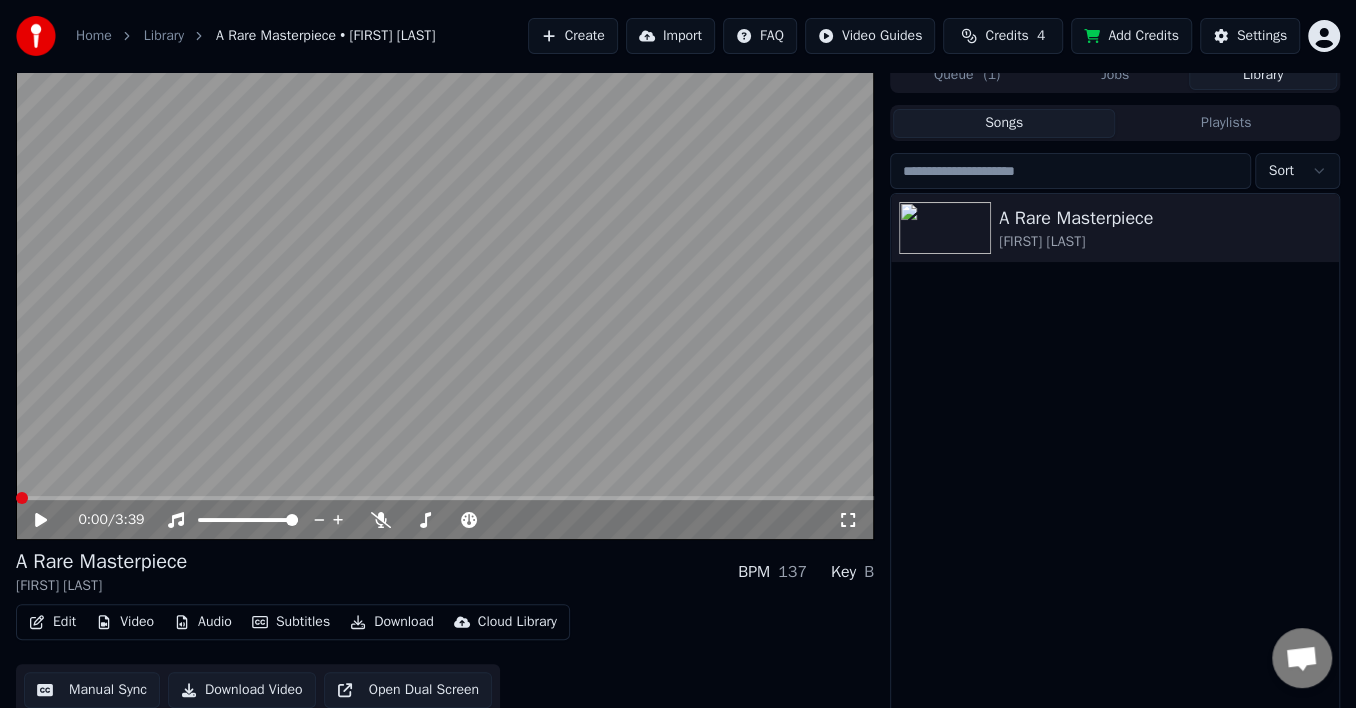 click at bounding box center [22, 498] 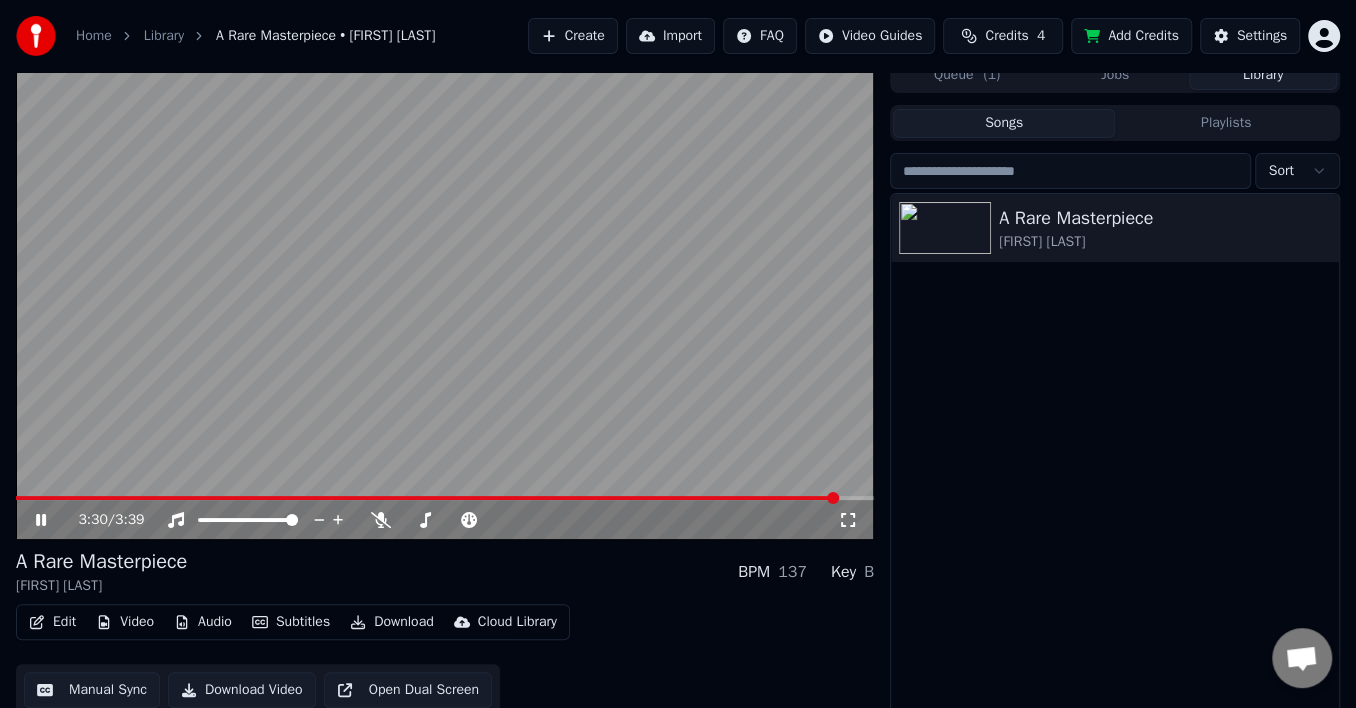 click at bounding box center (445, 498) 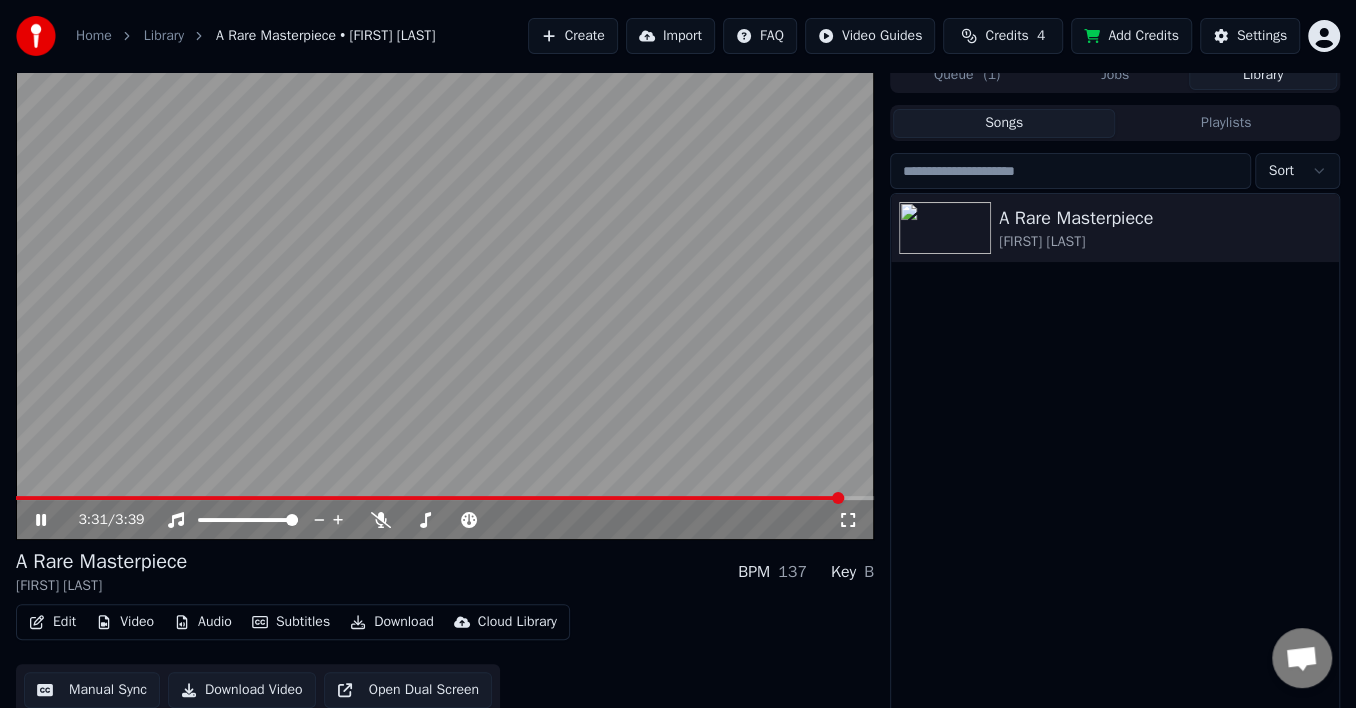 click 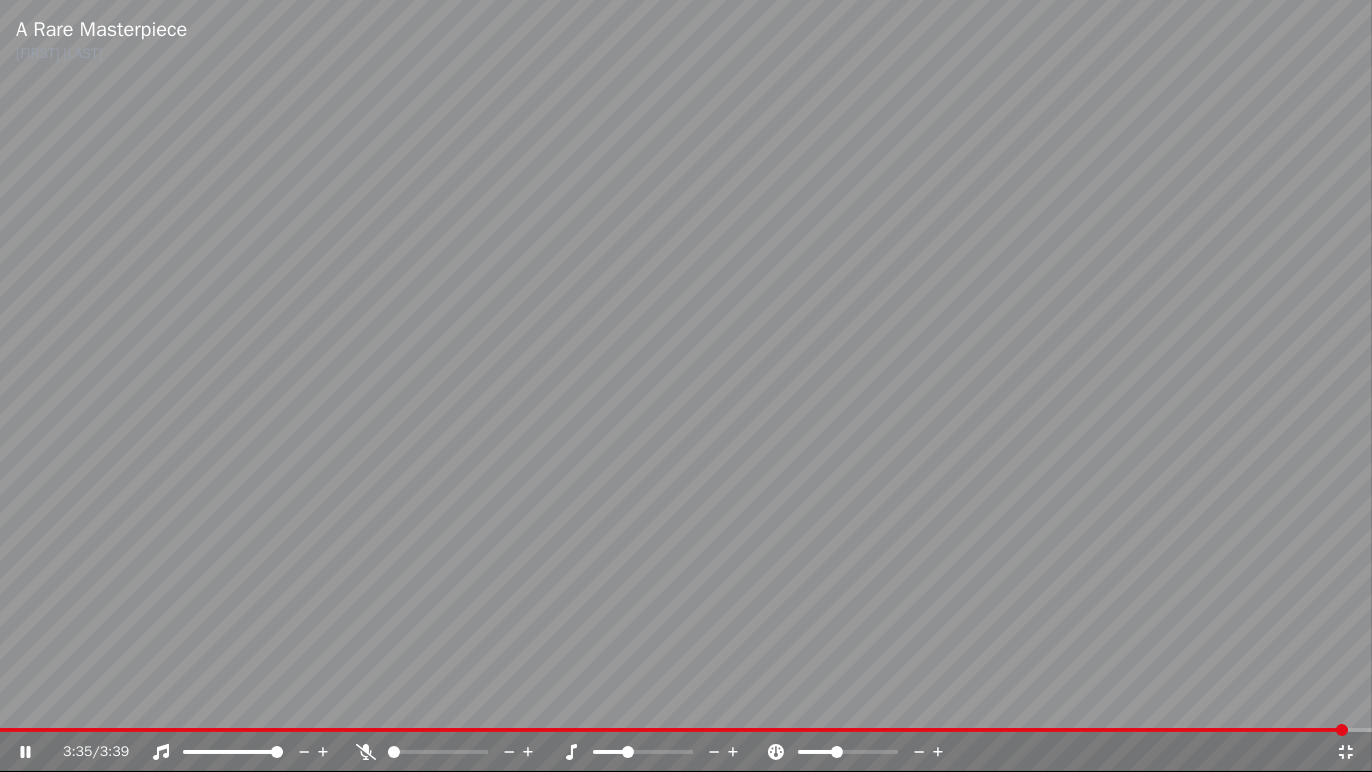 click at bounding box center (1342, 730) 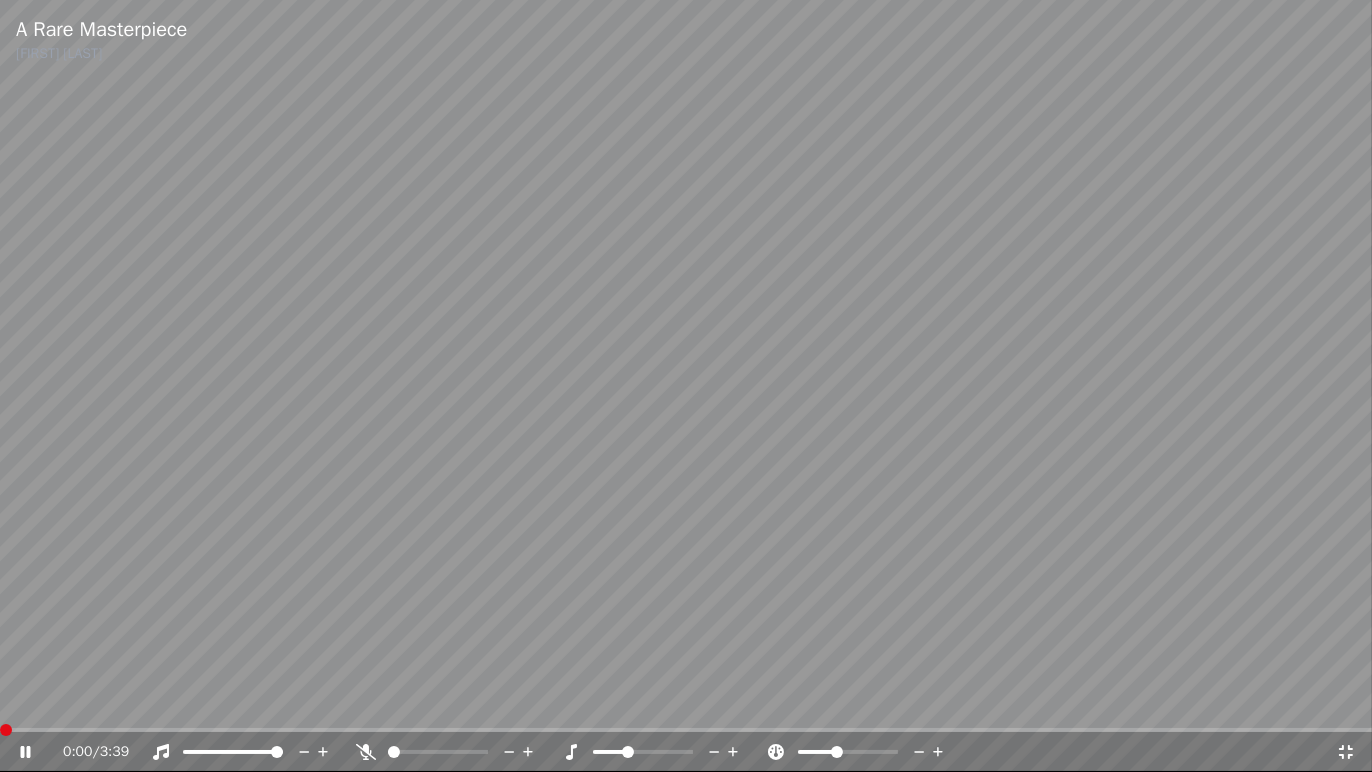 click at bounding box center [6, 730] 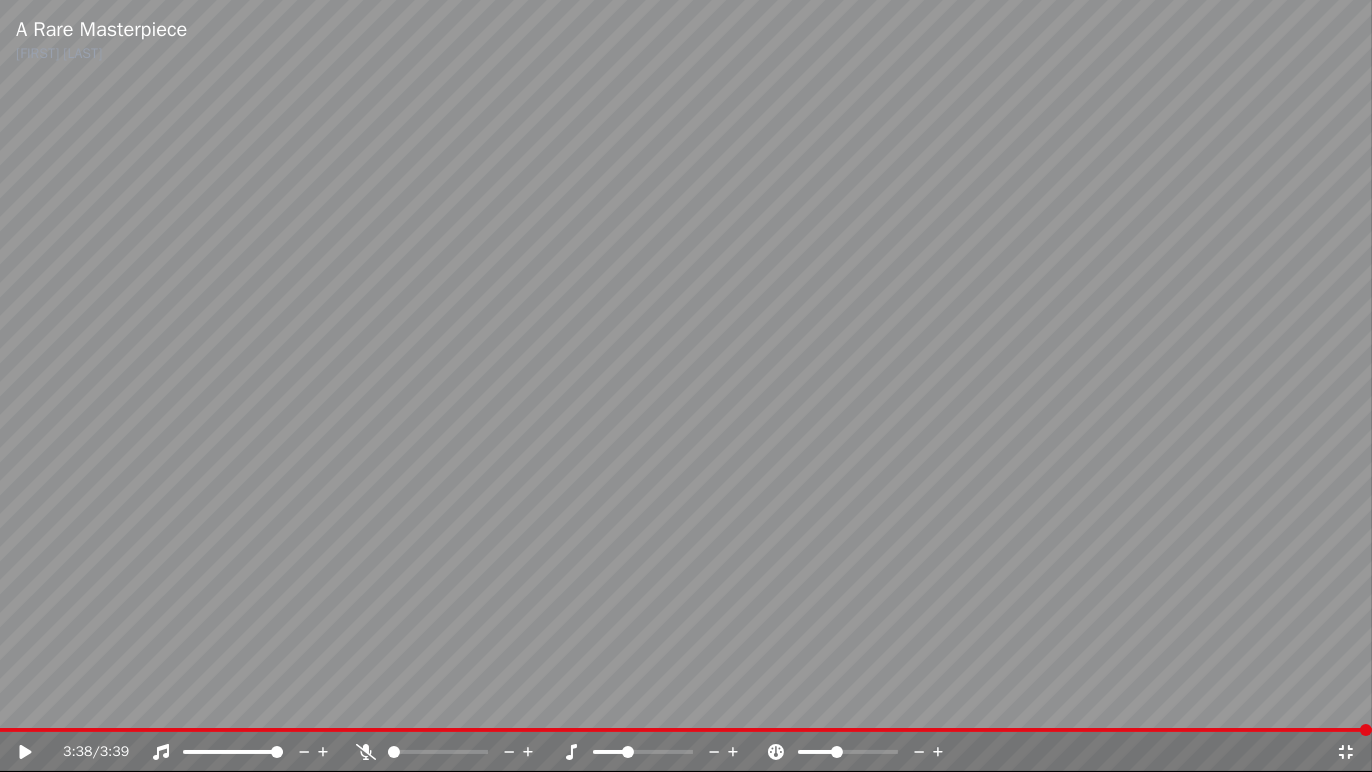 click 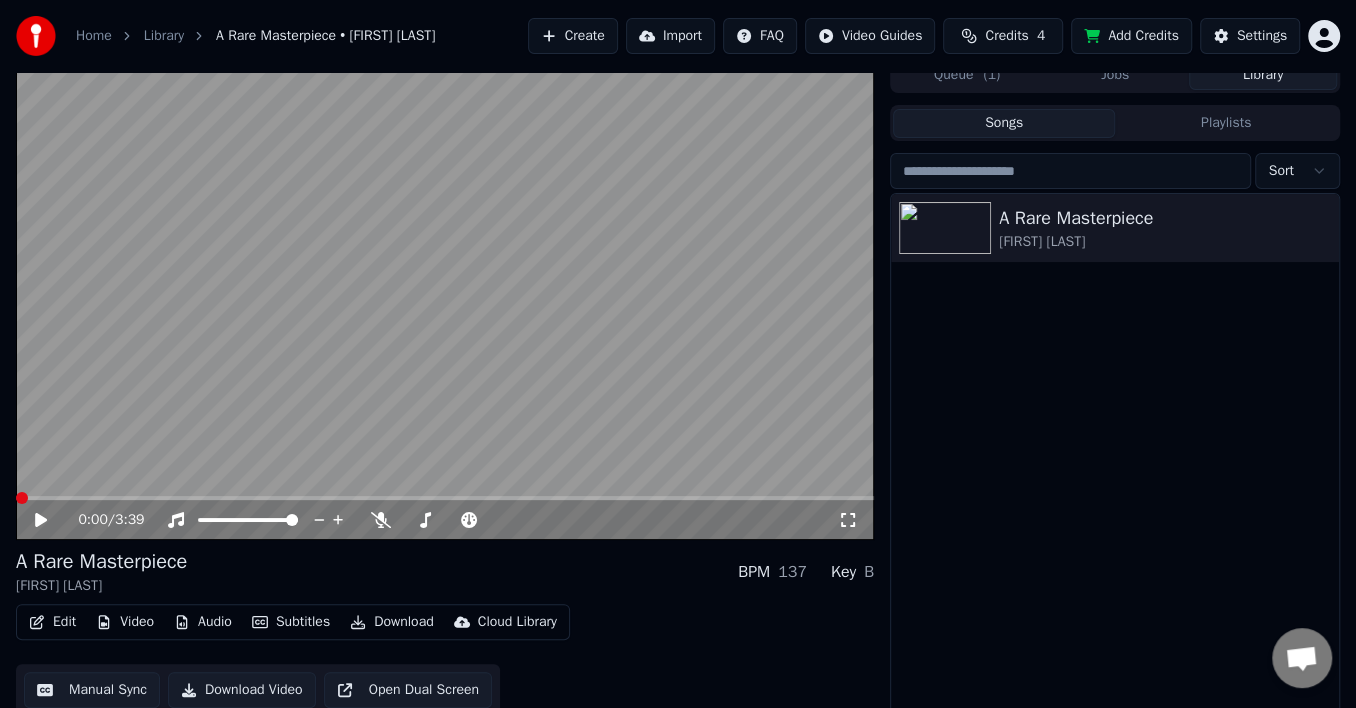 click at bounding box center [22, 498] 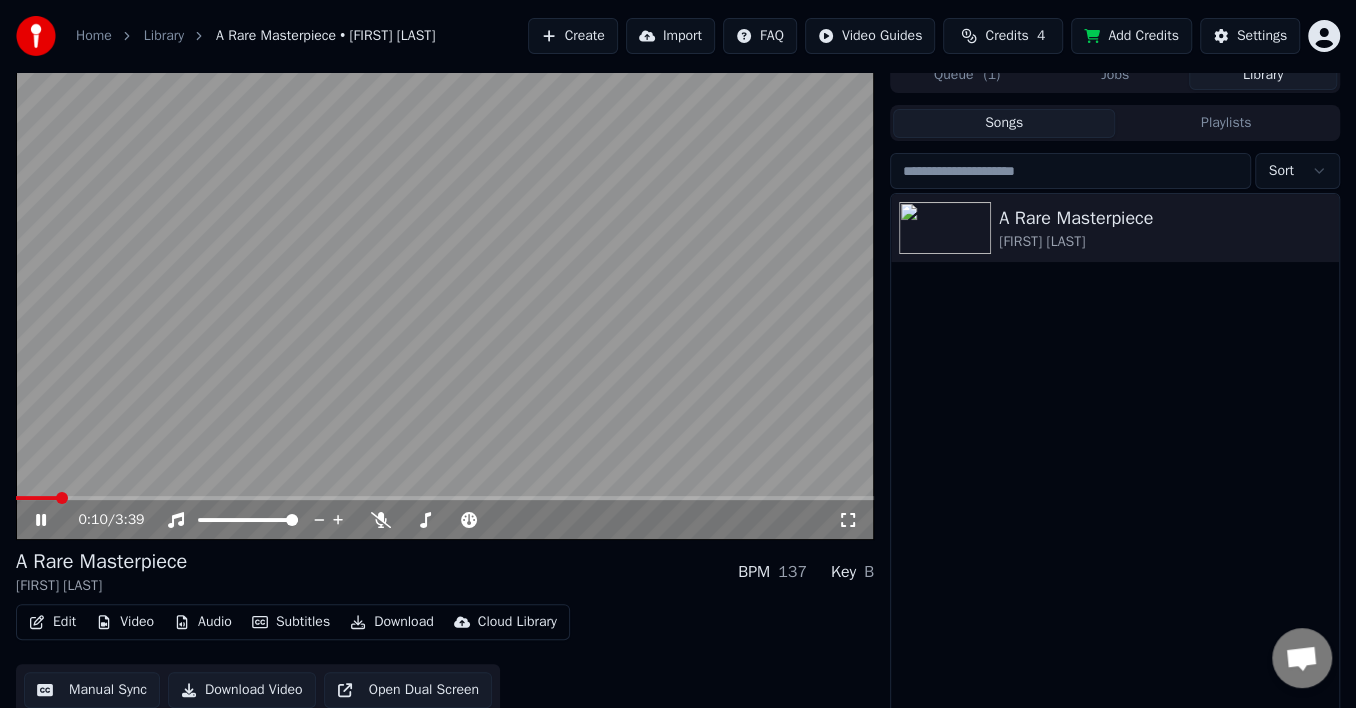 drag, startPoint x: 53, startPoint y: 500, endPoint x: 8, endPoint y: 503, distance: 45.099888 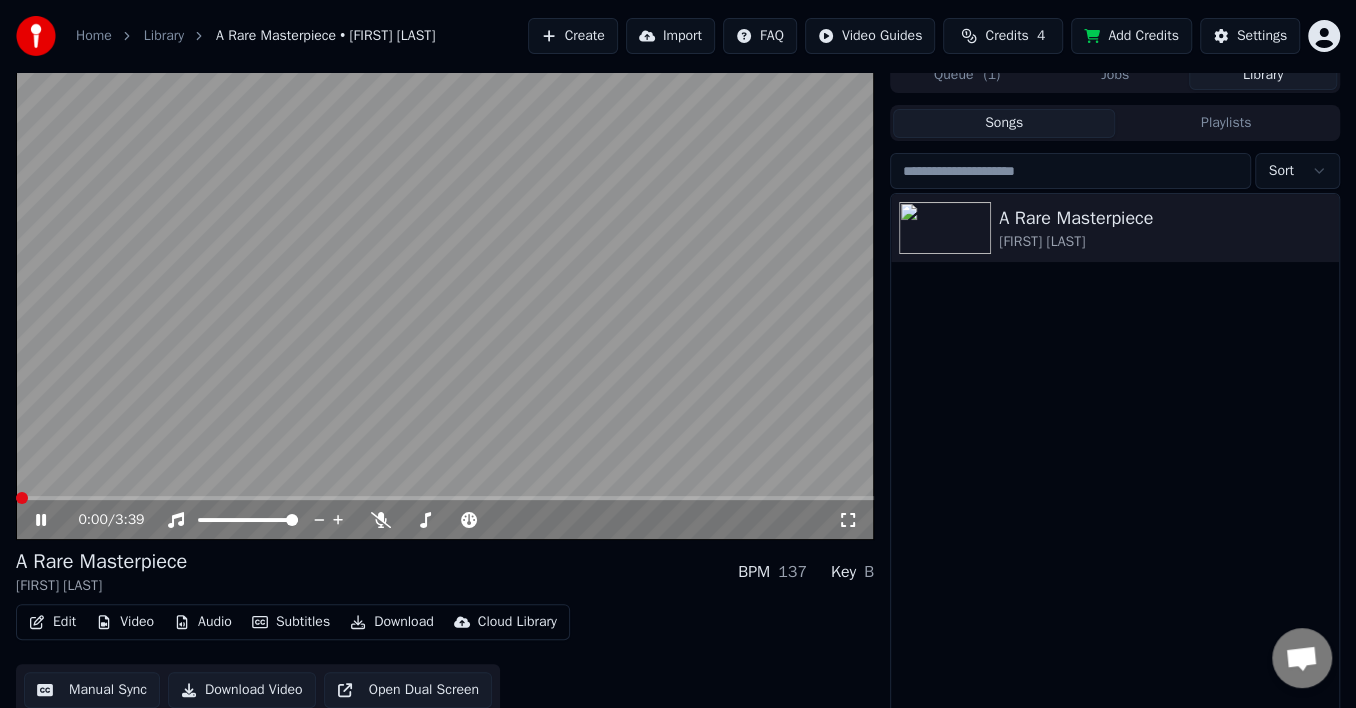 click at bounding box center [22, 498] 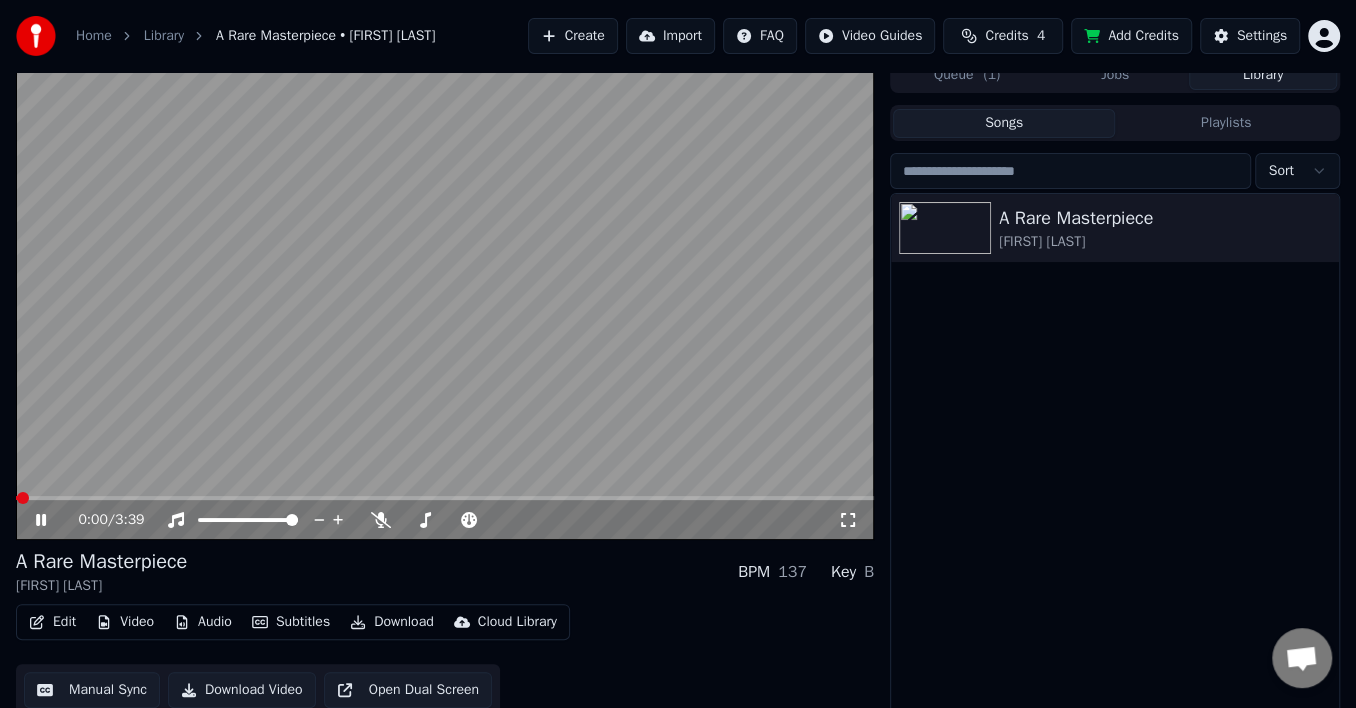 click 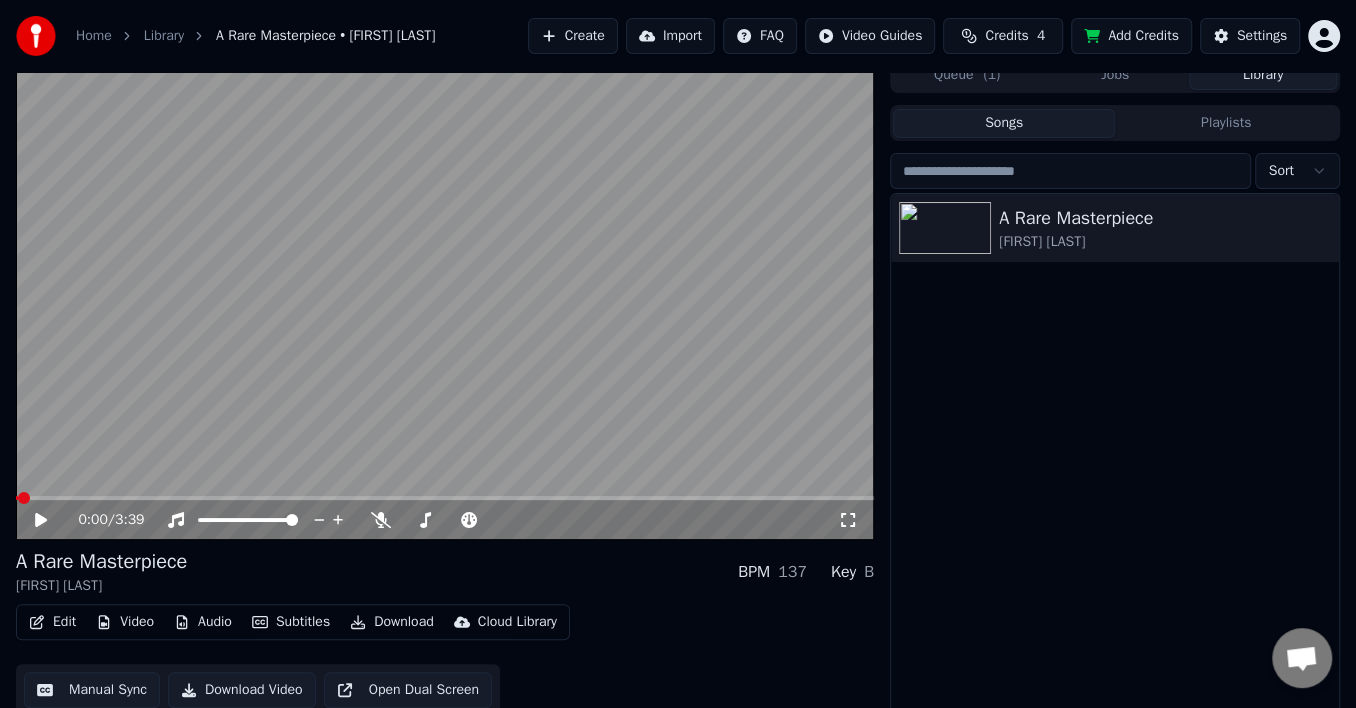 click on "A Rare Masterpiece [FIRST] [LAST]" at bounding box center [1115, 458] 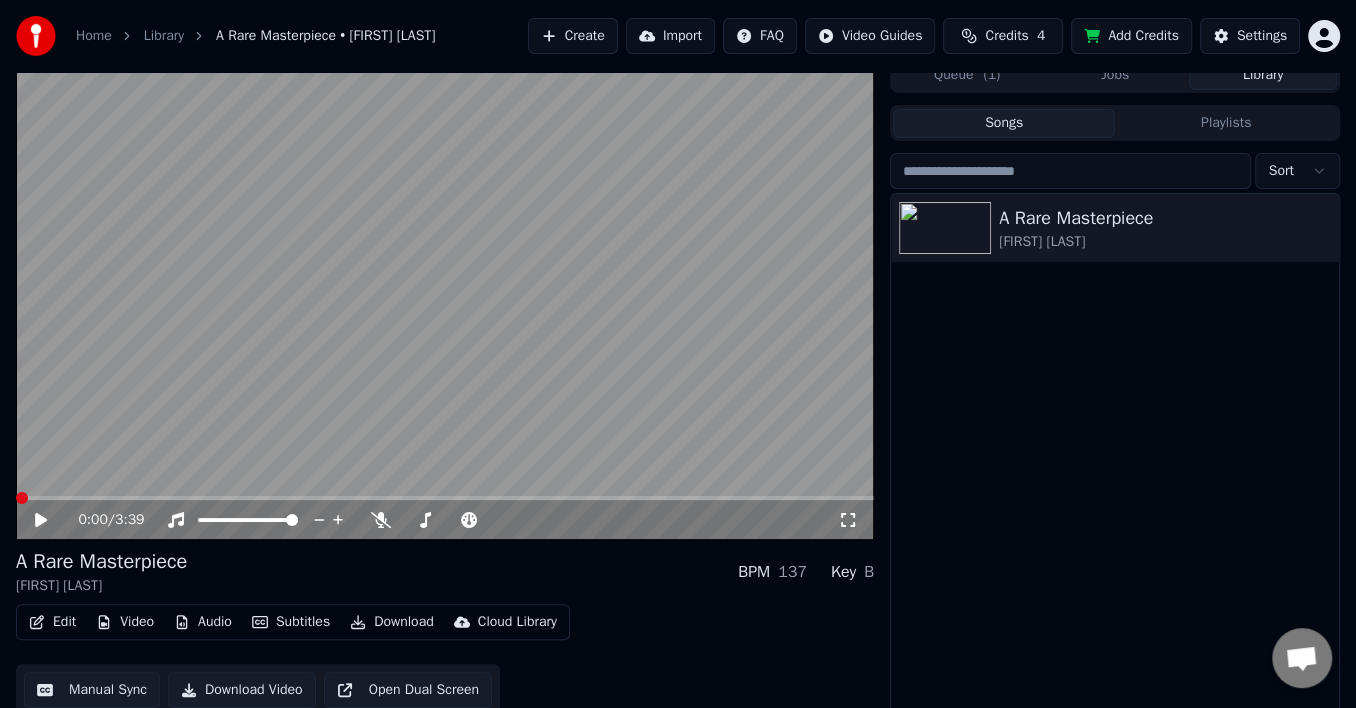 click at bounding box center [22, 498] 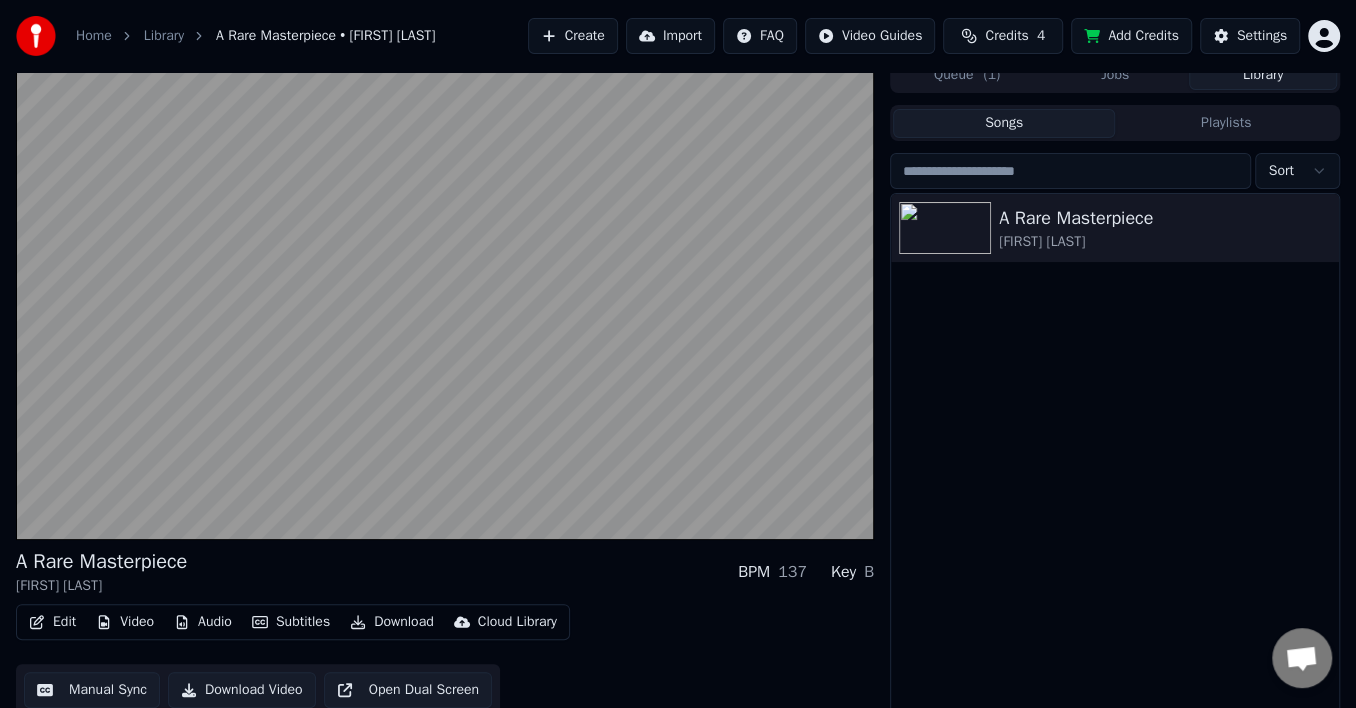 click on "A Rare Masterpiece [FIRST] [LAST] BPM 137 Key B Edit Video Audio Subtitles Download Cloud Library Manual Sync Download Video Open Dual Screen Queue ( 1 ) Jobs Library Songs Playlists Sort A Rare Masterpiece [FIRST] [LAST]" at bounding box center [678, 390] 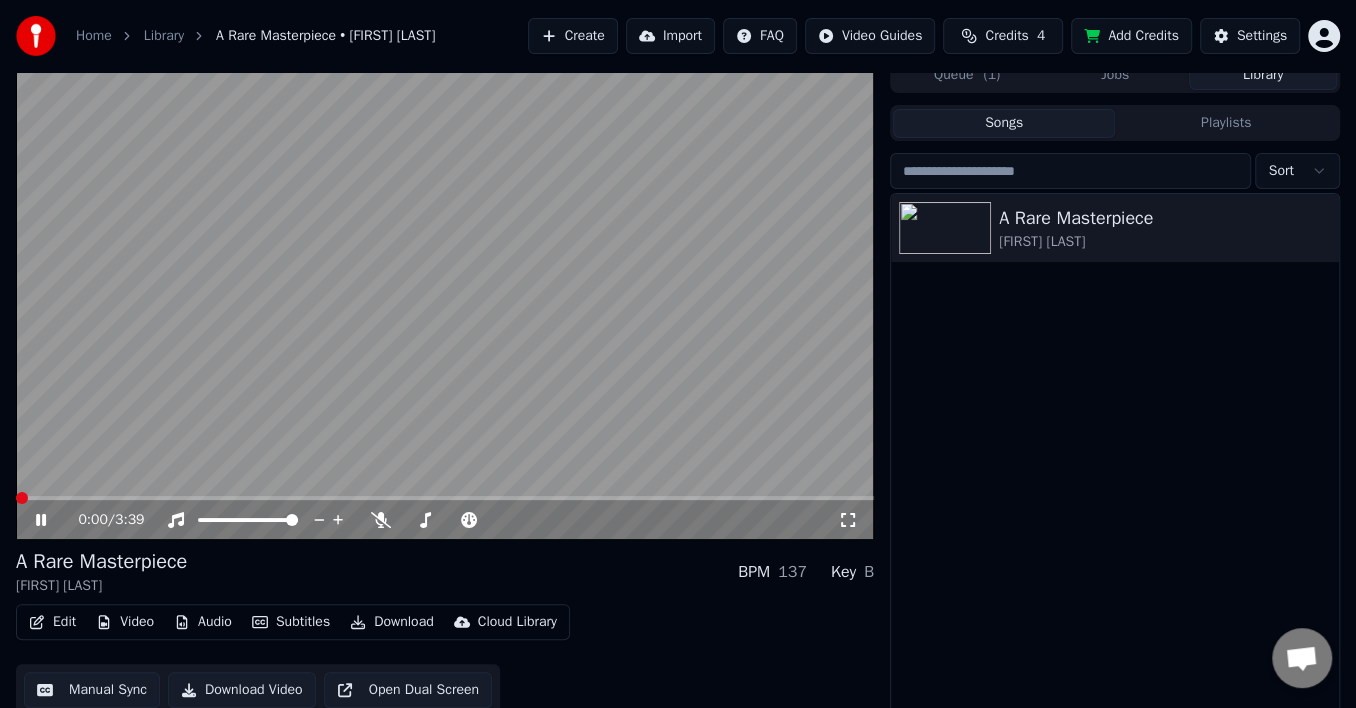 drag, startPoint x: 0, startPoint y: 541, endPoint x: 18, endPoint y: 523, distance: 25.455845 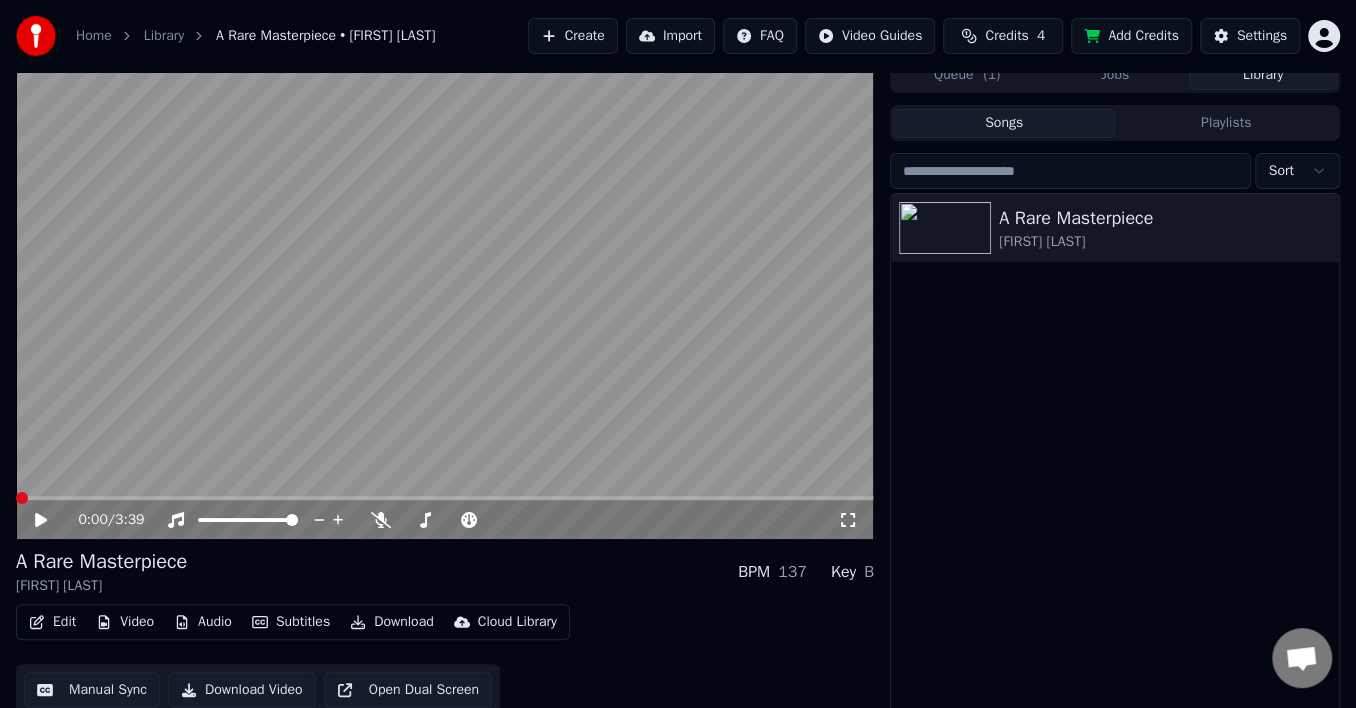 click 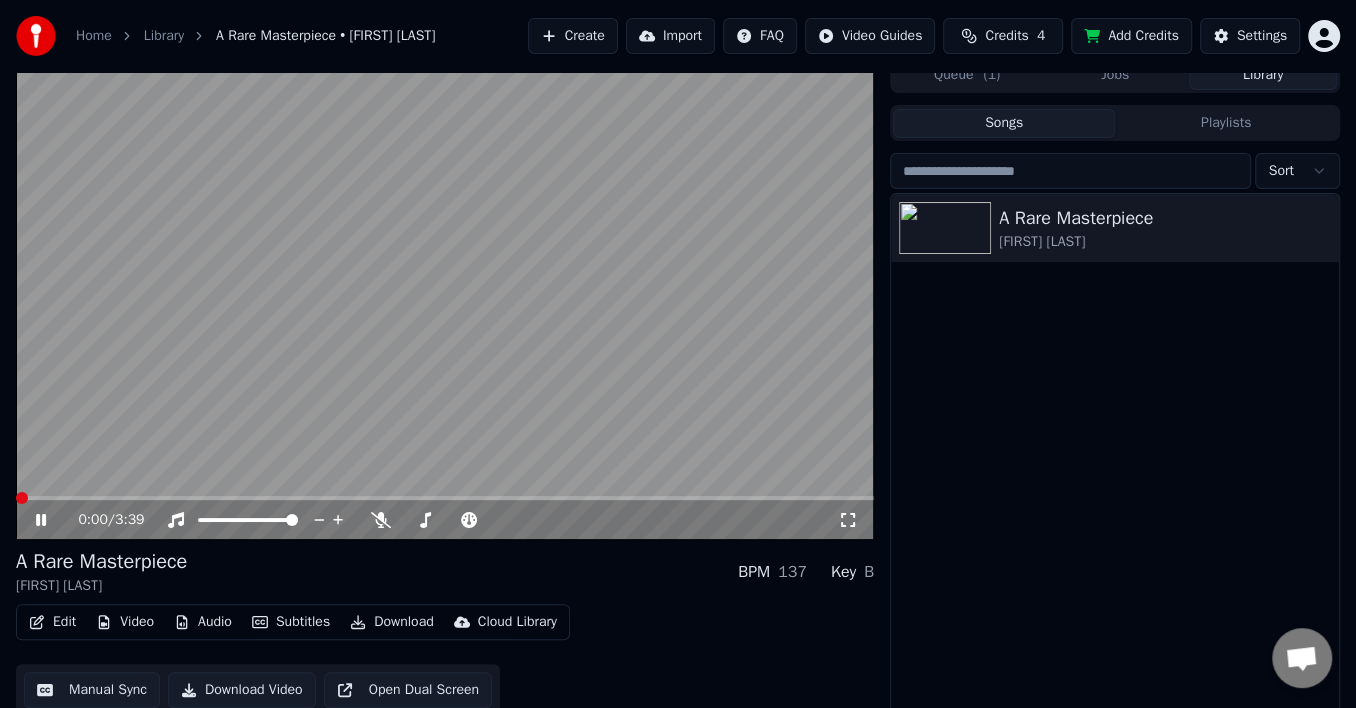 click at bounding box center [22, 498] 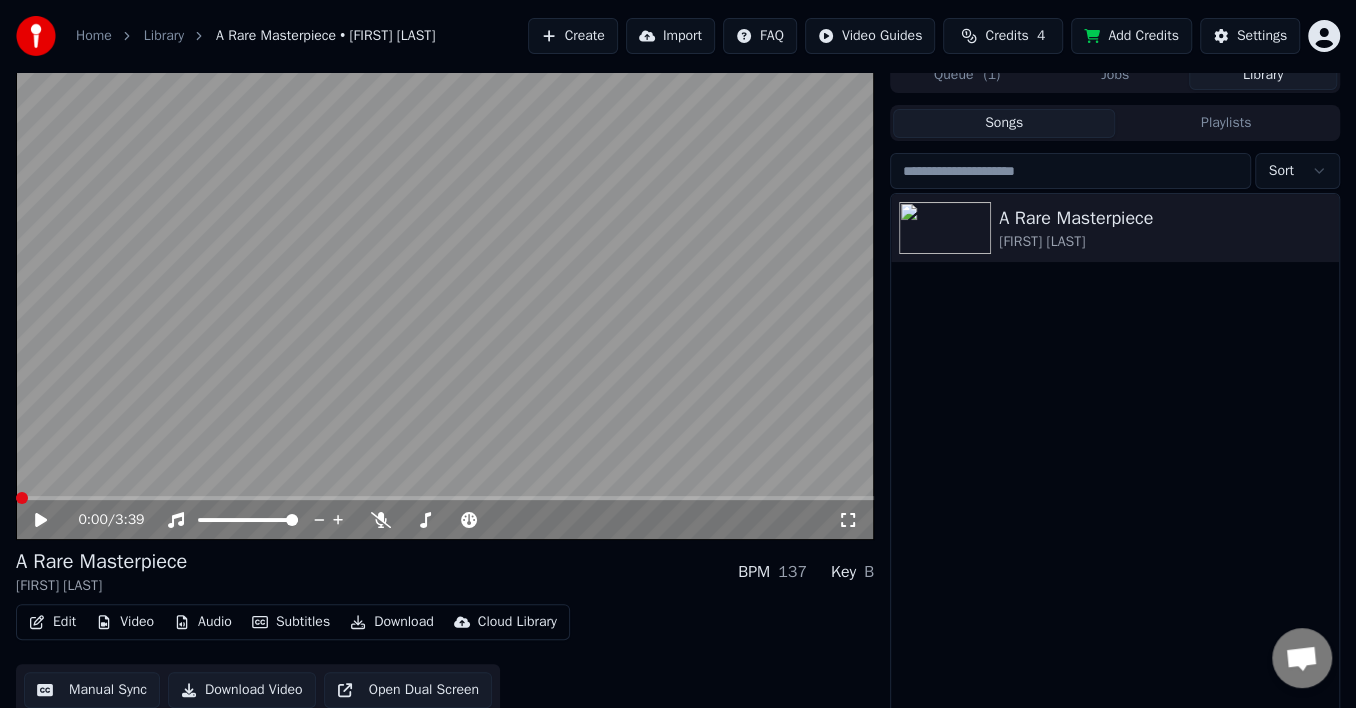 click on "0:00  /  3:39 A Rare Masterpiece [FIRST] [LAST] BPM 137 Key B Edit Video Audio Subtitles Download Cloud Library Manual Sync Download Video Open Dual Screen Queue ( 1 ) Jobs Library Songs Playlists Sort A Rare Masterpiece [FIRST] [LAST]" at bounding box center (678, 390) 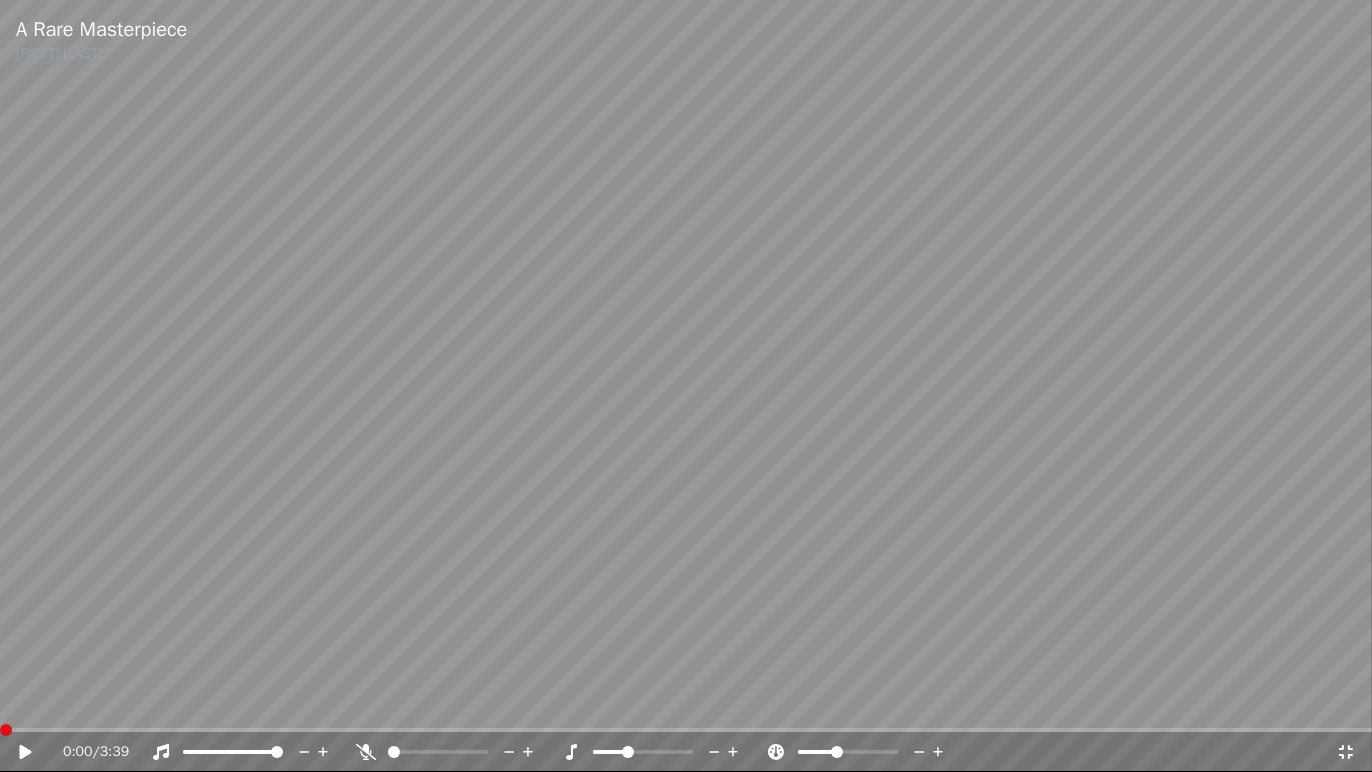 click 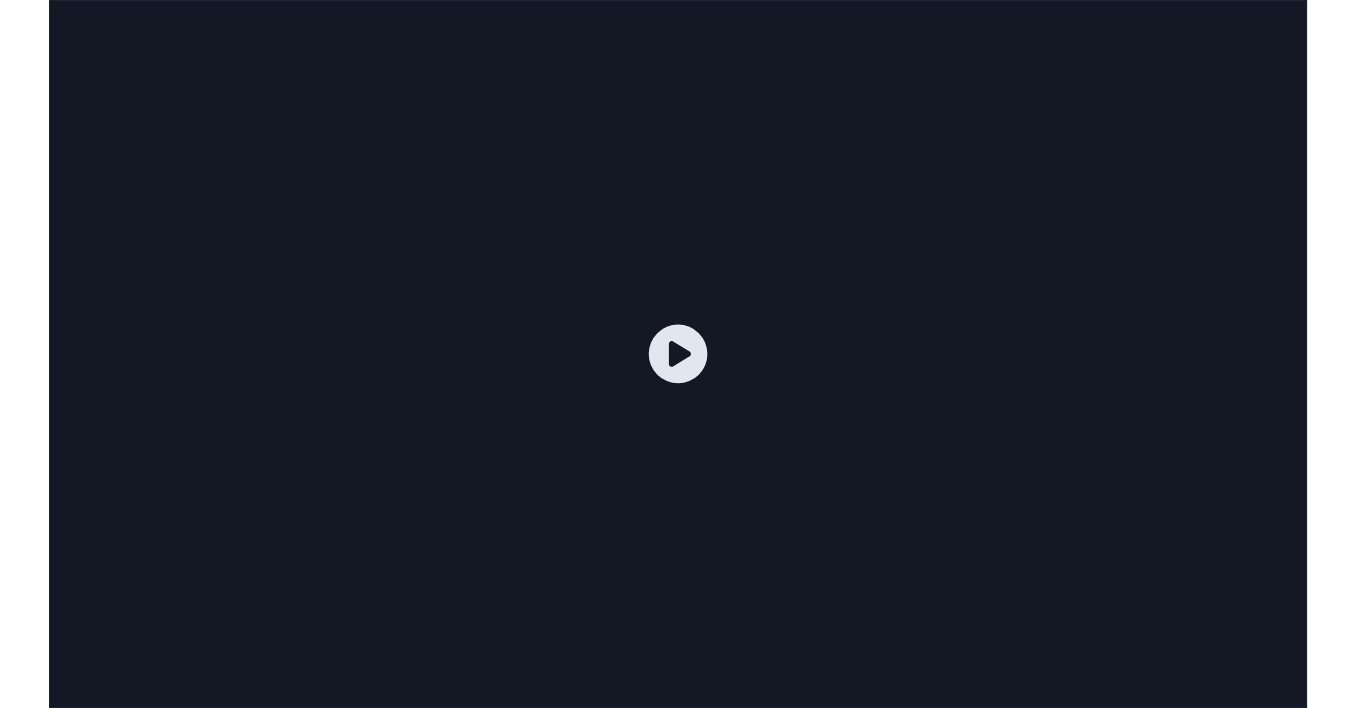 scroll, scrollTop: 0, scrollLeft: 0, axis: both 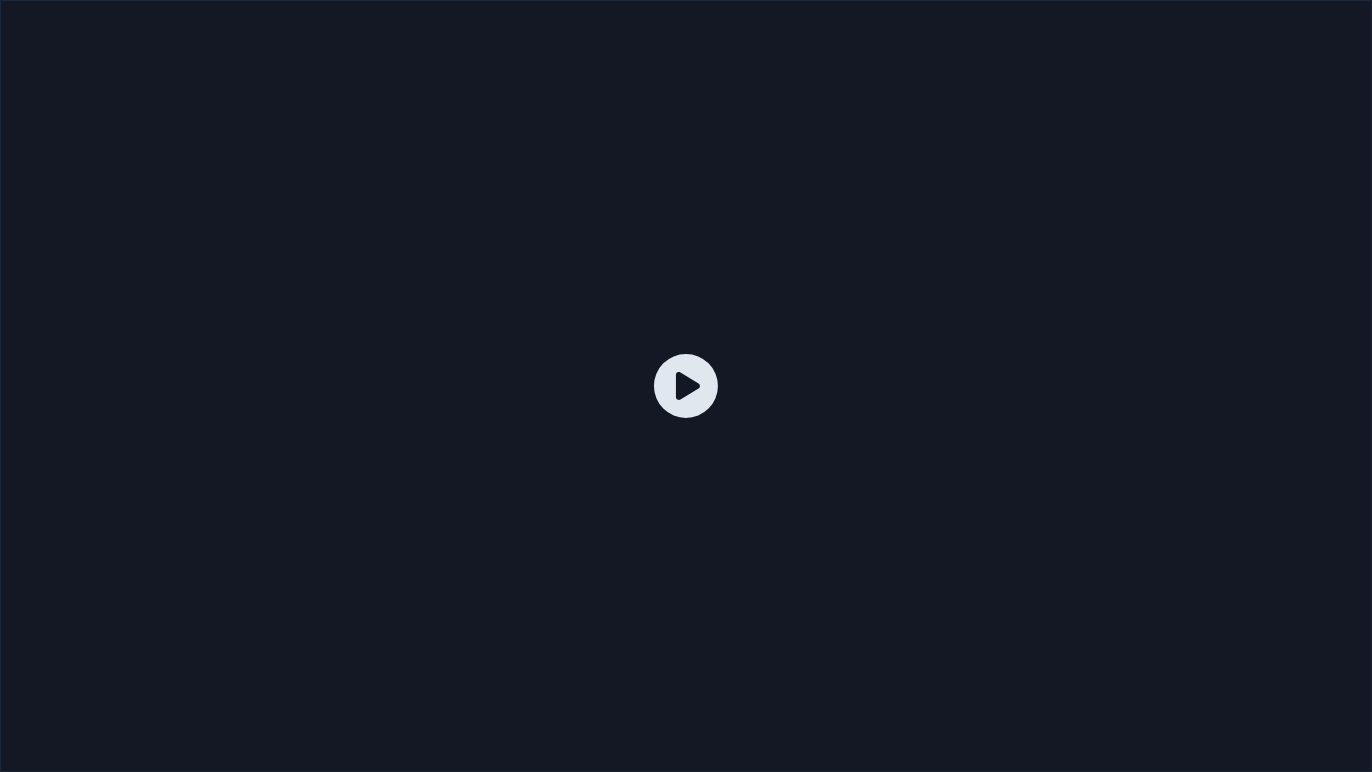 click at bounding box center (686, 386) 